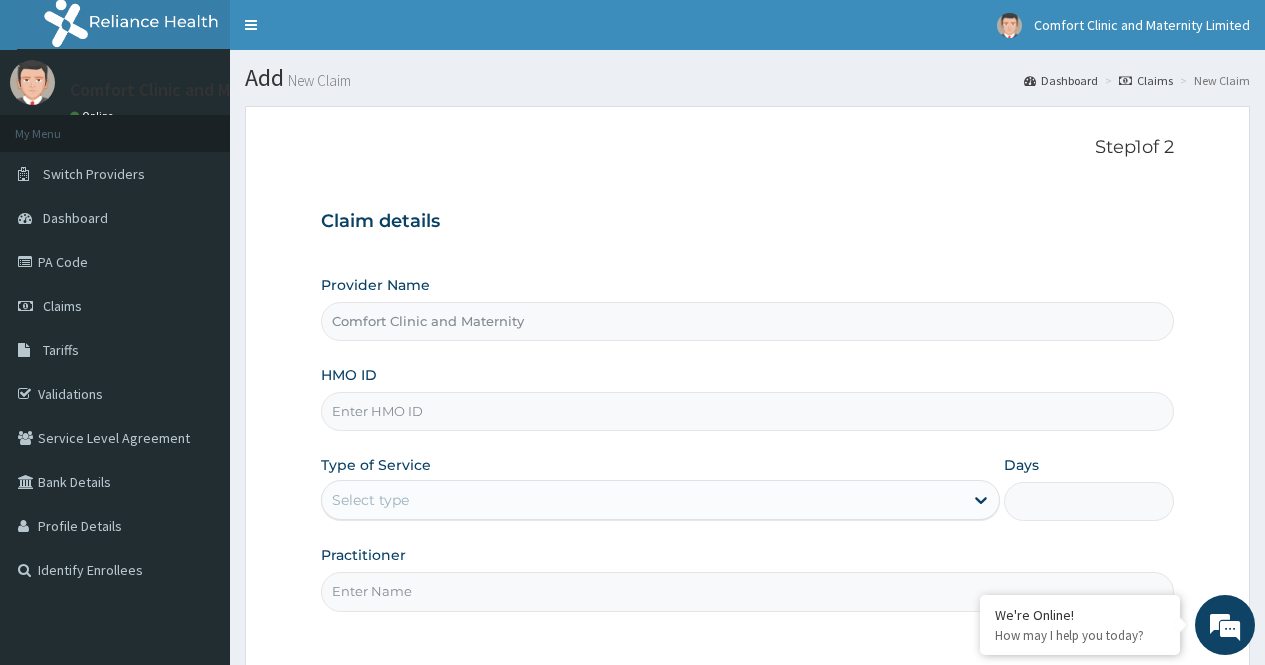 scroll, scrollTop: 0, scrollLeft: 0, axis: both 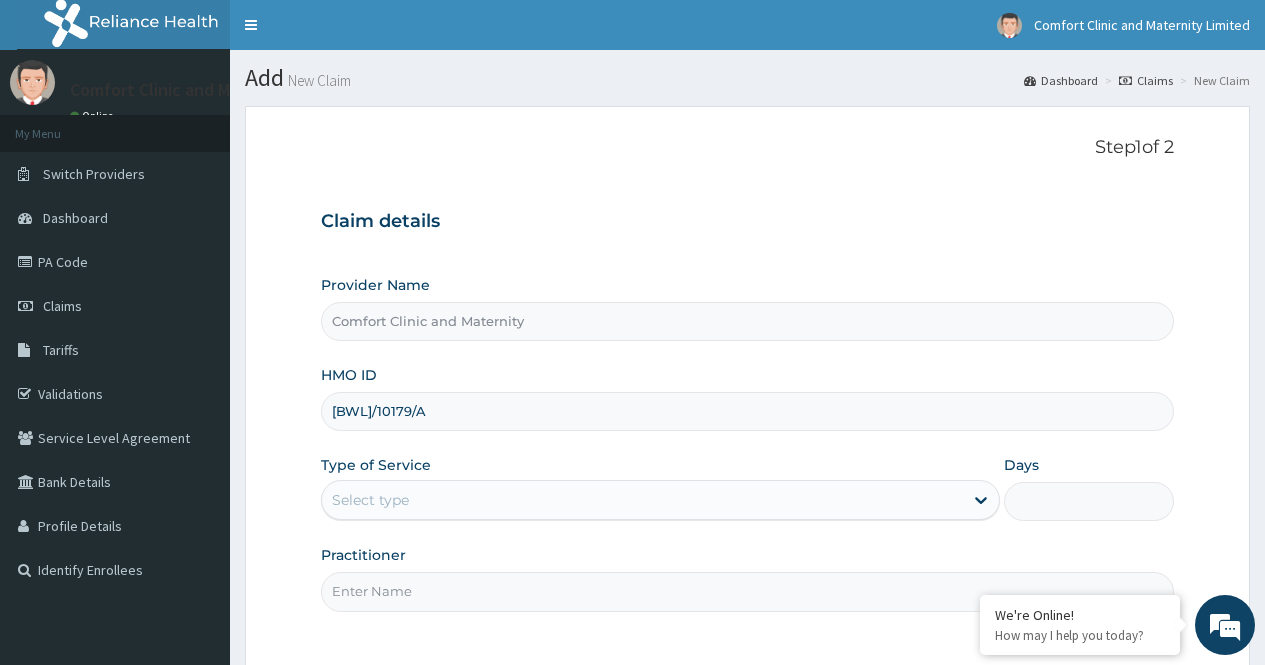 type on "BWL/10179/A" 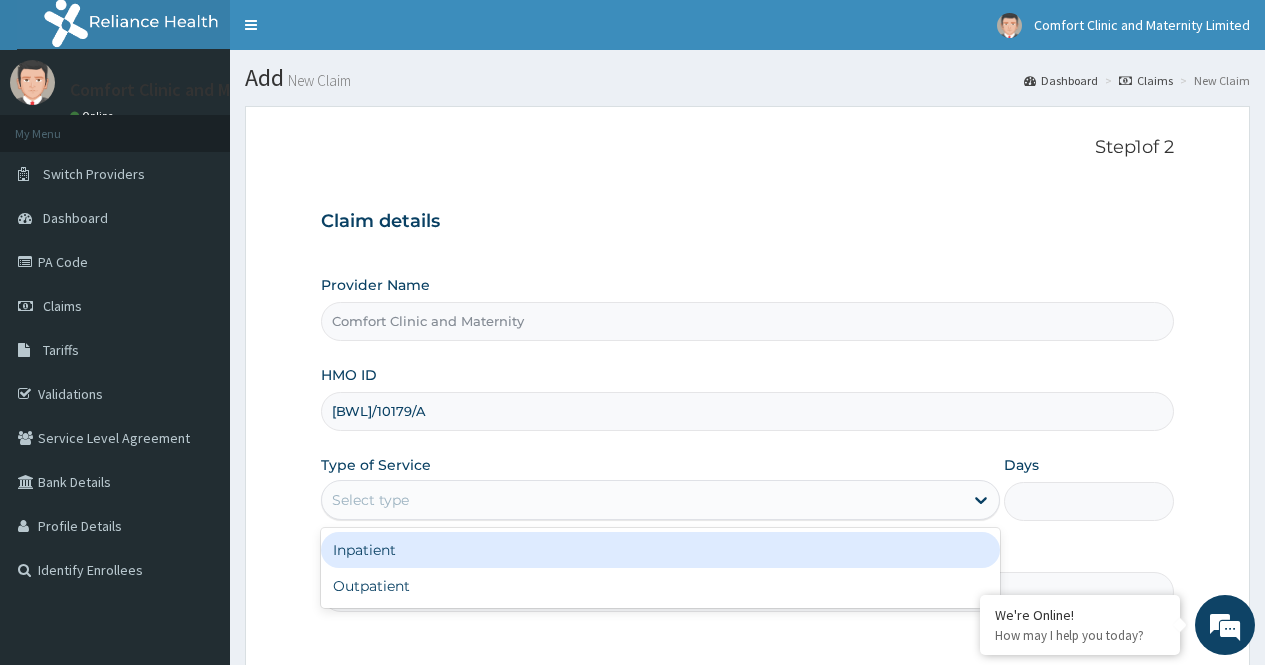 click on "Select type" at bounding box center (642, 500) 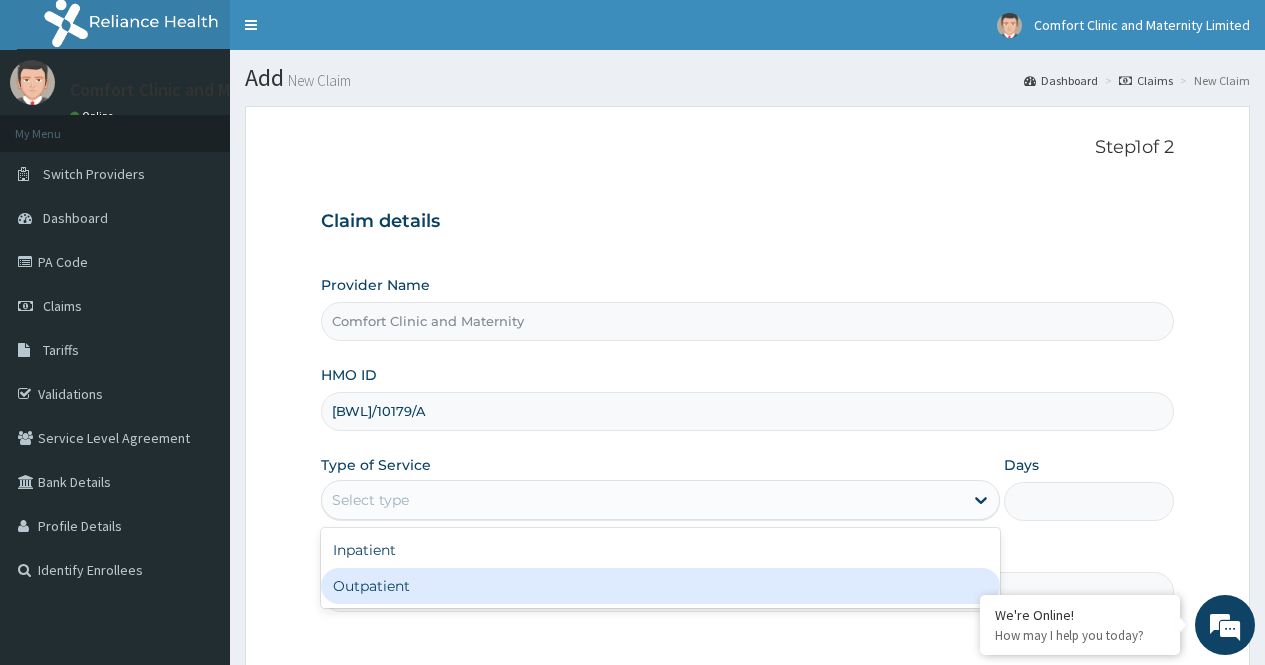 click on "Outpatient" at bounding box center (660, 586) 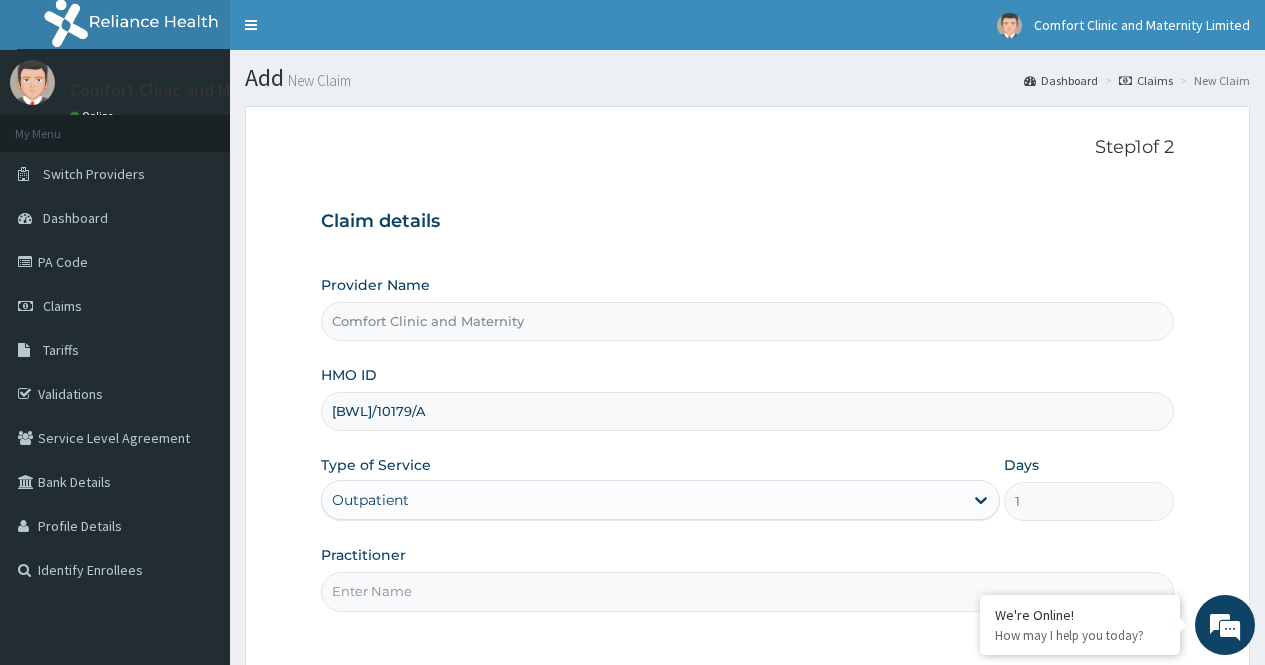click on "Practitioner" at bounding box center (747, 591) 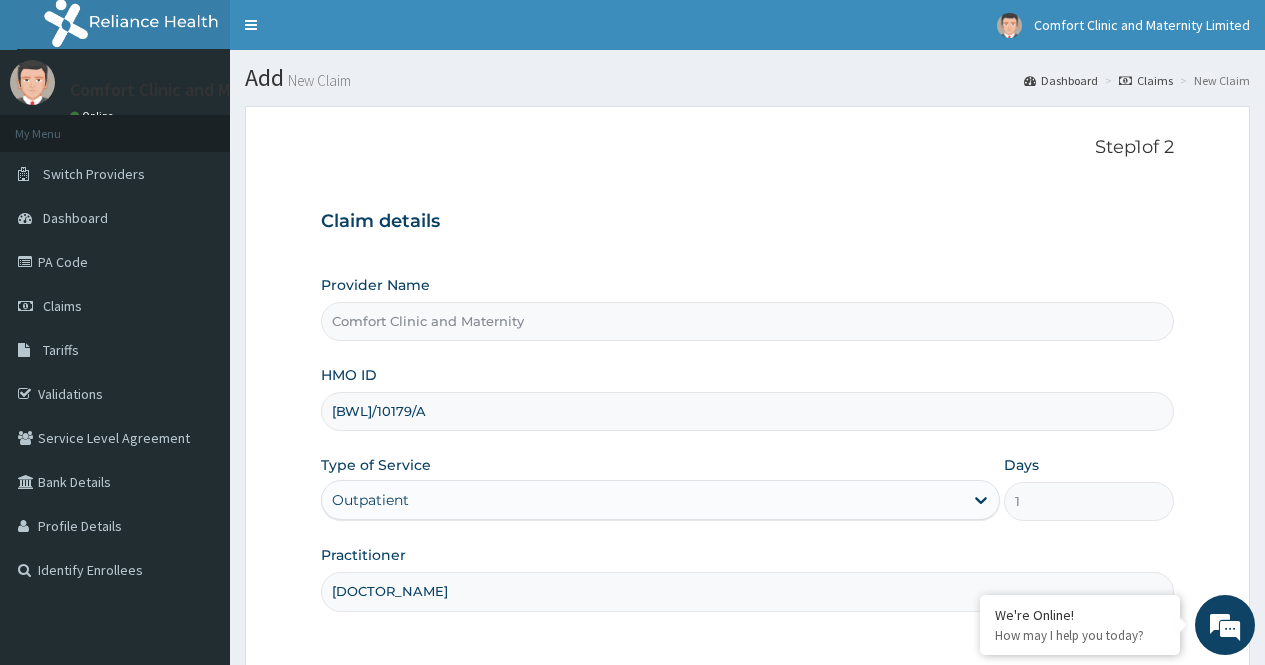 click on "Step  1  of 2 Claim details Provider Name Comfort Clinic and Maternity HMO ID BWL/10179/A Type of Service Outpatient Days 1 Practitioner dr afonne" at bounding box center (747, 386) 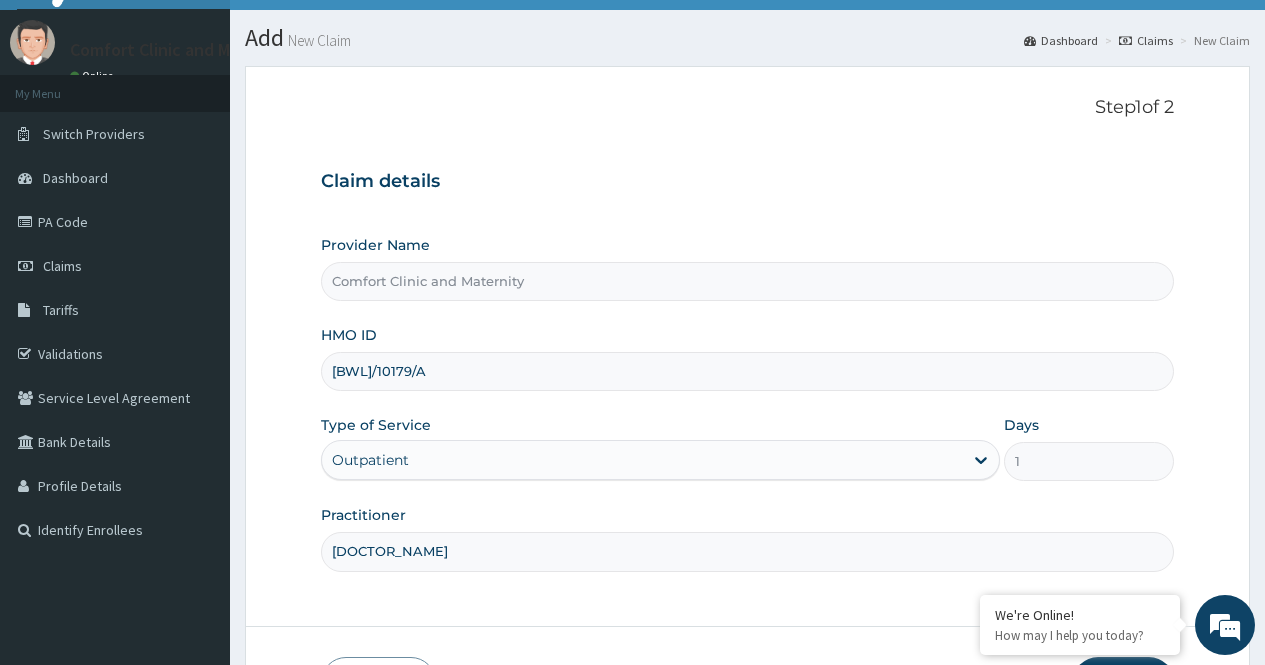 scroll, scrollTop: 181, scrollLeft: 0, axis: vertical 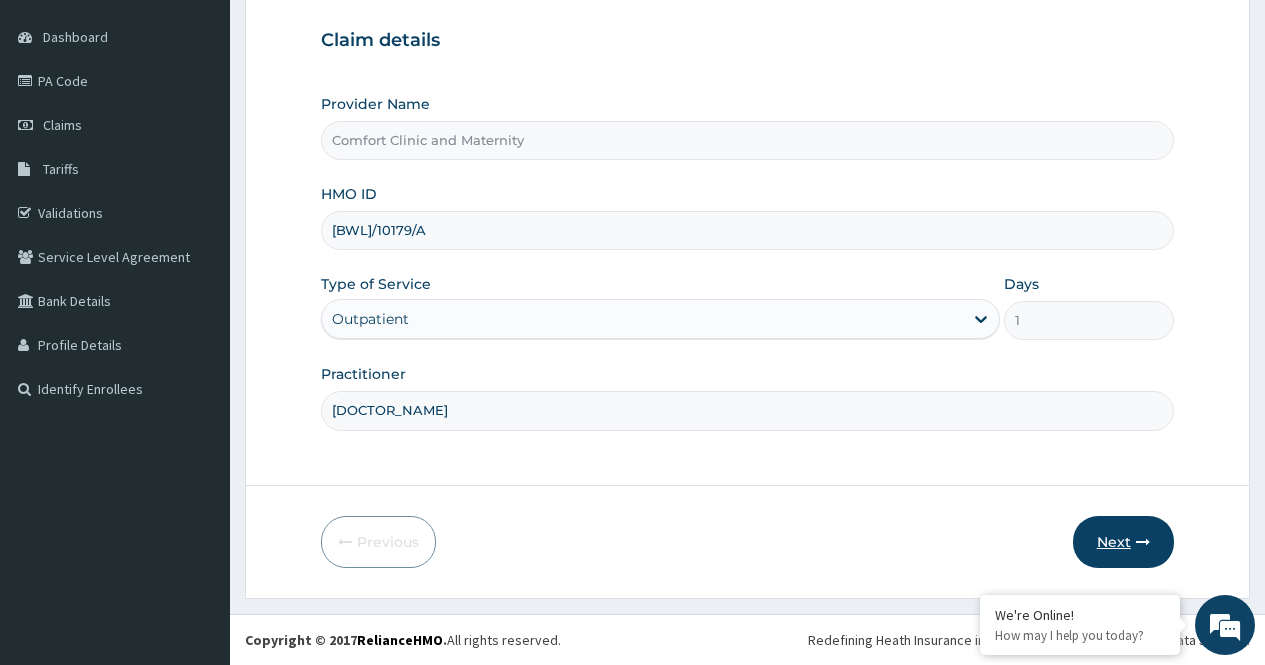 click on "Next" at bounding box center (1123, 542) 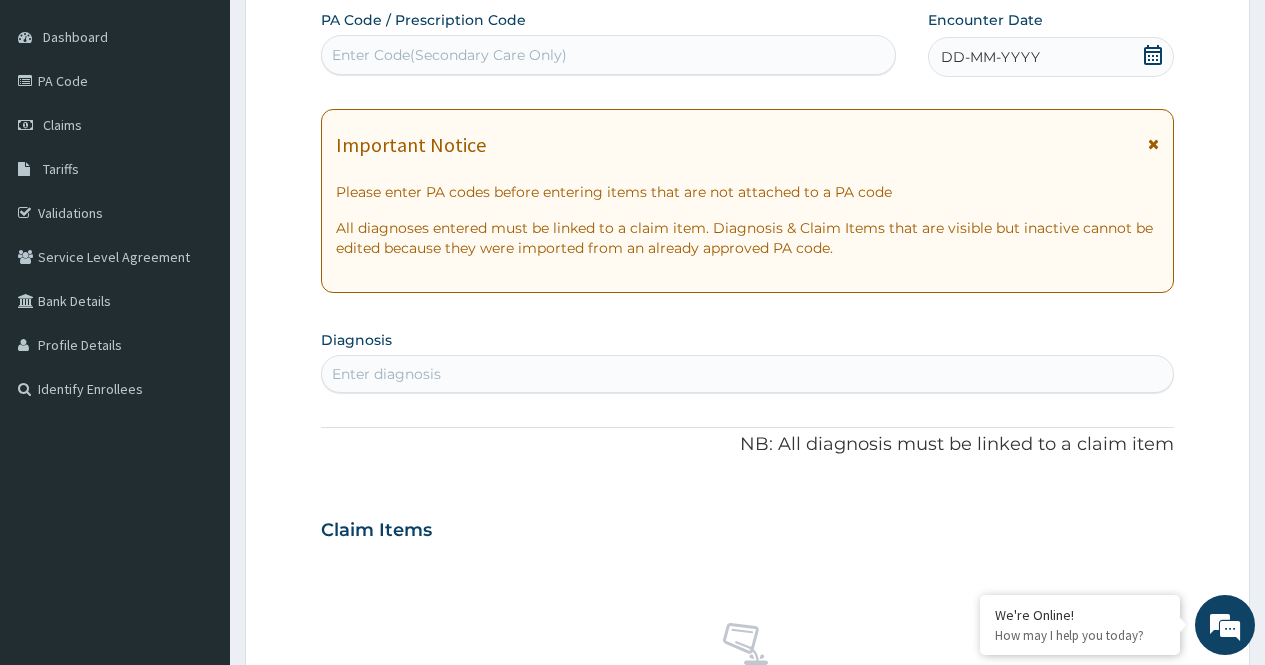 click 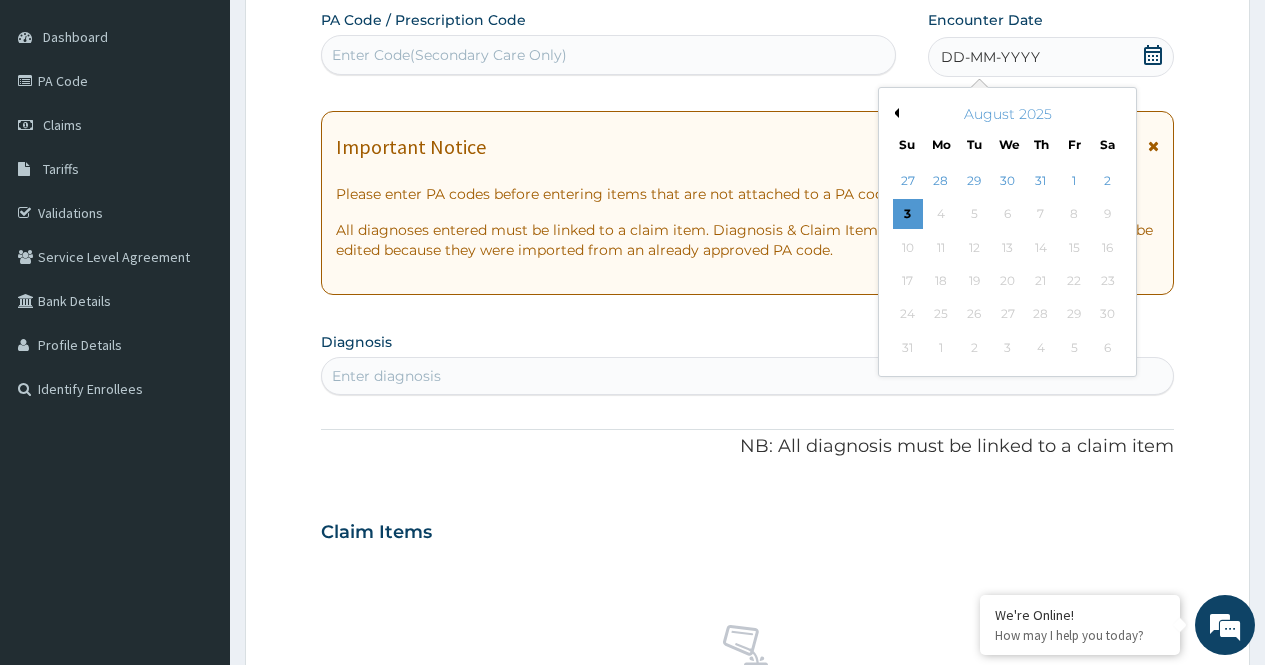 click on "Previous Month" at bounding box center [894, 113] 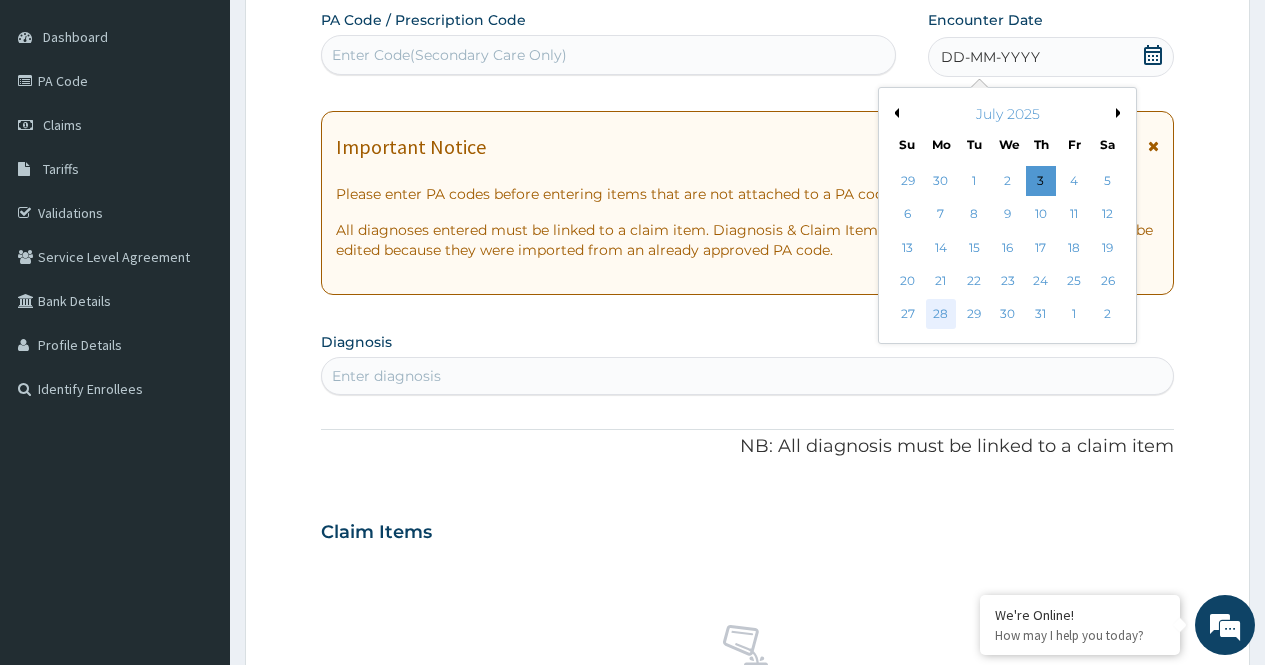 click on "28" at bounding box center (941, 315) 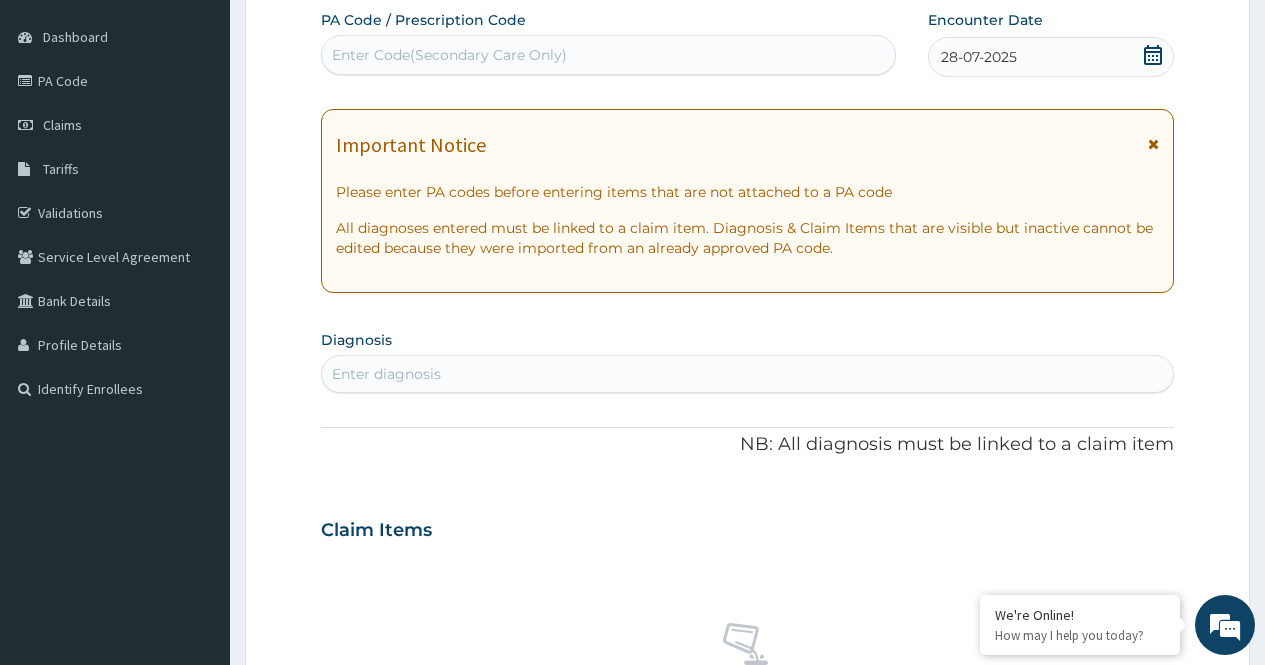 click on "Enter diagnosis" at bounding box center [747, 374] 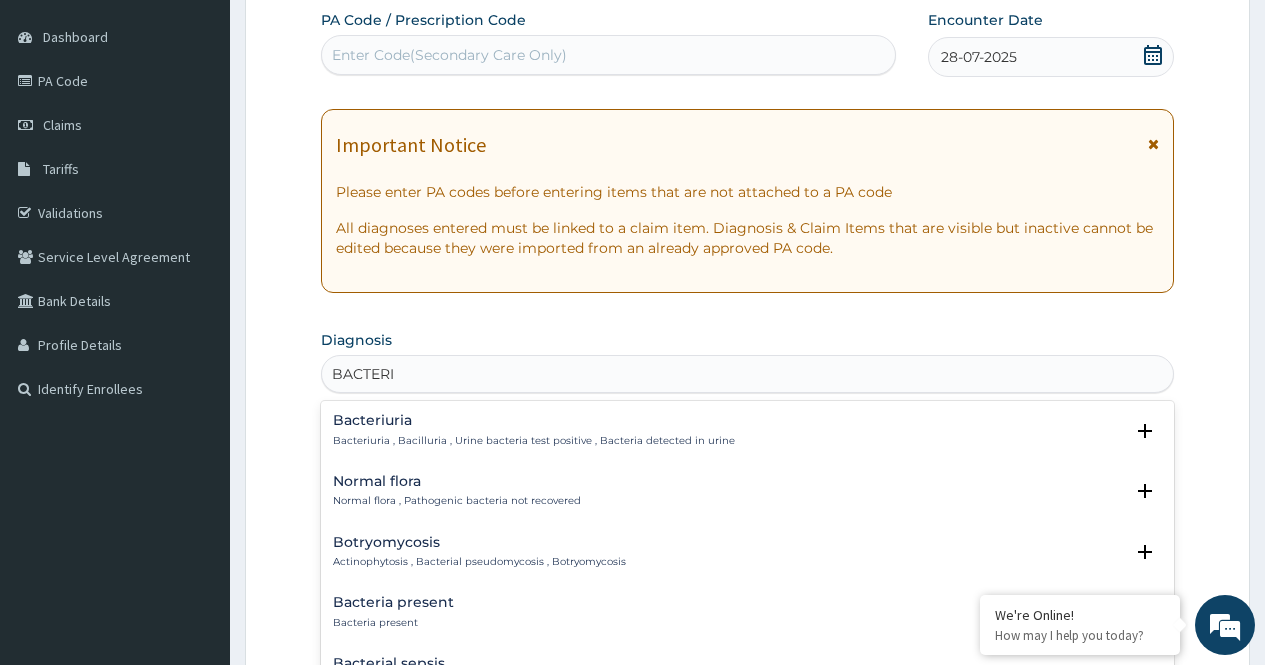 scroll, scrollTop: 262, scrollLeft: 0, axis: vertical 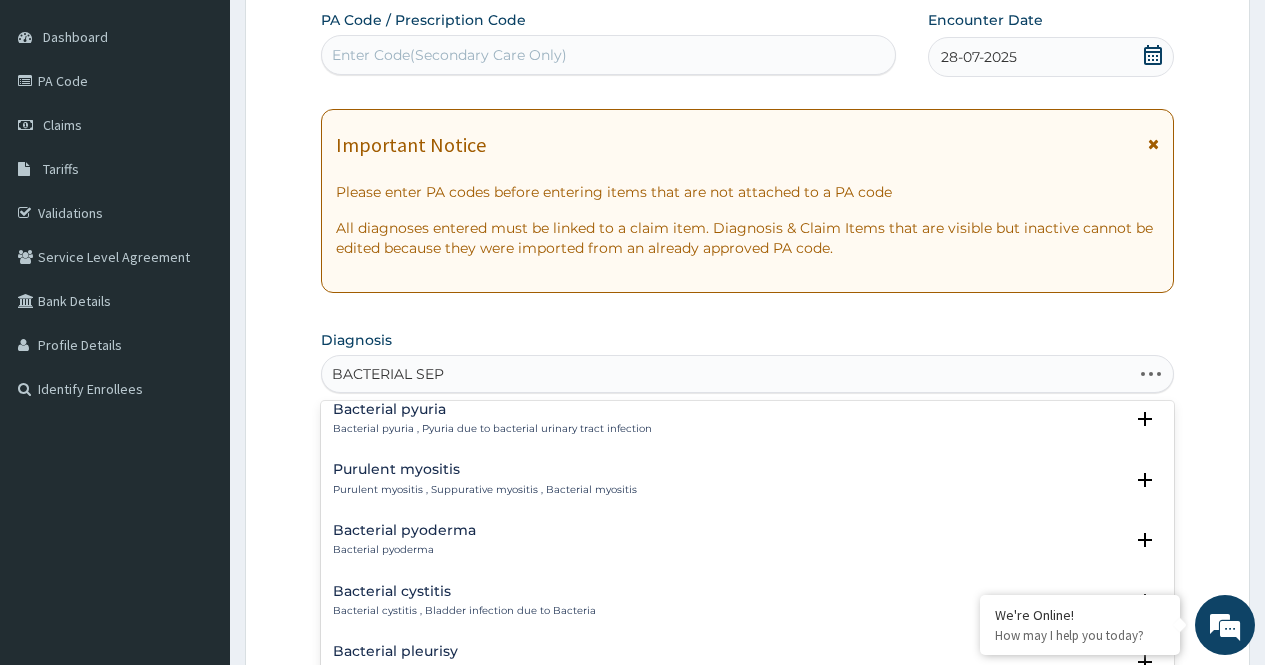 type on "BACTERIAL SEPS" 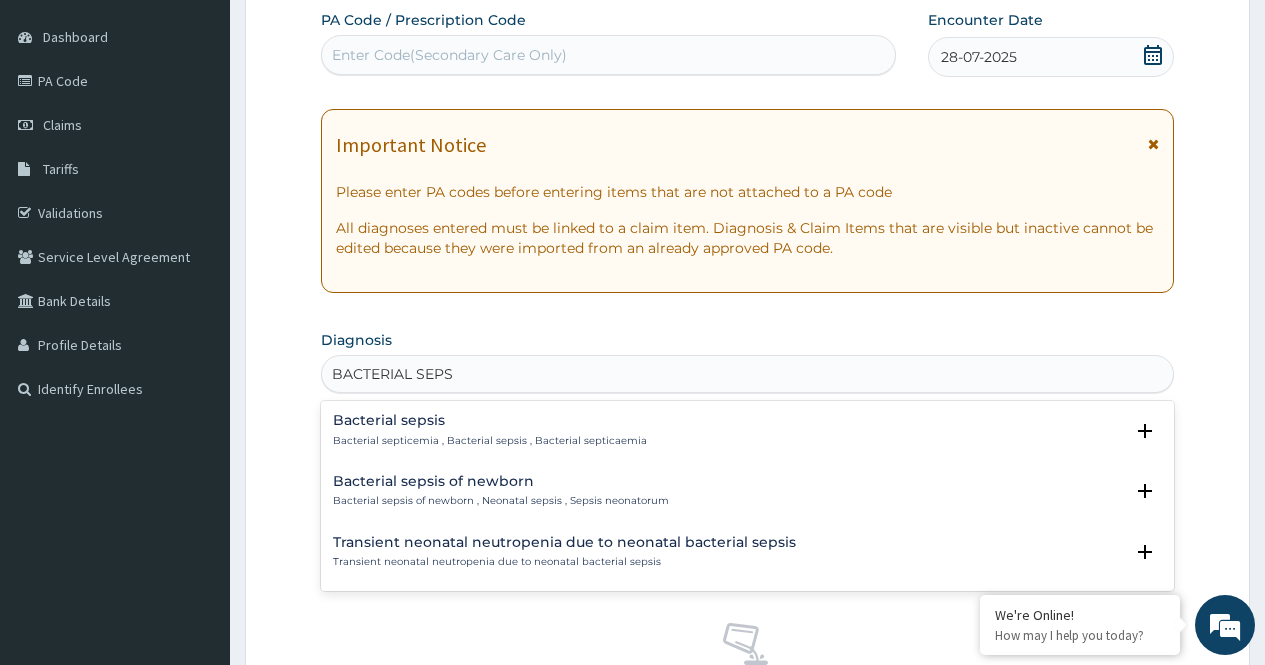 scroll, scrollTop: 0, scrollLeft: 0, axis: both 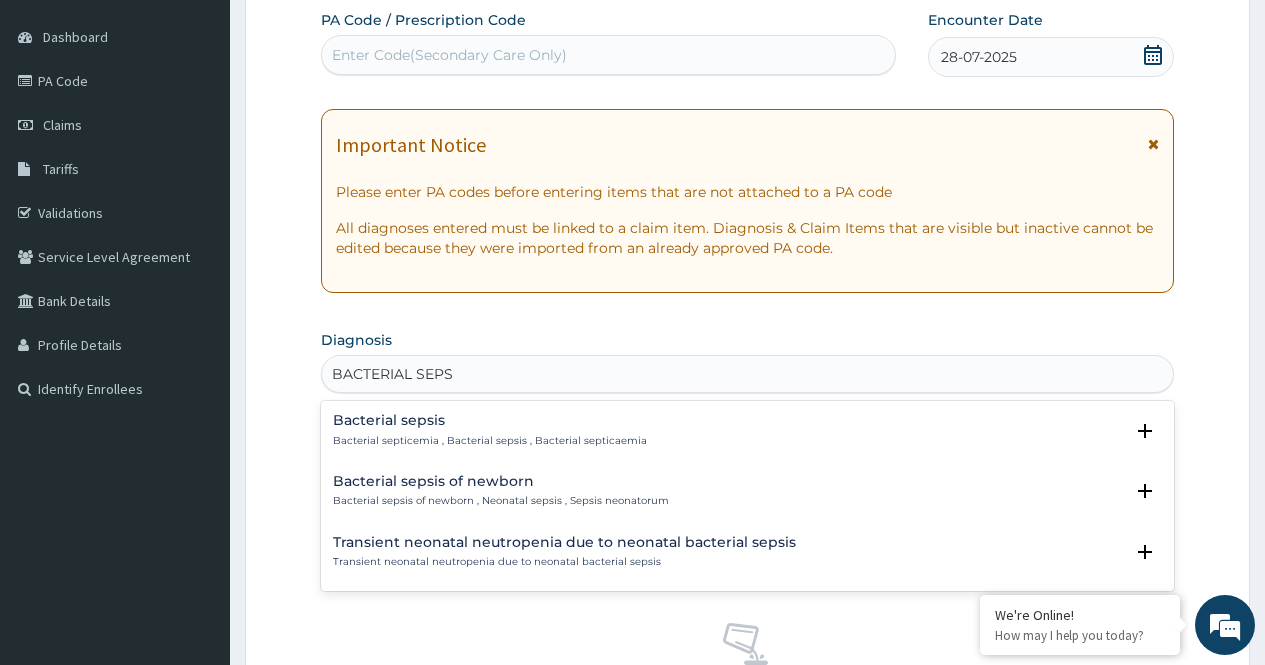 click on "Bacterial sepsis Bacterial septicemia , Bacterial sepsis , Bacterial septicaemia" at bounding box center (747, 430) 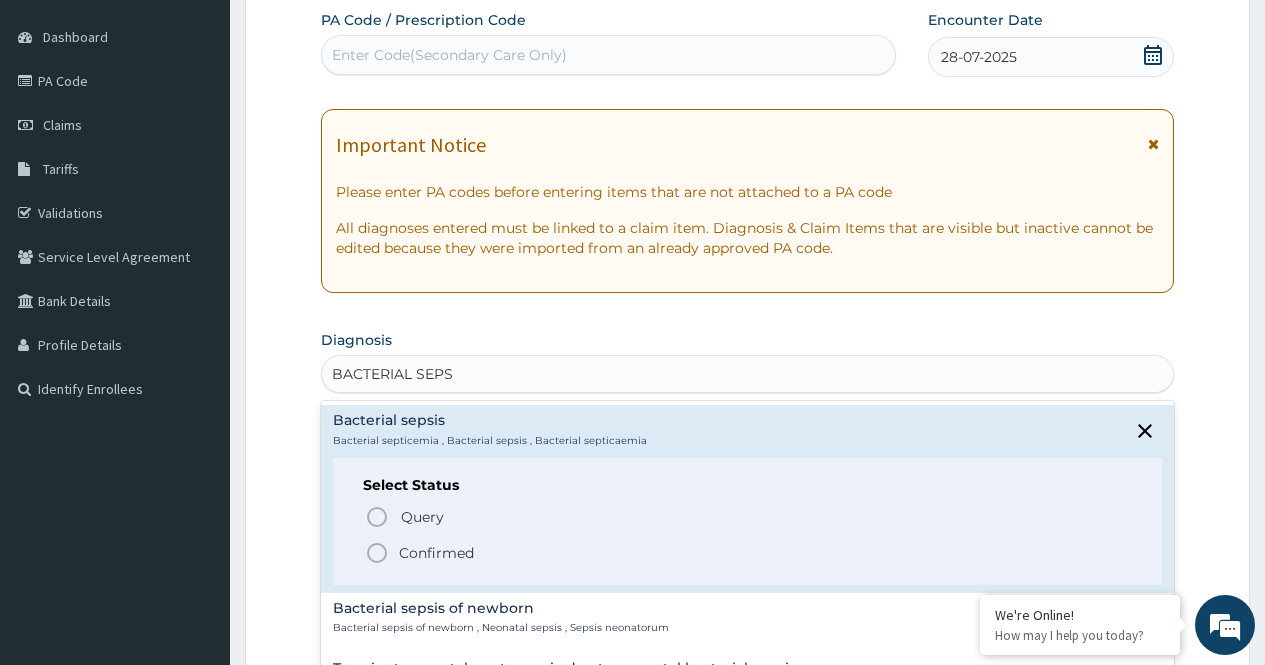 click on "Confirmed" at bounding box center [748, 553] 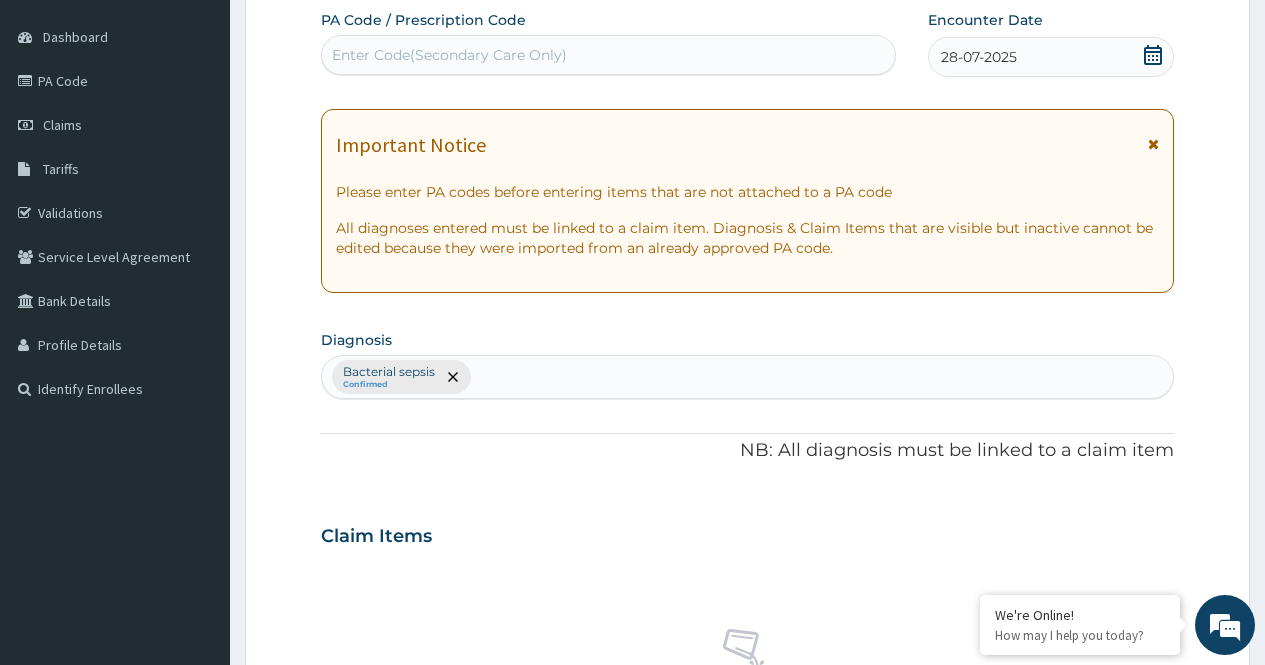 click on "Bacterial sepsis Confirmed" at bounding box center (747, 377) 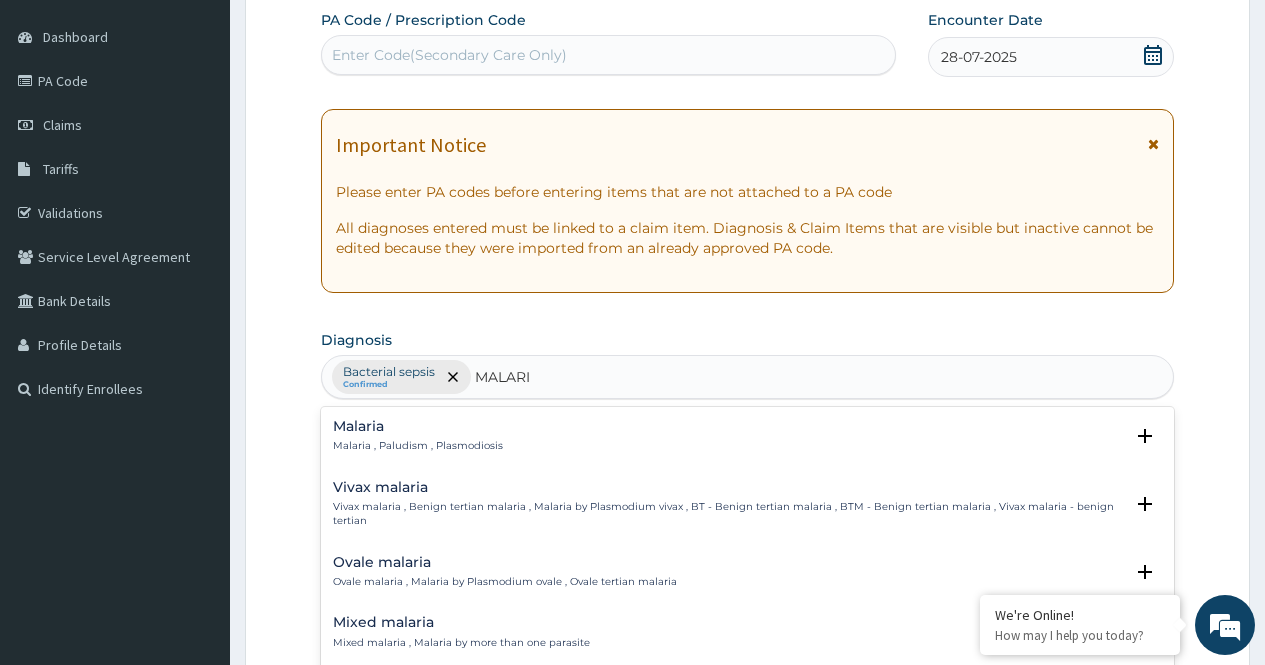type on "MALARIA" 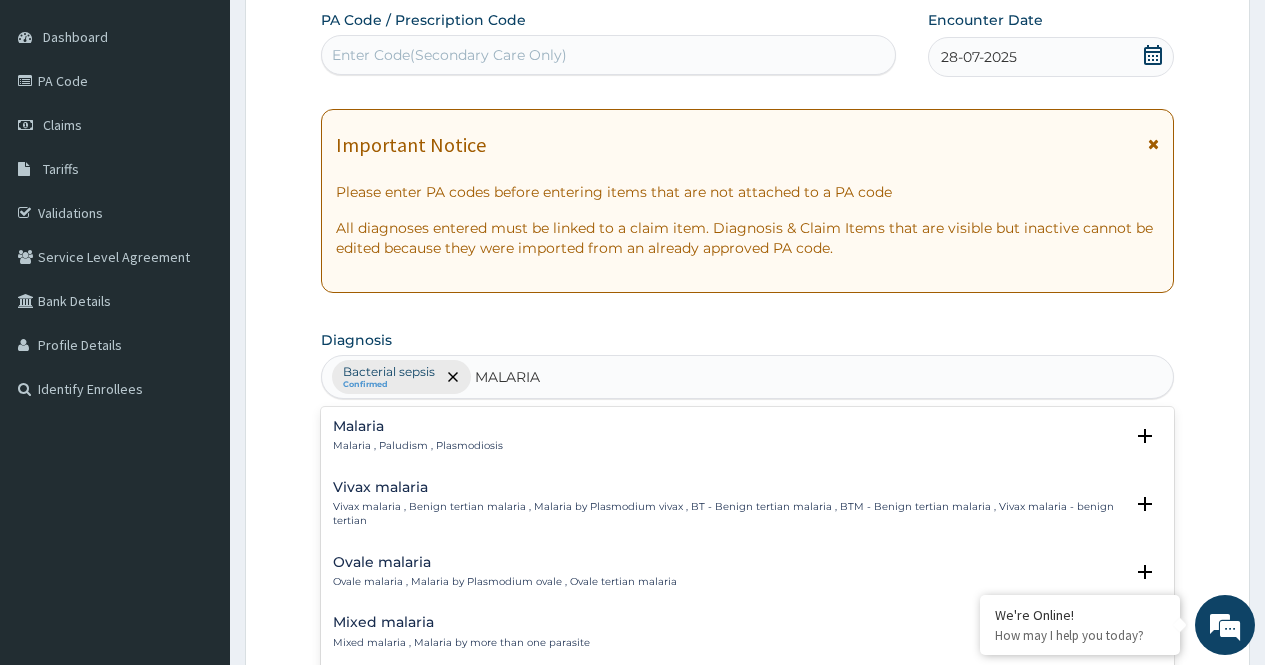 click on "Malaria , Paludism , Plasmodiosis" at bounding box center [418, 446] 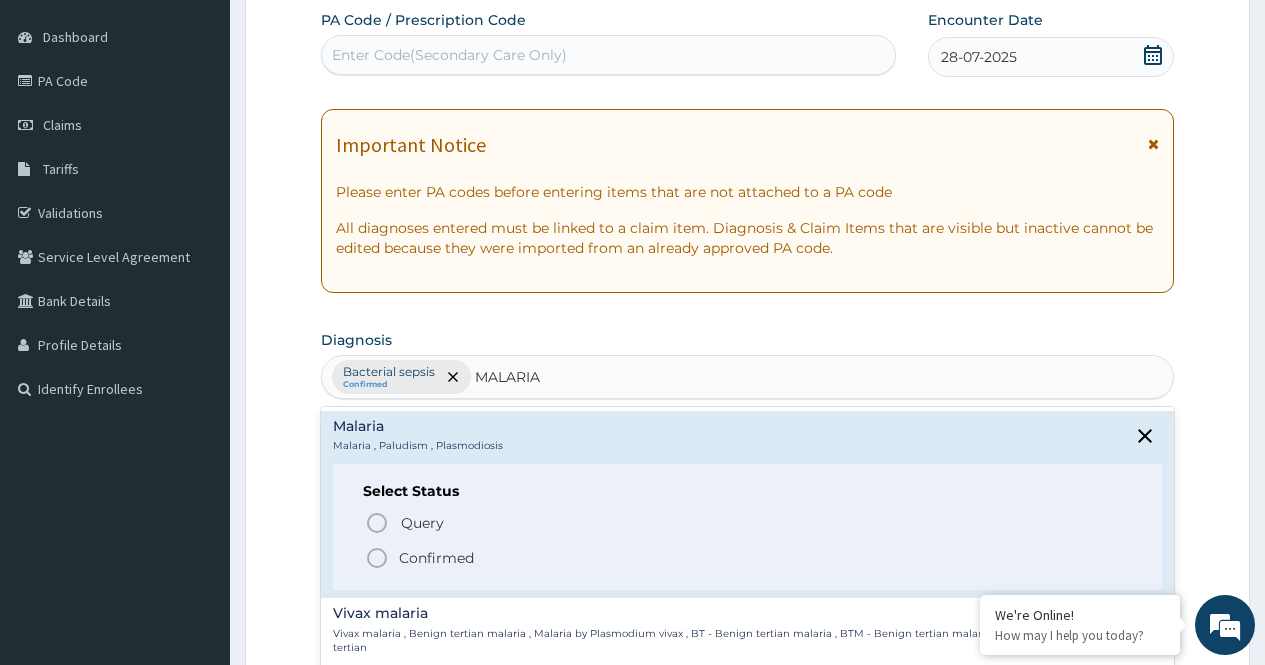 click on "Confirmed" at bounding box center [436, 558] 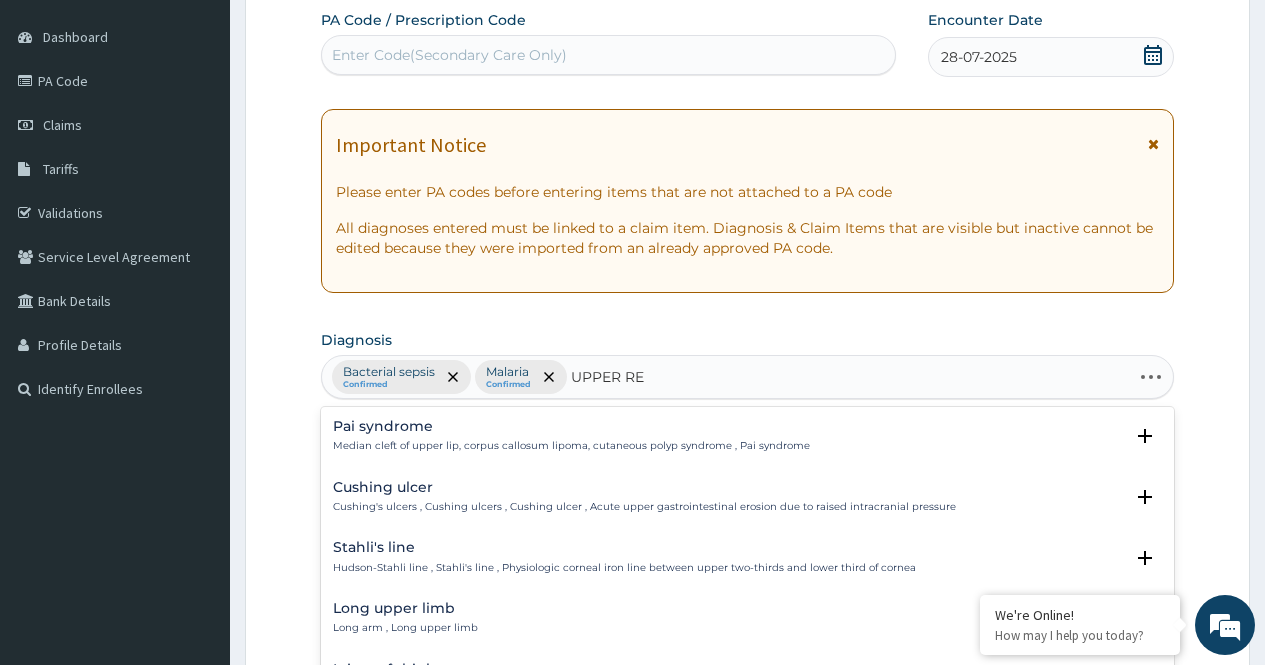 type on "UPPER RES" 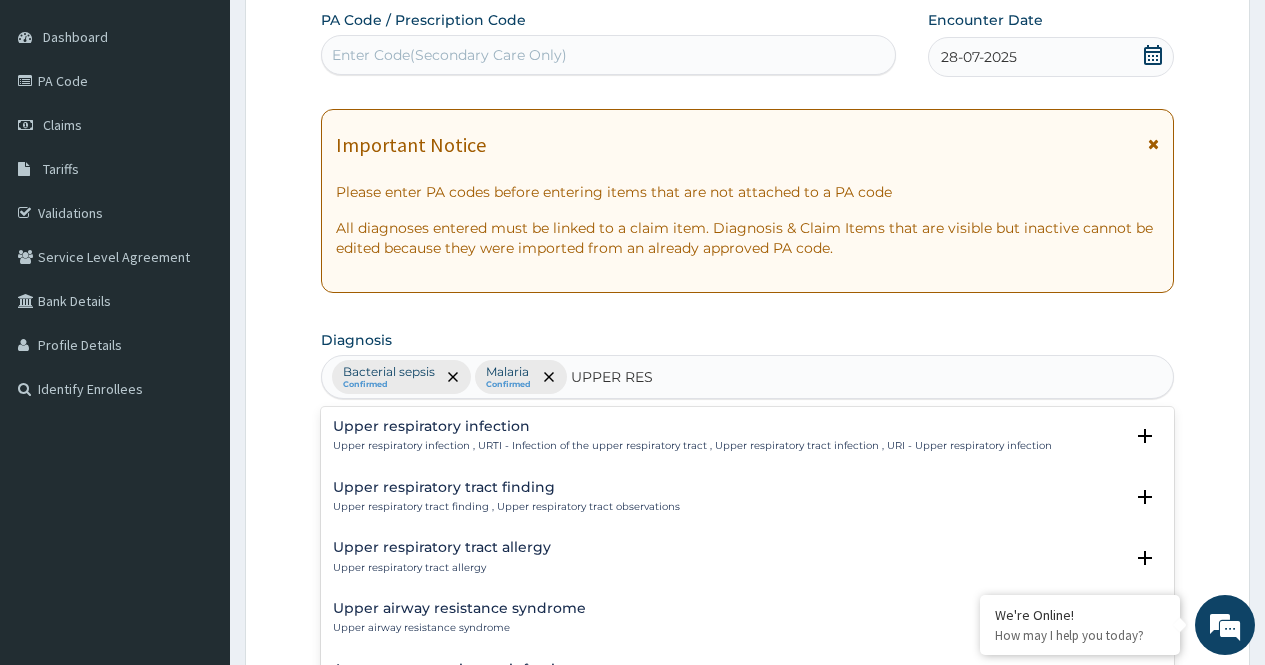 click on "Upper respiratory infection Upper respiratory infection , URTI - Infection of the upper respiratory tract , Upper respiratory tract infection , URI - Upper respiratory infection" at bounding box center (692, 436) 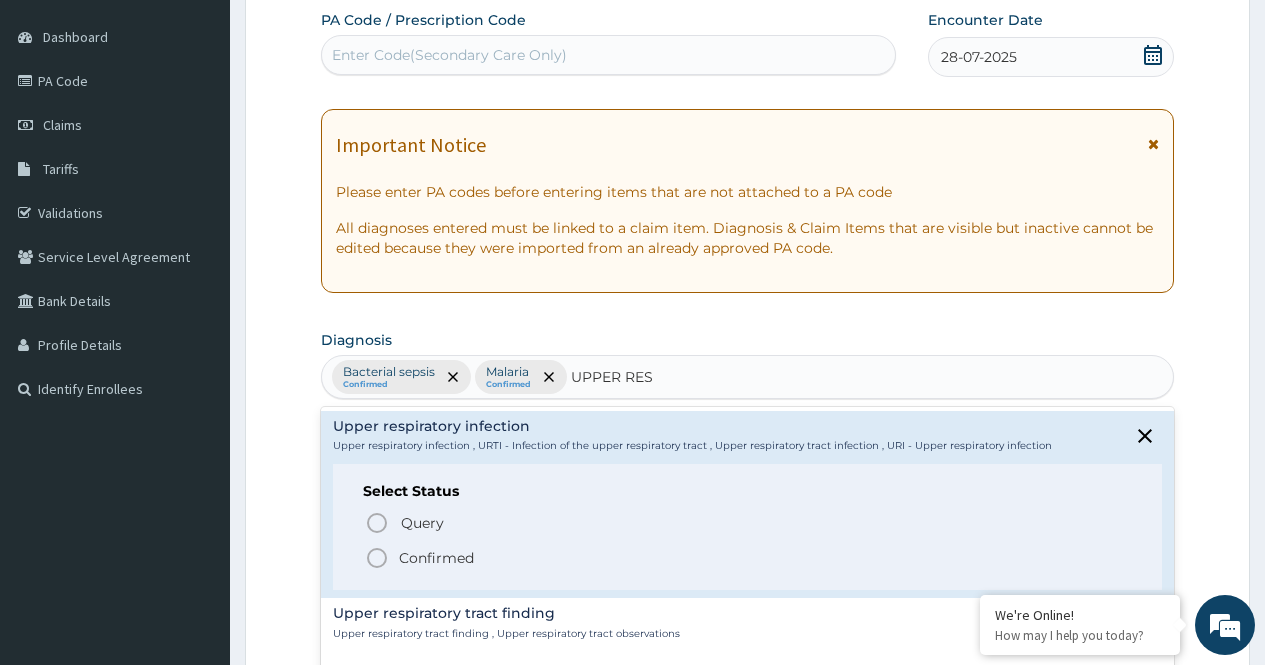 click on "Confirmed" at bounding box center (436, 558) 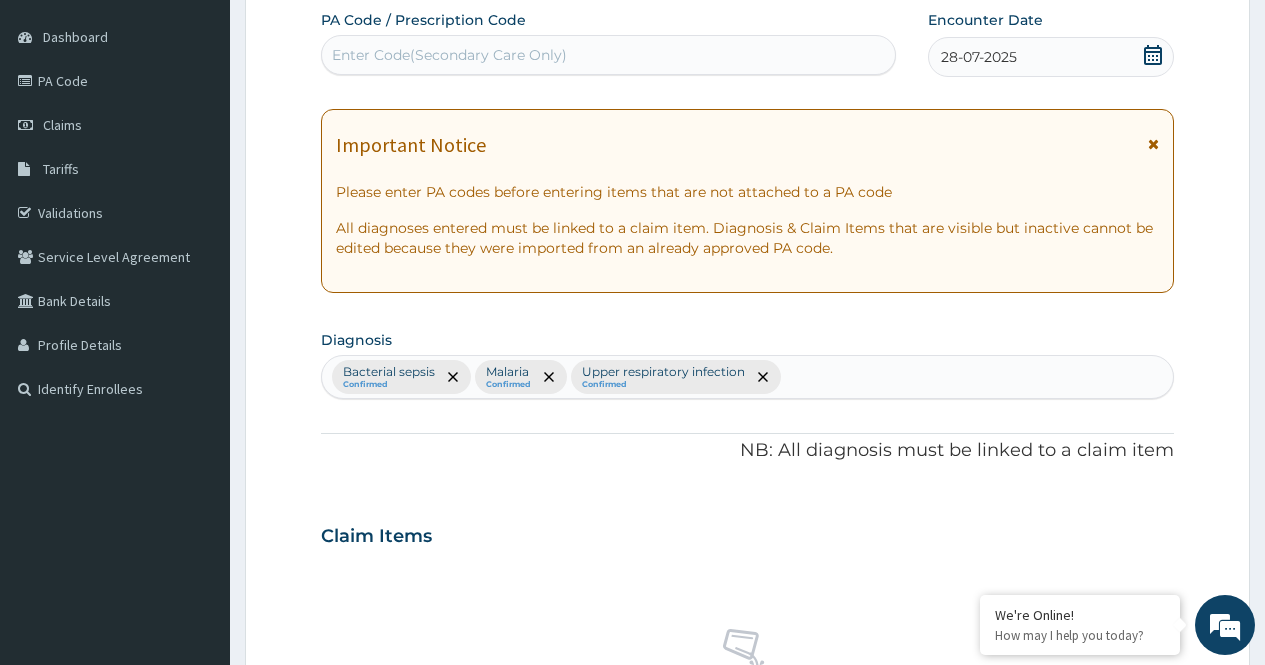 click on "PA Code / Prescription Code Enter Code(Secondary Care Only) Encounter Date 28-07-2025 Important Notice Please enter PA codes before entering items that are not attached to a PA code   All diagnoses entered must be linked to a claim item. Diagnosis & Claim Items that are visible but inactive cannot be edited because they were imported from an already approved PA code. Diagnosis Bacterial sepsis Confirmed Malaria Confirmed Upper respiratory infection Confirmed NB: All diagnosis must be linked to a claim item Claim Items No claim item Types Select Type Item Select Item Pair Diagnosis Select Diagnosis Unit Price 0 Add Comment" at bounding box center [747, 530] 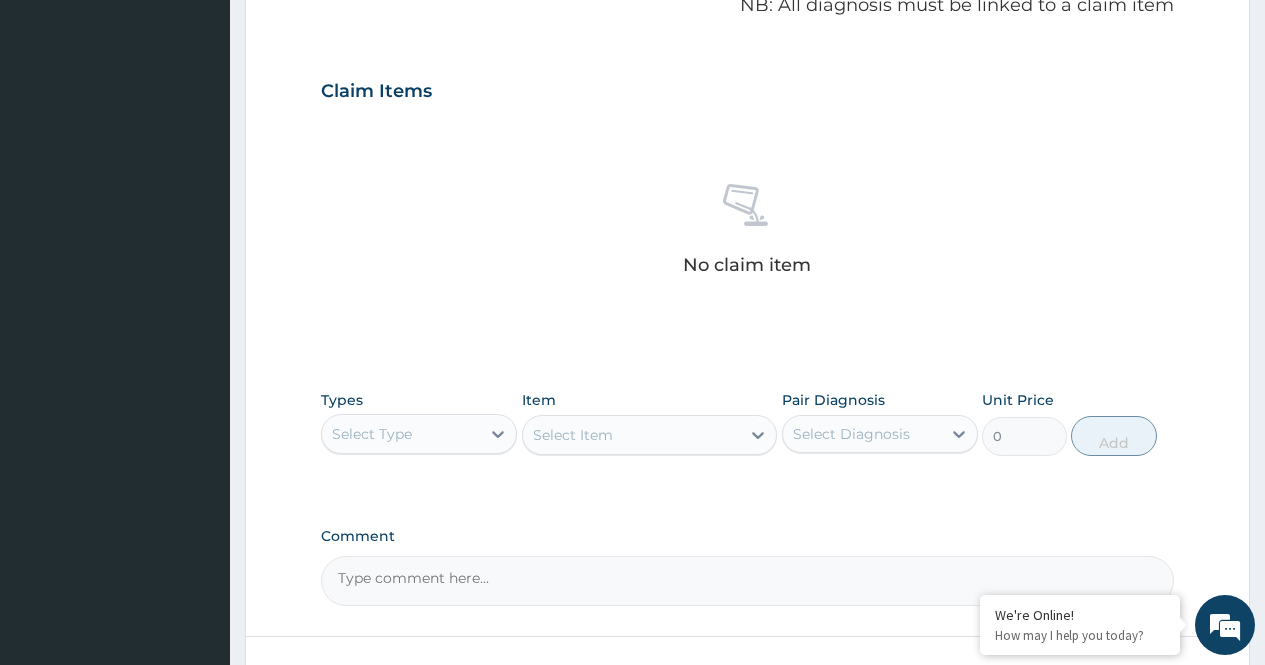 scroll, scrollTop: 777, scrollLeft: 0, axis: vertical 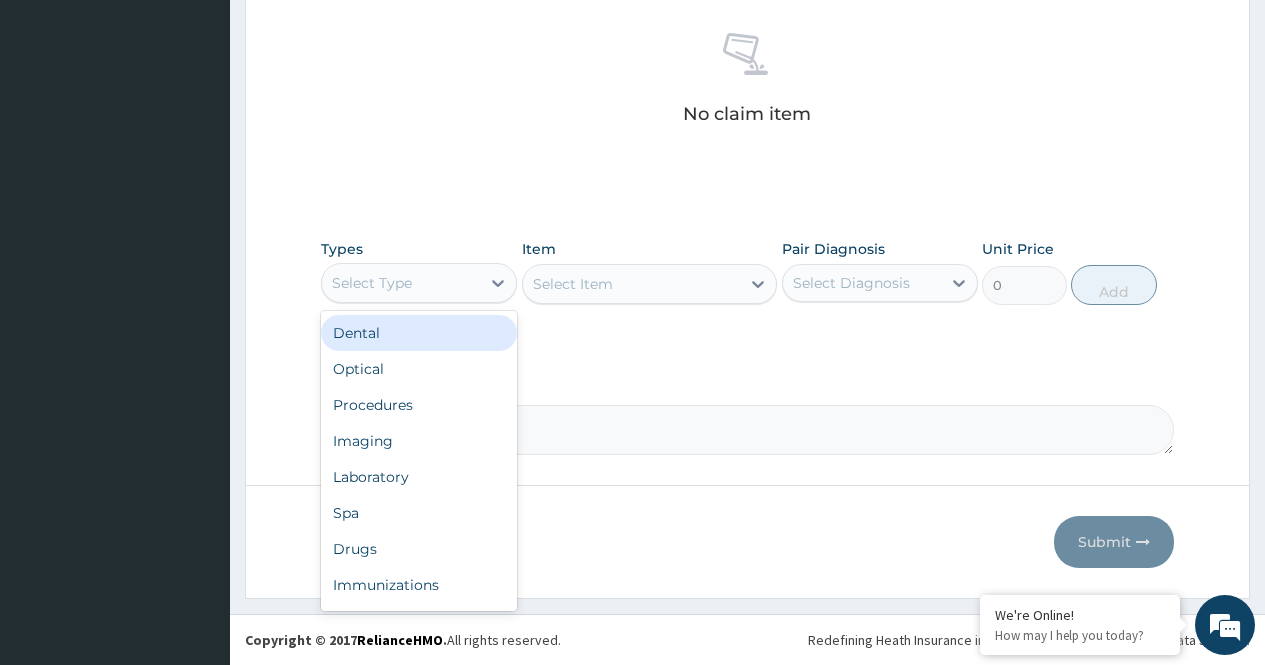click on "Select Type" at bounding box center [401, 283] 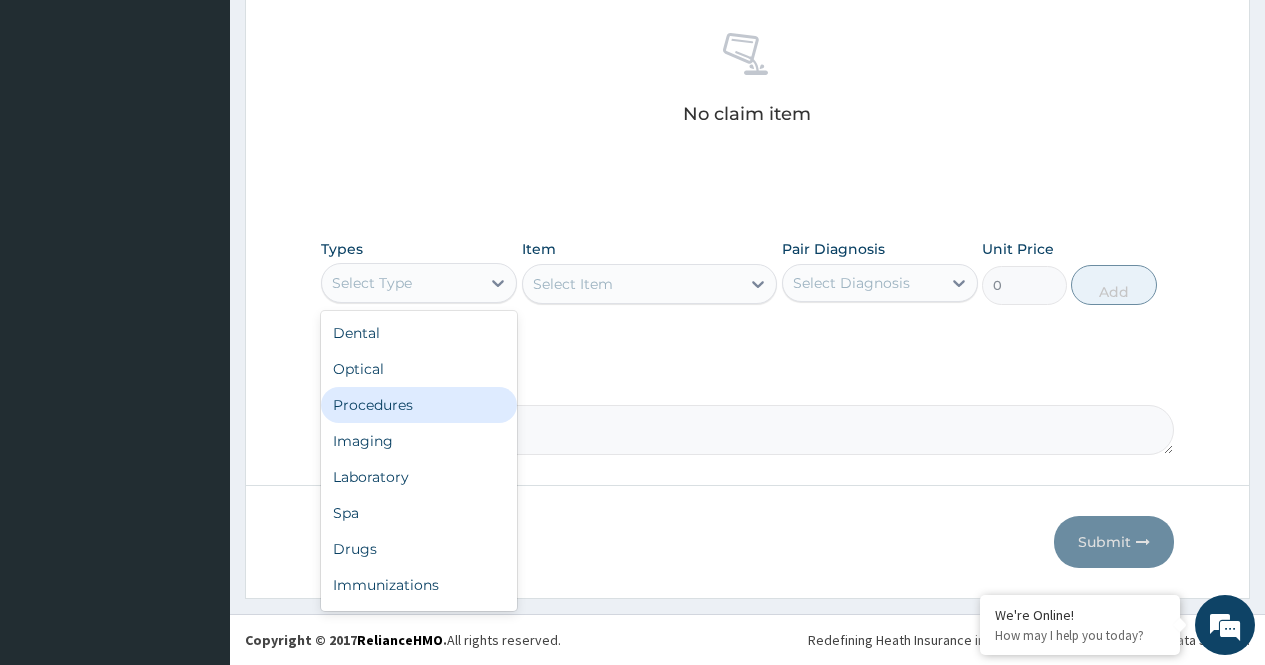 click on "Procedures" at bounding box center (419, 405) 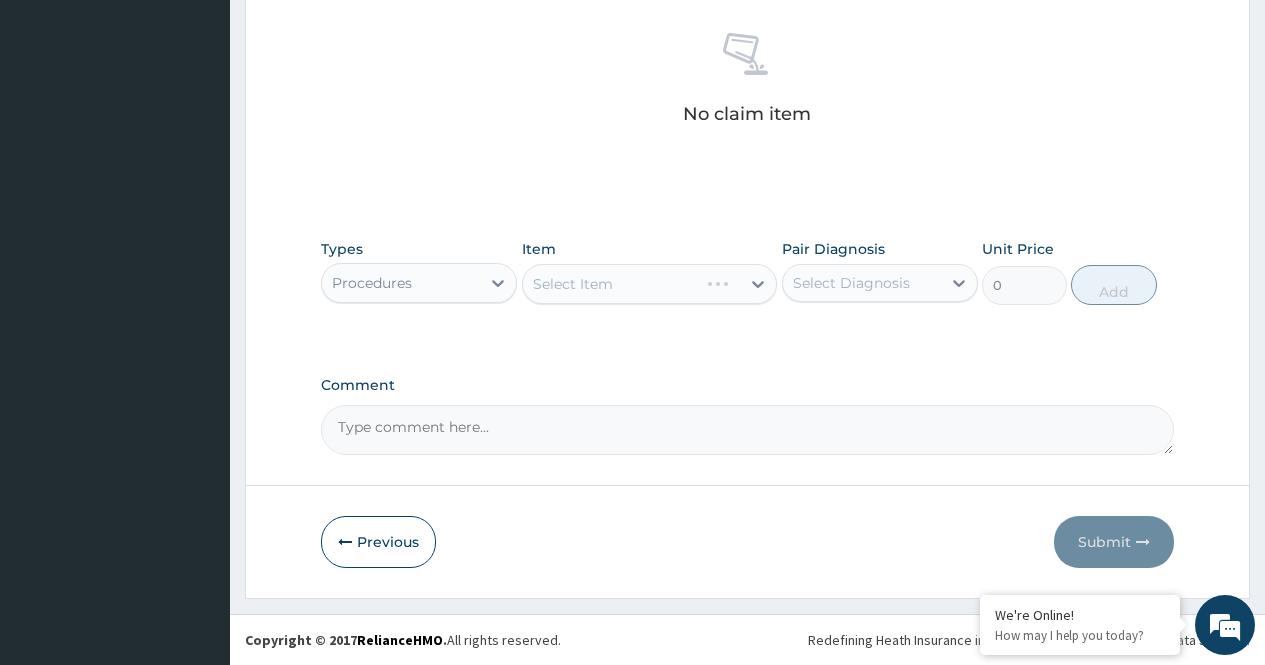 click on "Select Item" at bounding box center [650, 284] 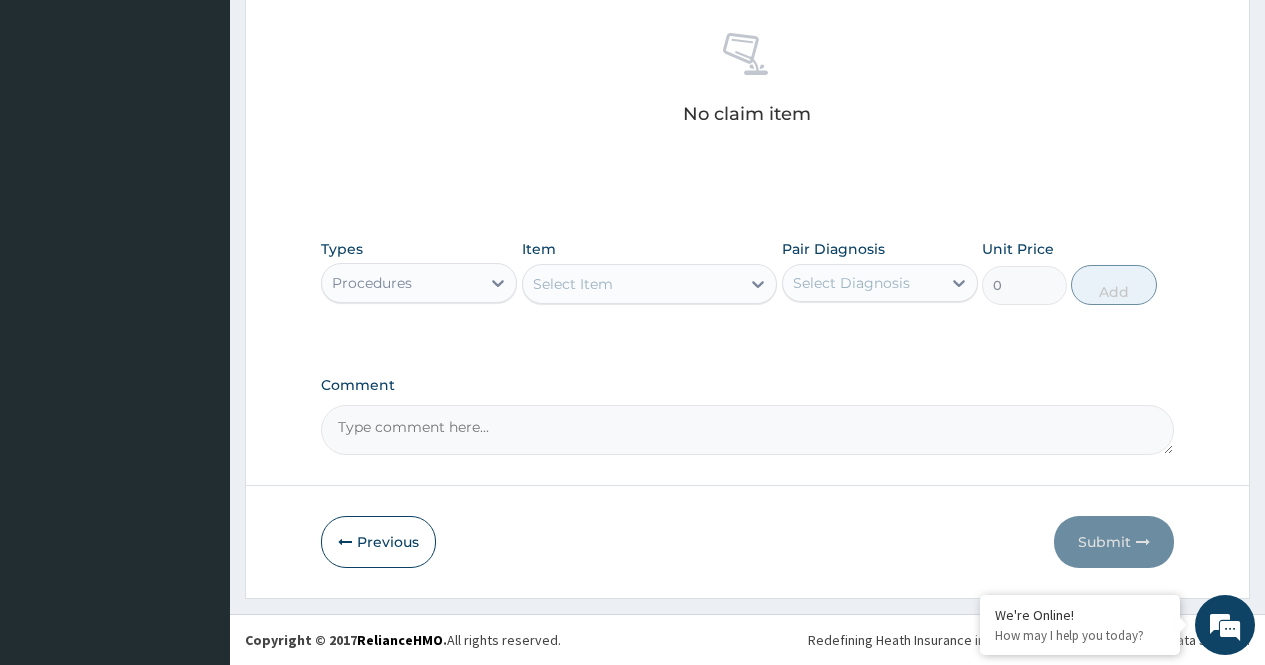 click on "Select Item" at bounding box center [632, 284] 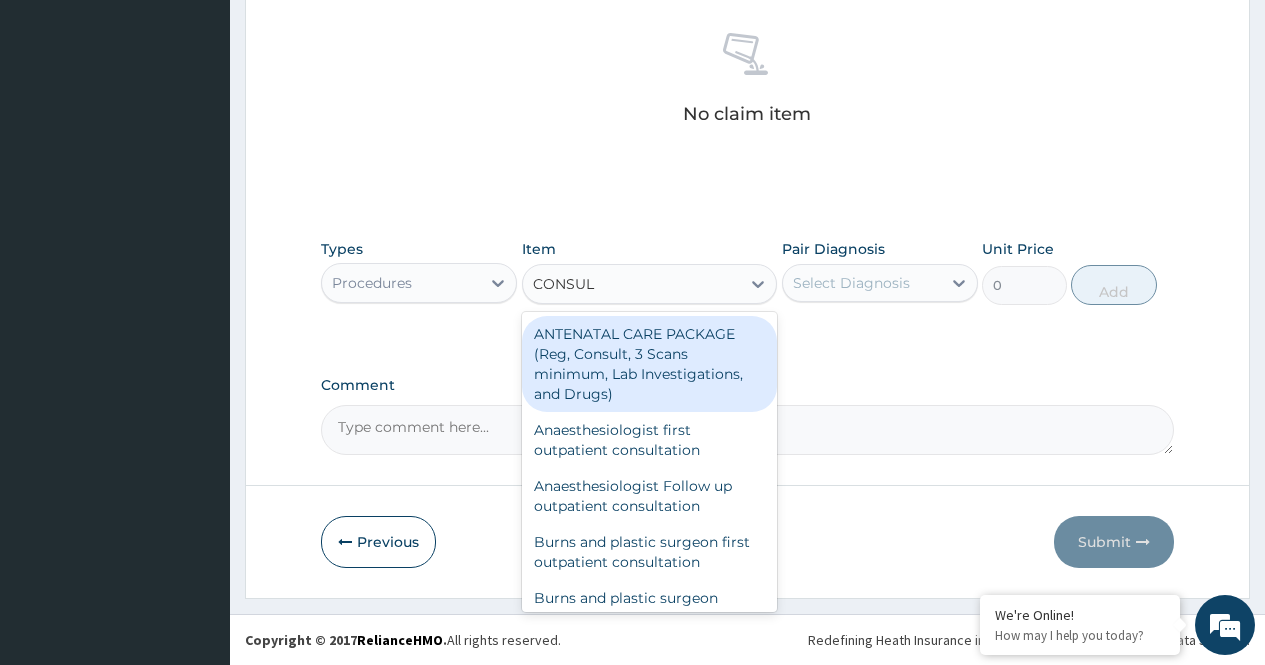 type on "CONSULT" 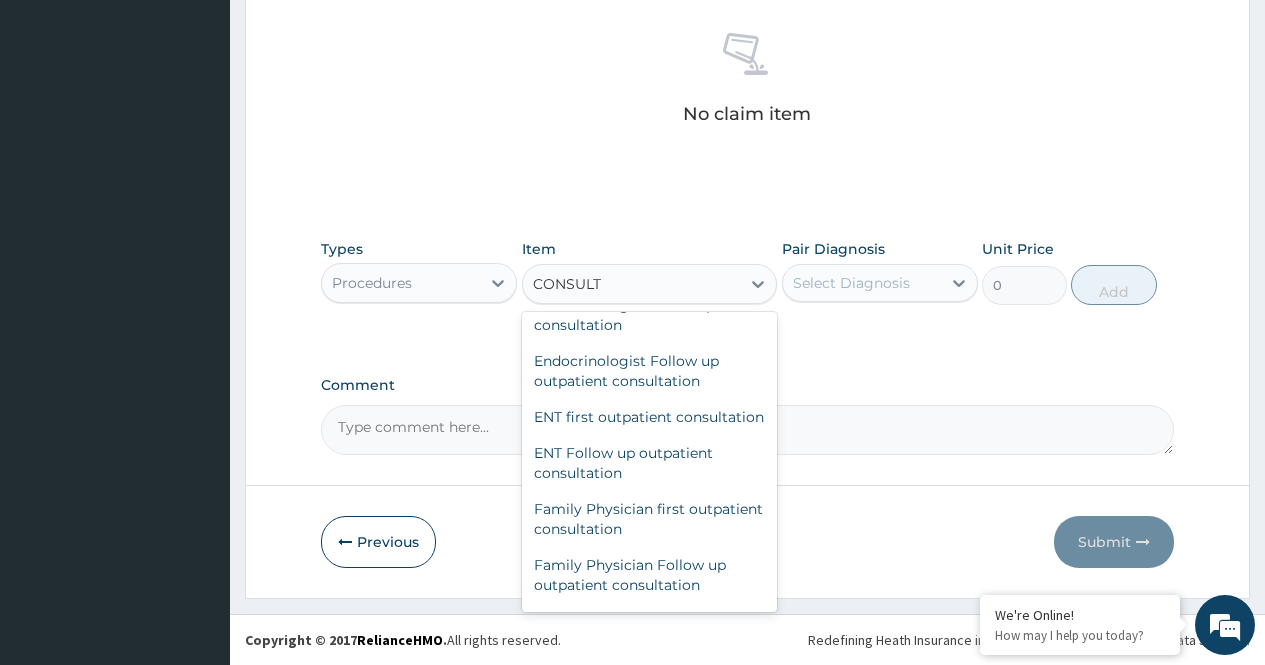 scroll, scrollTop: 786, scrollLeft: 0, axis: vertical 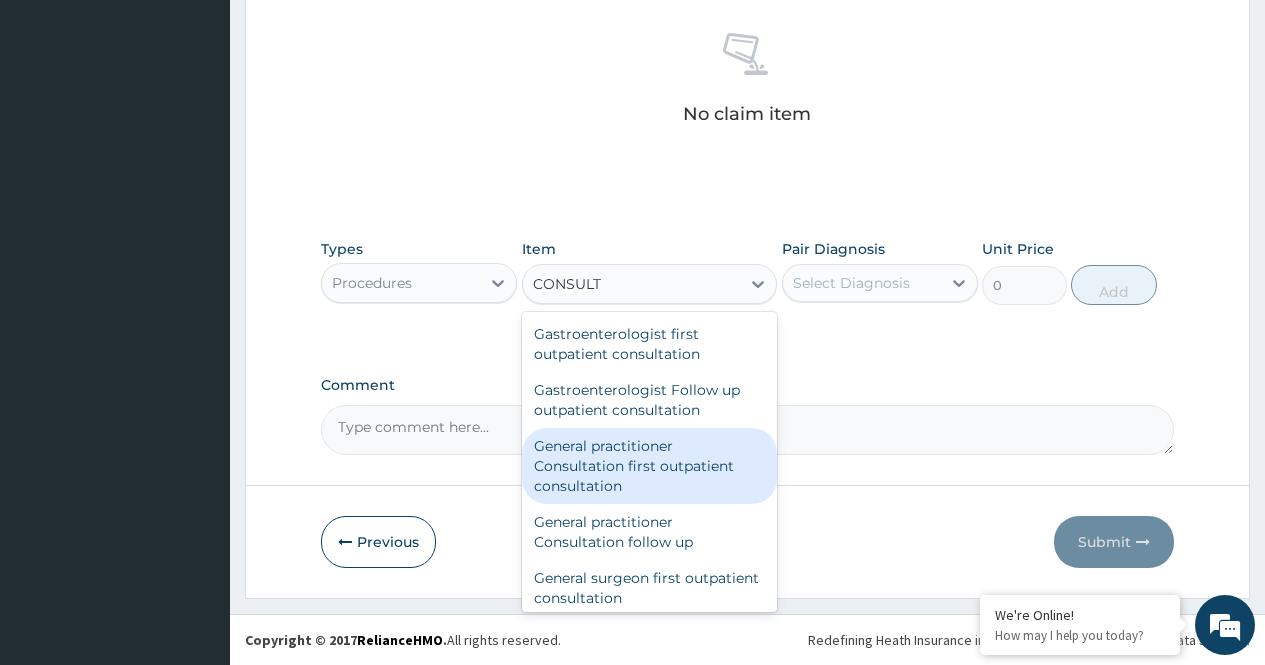 click on "General practitioner Consultation first outpatient consultation" at bounding box center [650, 466] 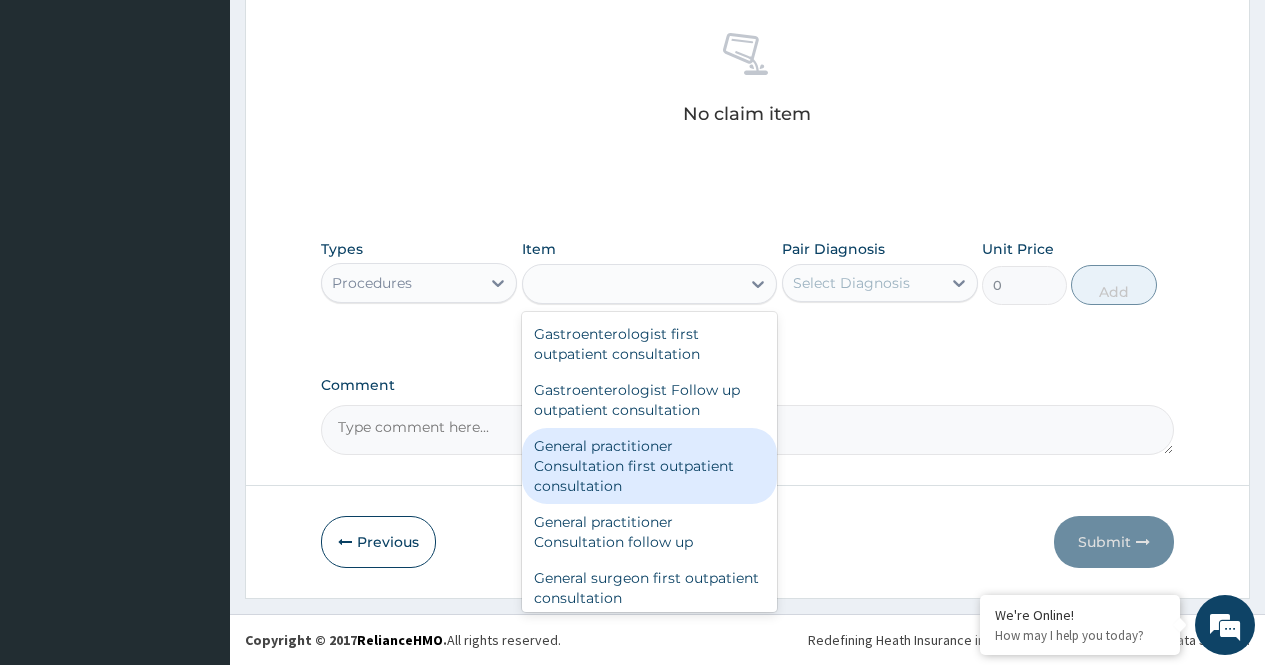 type on "3547.5" 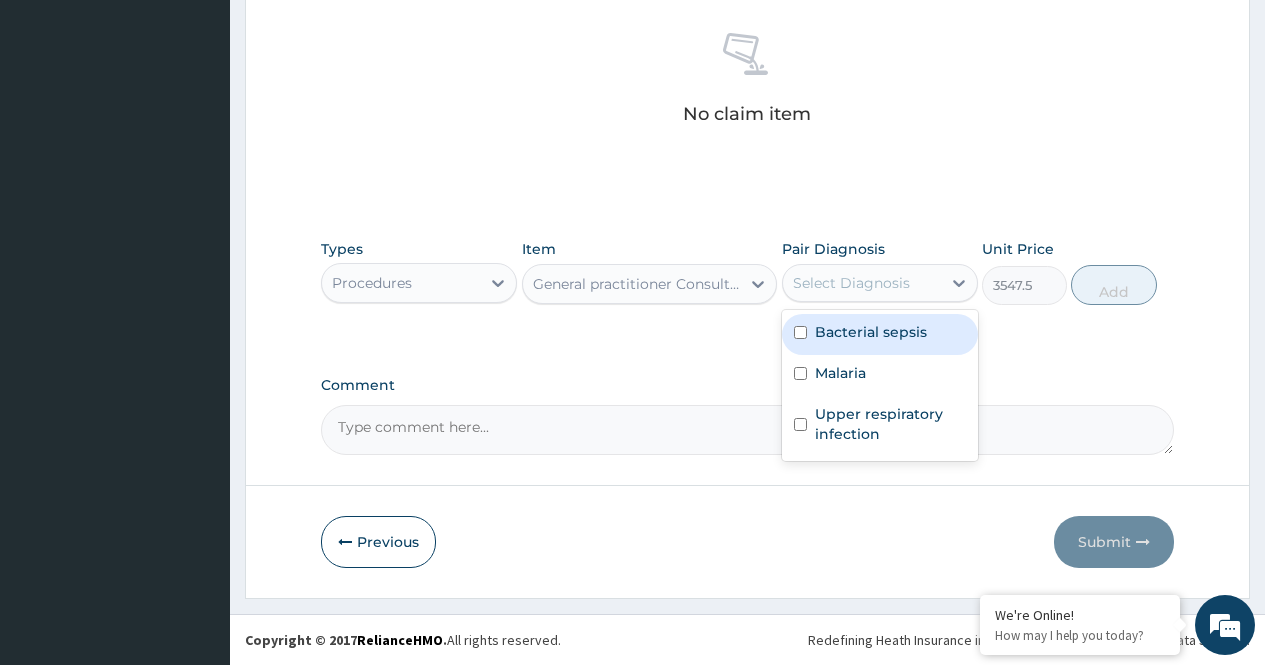 click on "Select Diagnosis" at bounding box center (851, 283) 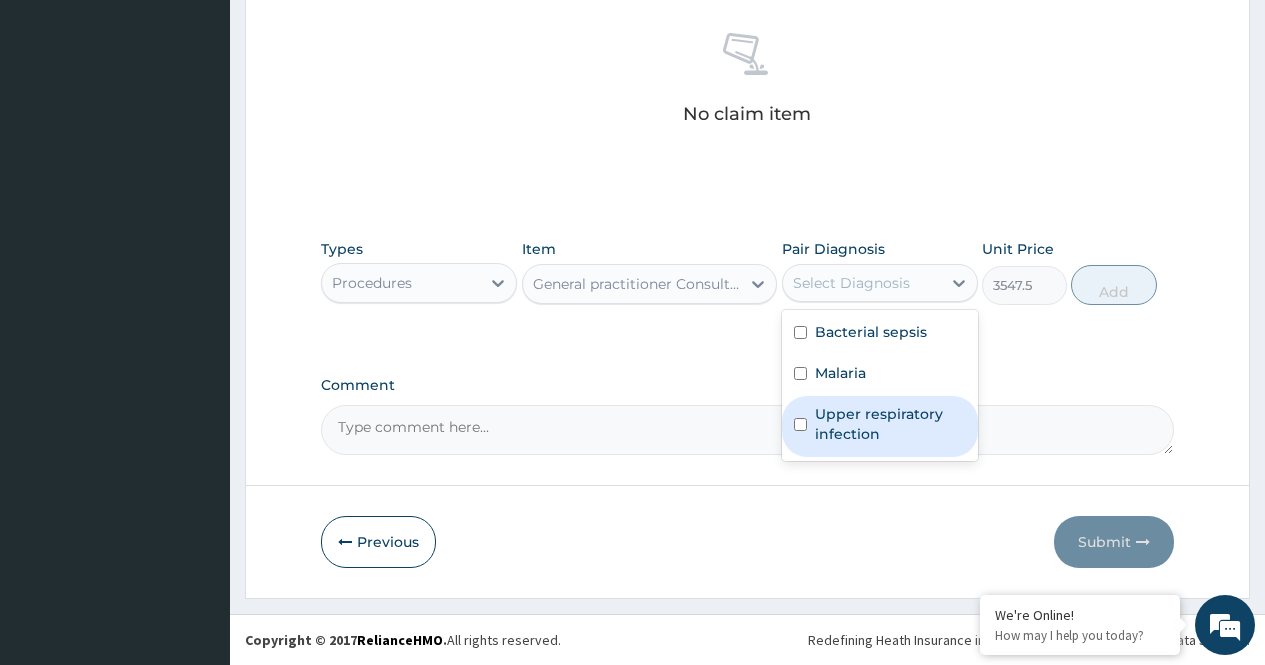 click on "Upper respiratory infection" at bounding box center (890, 424) 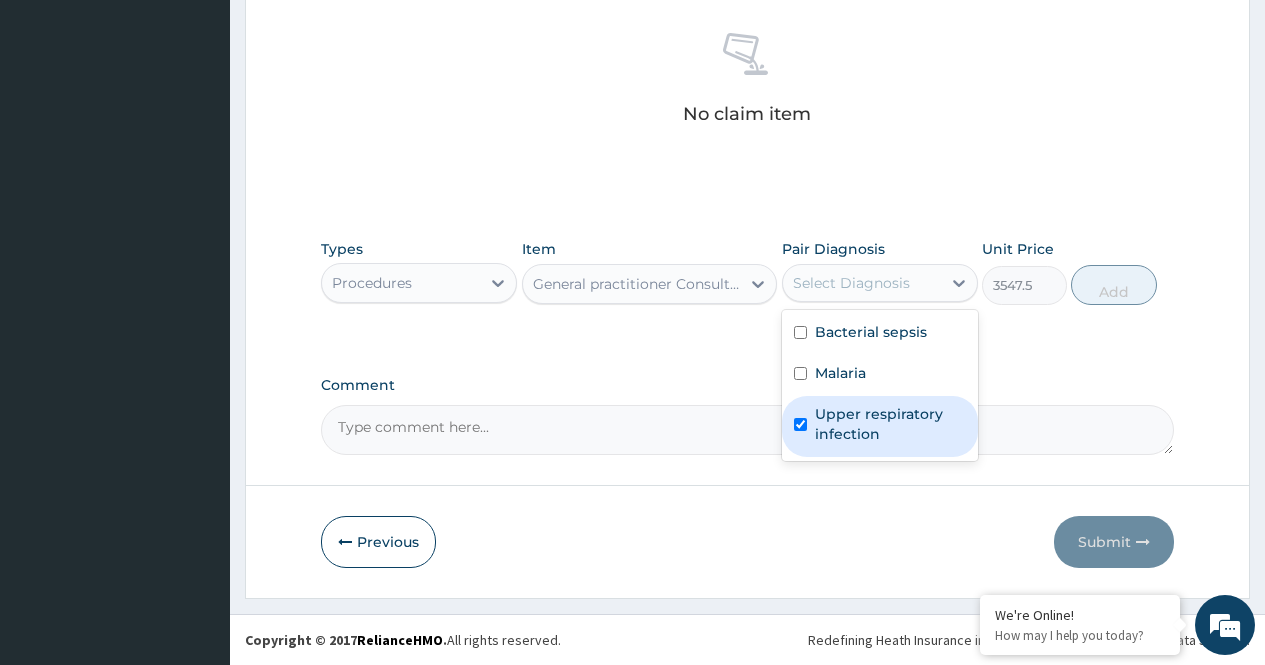 checkbox on "true" 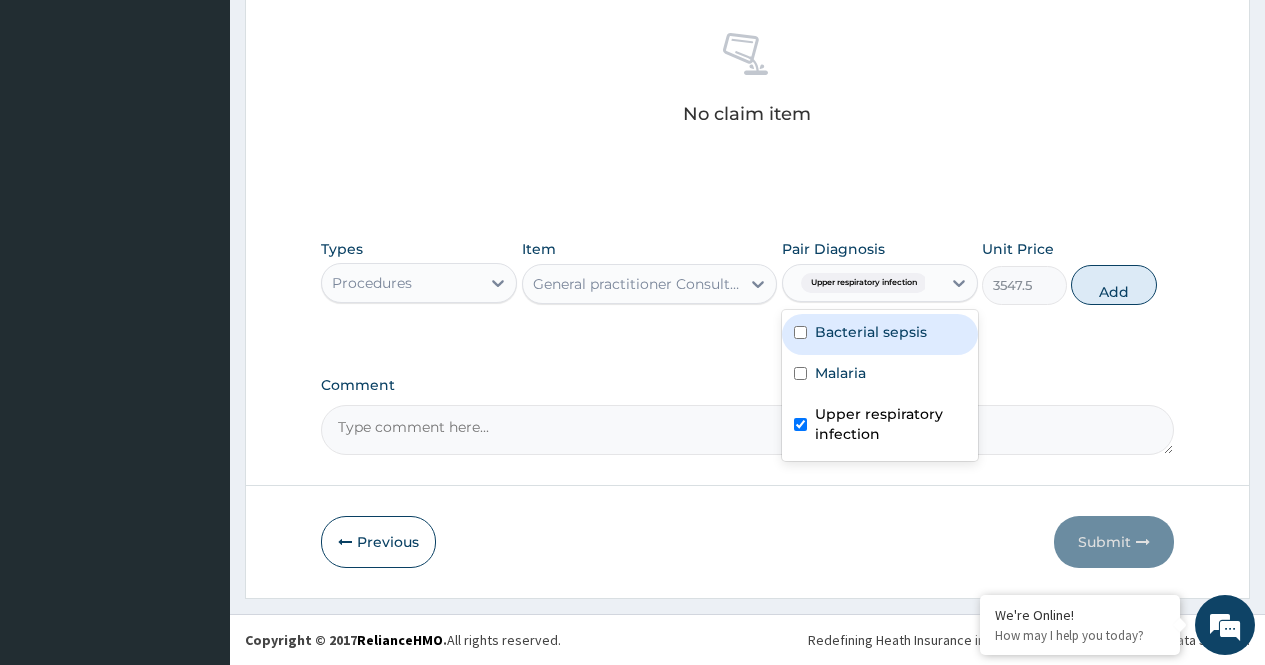 click on "Bacterial sepsis" at bounding box center (880, 334) 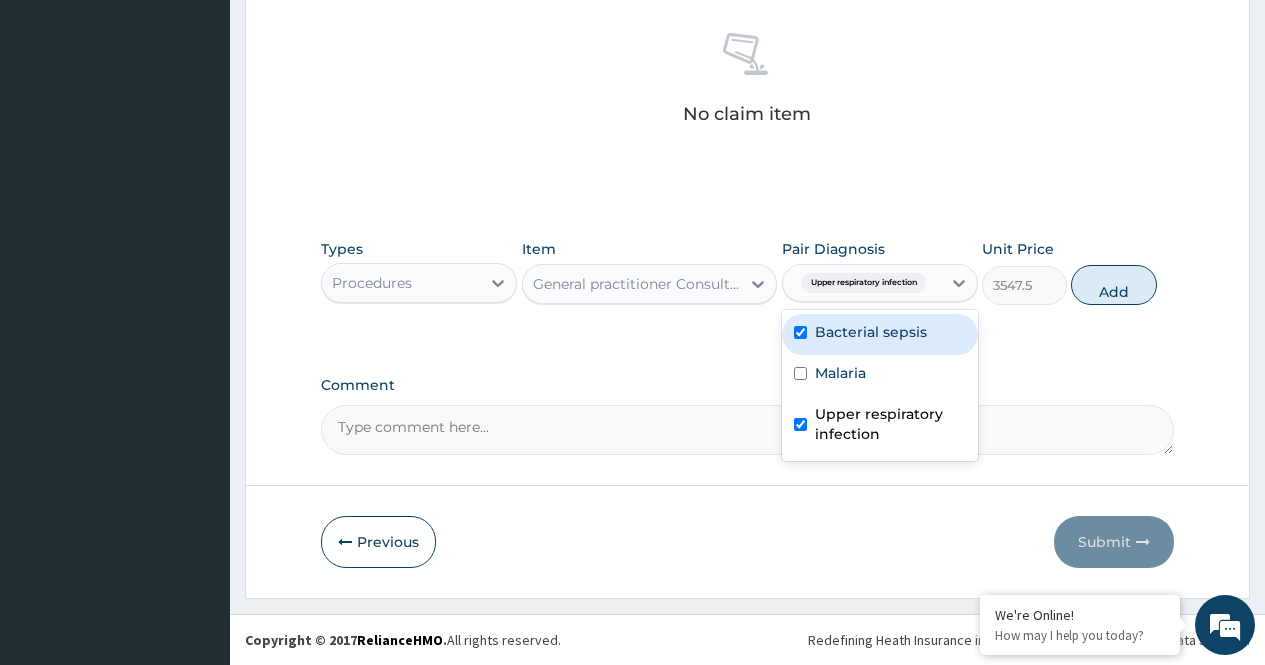 checkbox on "true" 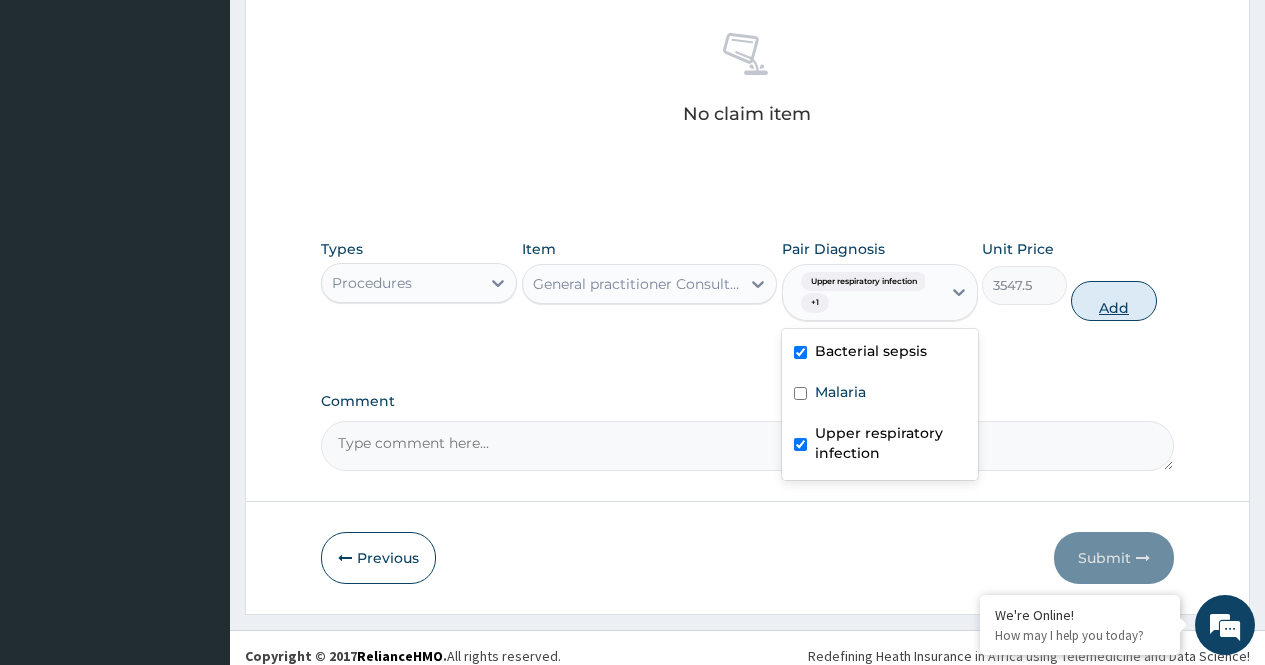 click on "Add" at bounding box center [1113, 301] 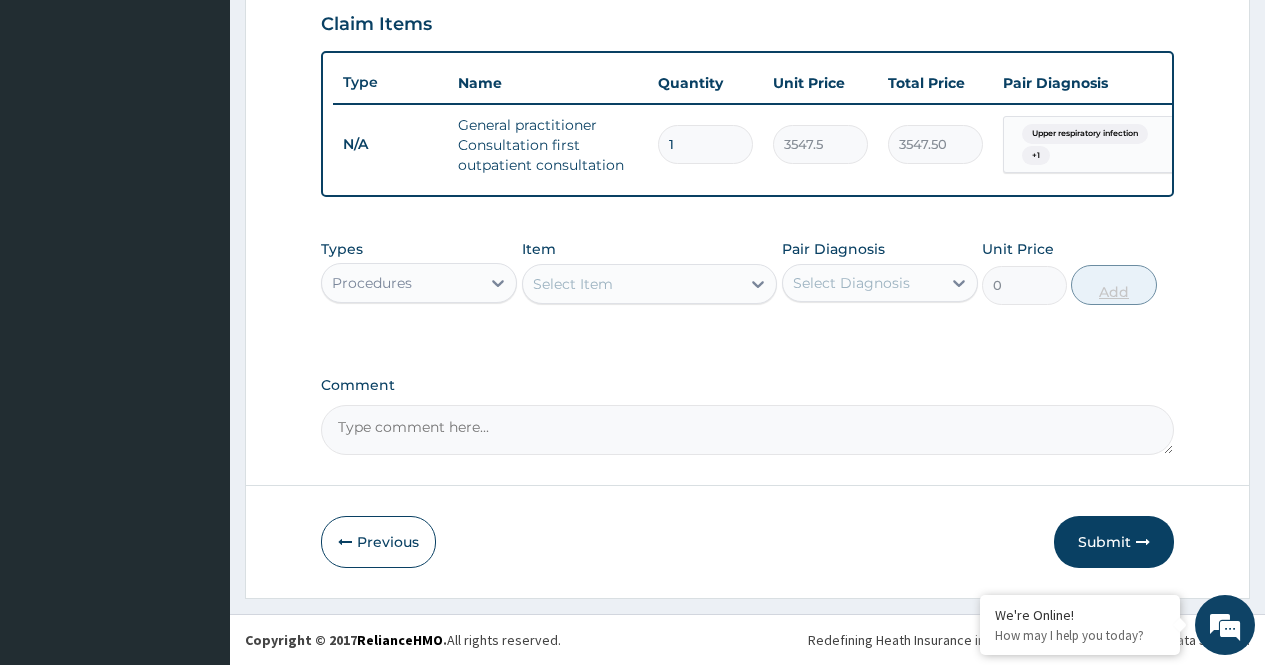 scroll, scrollTop: 708, scrollLeft: 0, axis: vertical 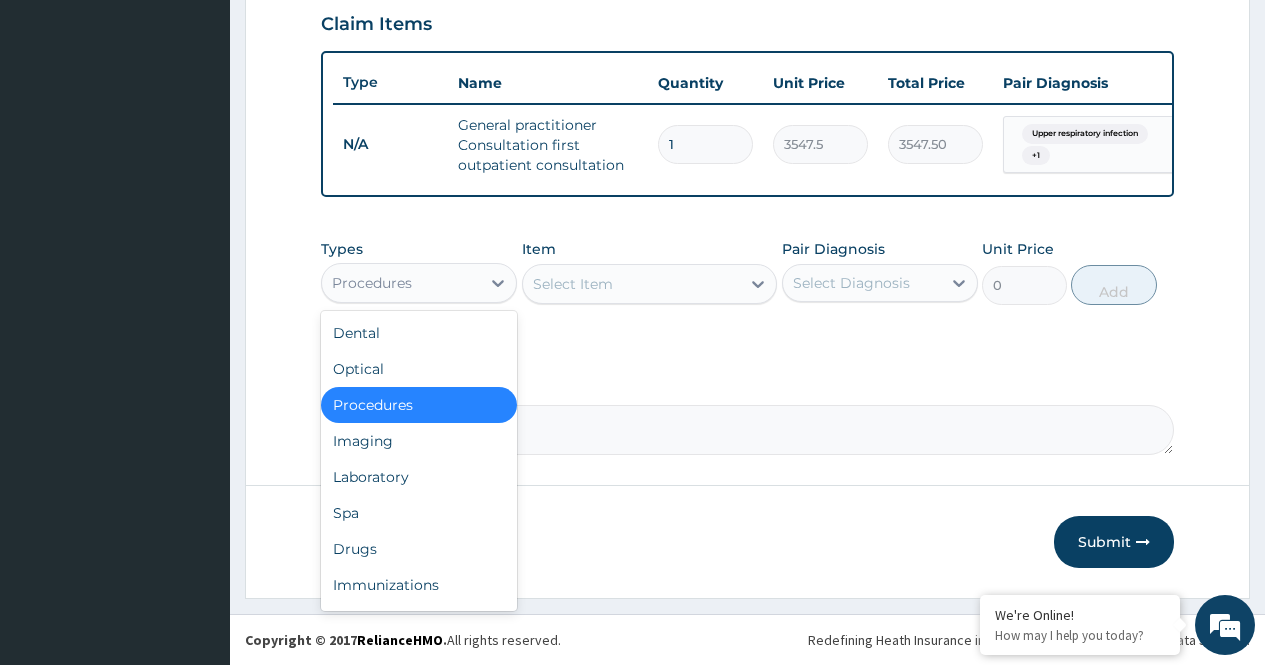 click on "Procedures" at bounding box center (419, 283) 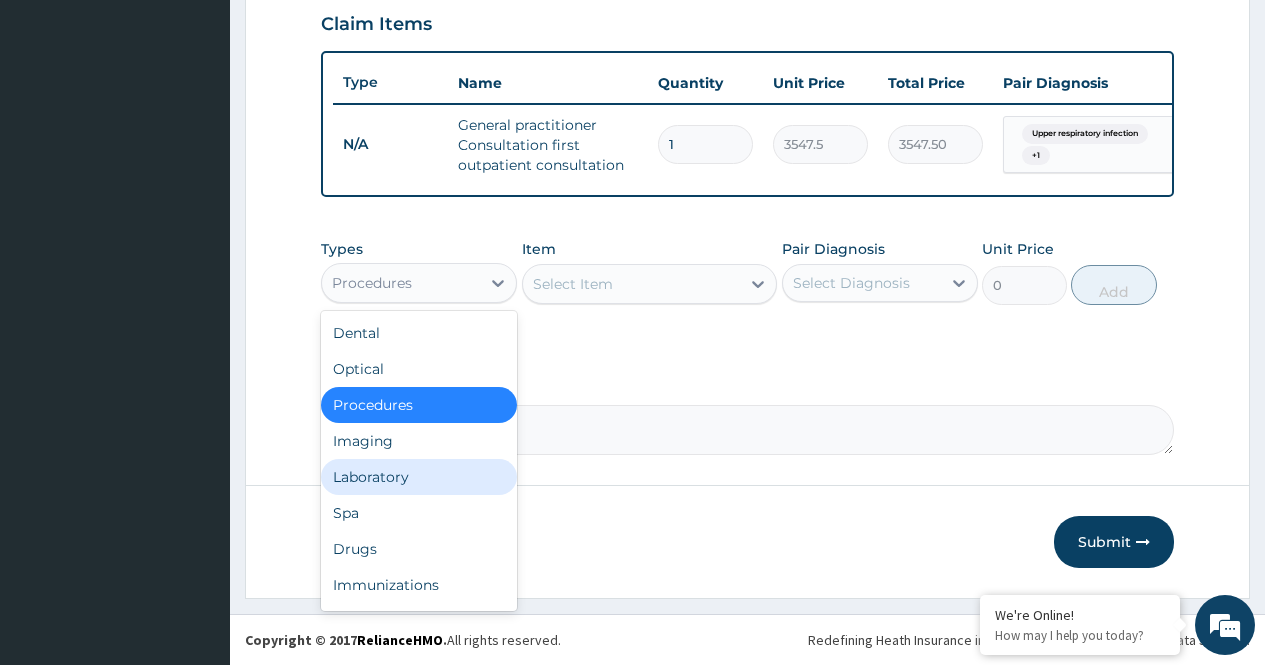 click on "Laboratory" at bounding box center (419, 477) 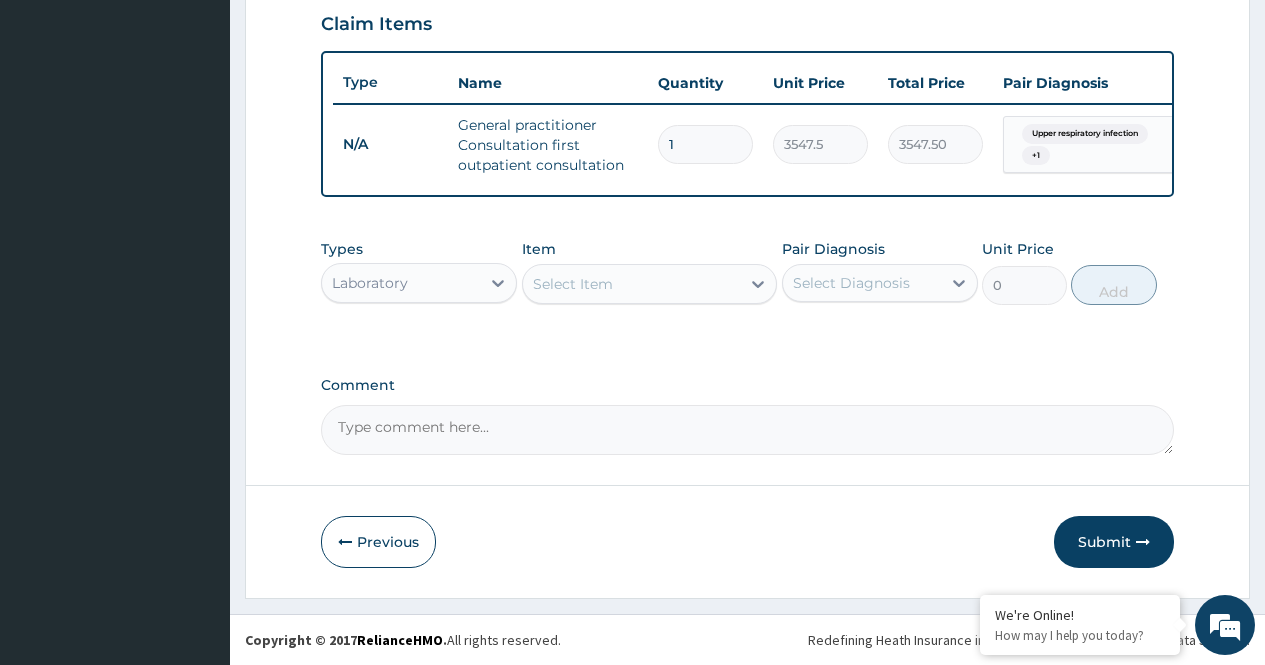 click on "Select Item" at bounding box center (632, 284) 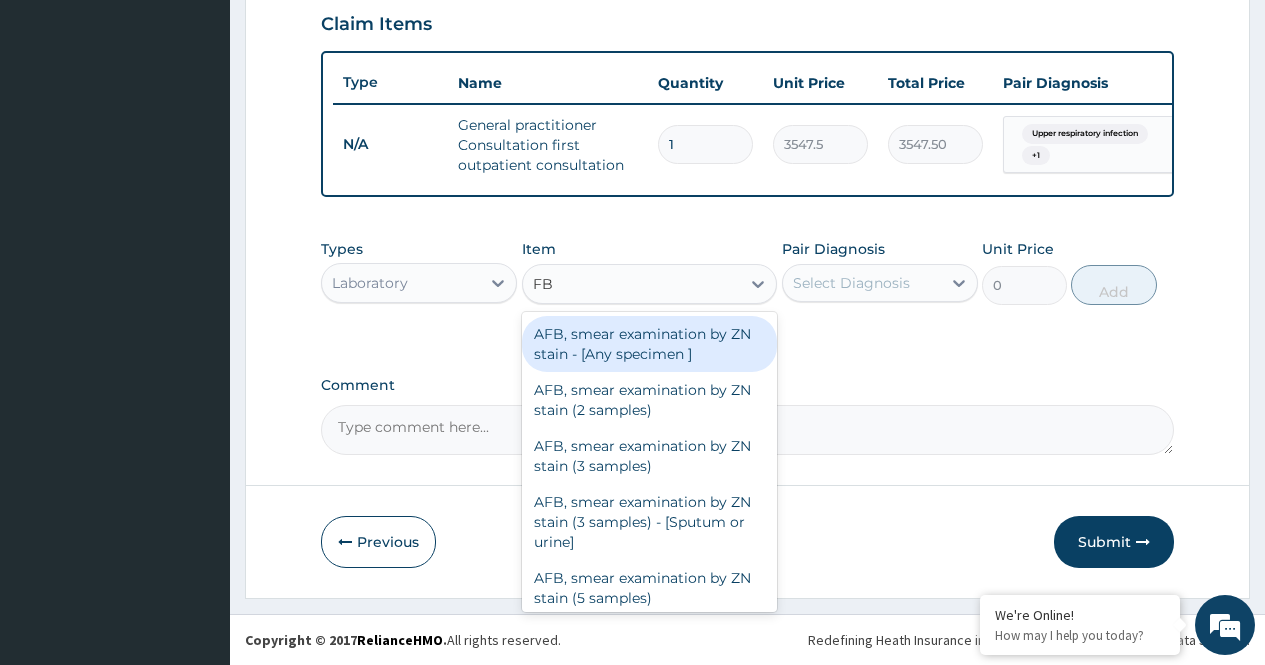 type on "FBC" 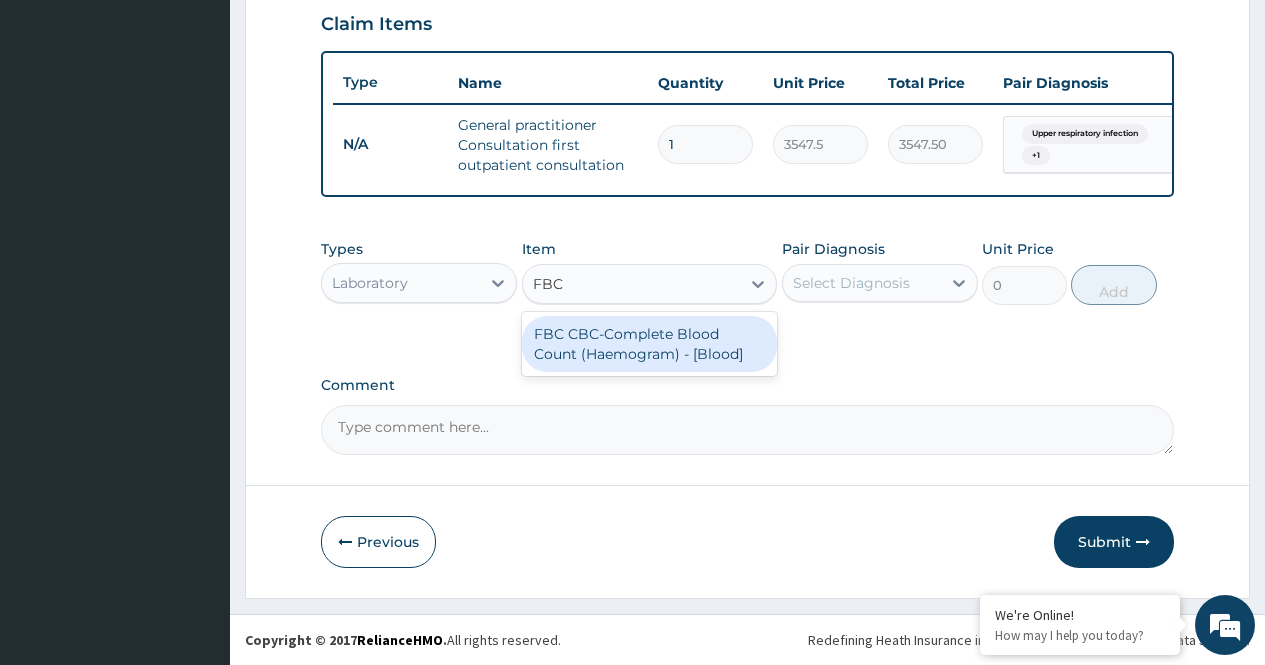 click on "FBC CBC-Complete Blood Count (Haemogram) - [Blood]" at bounding box center [650, 344] 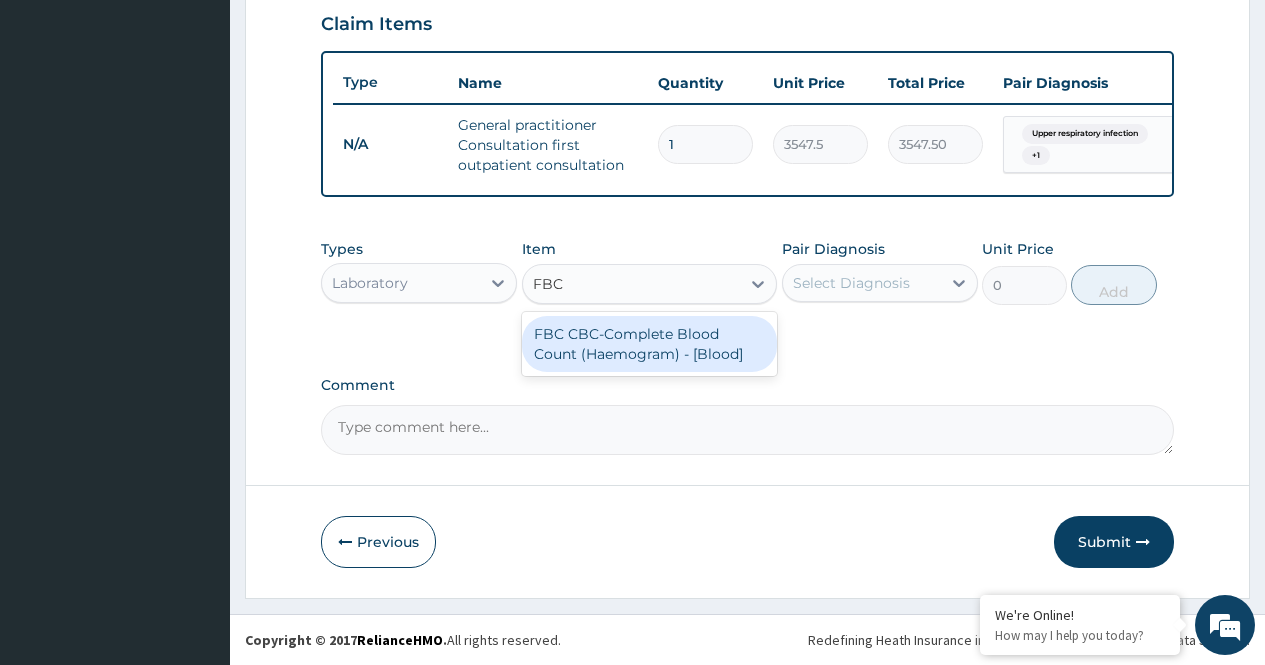 type 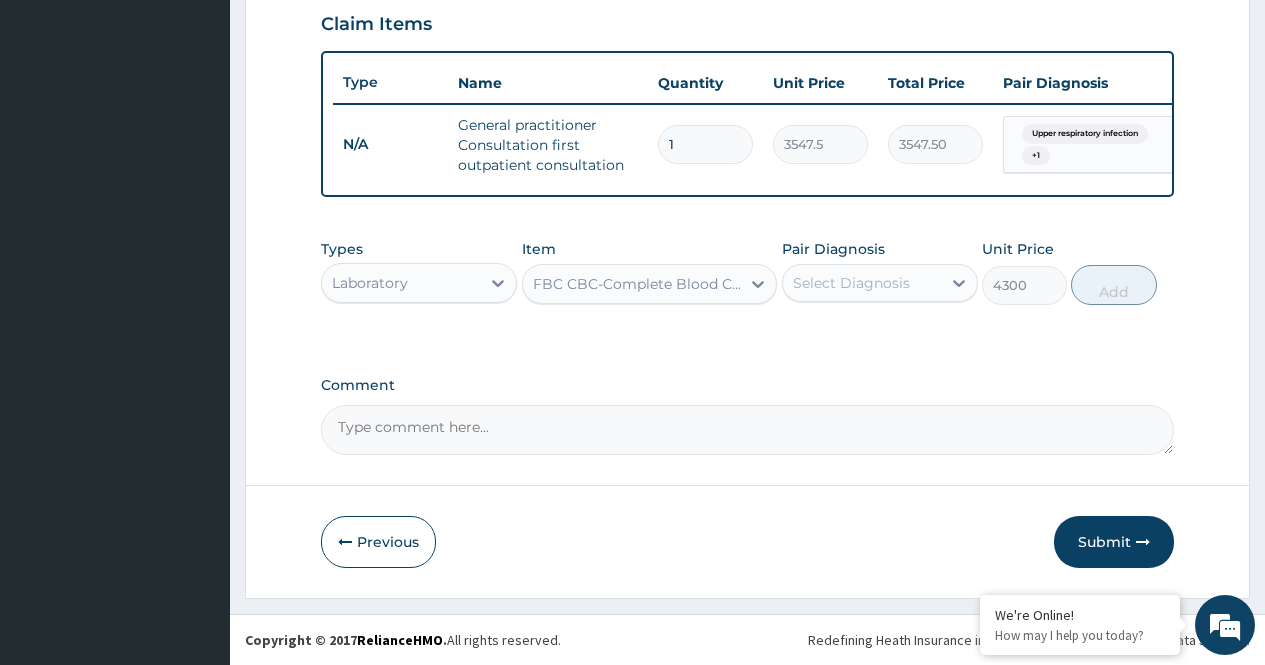 click on "Select Diagnosis" at bounding box center (851, 283) 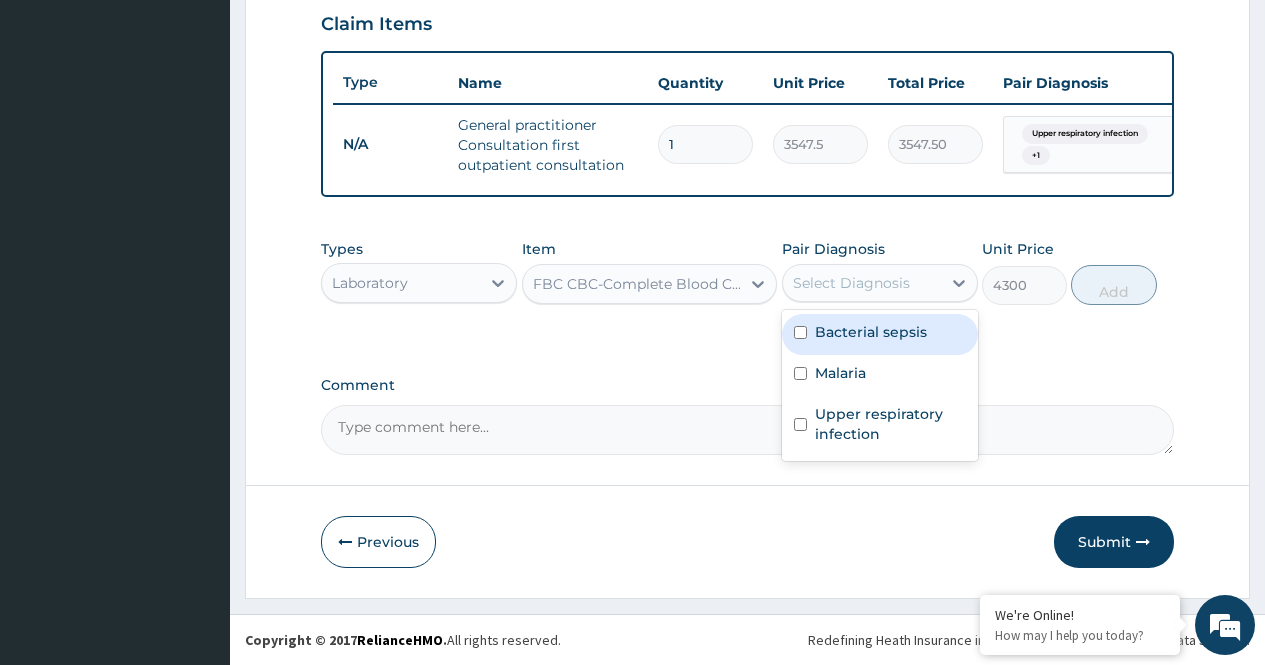 click on "Bacterial sepsis" at bounding box center (871, 332) 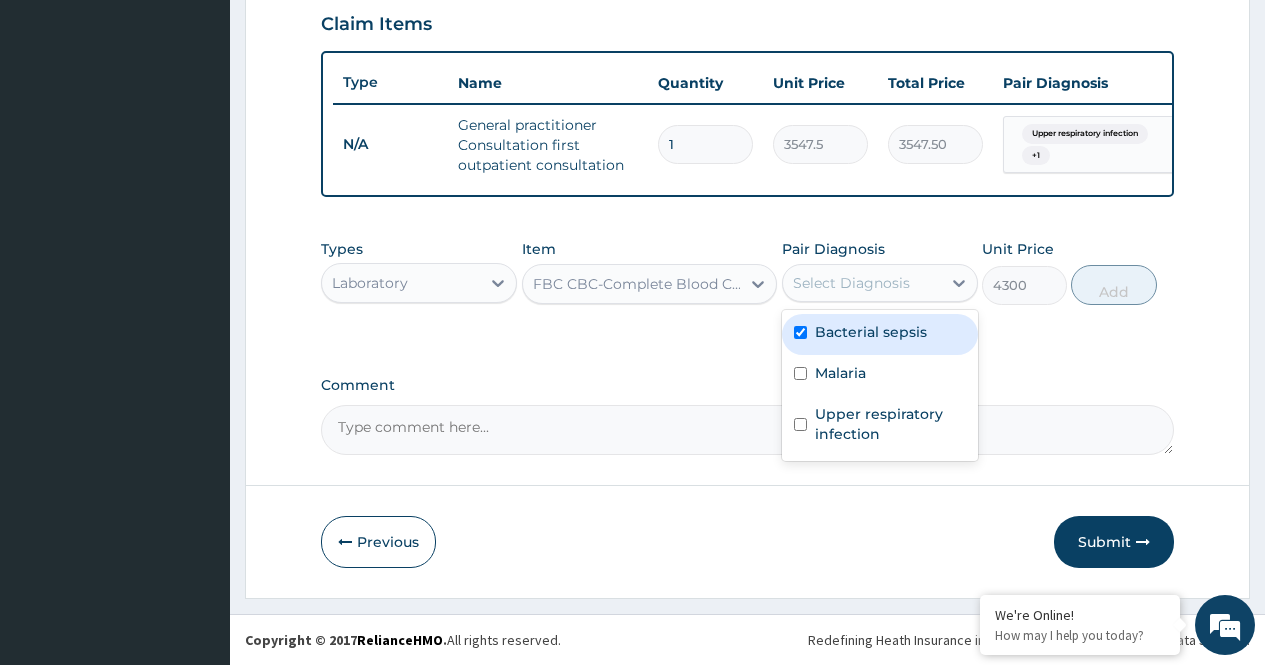 checkbox on "true" 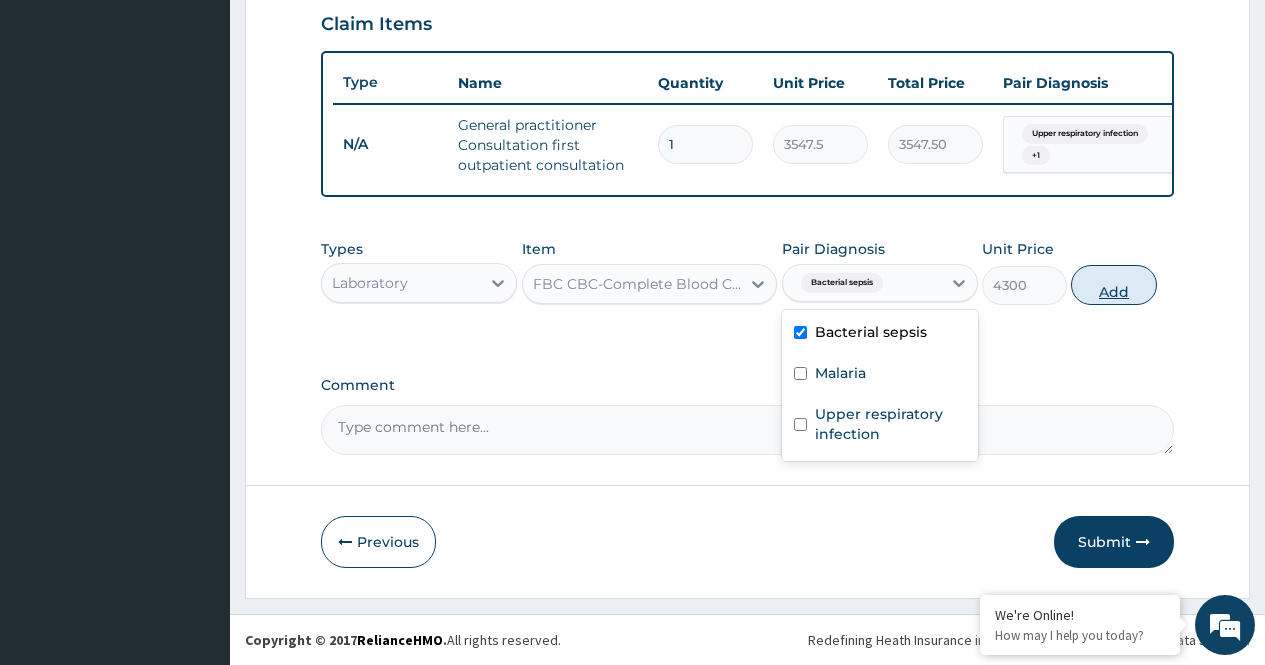 click on "Add" at bounding box center [1113, 285] 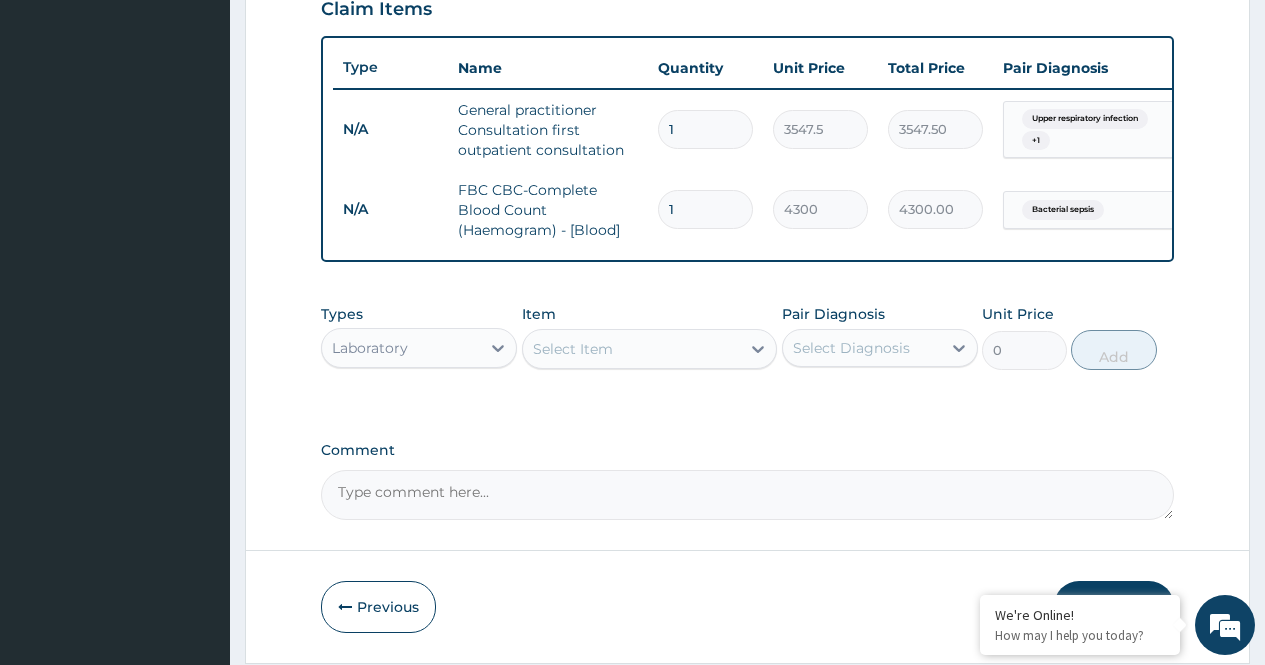 click on "Select Item" at bounding box center [632, 349] 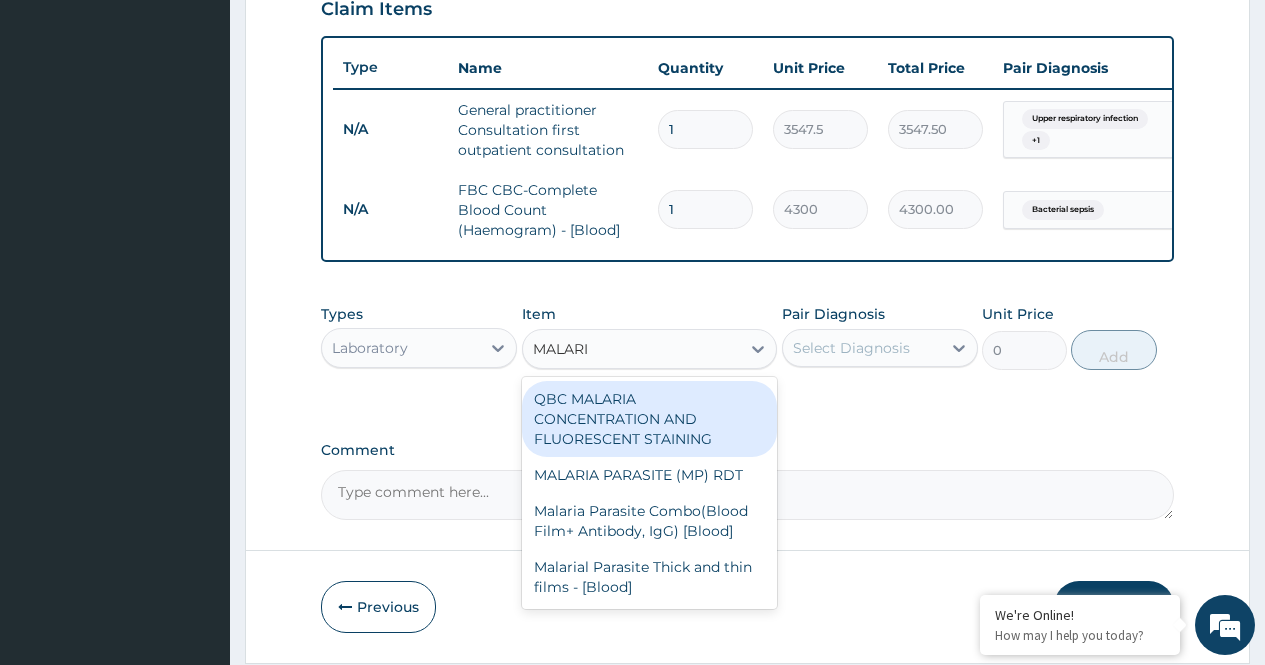 type on "MALARIA" 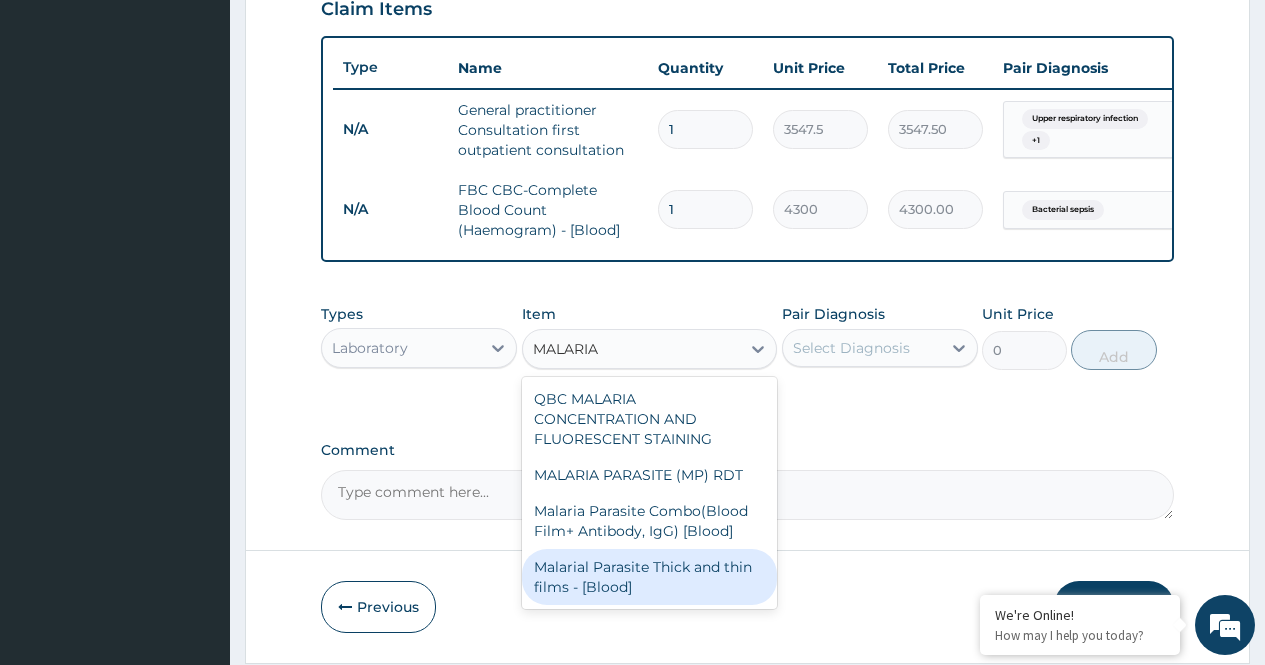 click on "Malarial Parasite Thick and thin films - [Blood]" at bounding box center [650, 577] 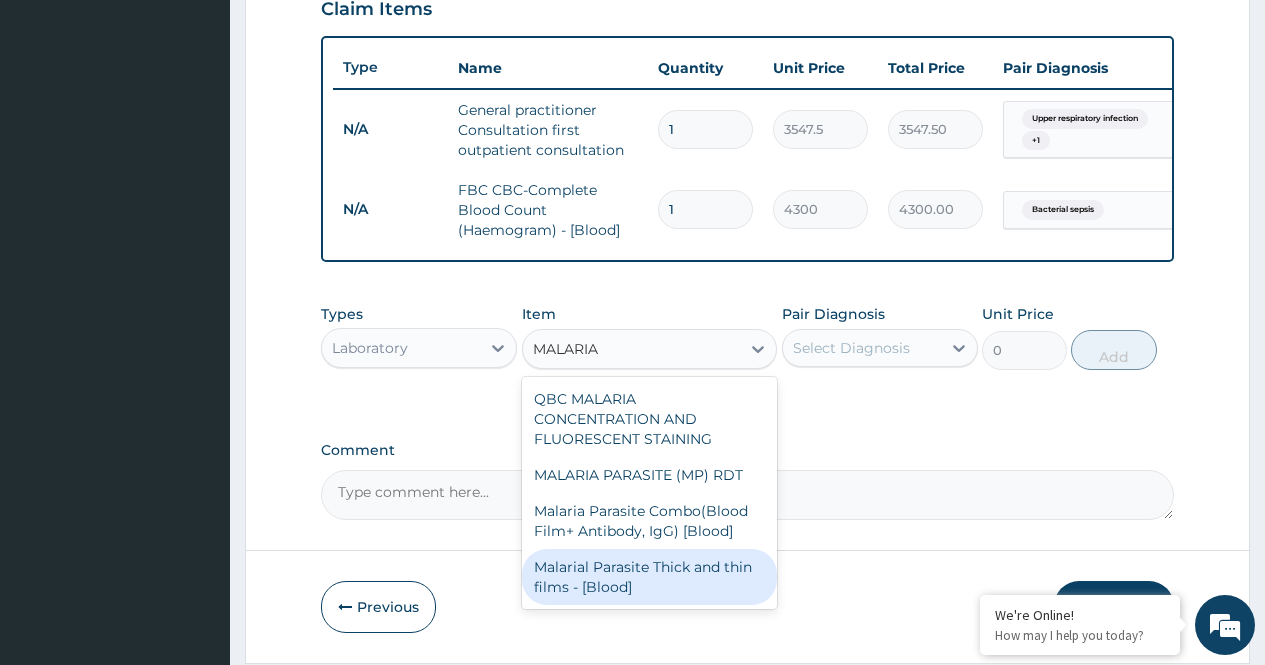 type 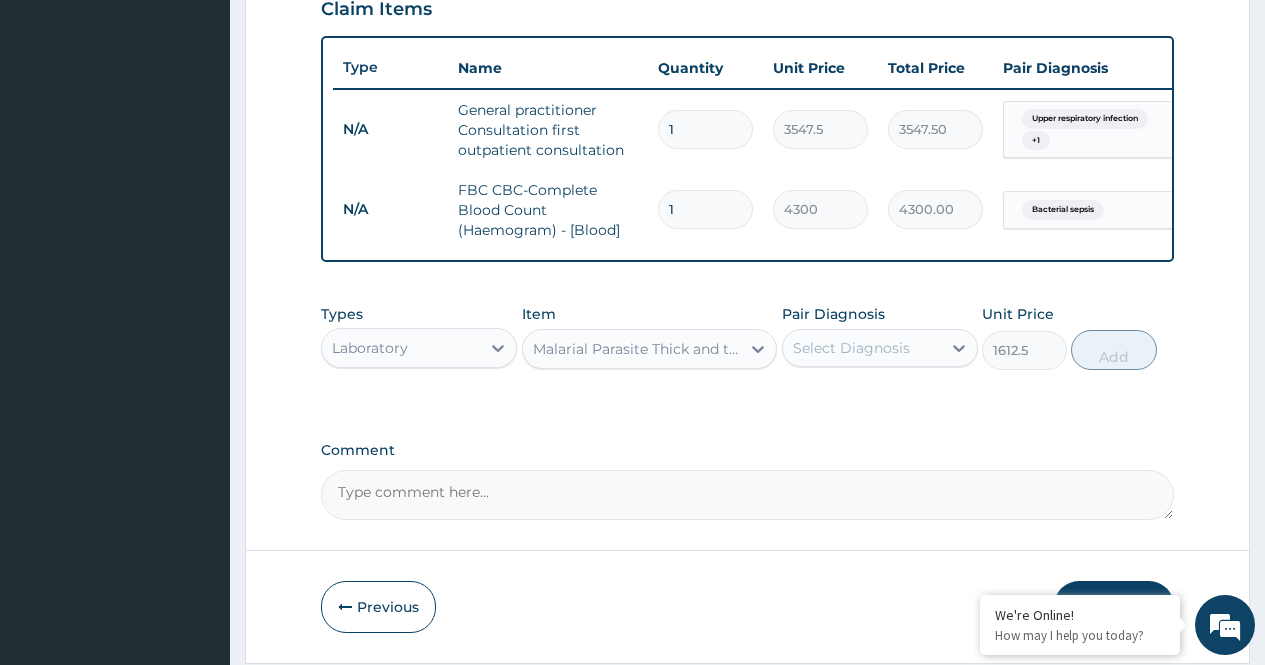 click on "Select Diagnosis" at bounding box center [851, 348] 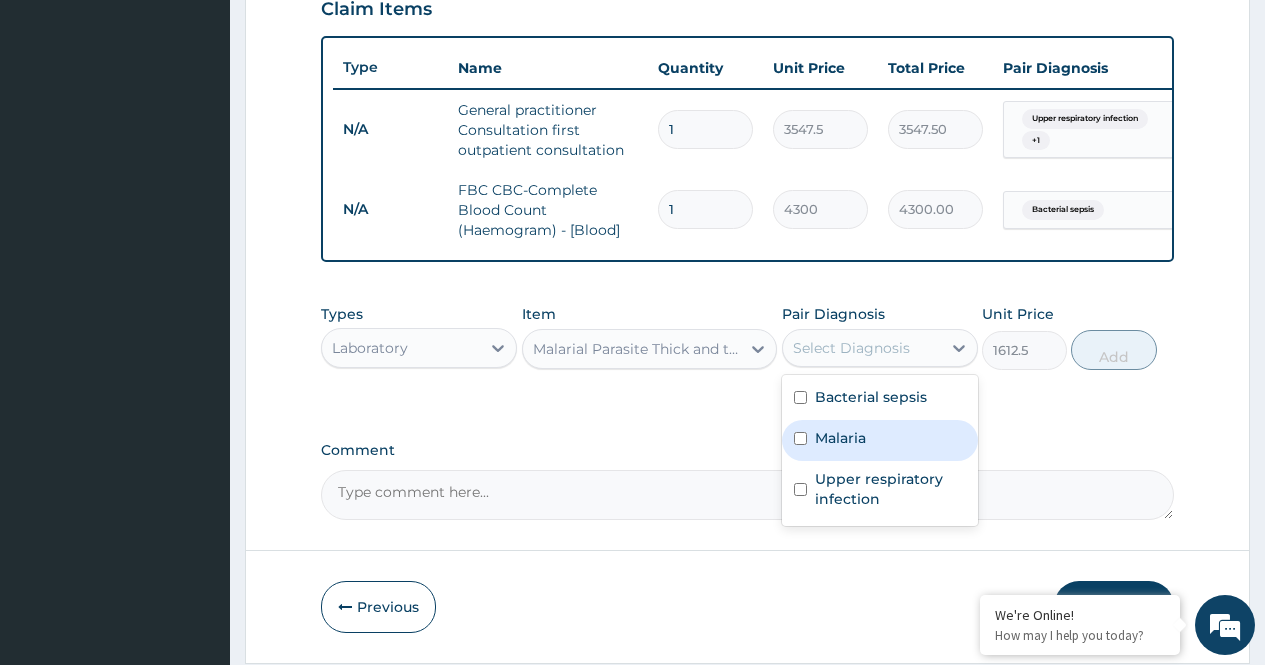click on "Malaria" at bounding box center (880, 440) 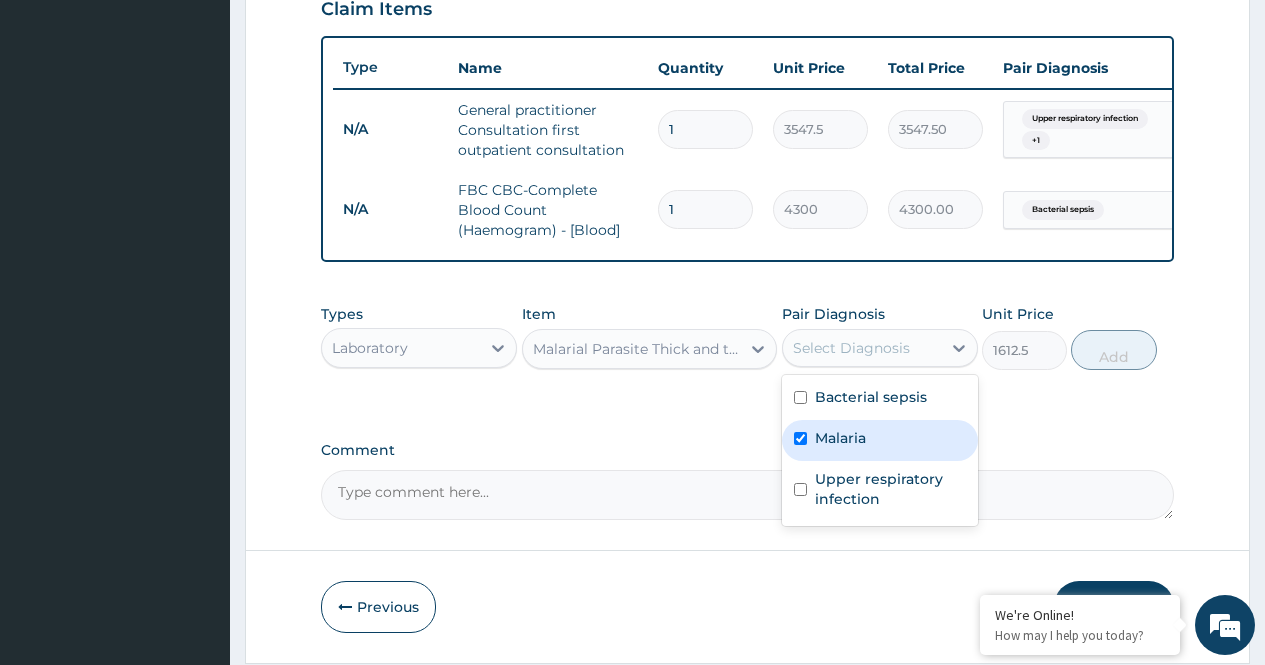 checkbox on "true" 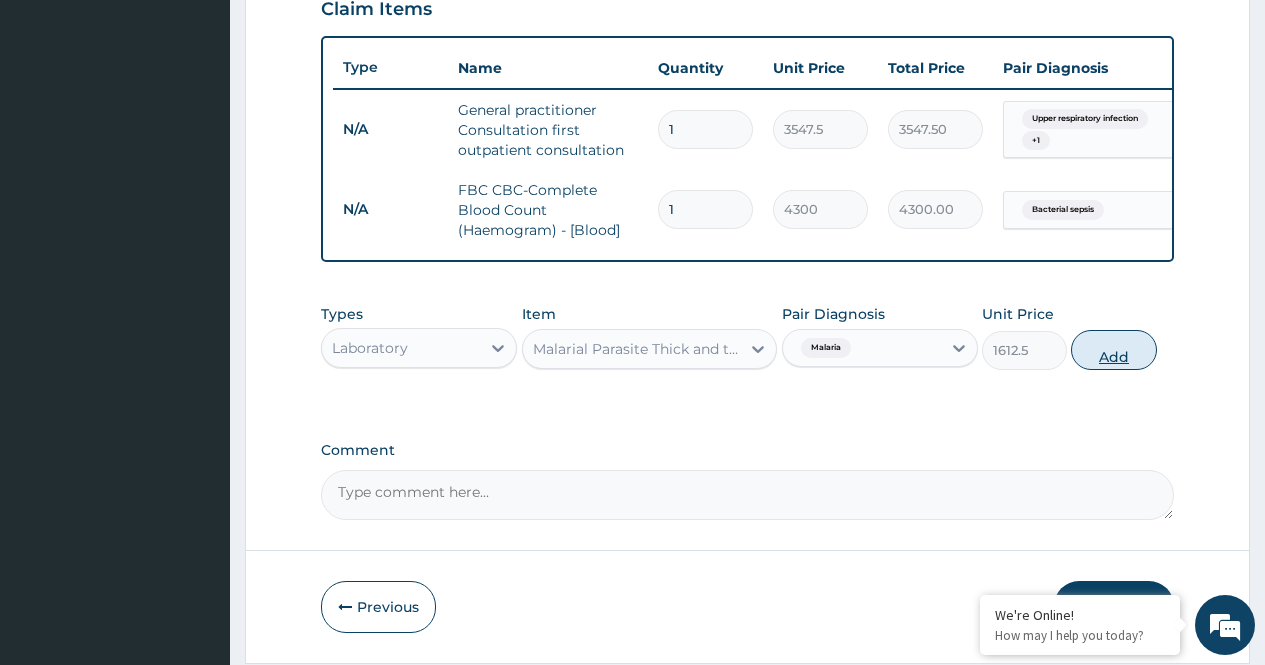 click on "Add" at bounding box center (1113, 350) 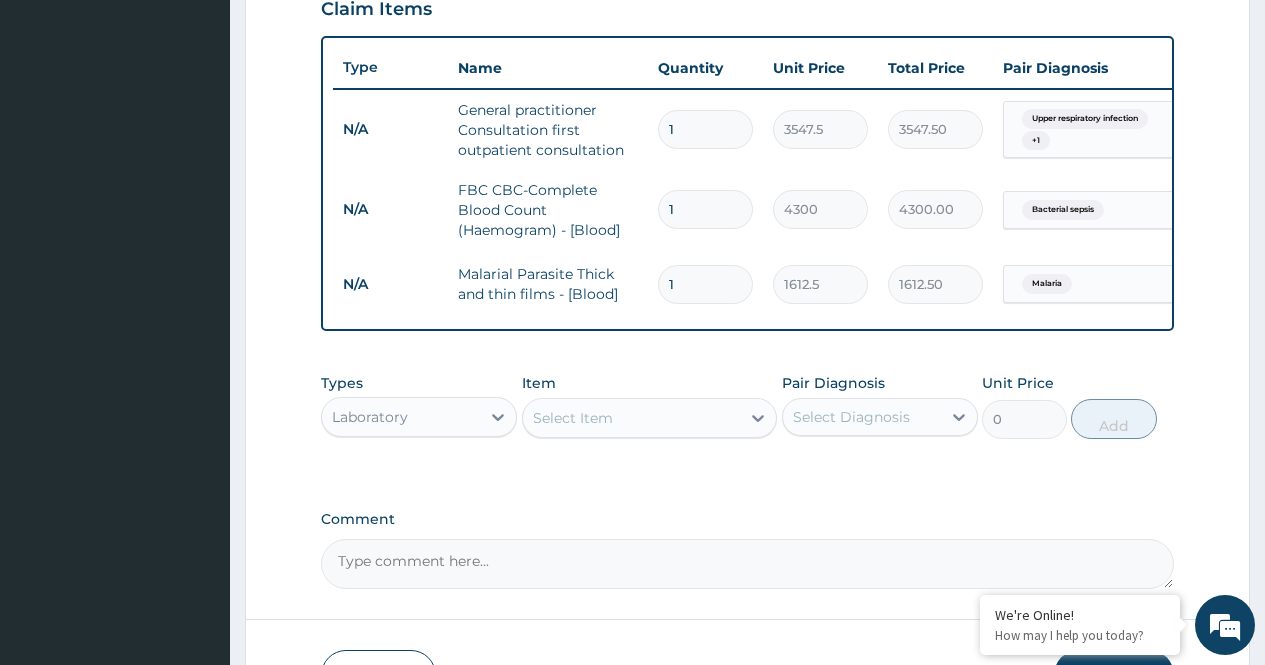 click on "Select Item" at bounding box center [632, 418] 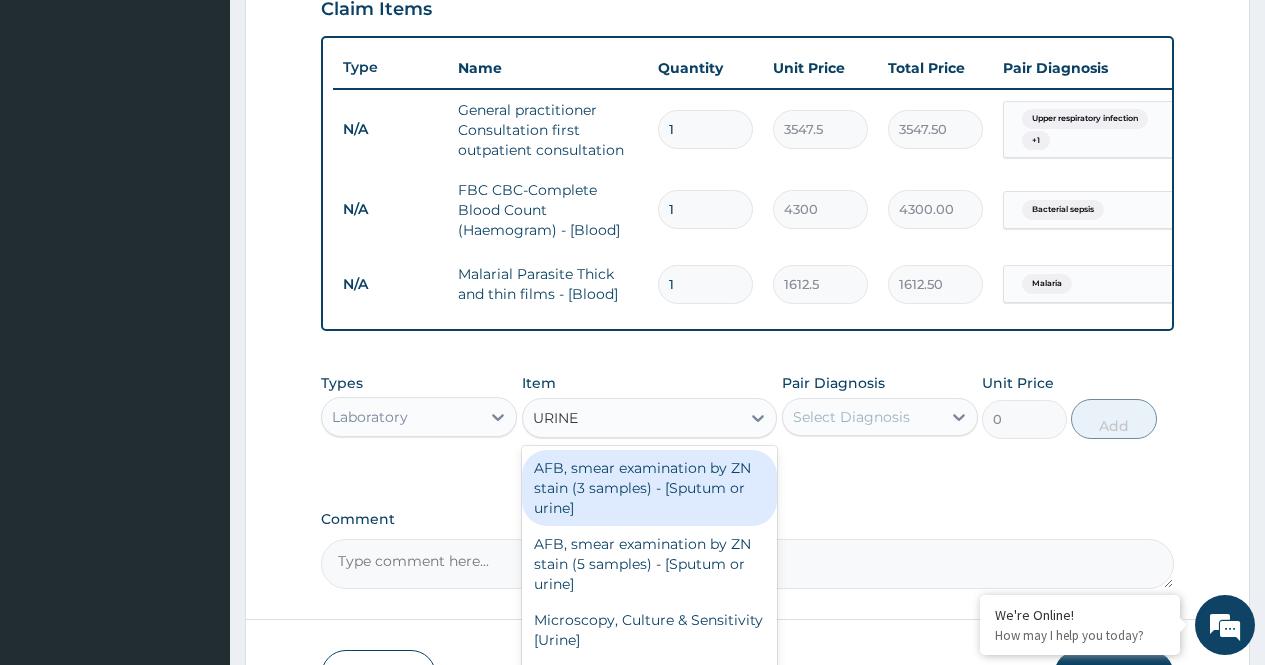 type on "URINE M" 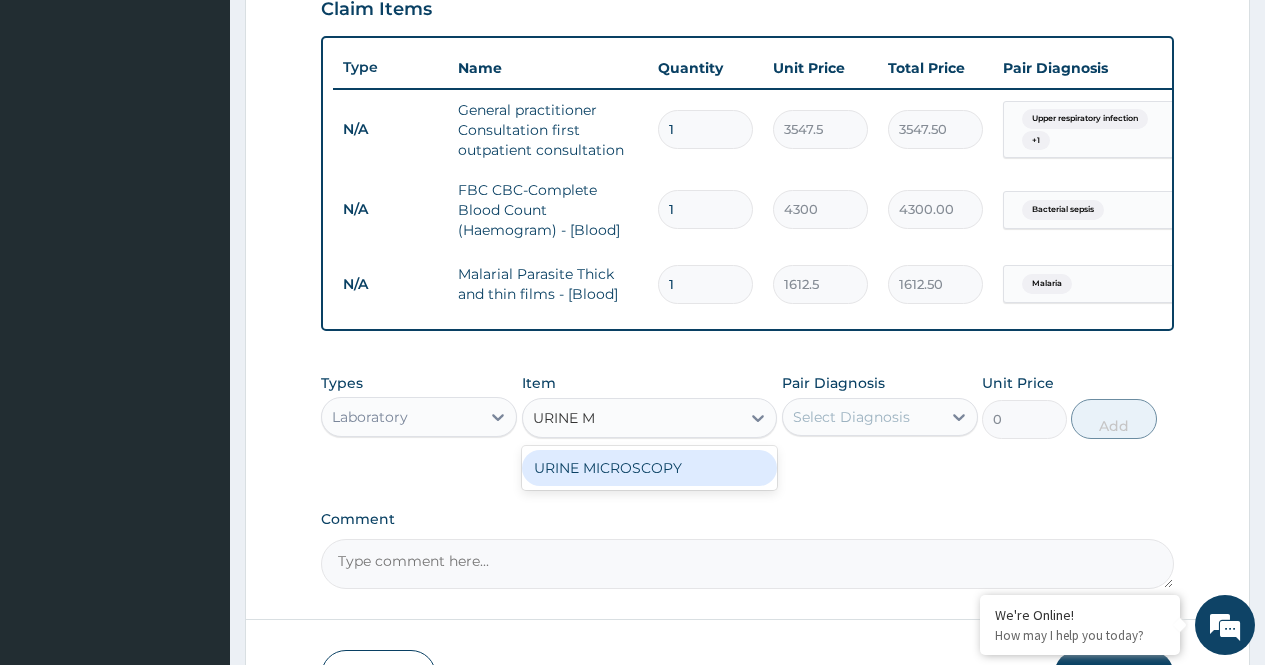 click on "URINE MICROSCOPY" at bounding box center [650, 468] 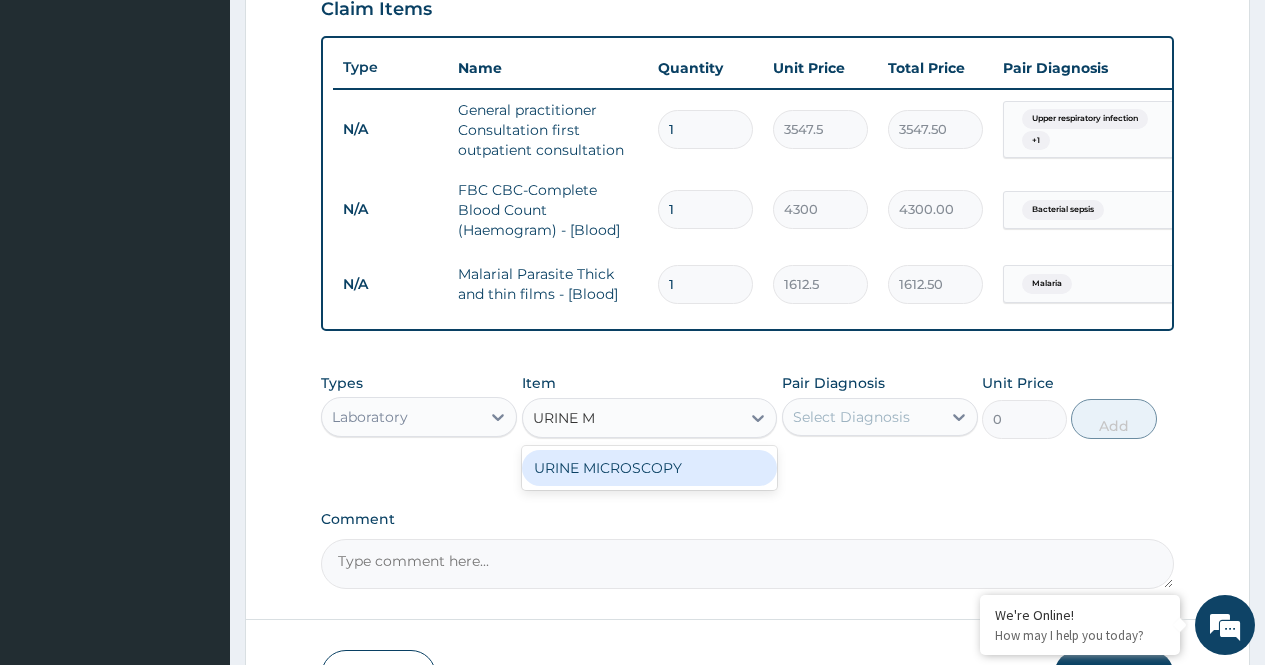 type 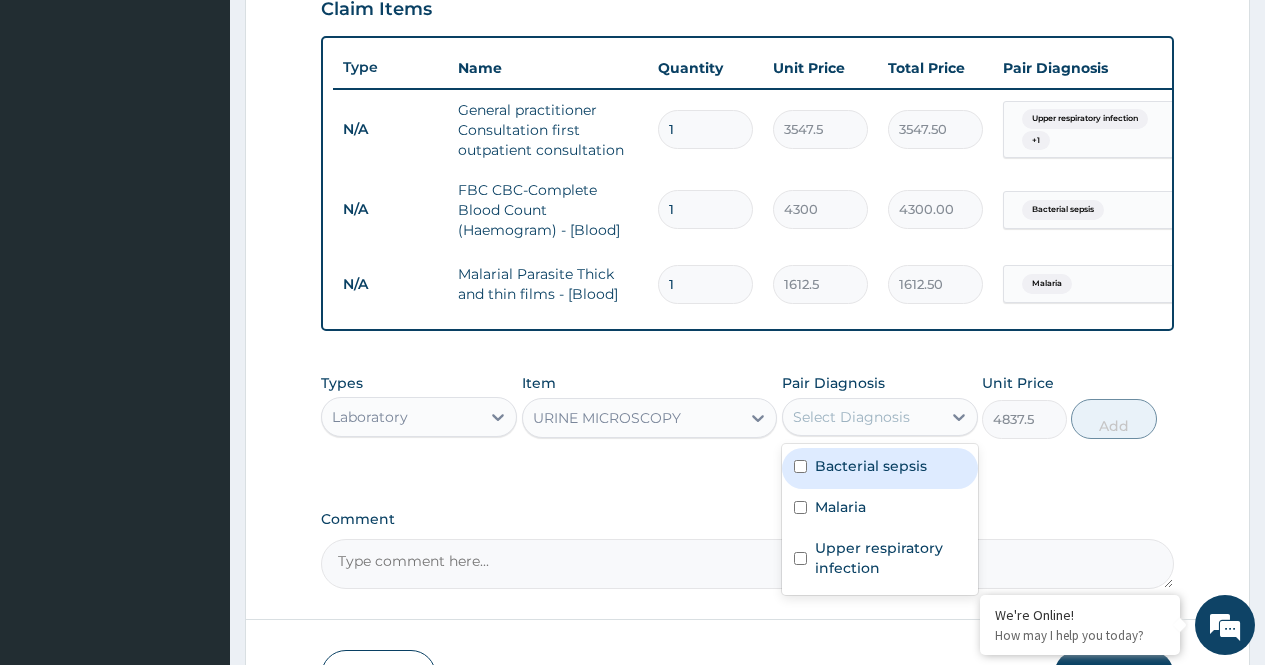 click on "Select Diagnosis" at bounding box center (851, 417) 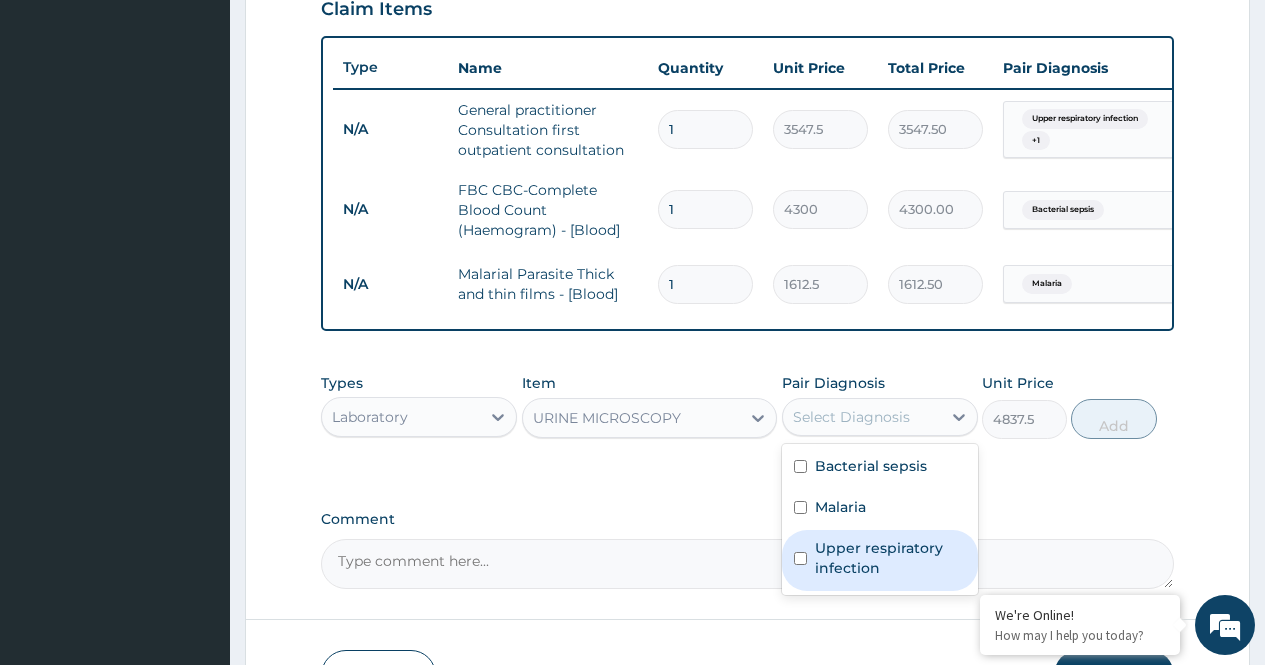 click on "Upper respiratory infection" at bounding box center [890, 558] 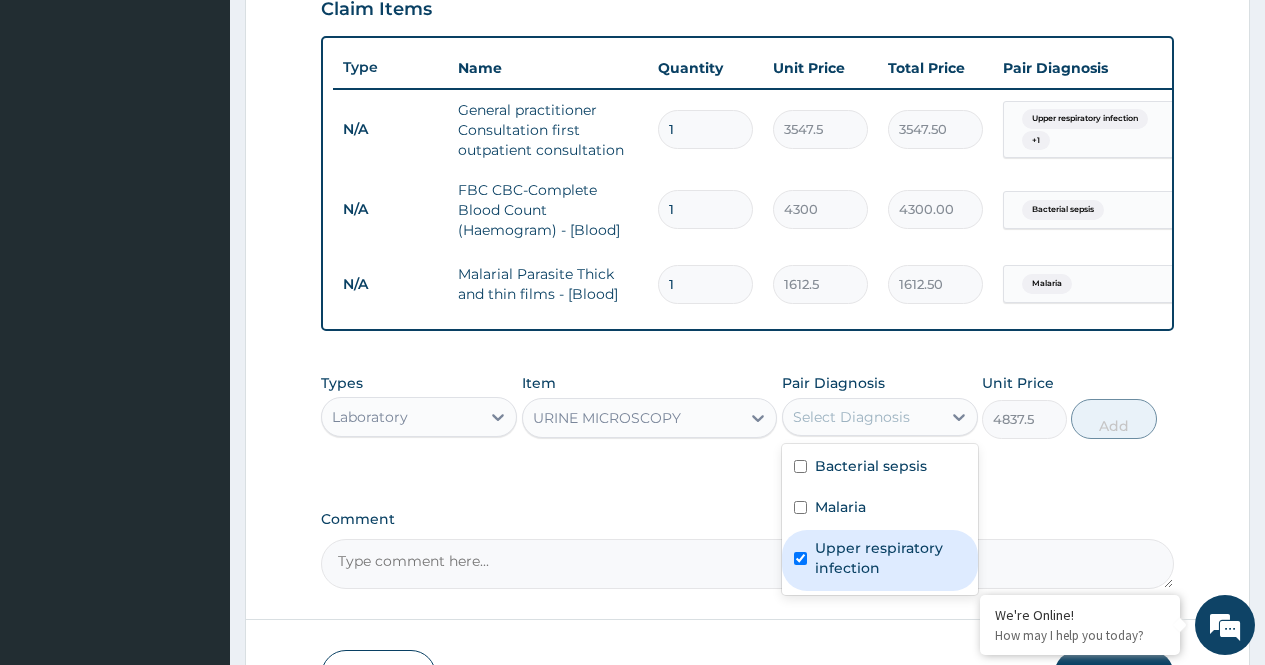 checkbox on "true" 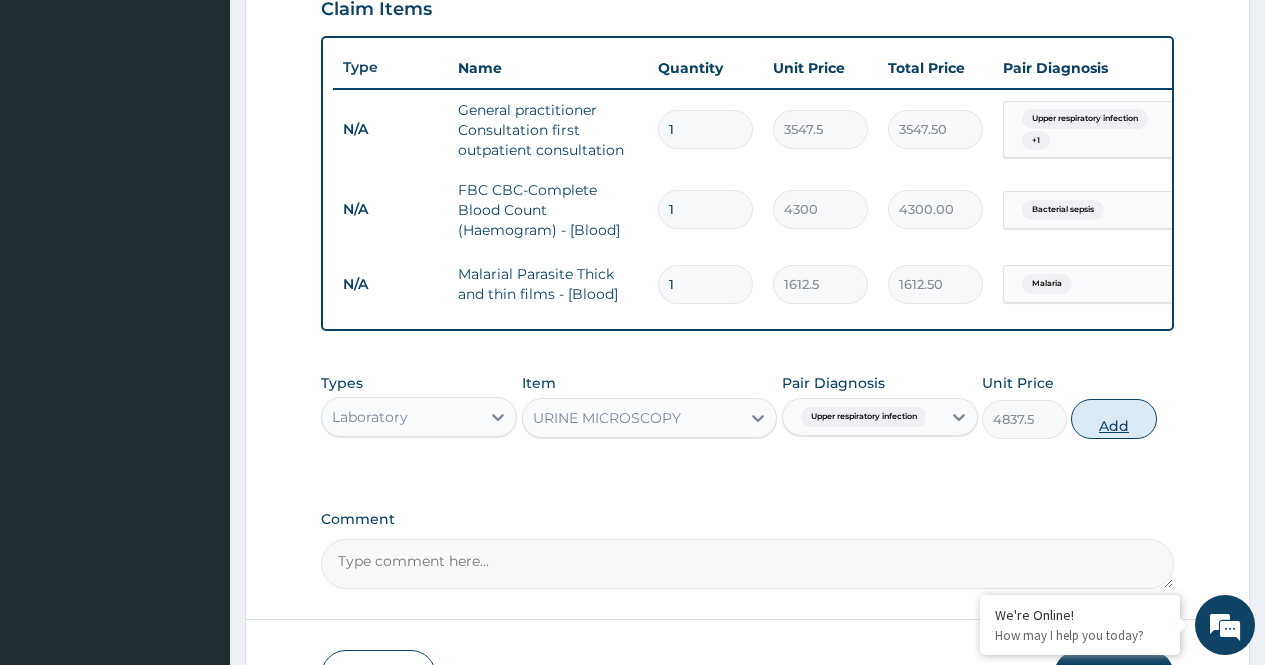 click on "Add" at bounding box center (1113, 419) 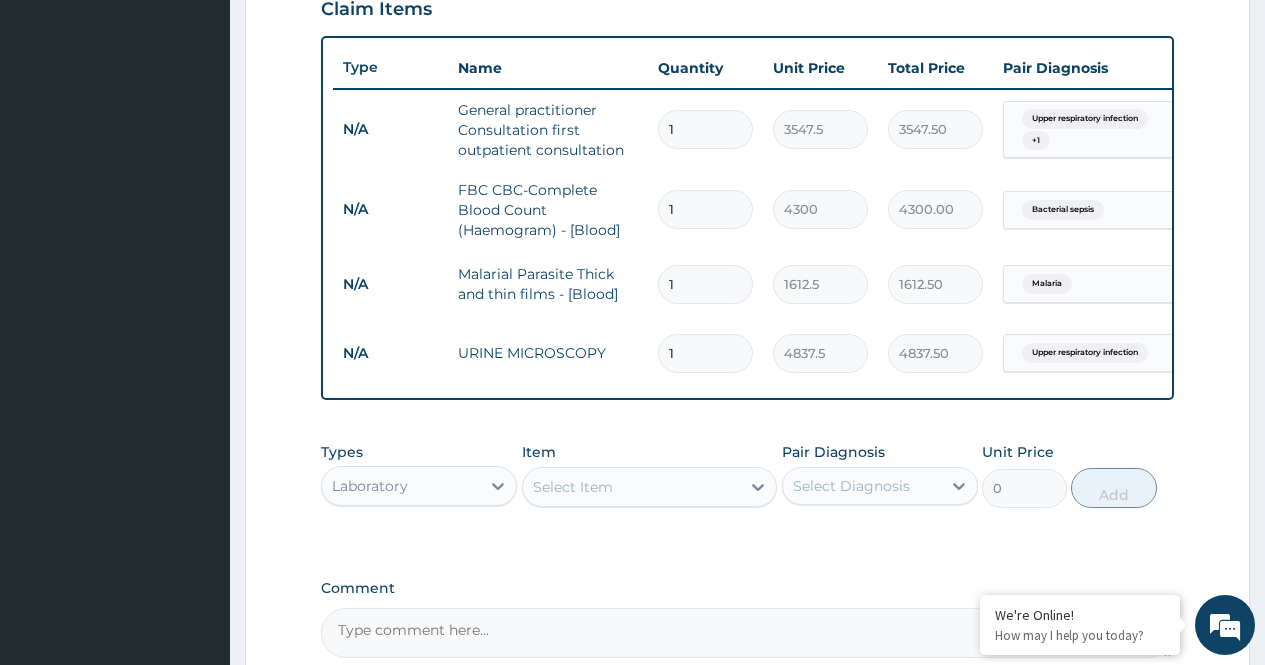 click on "Laboratory" at bounding box center [401, 486] 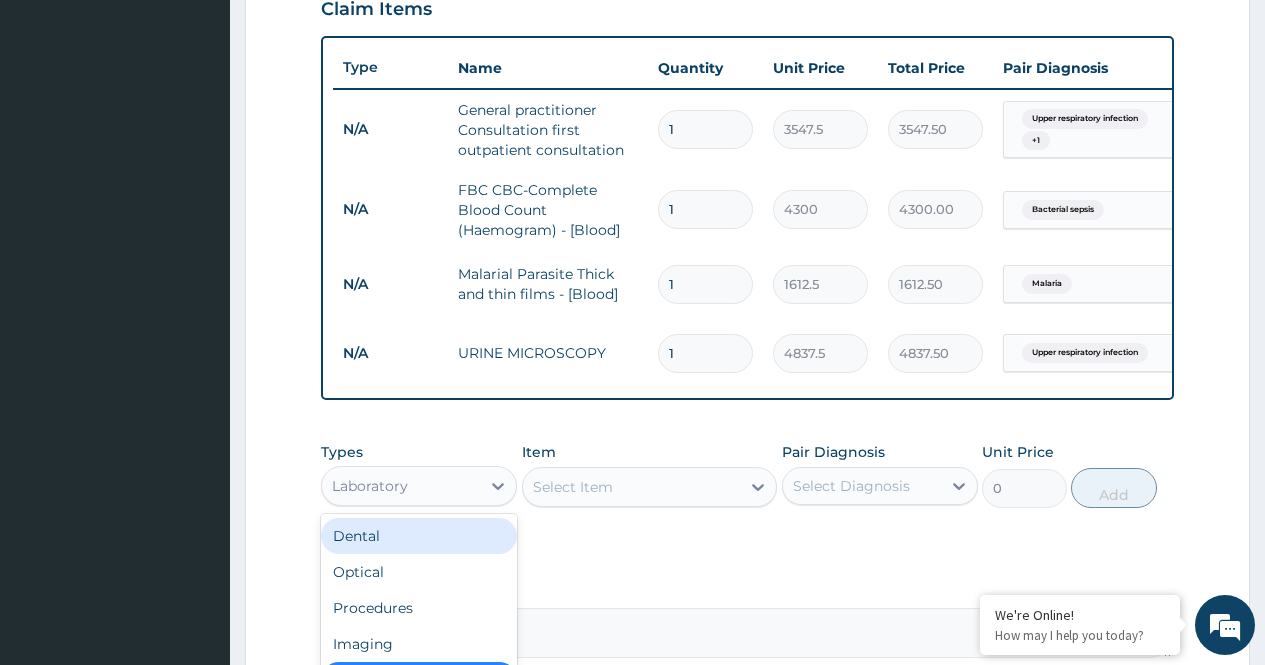 click on "Types option Laboratory, selected. option Dental focused, 1 of 10. 10 results available. Use Up and Down to choose options, press Enter to select the currently focused option, press Escape to exit the menu, press Tab to select the option and exit the menu. Laboratory Dental Optical Procedures Imaging Laboratory Spa Drugs Immunizations Others Gym Item Select Item Pair Diagnosis Select Diagnosis Unit Price 0 Add" at bounding box center [747, 490] 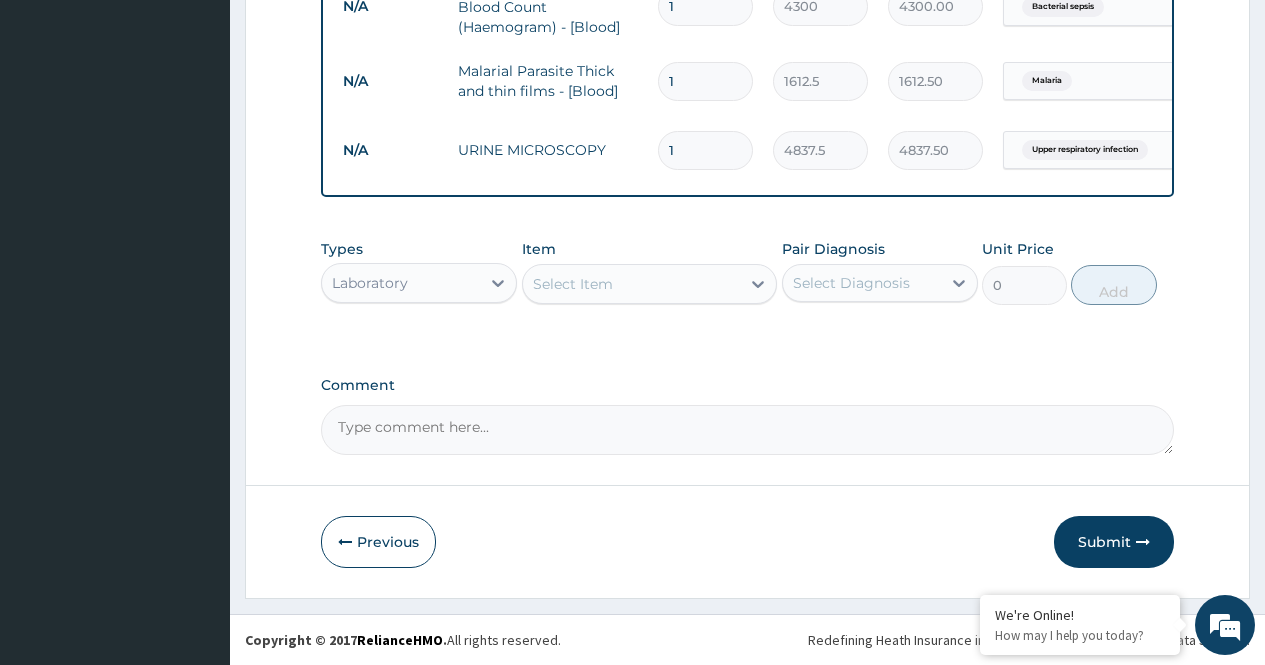scroll, scrollTop: 926, scrollLeft: 0, axis: vertical 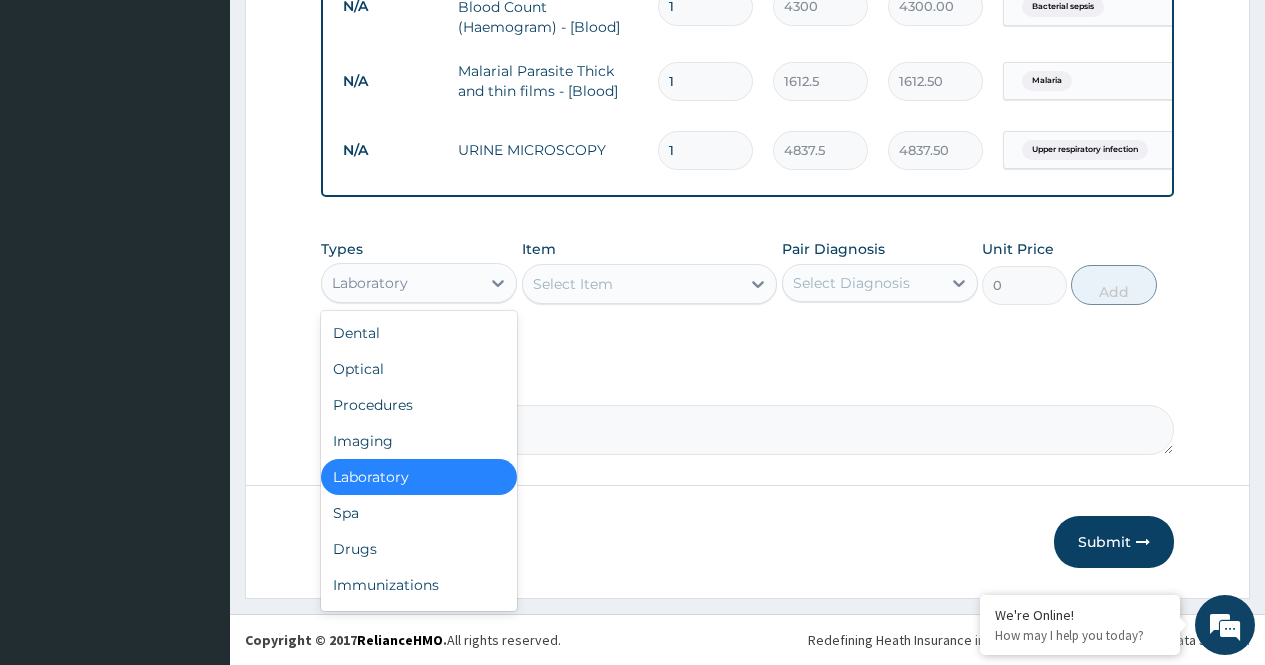 click on "Laboratory" at bounding box center (401, 283) 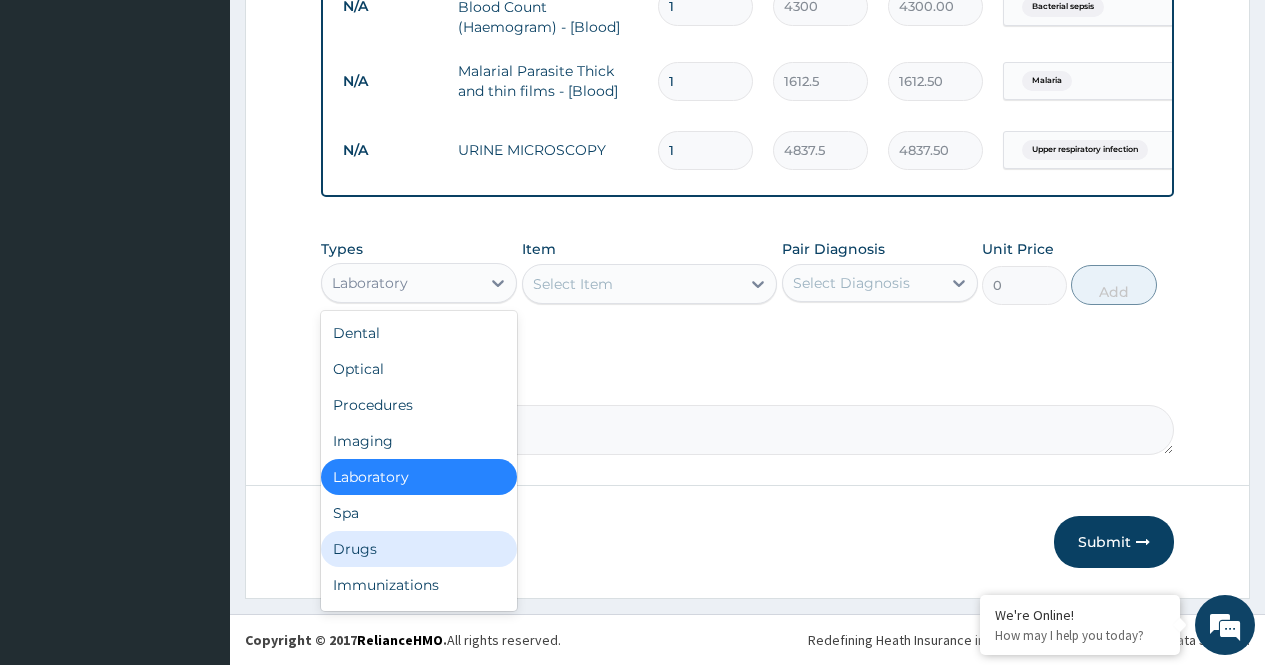 click on "Drugs" at bounding box center [419, 549] 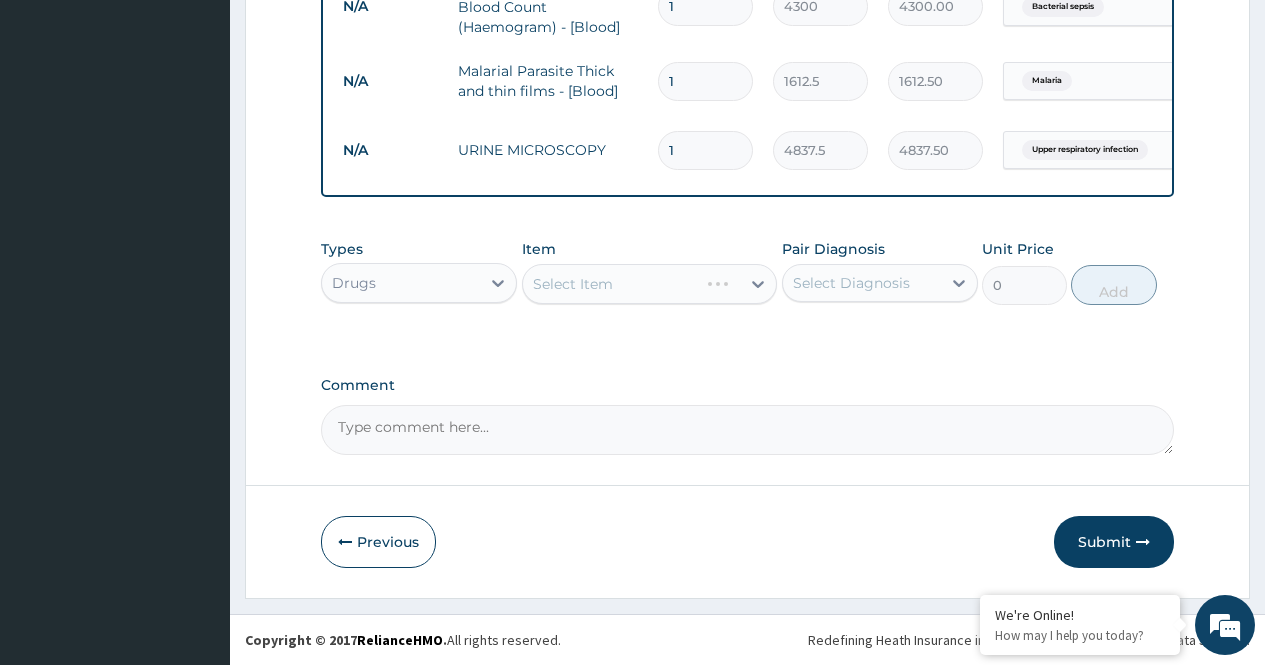 click on "Select Item" at bounding box center (650, 284) 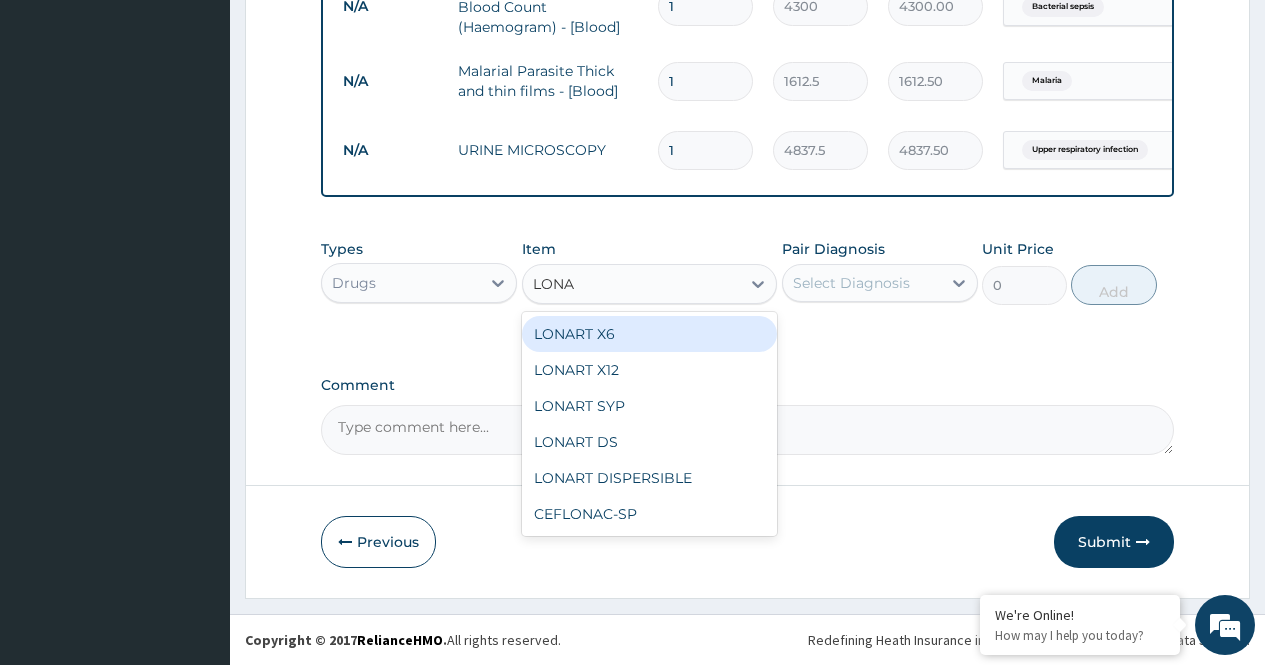 type on "LONAR" 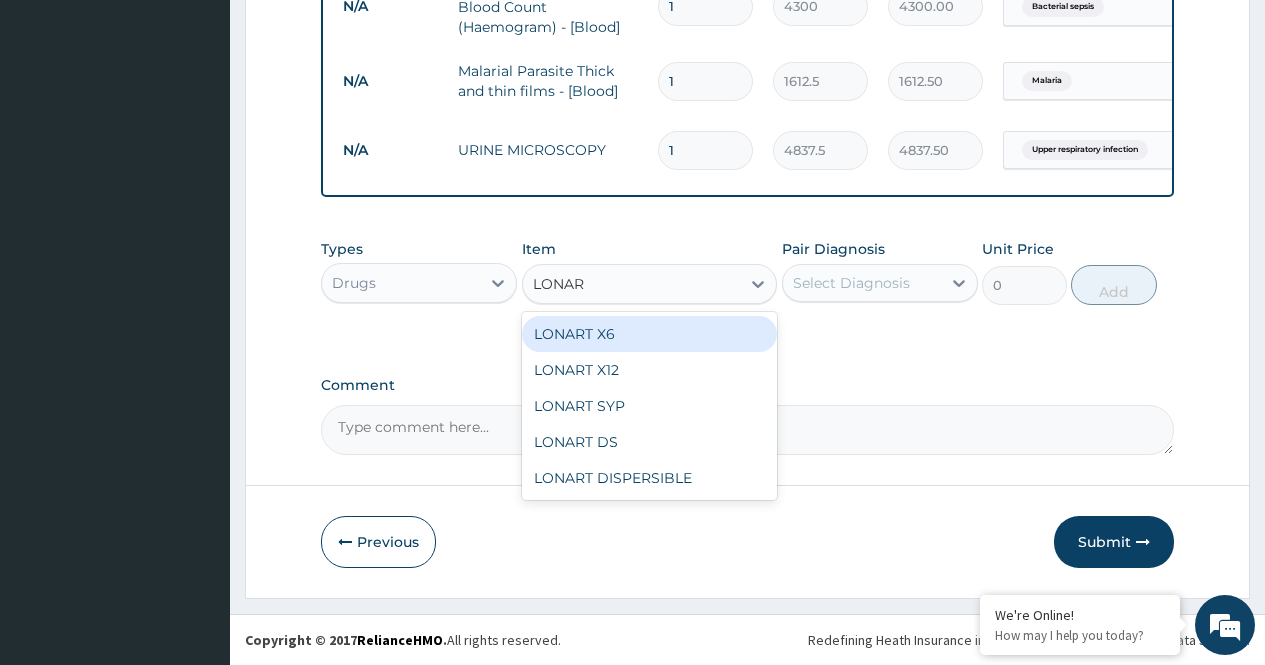 click on "LONART X6" at bounding box center (650, 334) 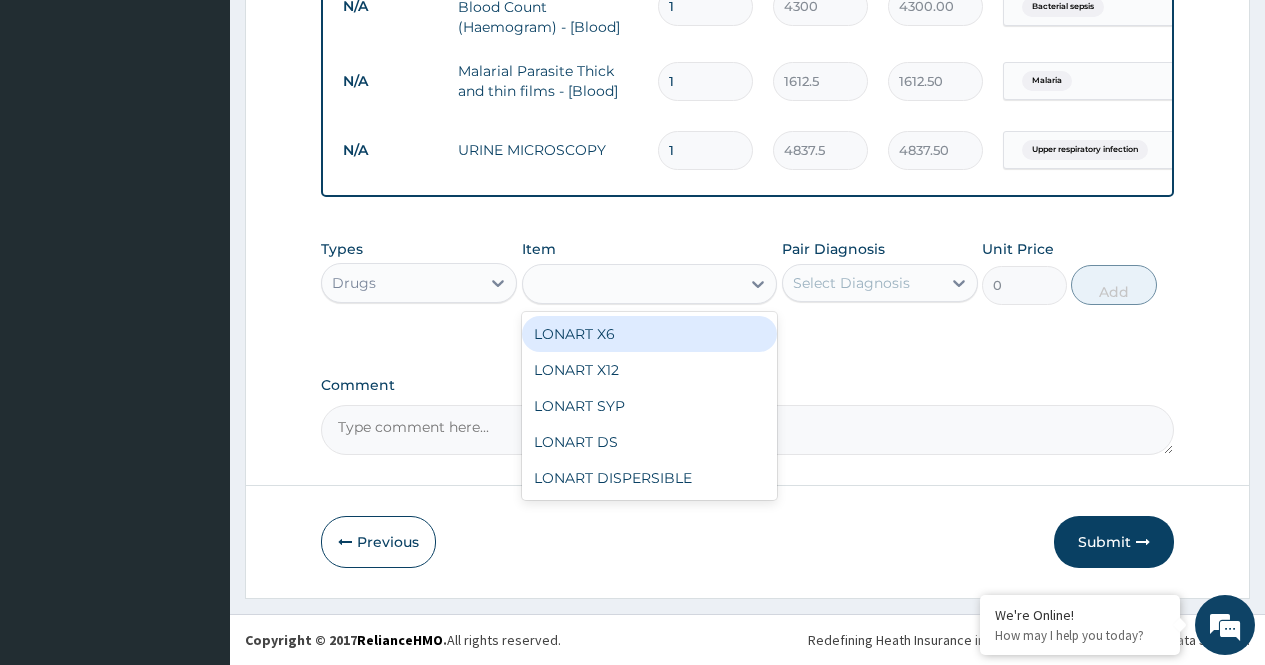 type on "473" 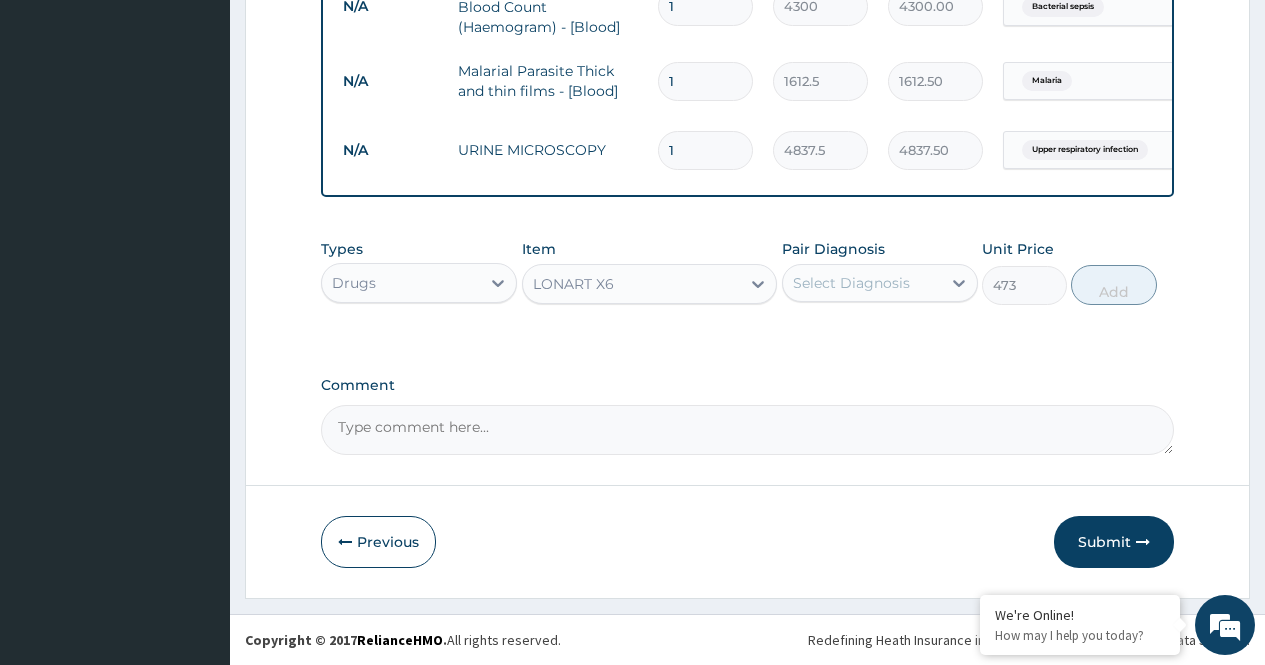 click on "Select Diagnosis" at bounding box center [851, 283] 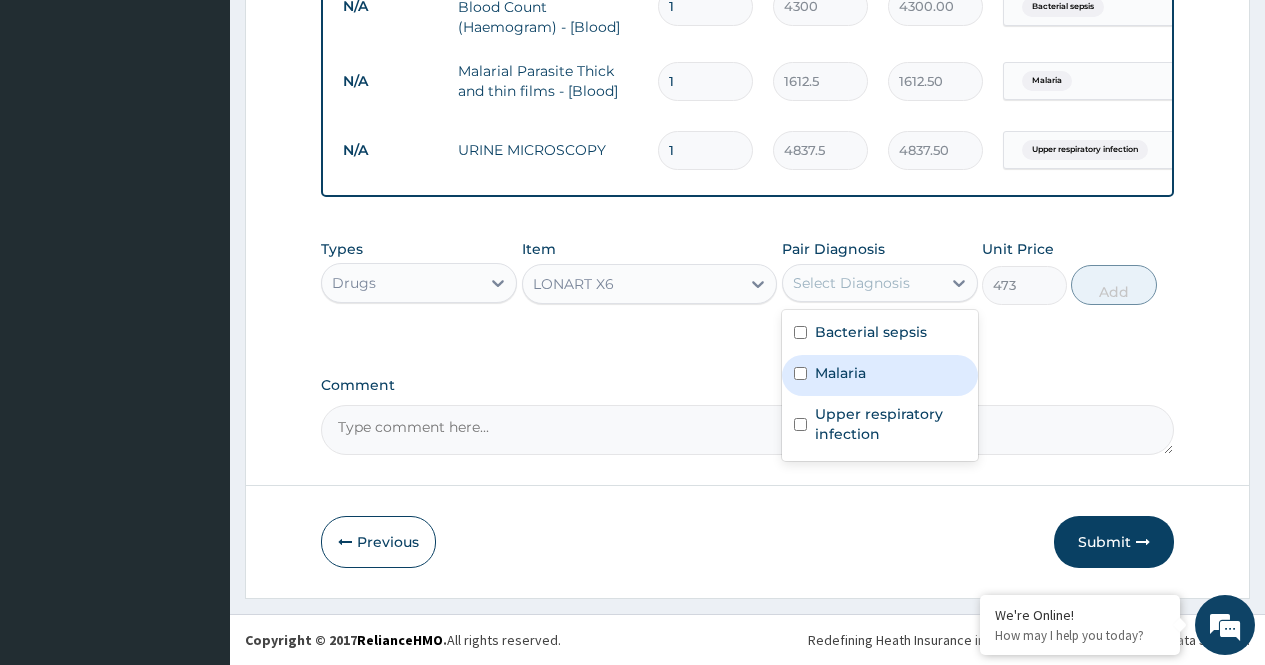 click on "Malaria" at bounding box center [880, 375] 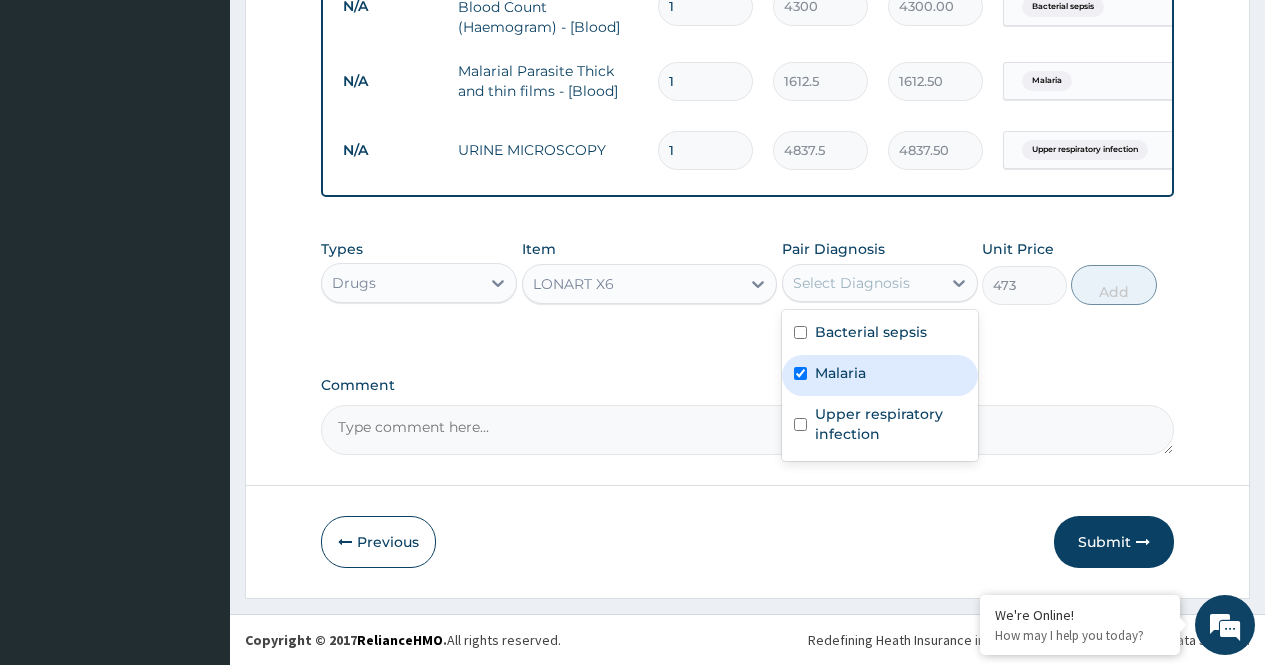 checkbox on "true" 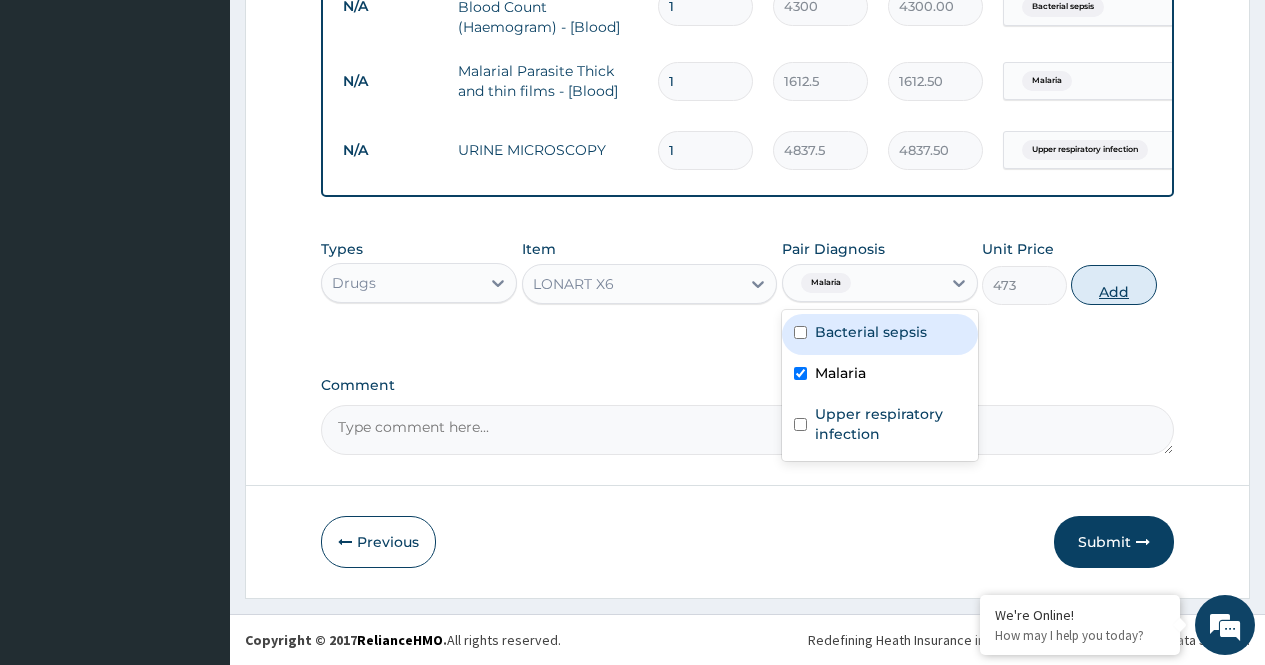 click on "Add" at bounding box center [1113, 285] 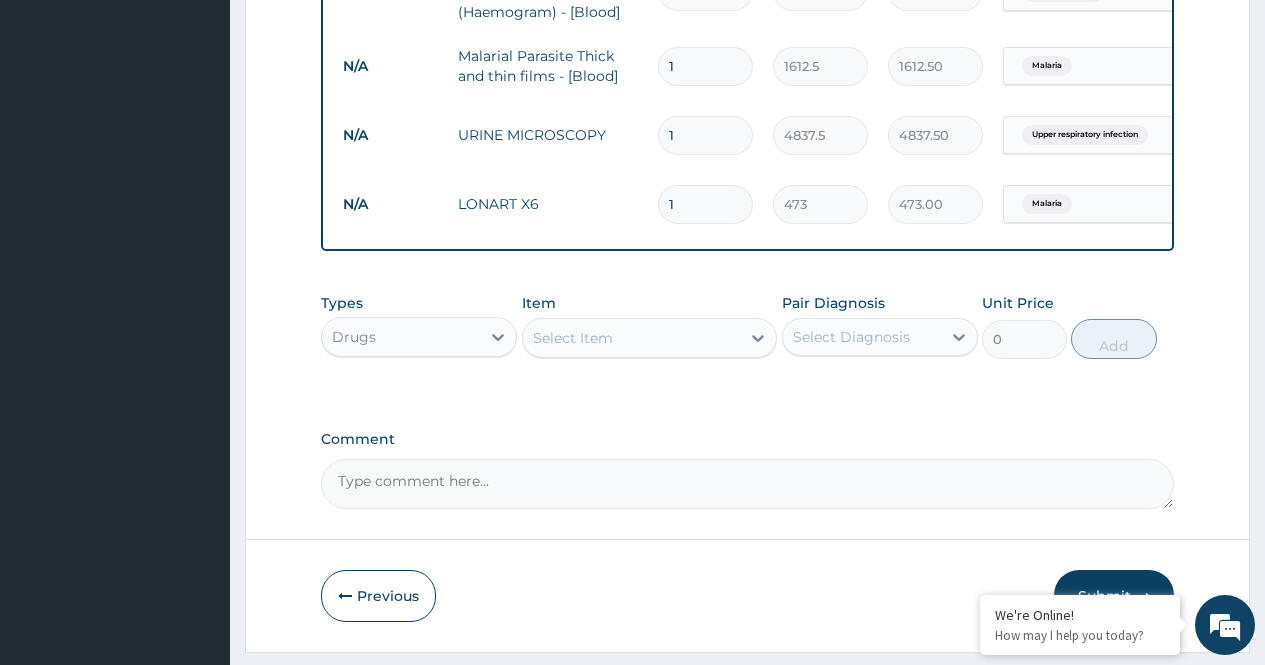 click on "Select Item" at bounding box center [632, 338] 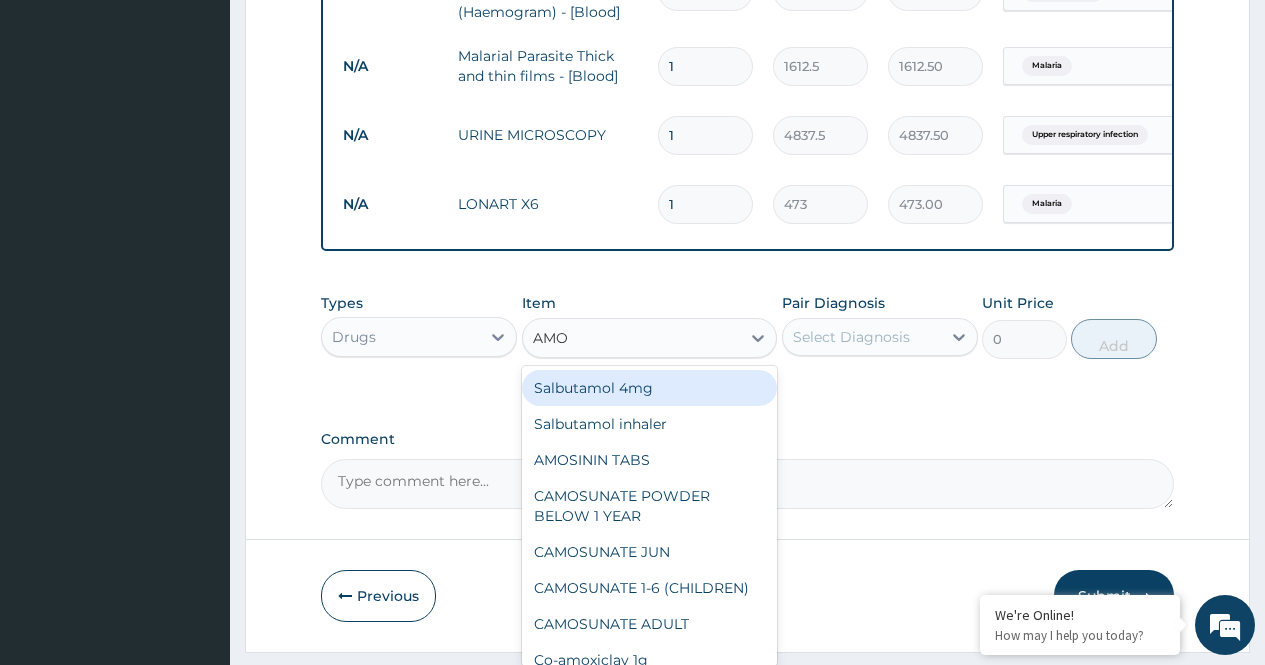 type on "AMOK" 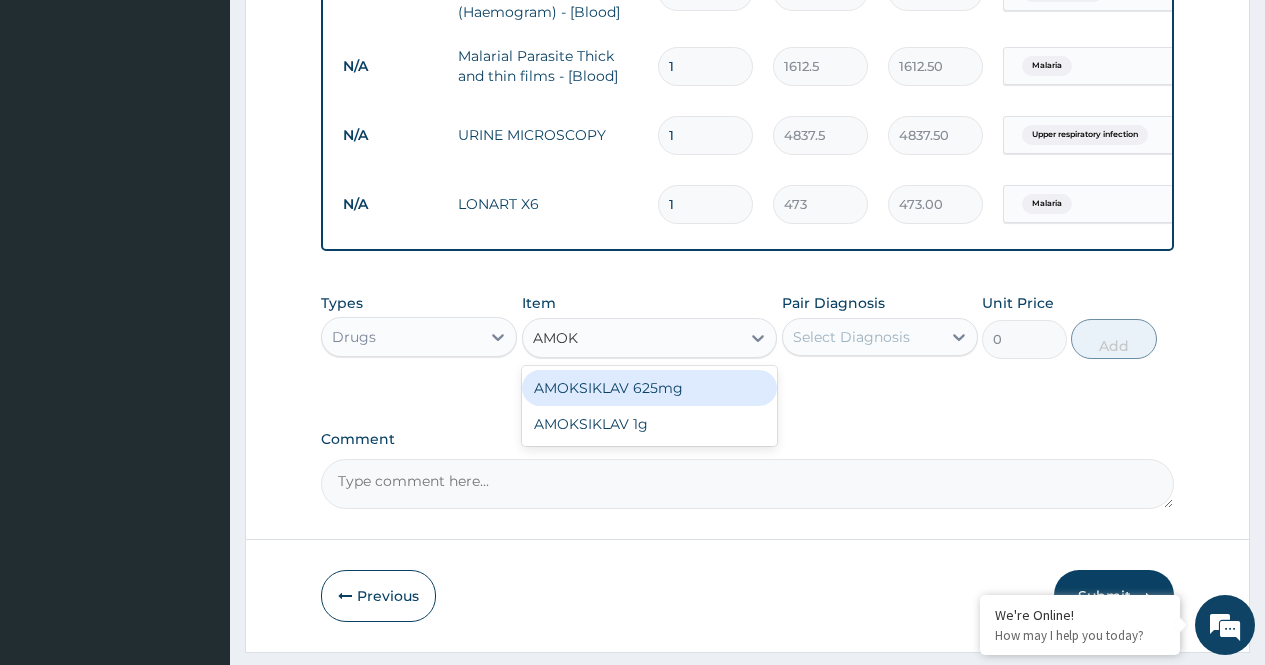 click on "AMOKSIKLAV 625mg" at bounding box center [650, 388] 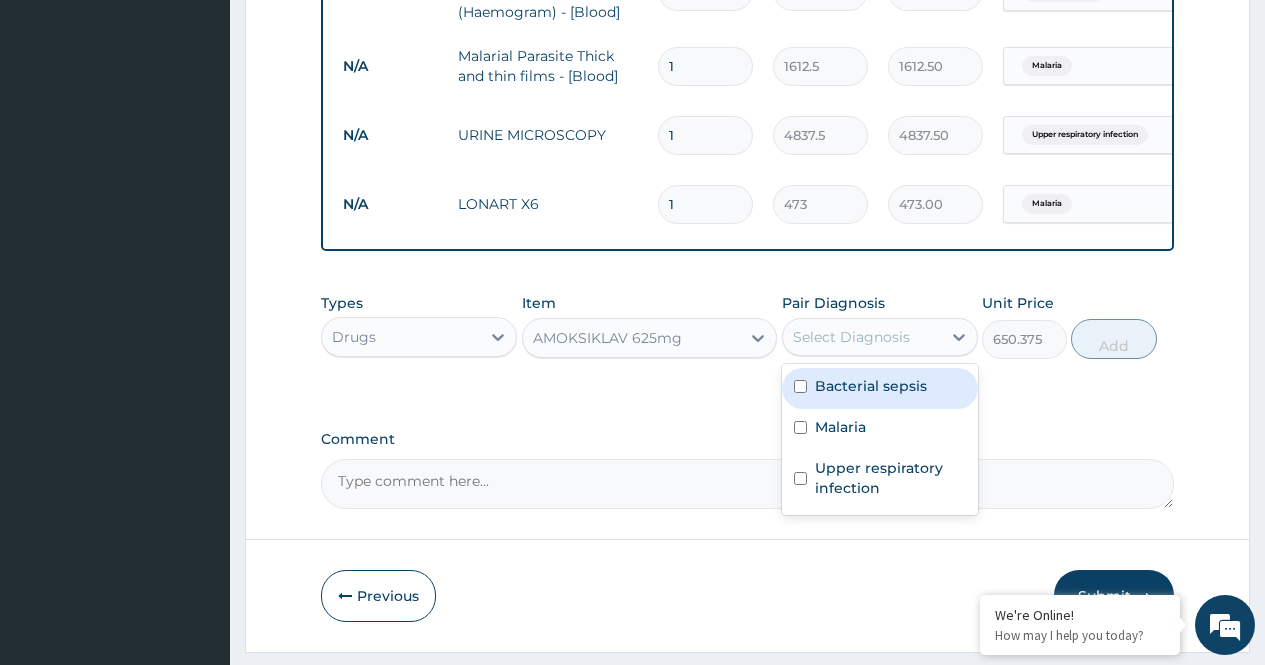 click on "Select Diagnosis" at bounding box center [851, 337] 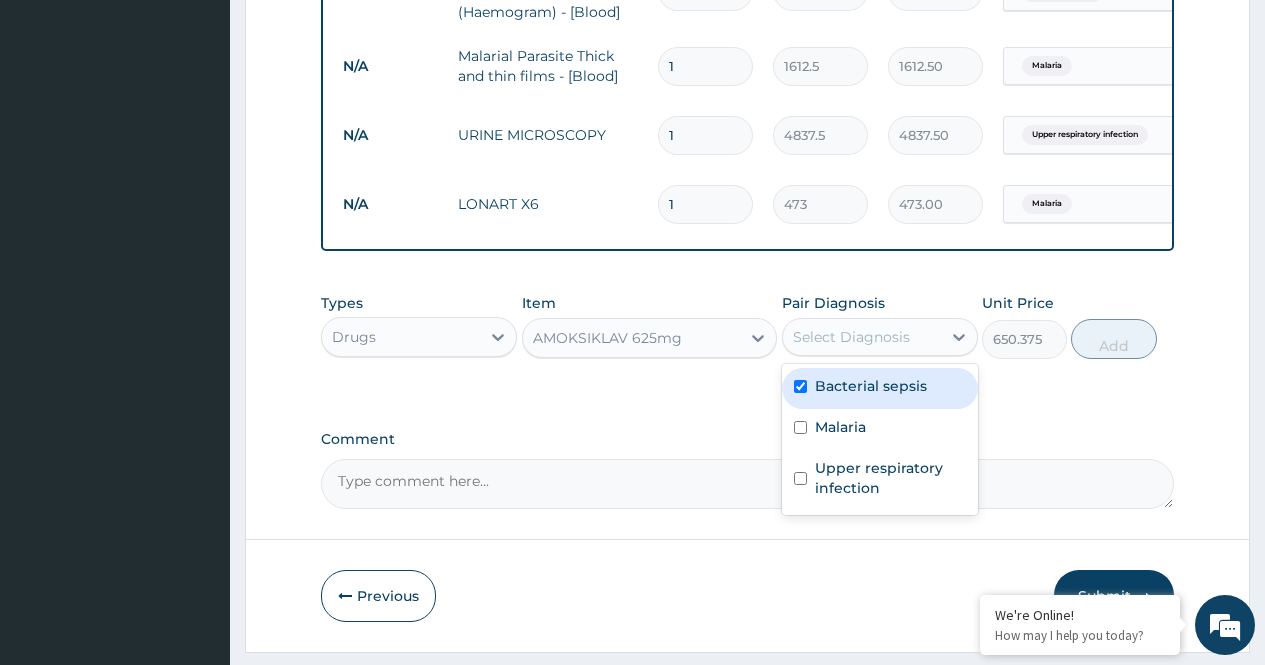 checkbox on "true" 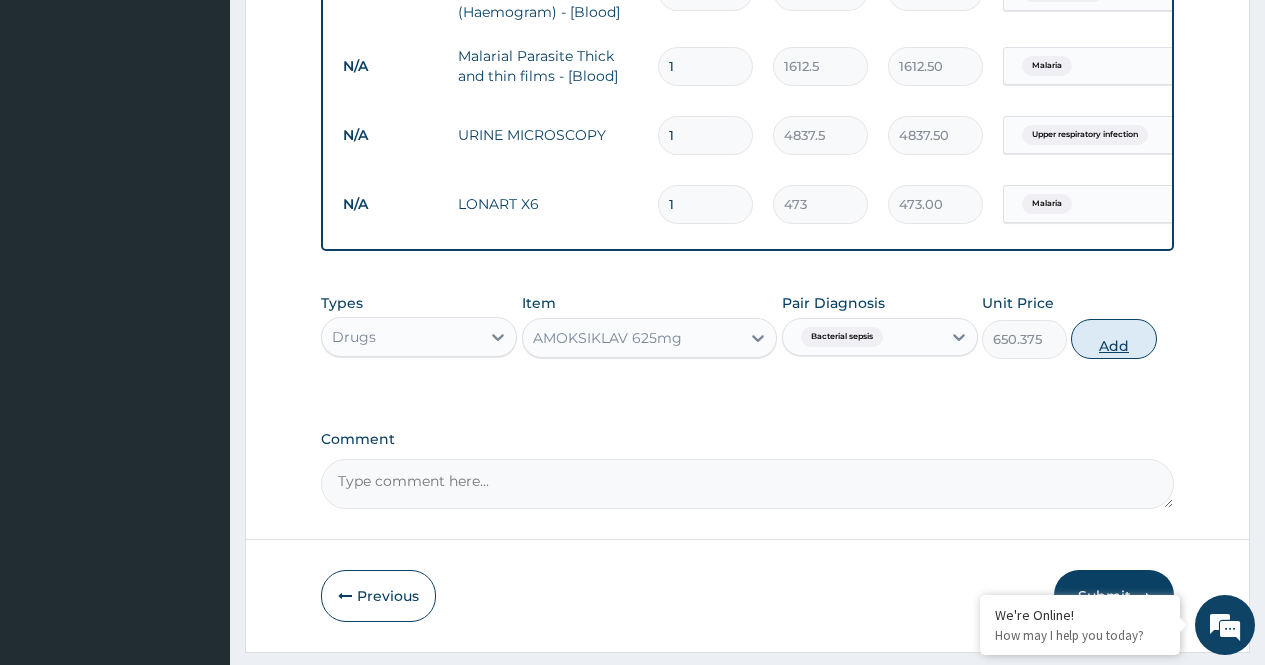 click on "Add" at bounding box center [1113, 339] 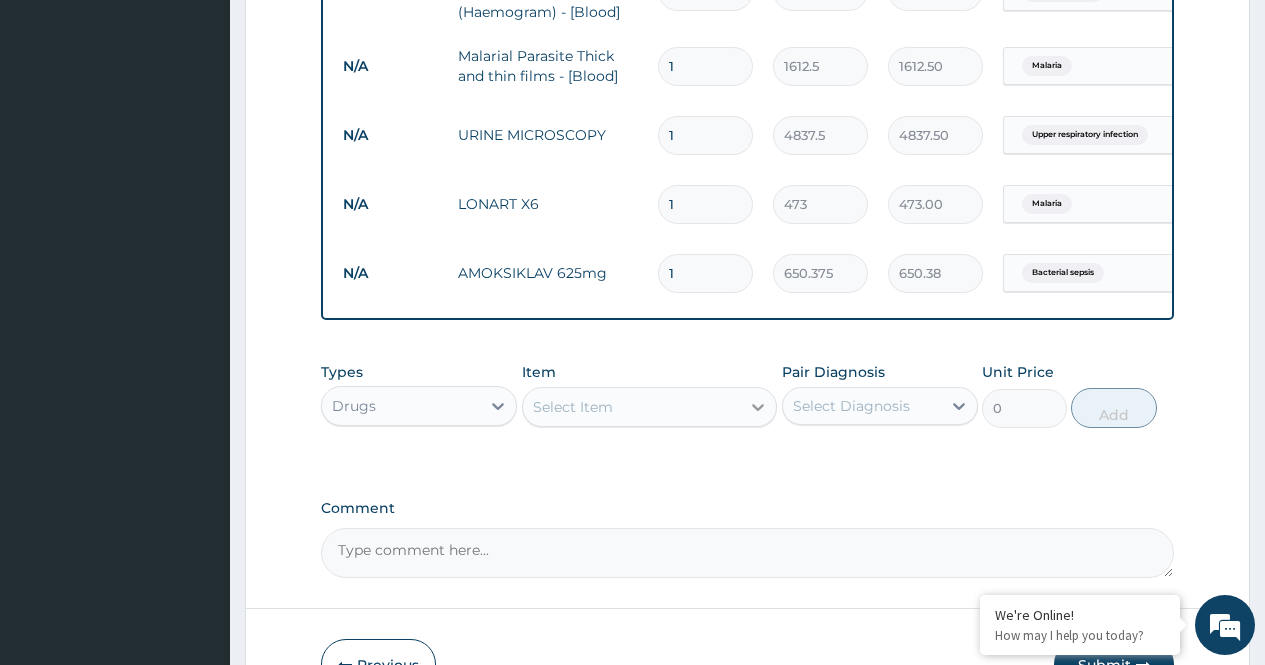 click at bounding box center [758, 407] 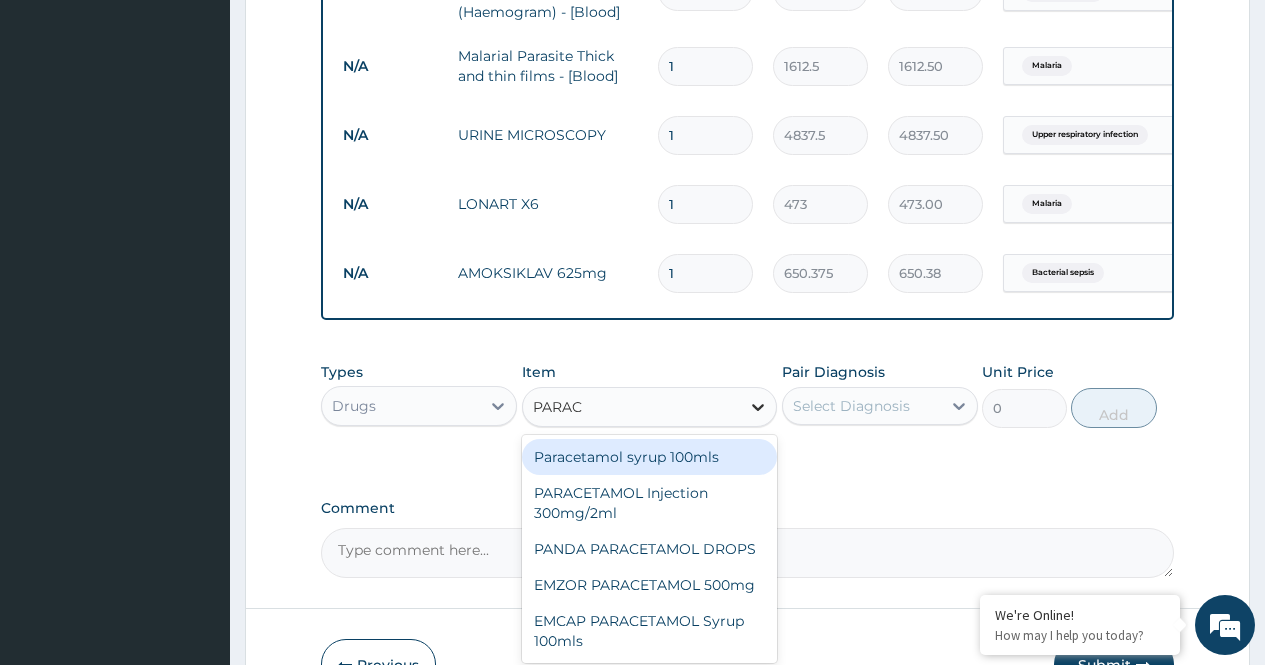 type on "PARACE" 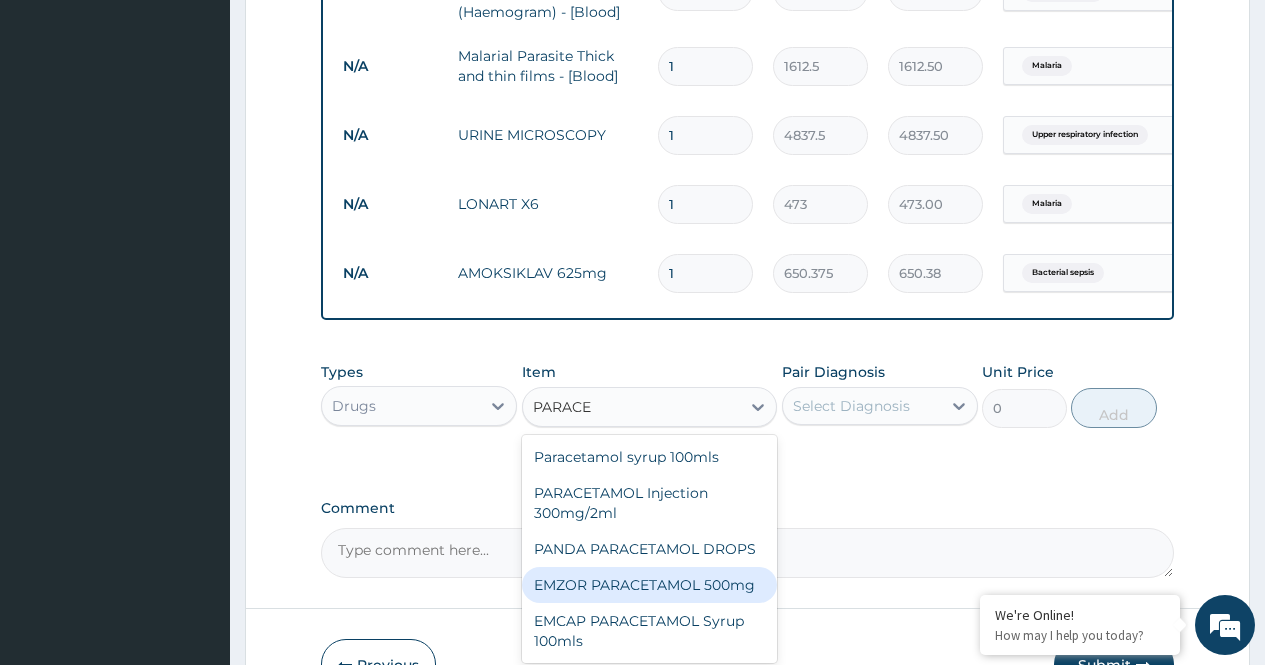 click on "EMZOR PARACETAMOL 500mg" at bounding box center [650, 585] 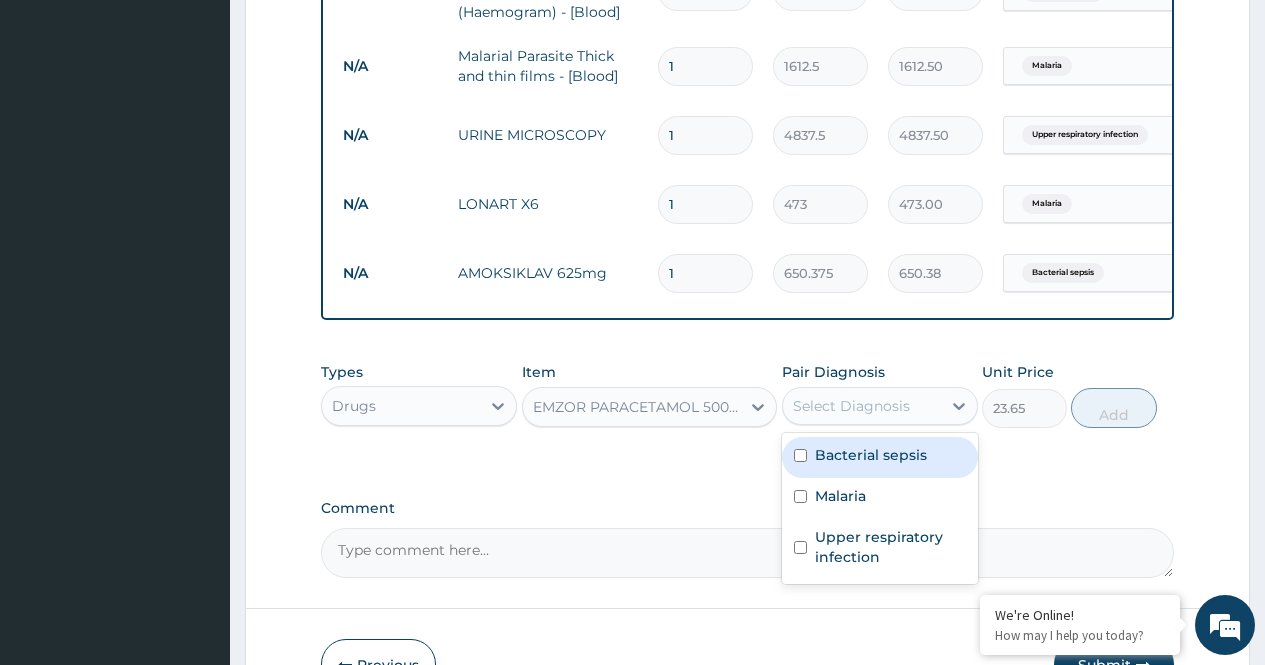 click on "Select Diagnosis" at bounding box center [862, 406] 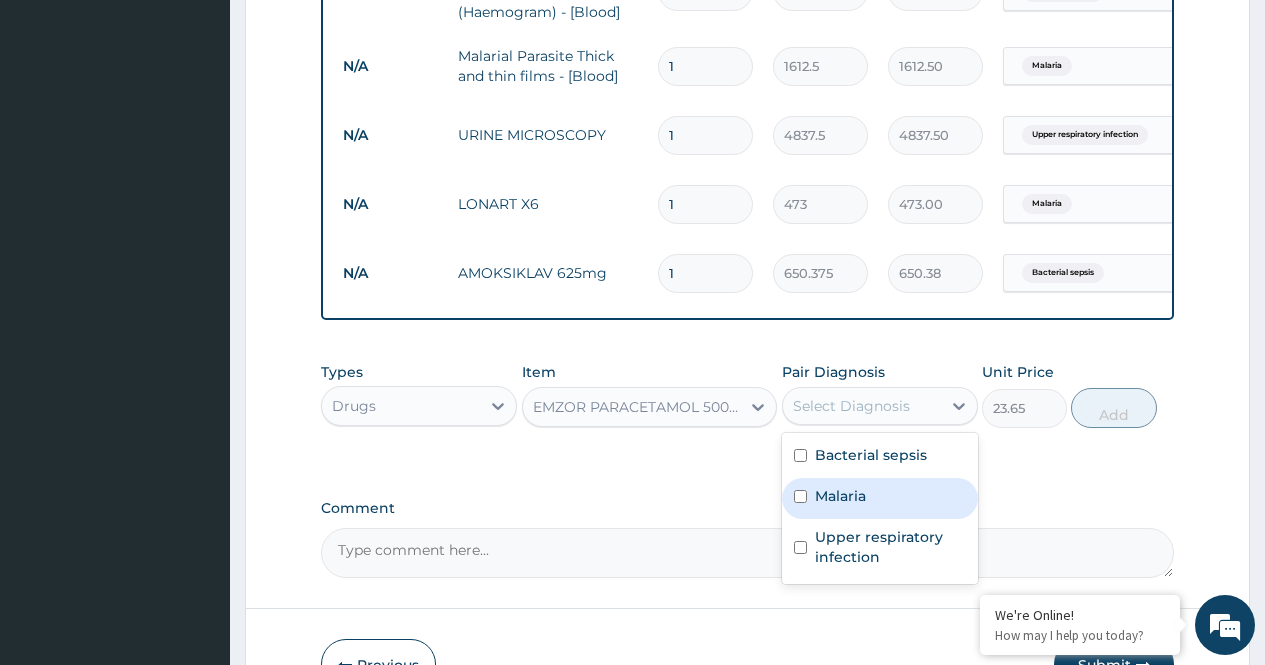click on "Malaria" at bounding box center [880, 498] 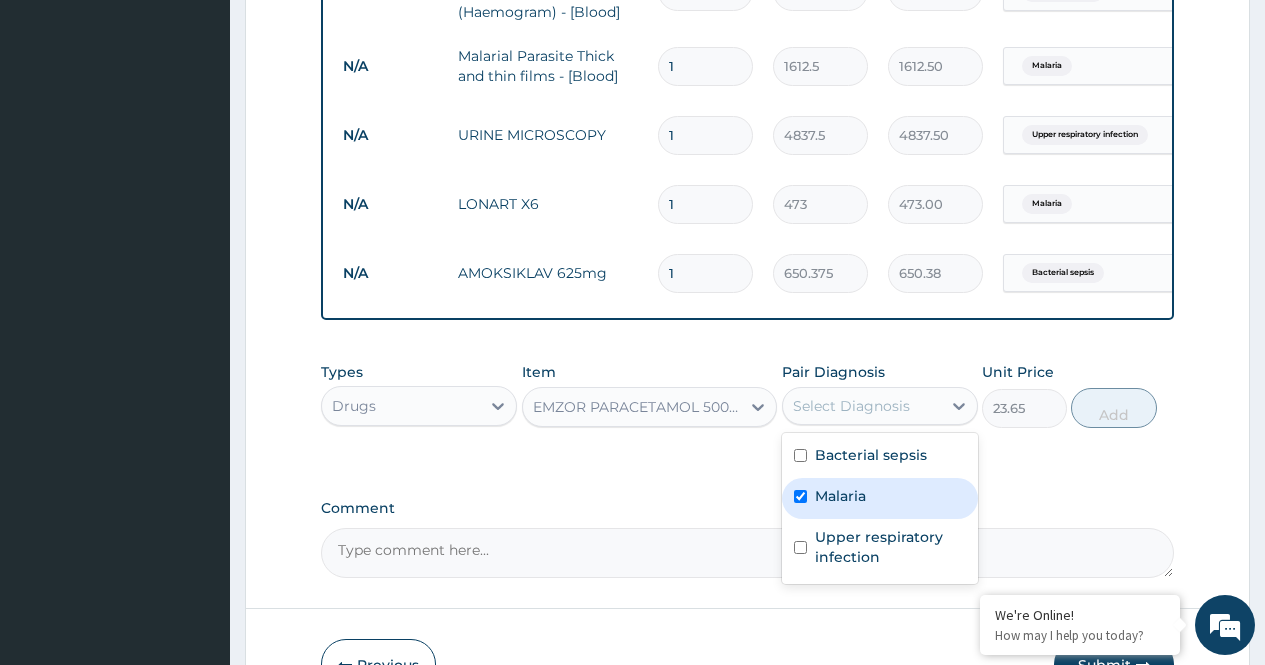 checkbox on "true" 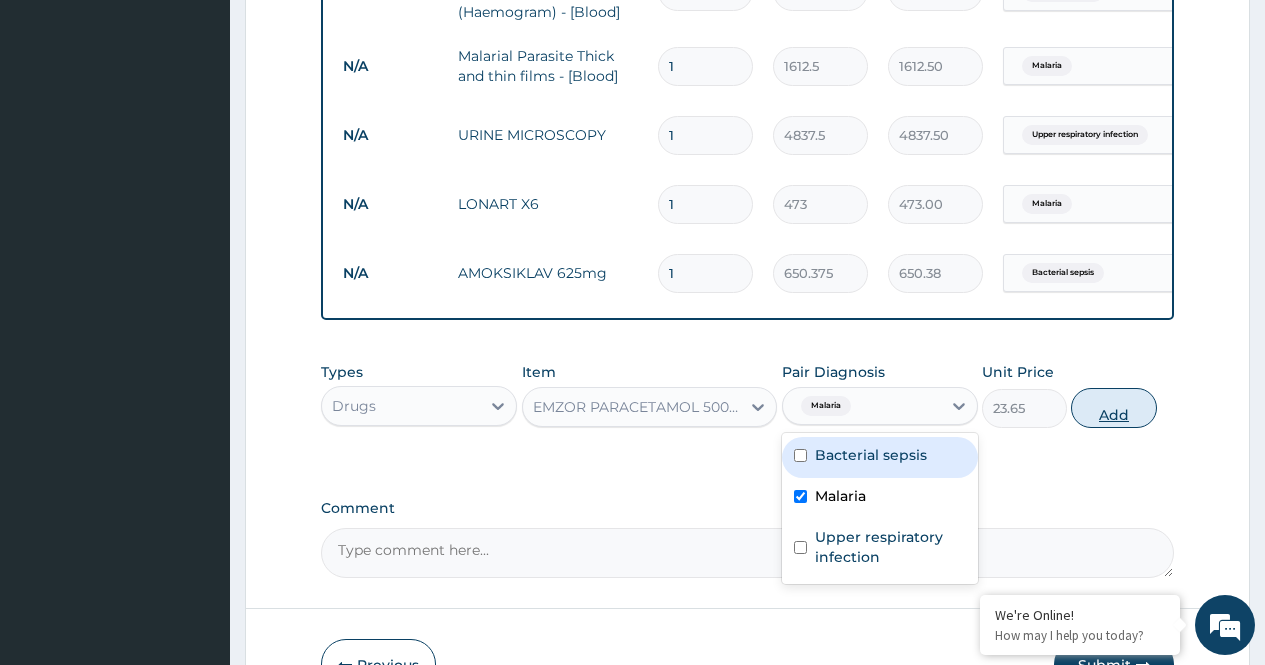 click on "Add" at bounding box center (1113, 408) 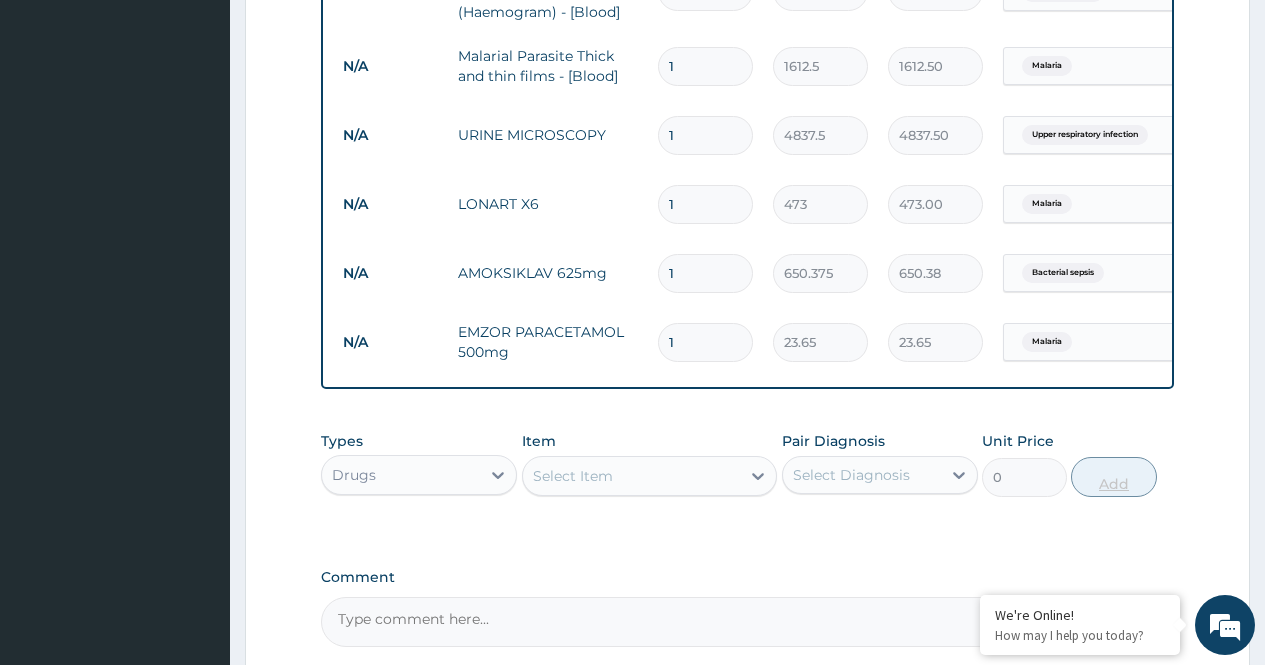 click on "PA Code / Prescription Code Enter Code(Secondary Care Only) Encounter Date 28-07-2025 Important Notice Please enter PA codes before entering items that are not attached to a PA code   All diagnoses entered must be linked to a claim item. Diagnosis & Claim Items that are visible but inactive cannot be edited because they were imported from an already approved PA code. Diagnosis Bacterial sepsis Confirmed Malaria Confirmed Upper respiratory infection Confirmed NB: All diagnosis must be linked to a claim item Claim Items Type Name Quantity Unit Price Total Price Pair Diagnosis Actions N/A General practitioner Consultation first outpatient consultation 1 3547.5 3547.50 Upper respiratory infection  + 1 Delete N/A FBC CBC-Complete Blood Count (Haemogram) - [Blood] 1 4300 4300.00 Bacterial sepsis Delete N/A Malarial Parasite Thick and thin films - [Blood] 1 1612.5 1612.50 Malaria Delete N/A URINE MICROSCOPY 1 4837.5 4837.50 Upper respiratory infection Delete N/A LONART X6 1 473 473.00 Malaria Delete N/A 1 650.375 1" at bounding box center [747, -44] 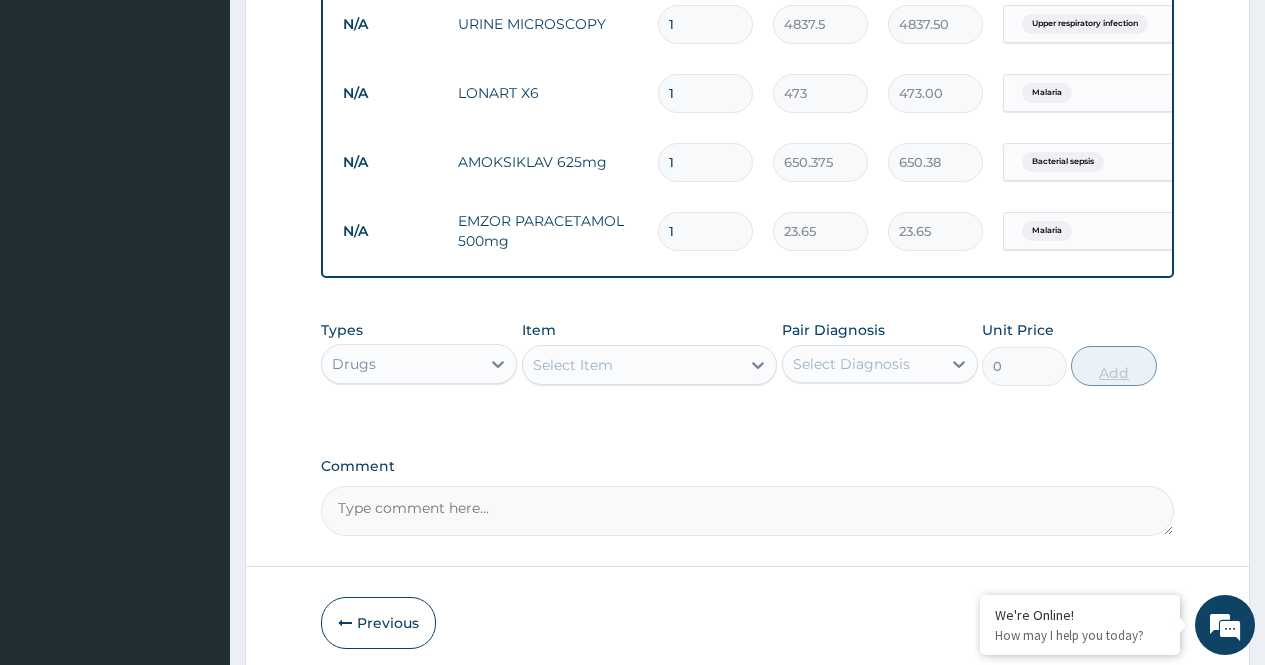 scroll, scrollTop: 1133, scrollLeft: 0, axis: vertical 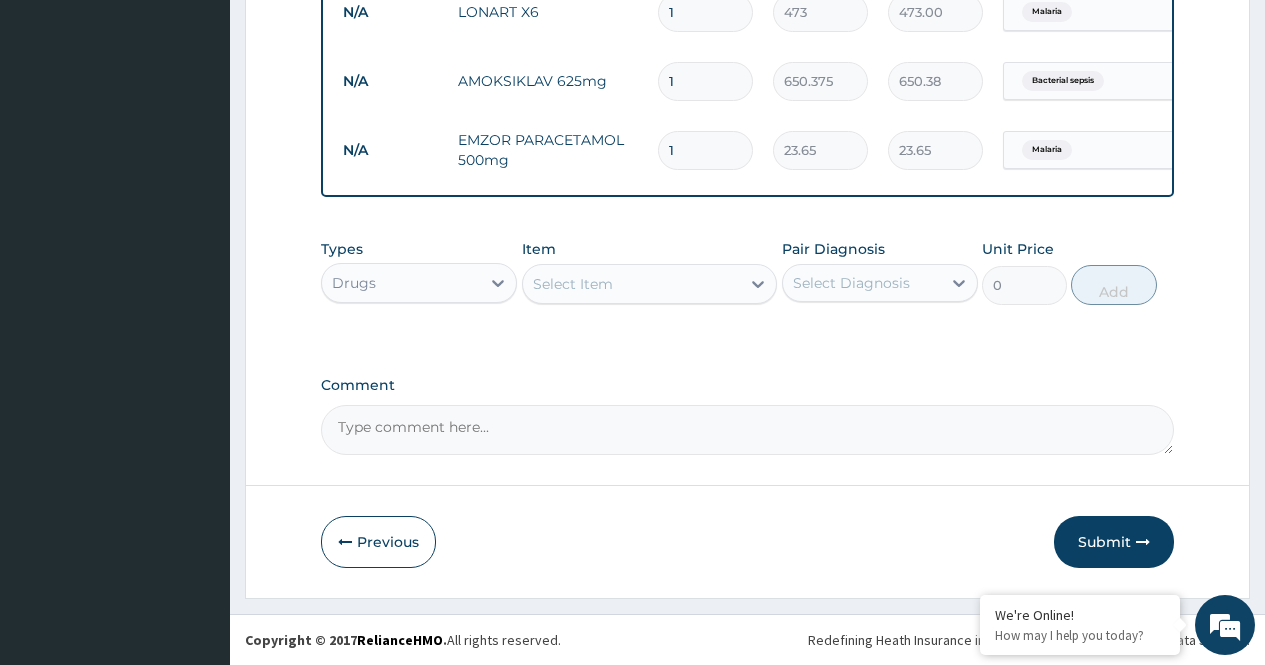 click on "Select Item" at bounding box center (632, 284) 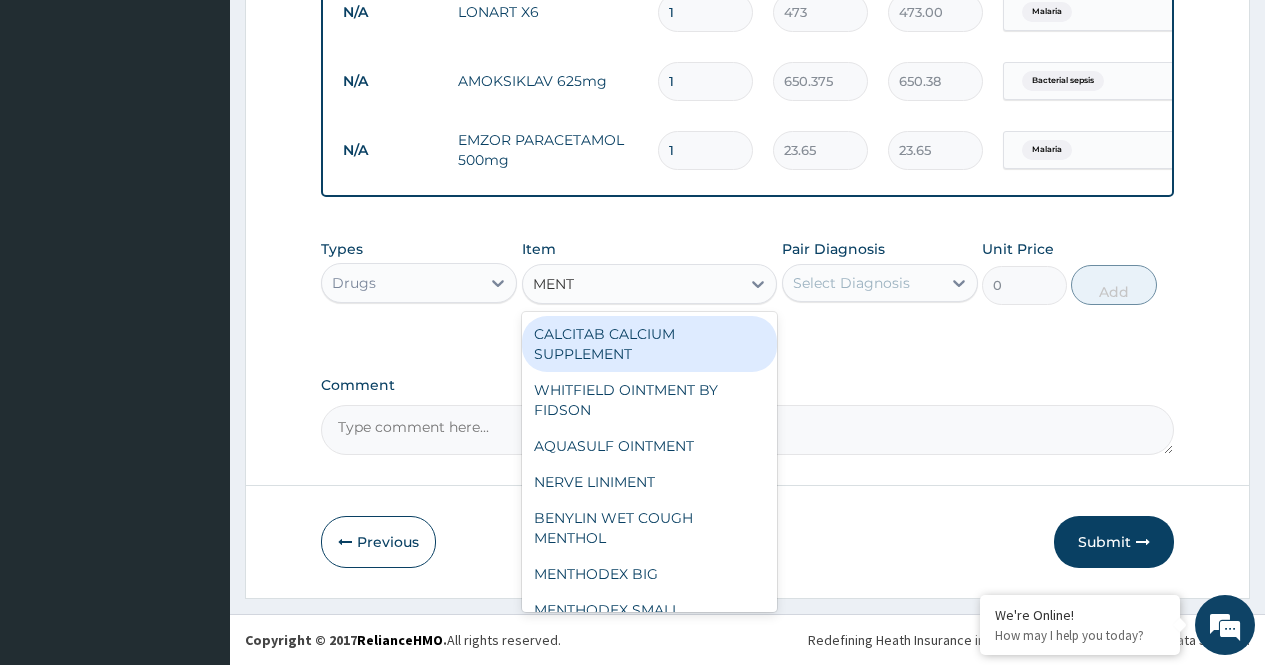 type on "MENTH" 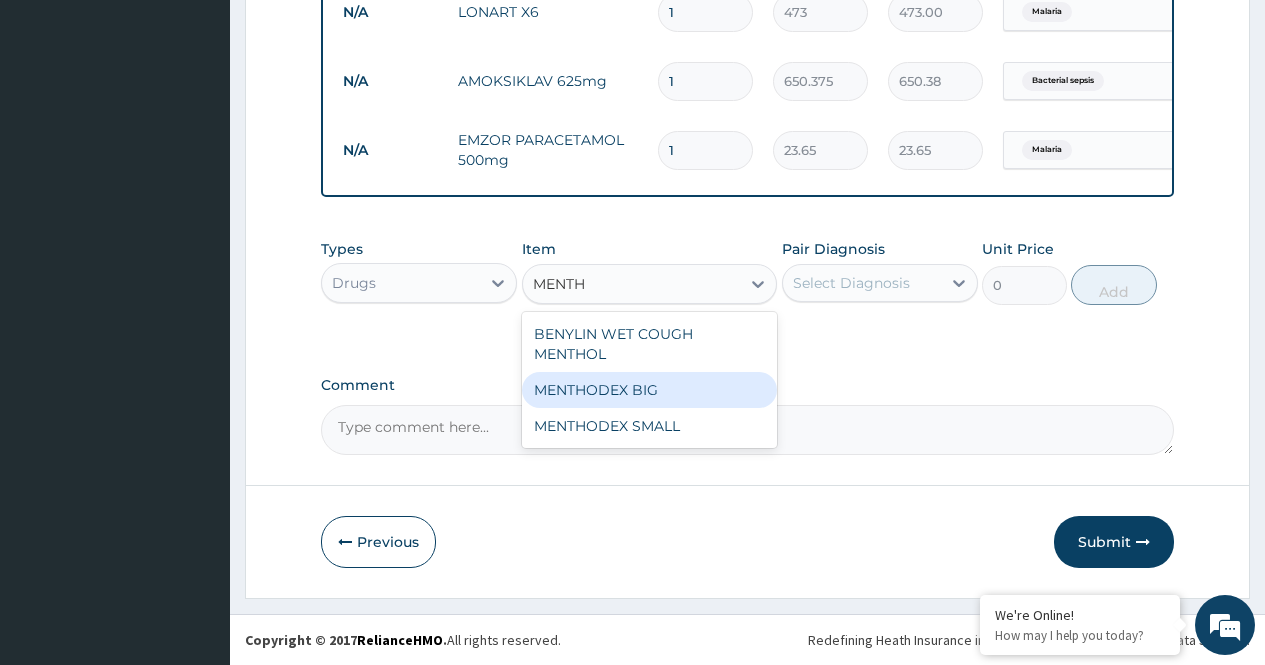 click on "MENTHODEX BIG" at bounding box center (650, 390) 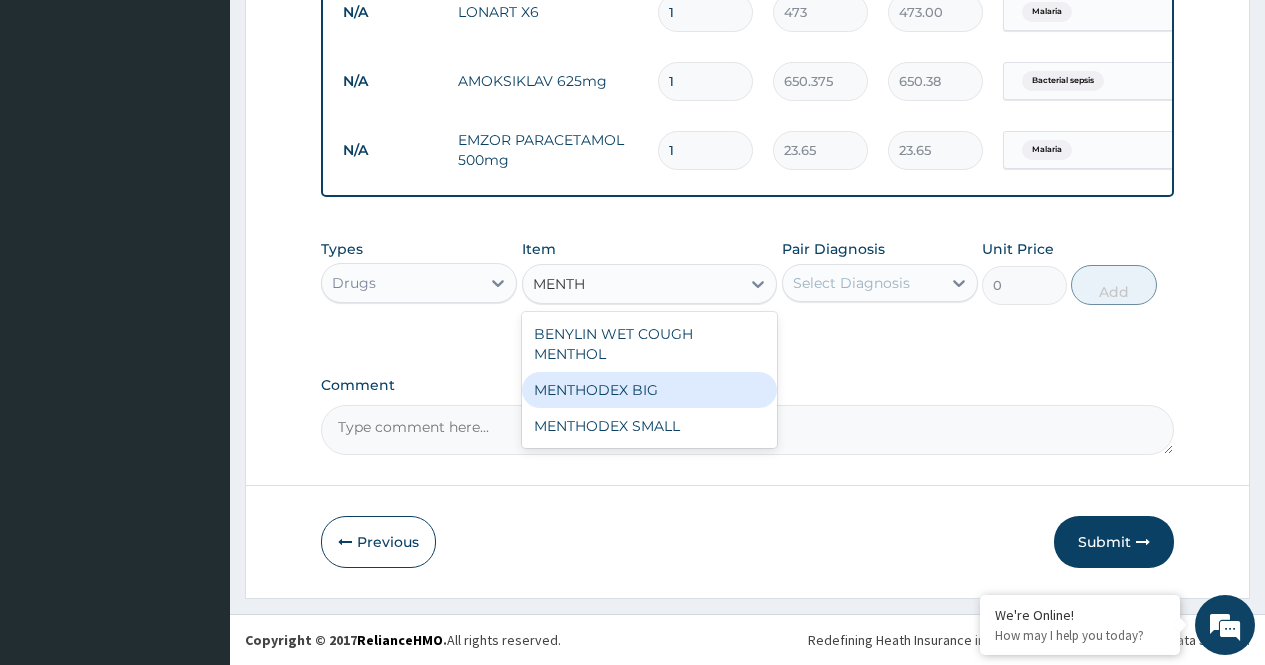 type 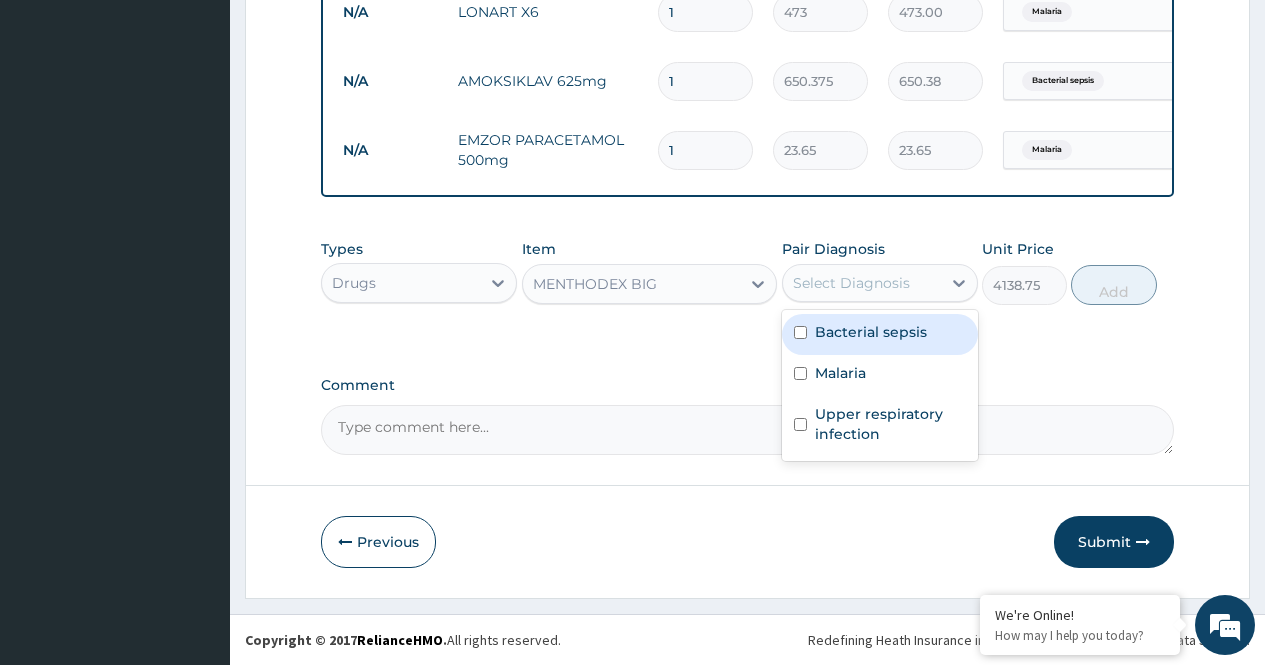 click on "Select Diagnosis" at bounding box center (851, 283) 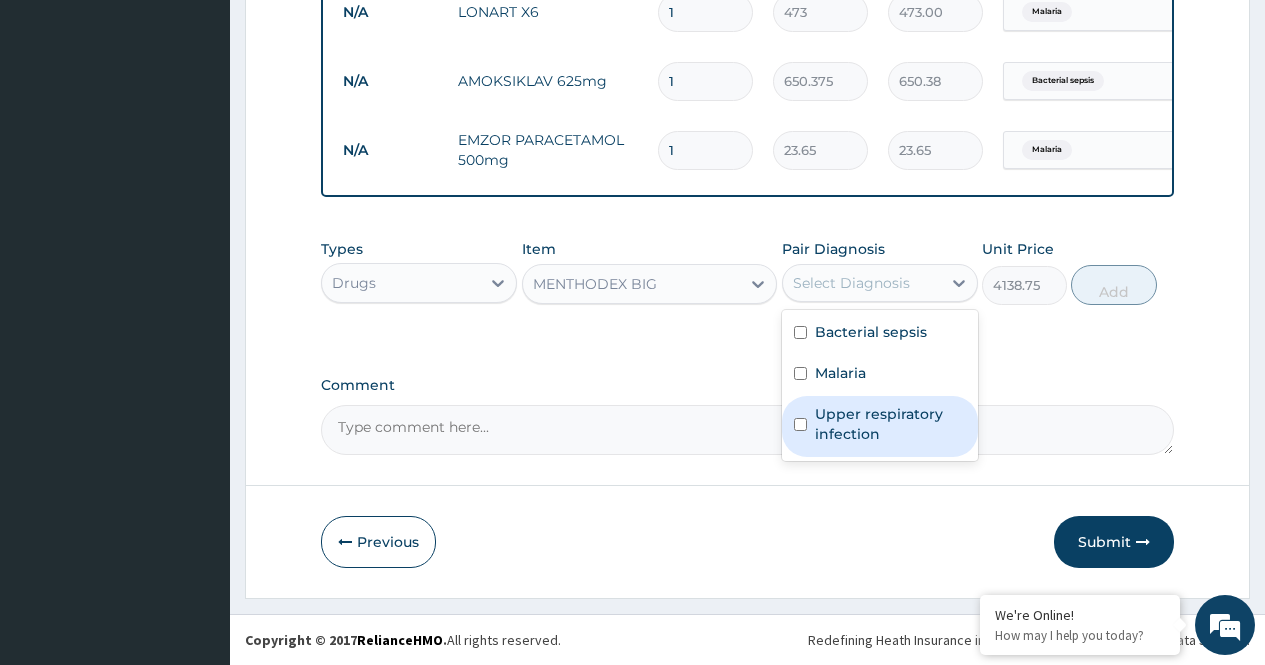 click on "Upper respiratory infection" at bounding box center [890, 424] 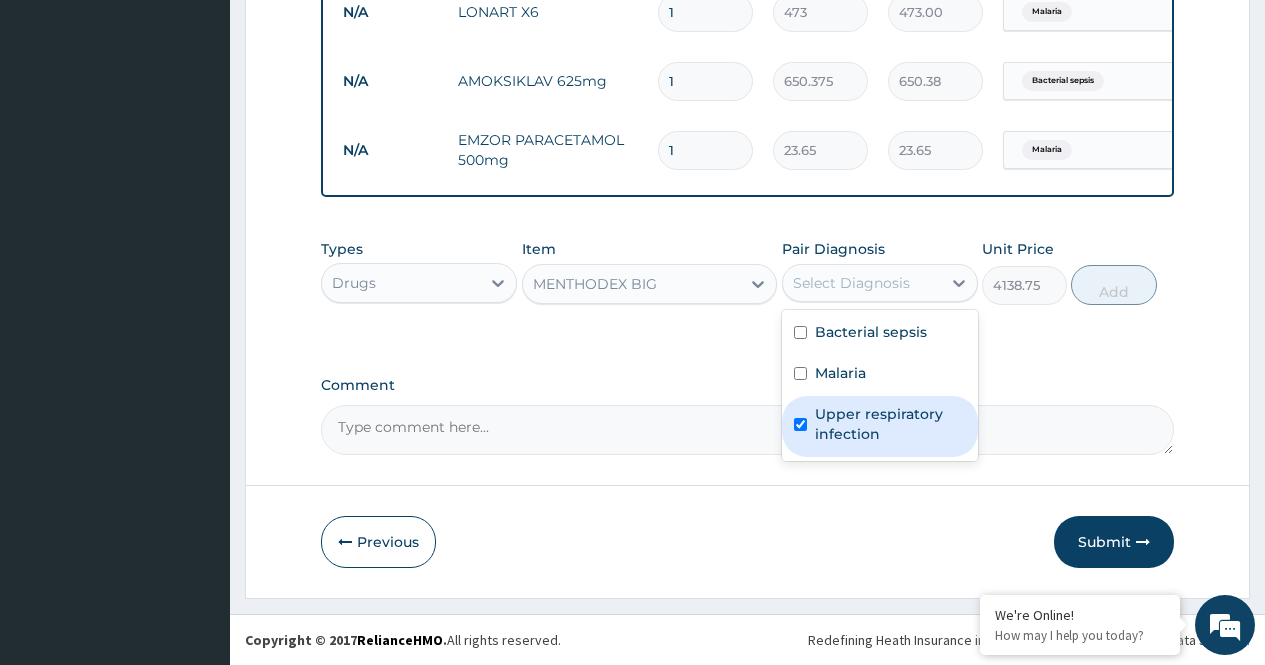 checkbox on "true" 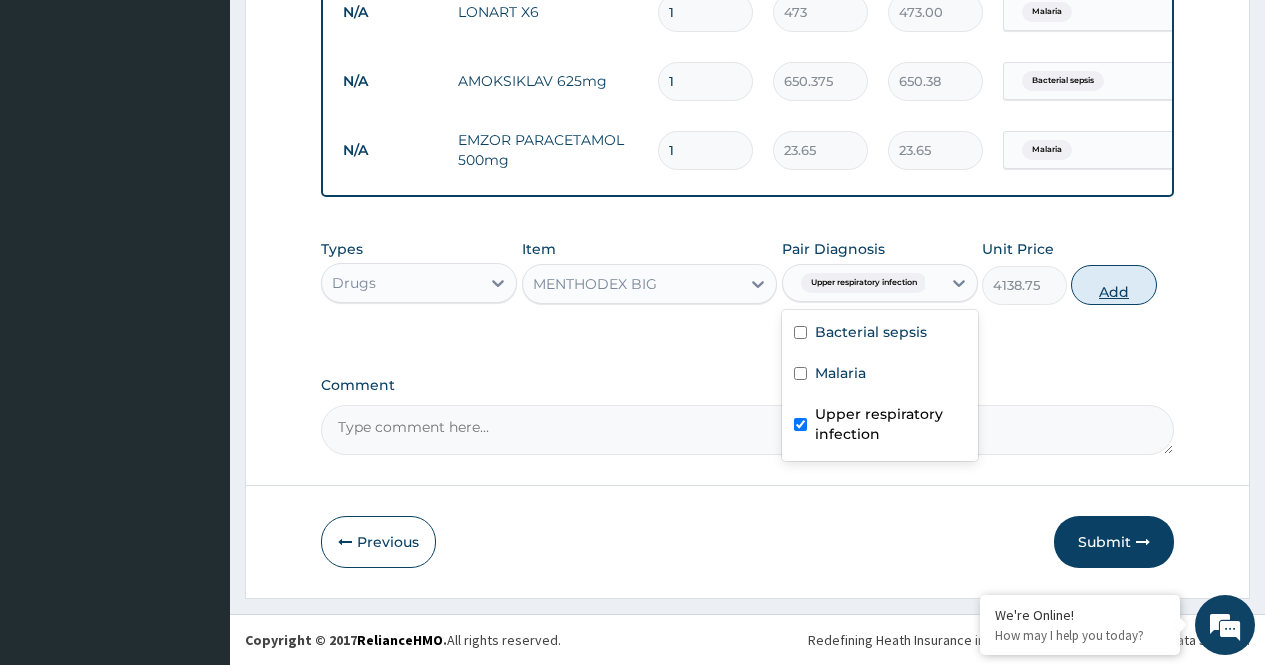 click on "Add" at bounding box center (1113, 285) 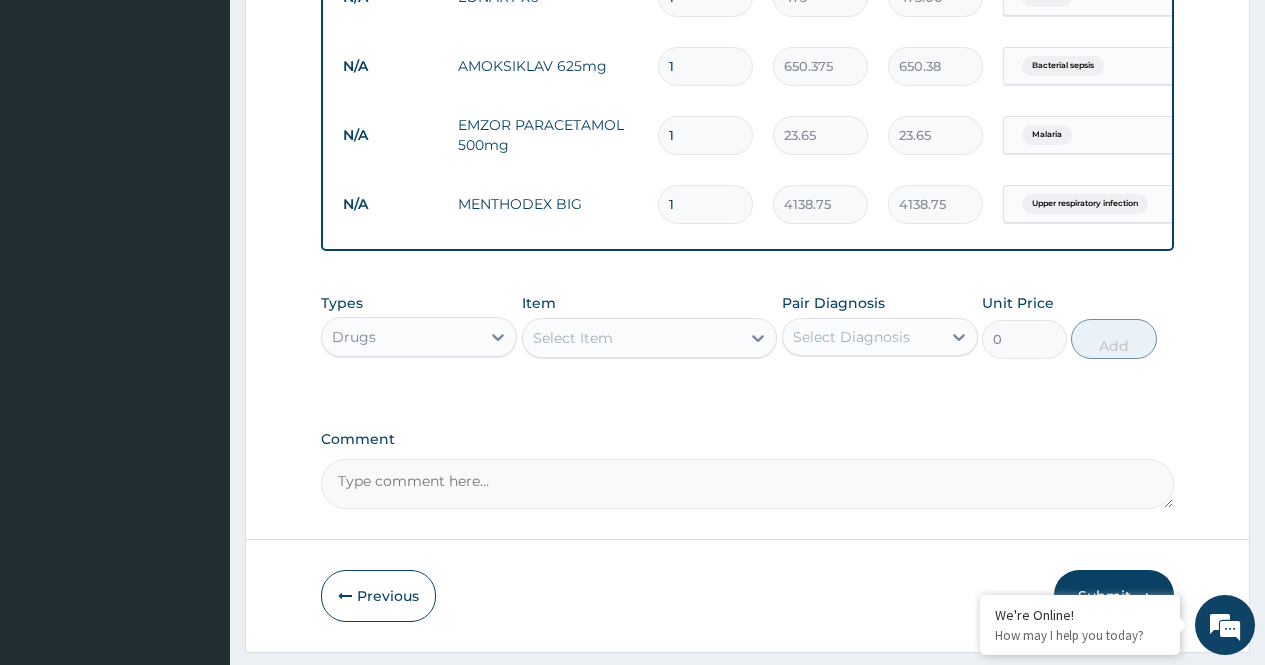 click on "Item Select Item" at bounding box center (650, 326) 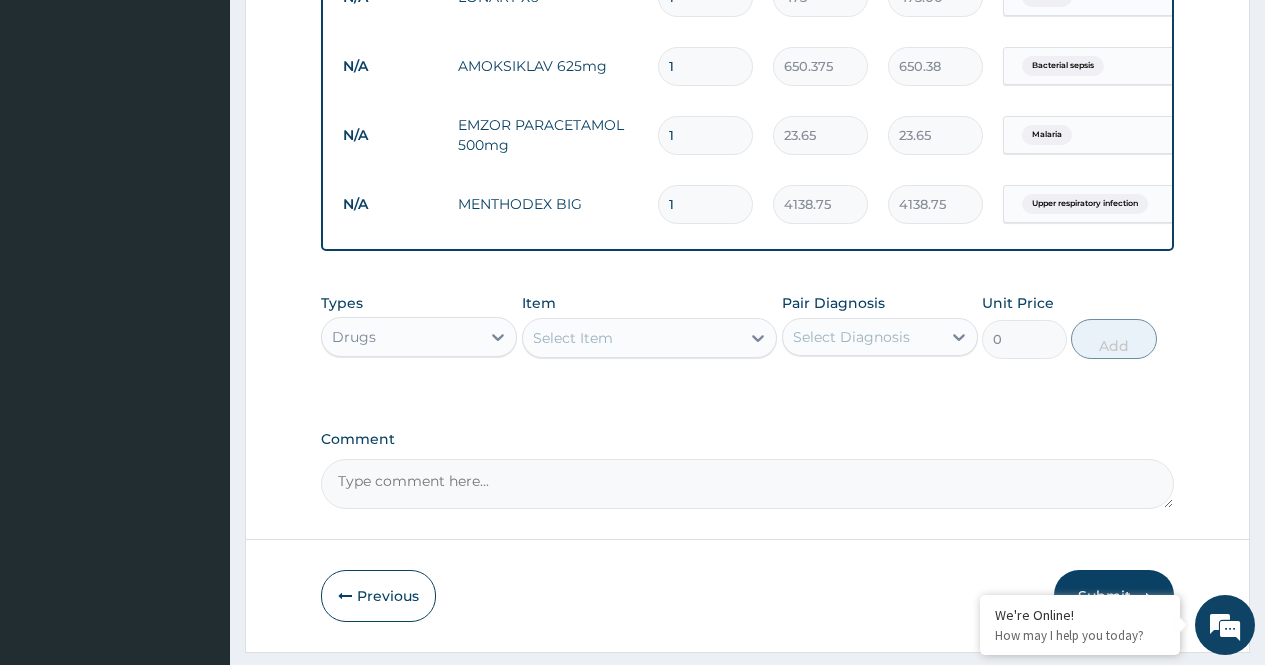click on "Select Item" at bounding box center (632, 338) 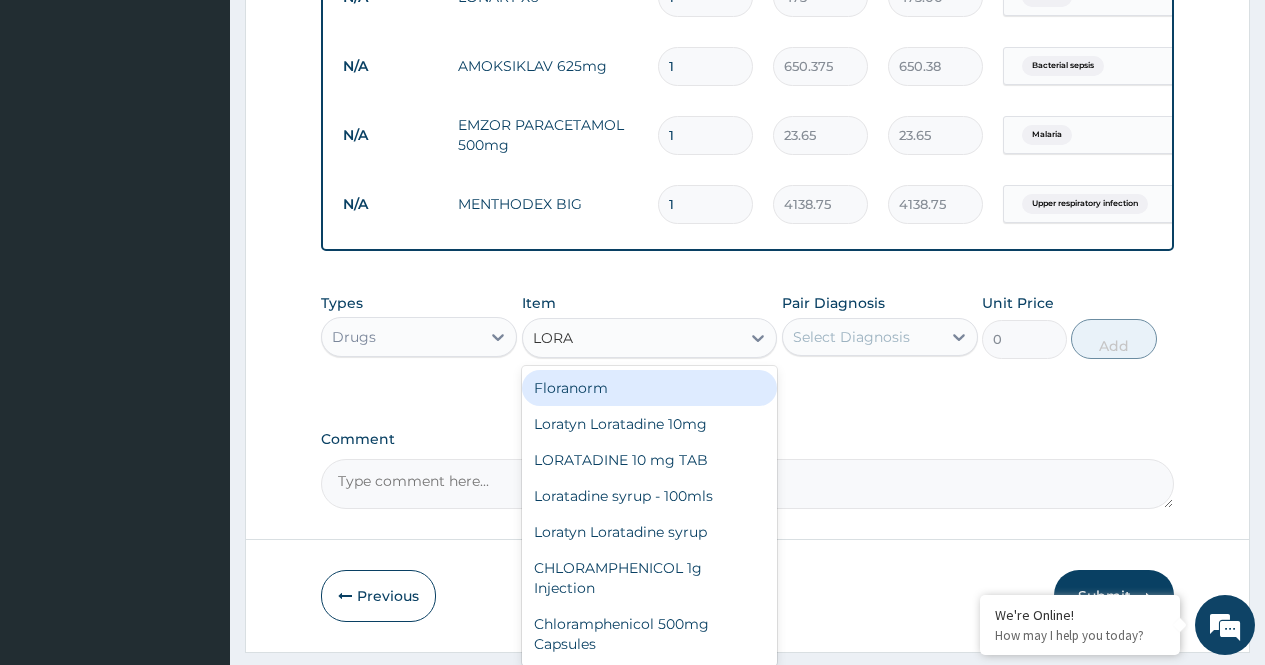type on "LORAT" 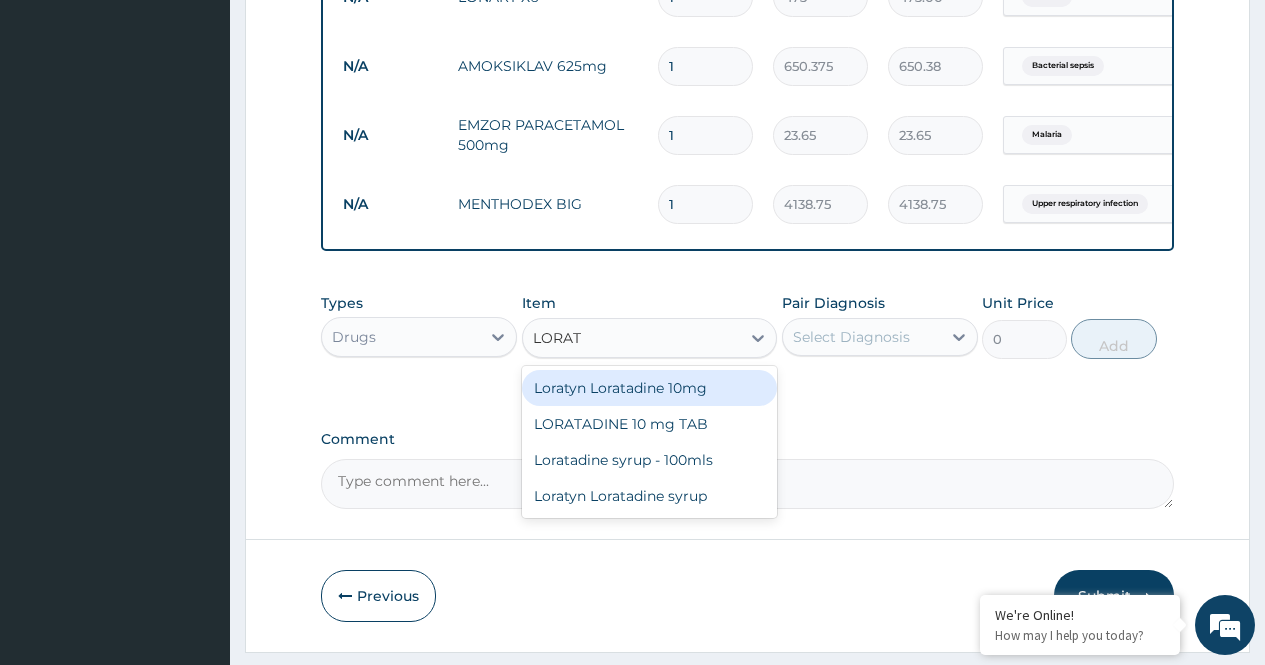 click on "Loratyn Loratadine 10mg" at bounding box center [650, 388] 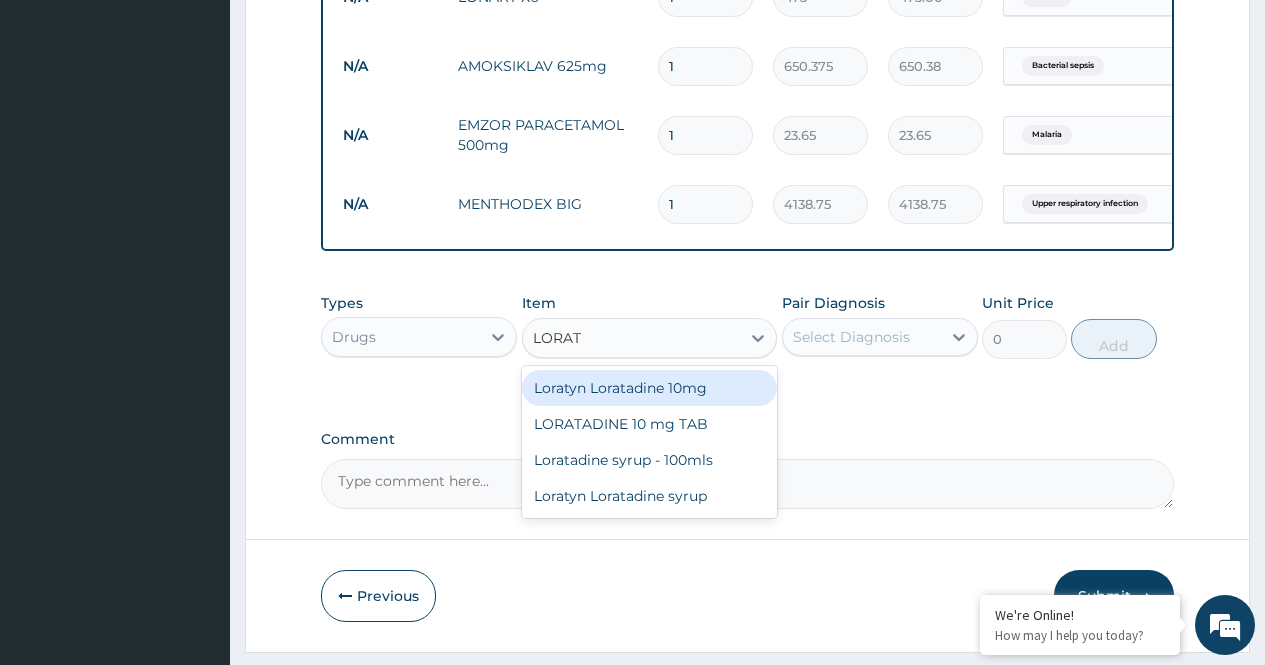 type 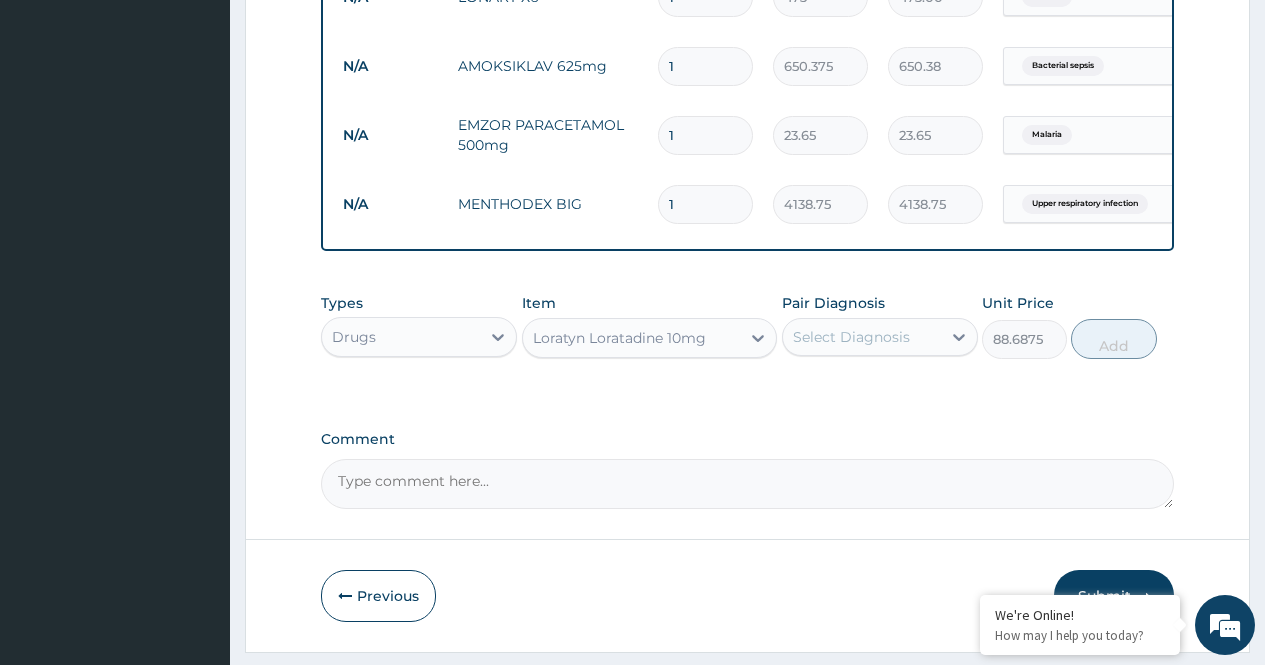 click on "Select Diagnosis" at bounding box center (851, 337) 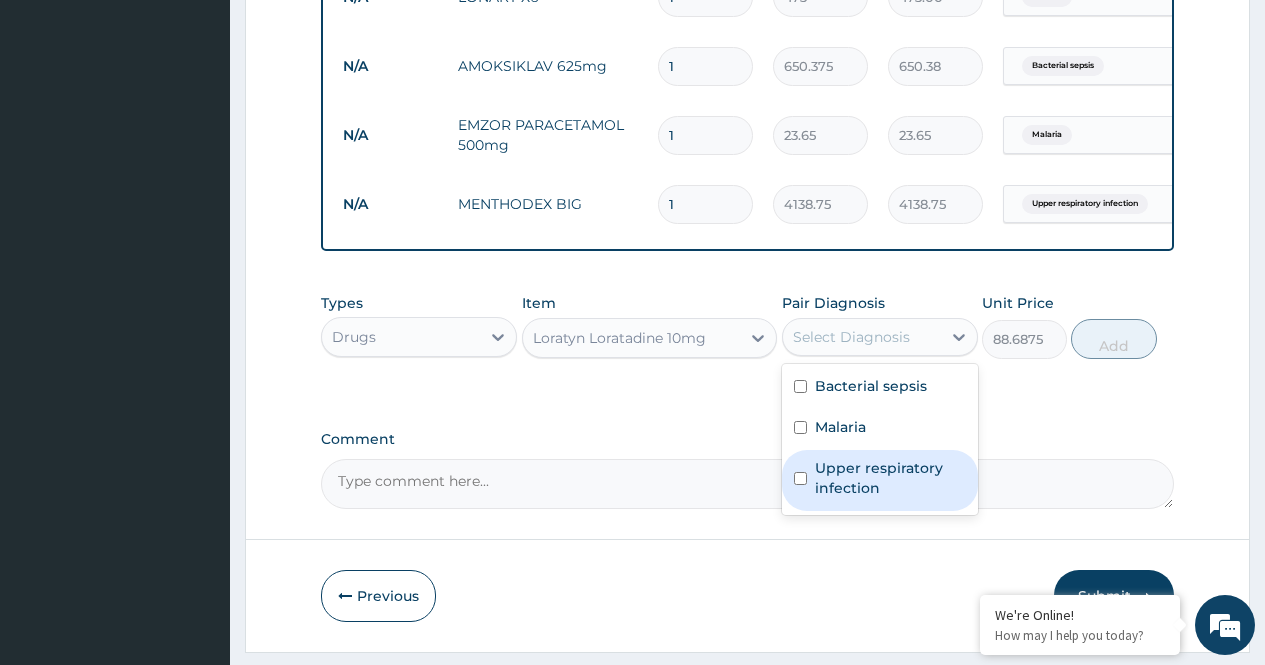 click on "Upper respiratory infection" at bounding box center [890, 478] 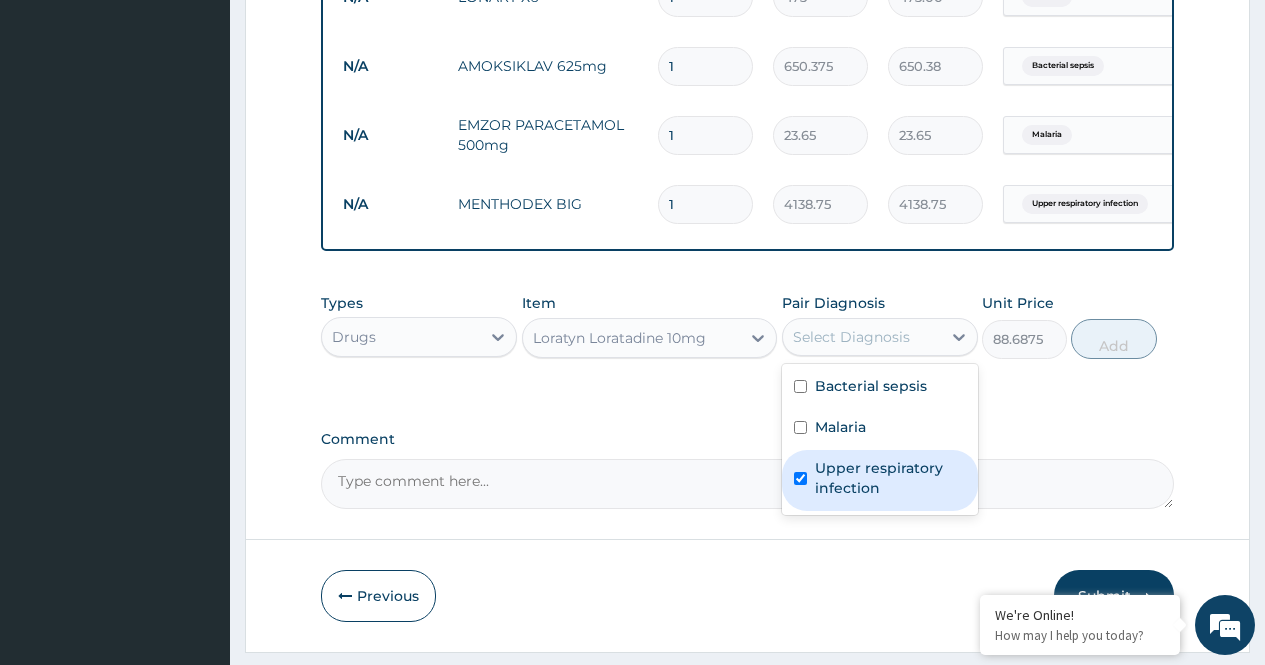 checkbox on "true" 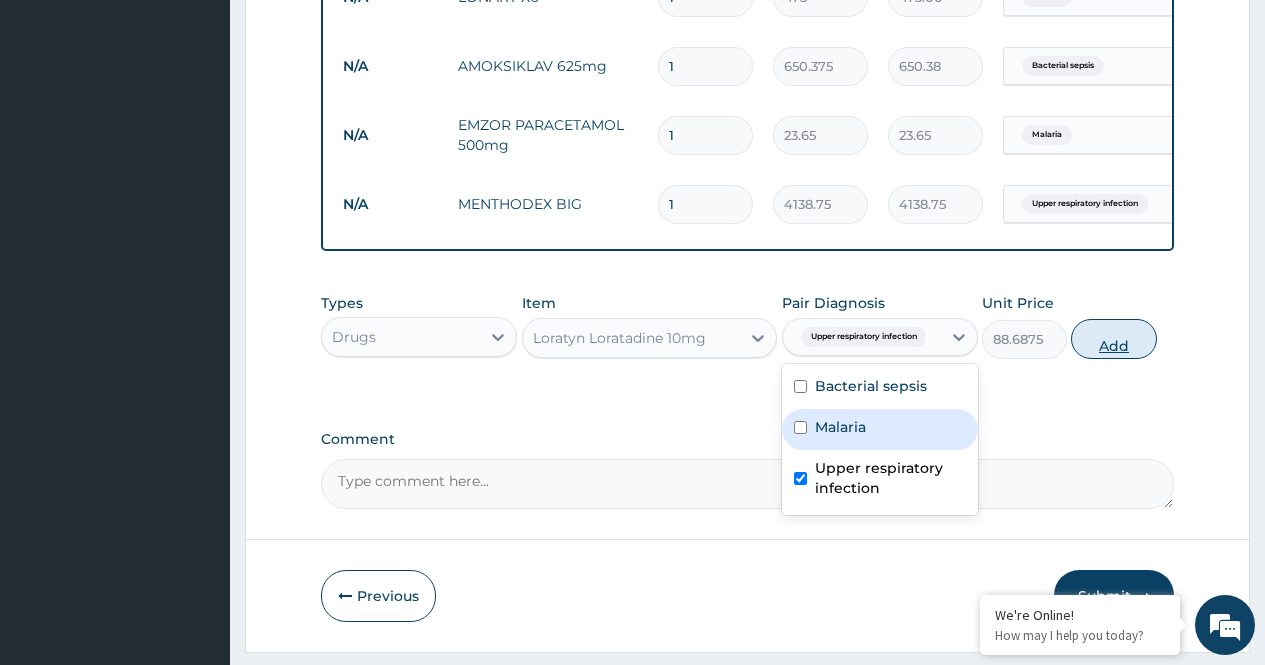 click on "Add" at bounding box center (1113, 339) 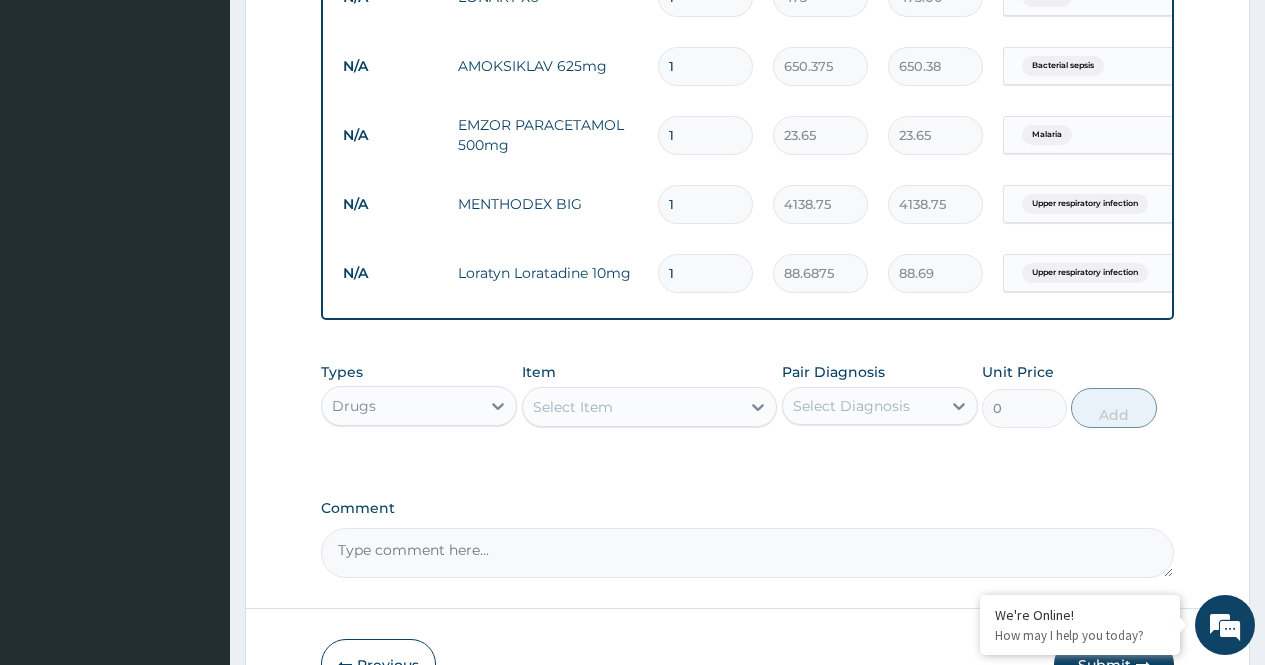 click on "Select Item" at bounding box center [632, 407] 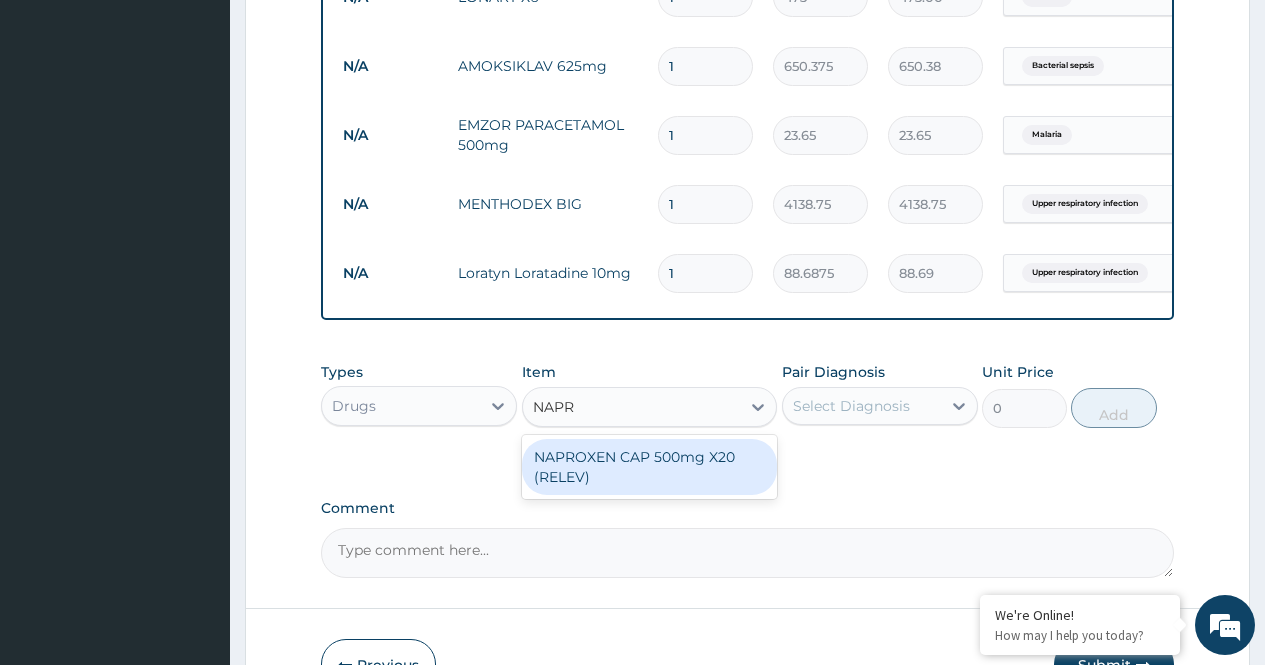 type on "NAPRO" 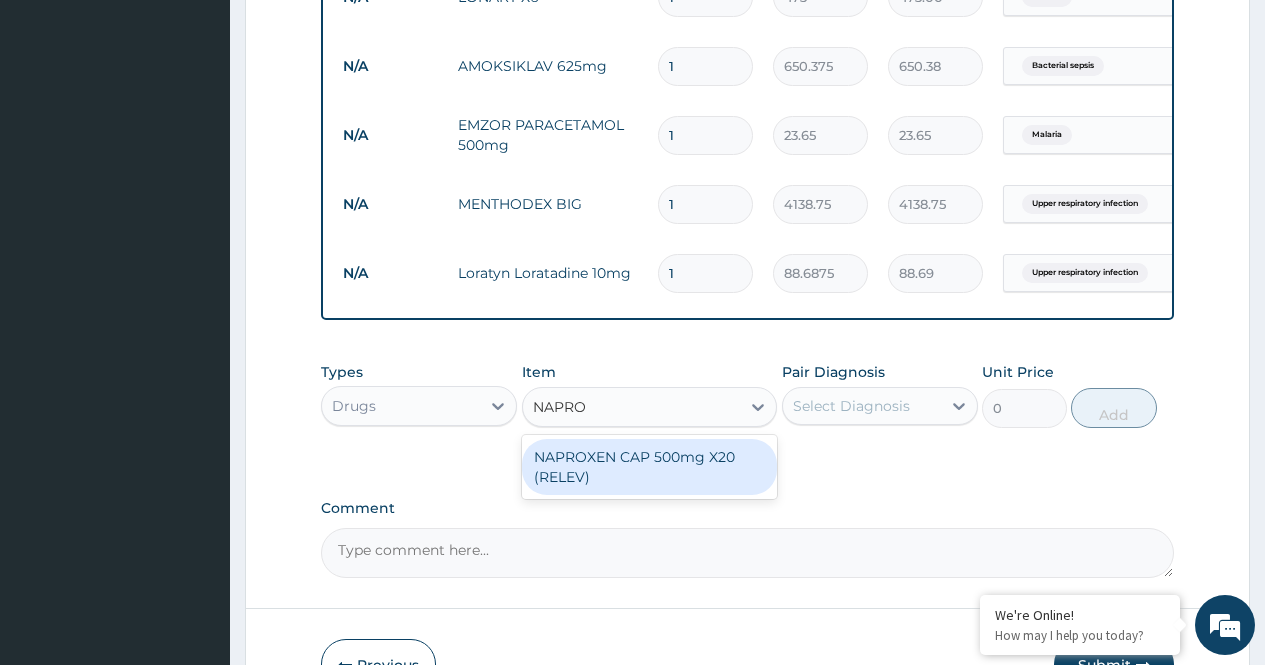 click on "NAPROXEN CAP 500mg X20 (RELEV)" at bounding box center [650, 467] 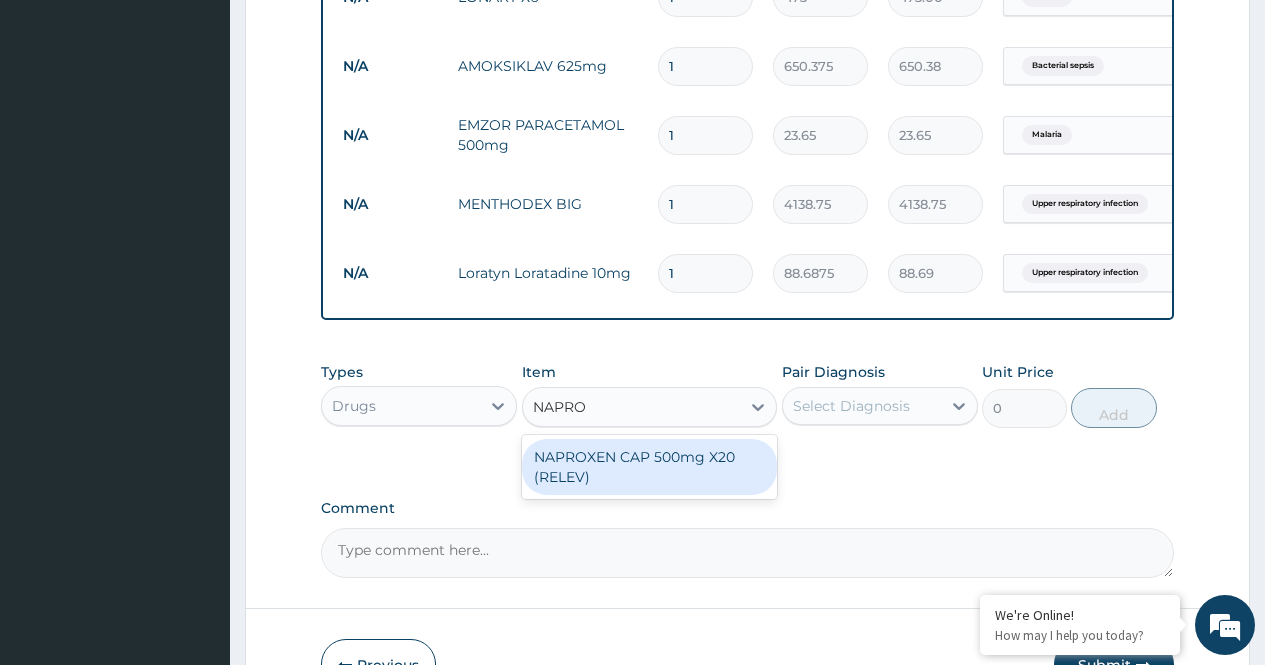 type 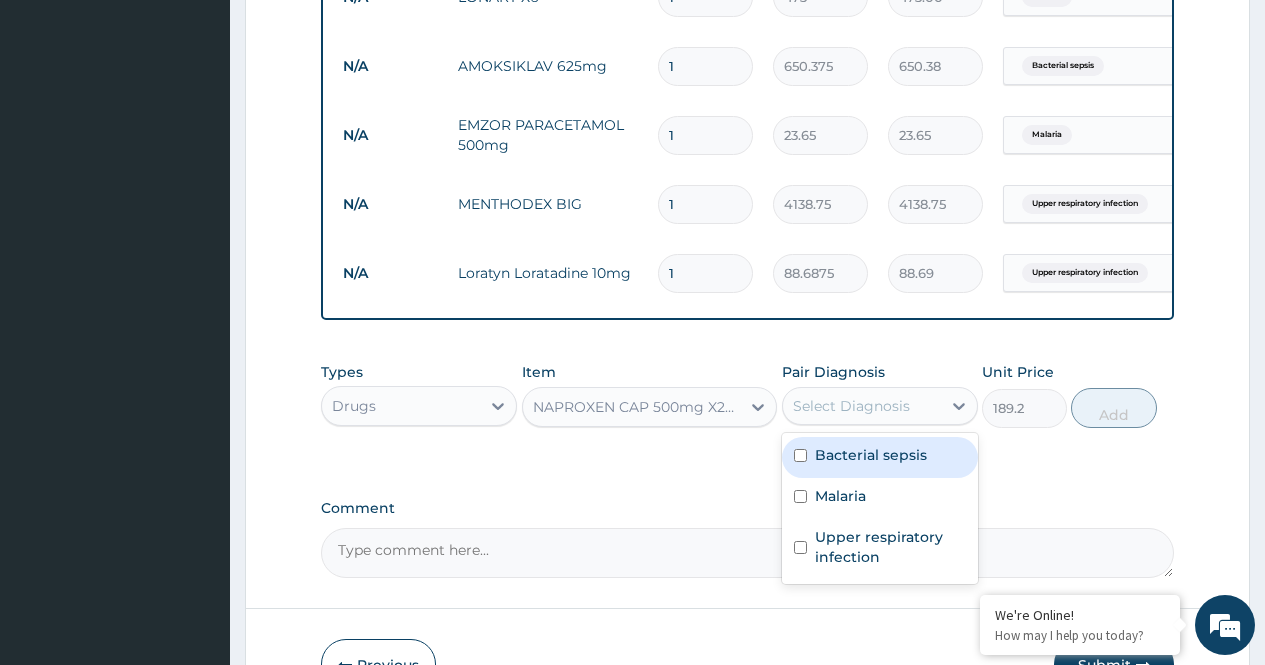 click on "Select Diagnosis" at bounding box center (851, 406) 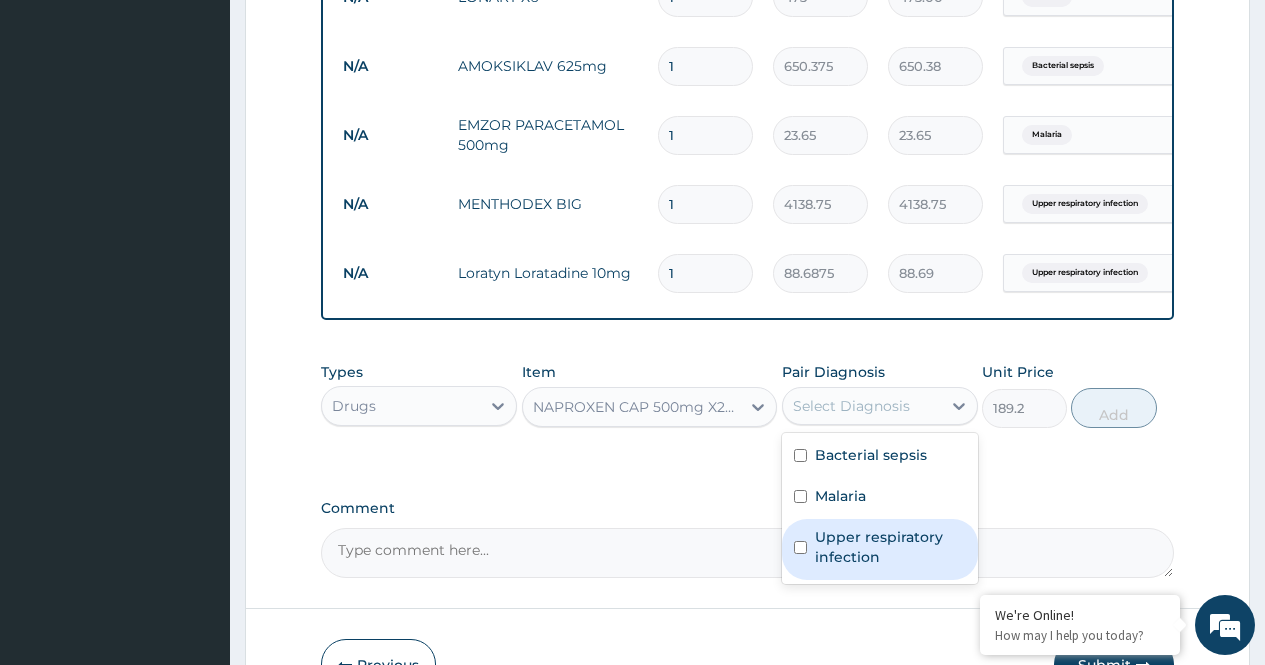 click on "Upper respiratory infection" at bounding box center [890, 547] 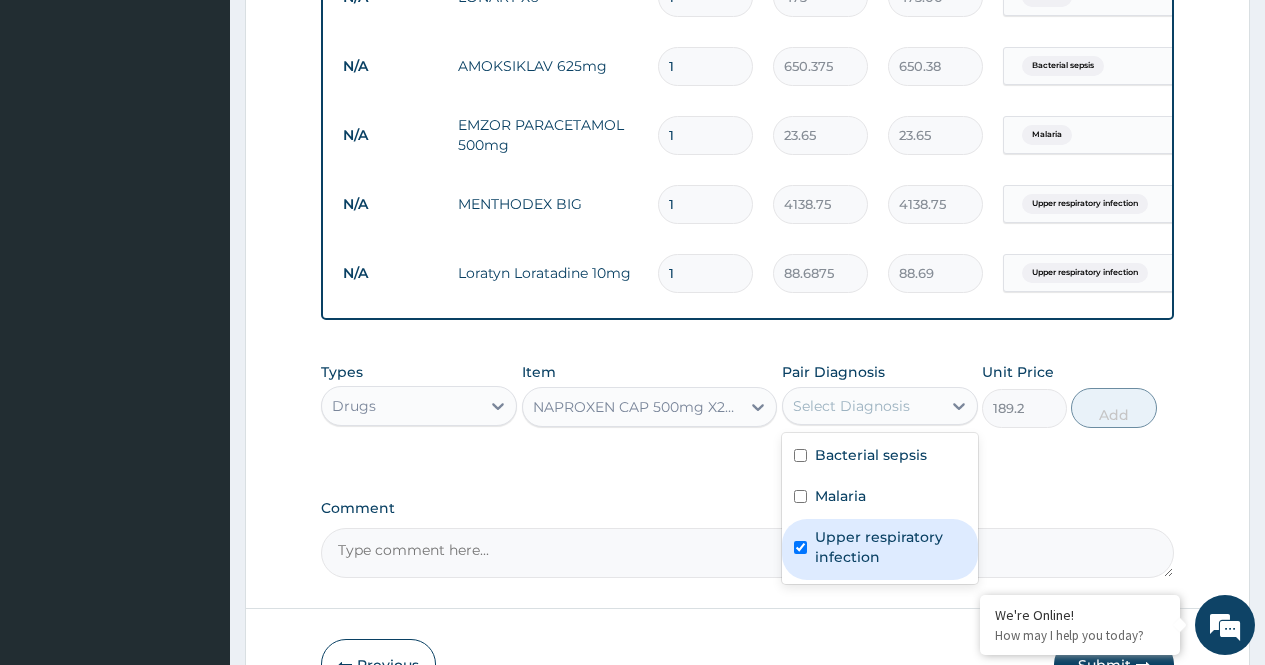 checkbox on "true" 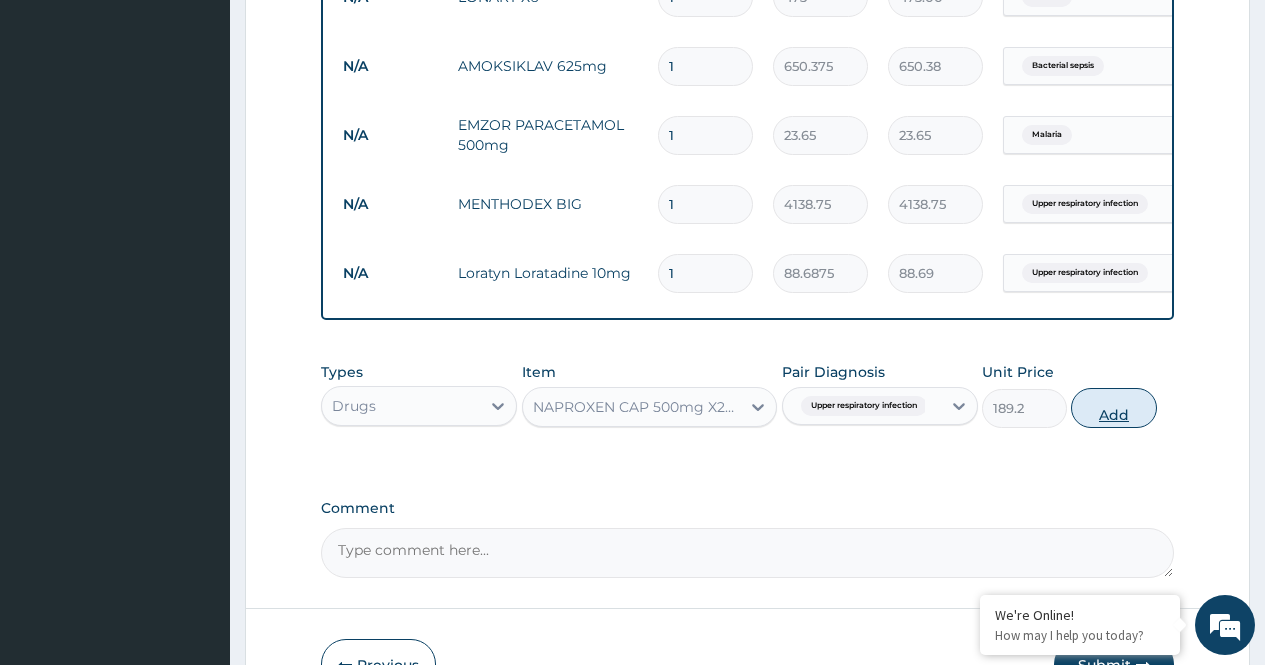 click on "Add" at bounding box center [1113, 408] 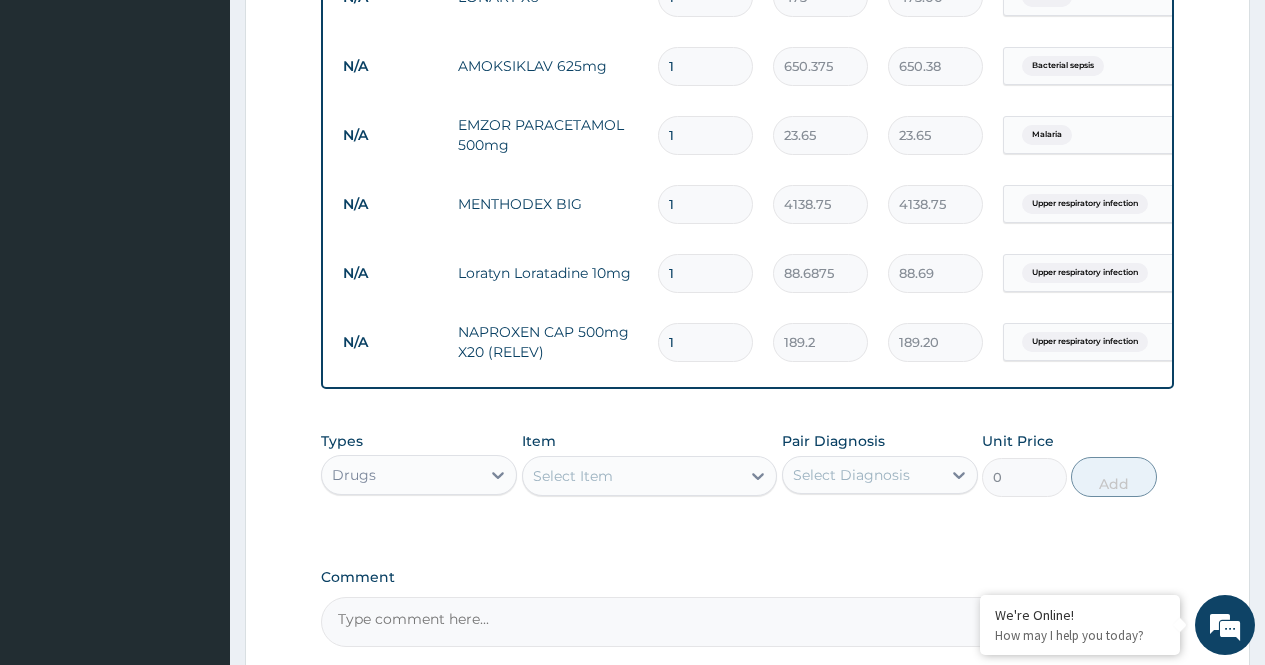 click on "1" at bounding box center (705, 342) 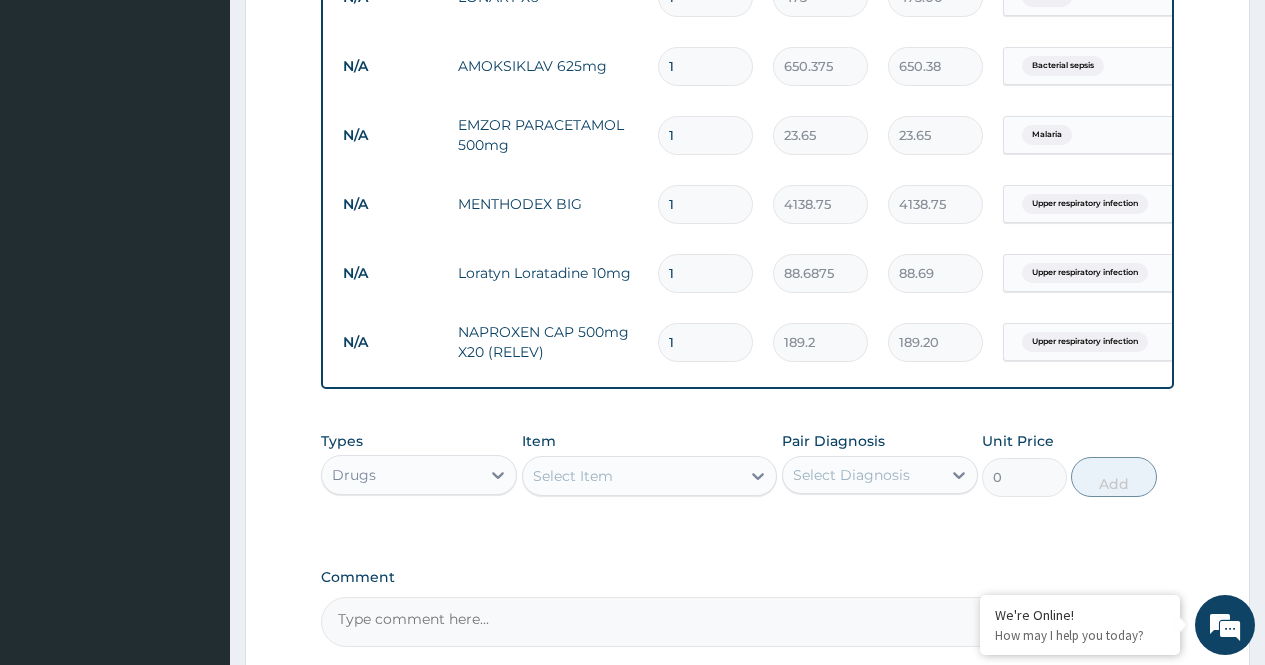 type 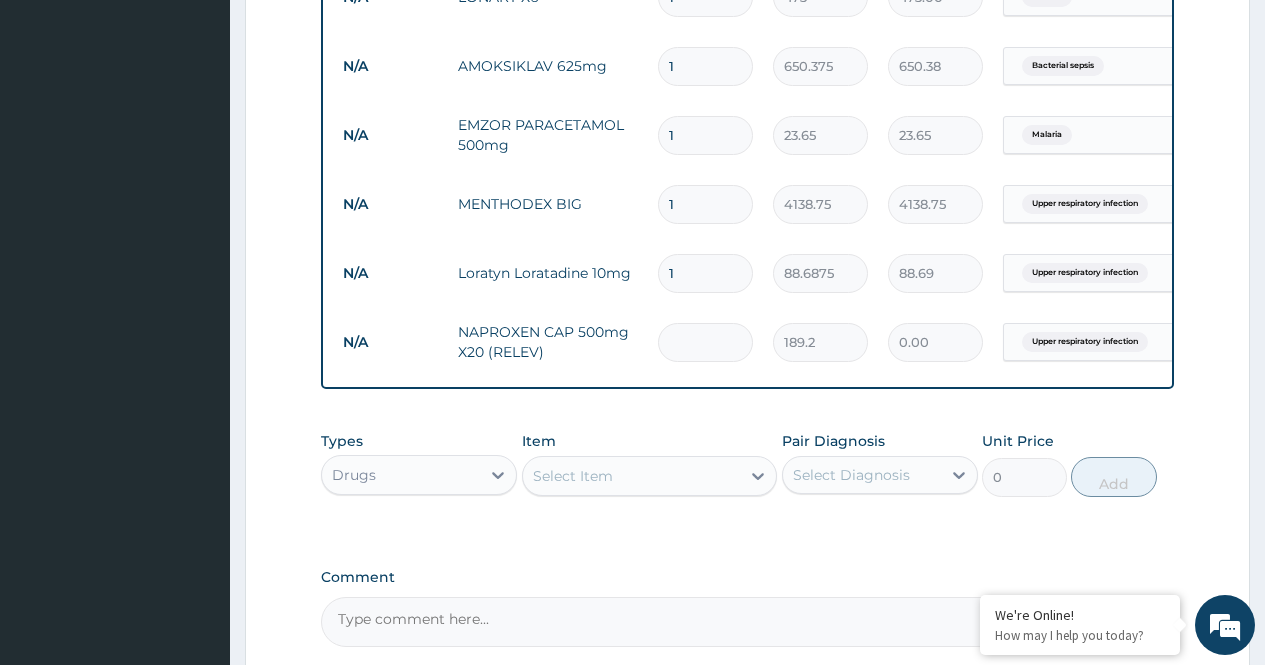 type on "2" 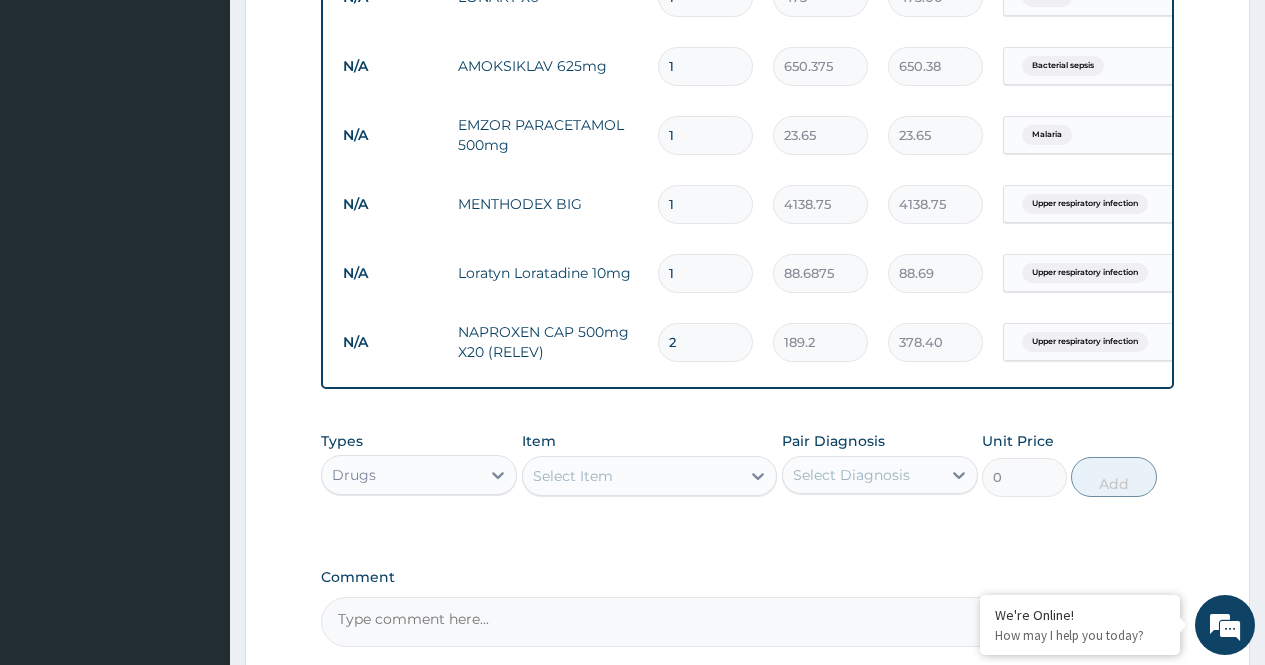 type on "20" 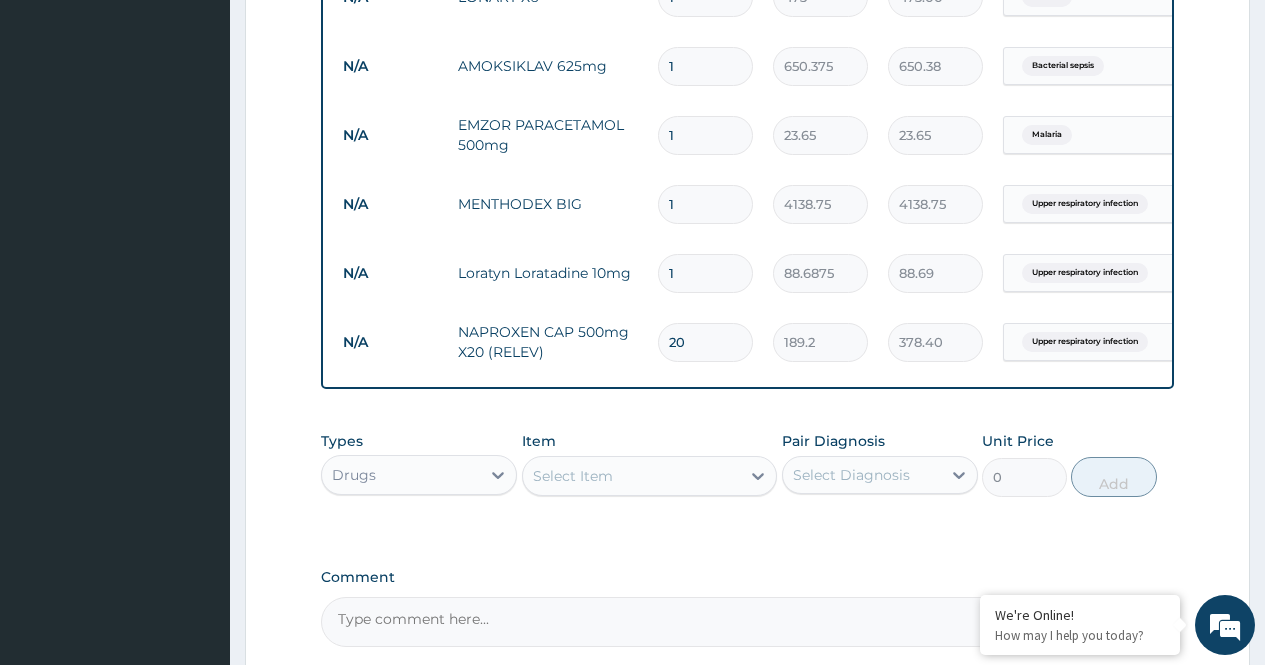 type on "3784.00" 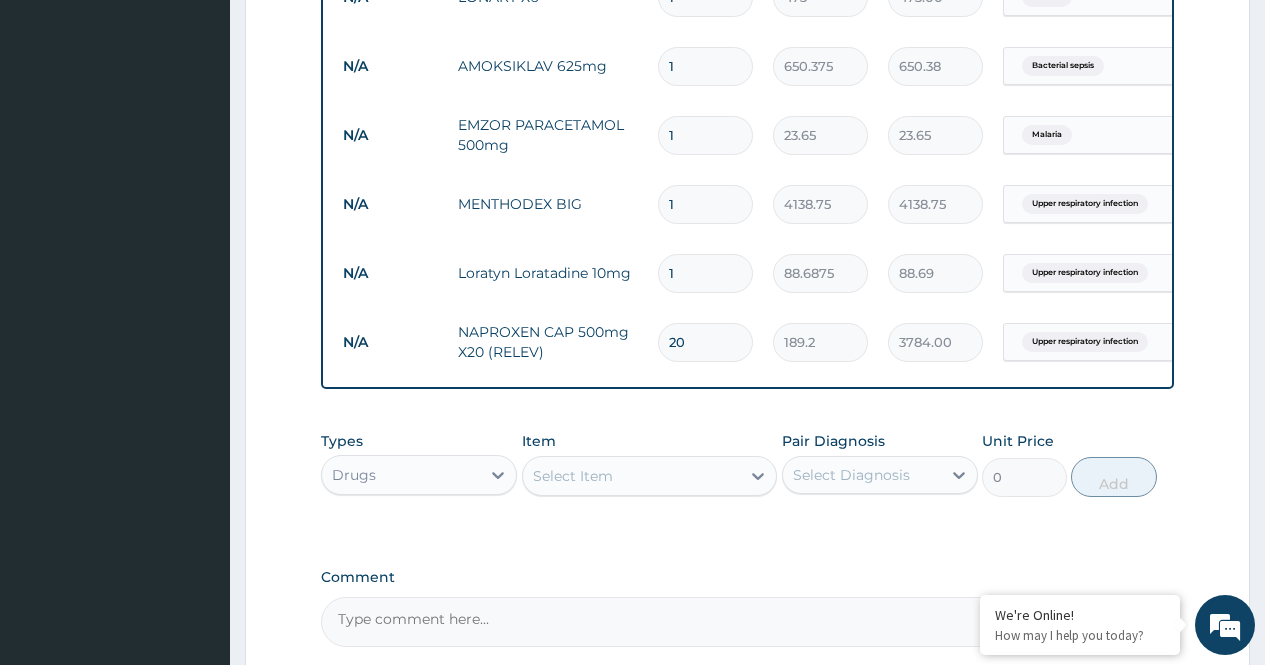 type on "20" 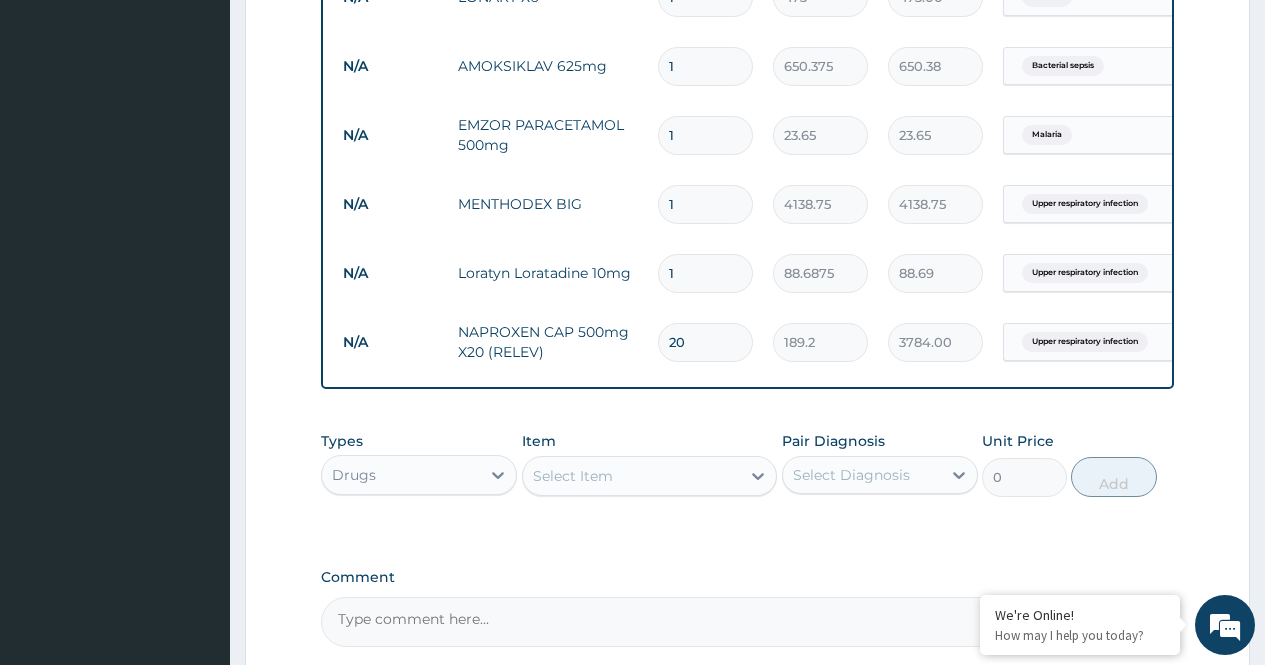 click on "1" at bounding box center [705, 273] 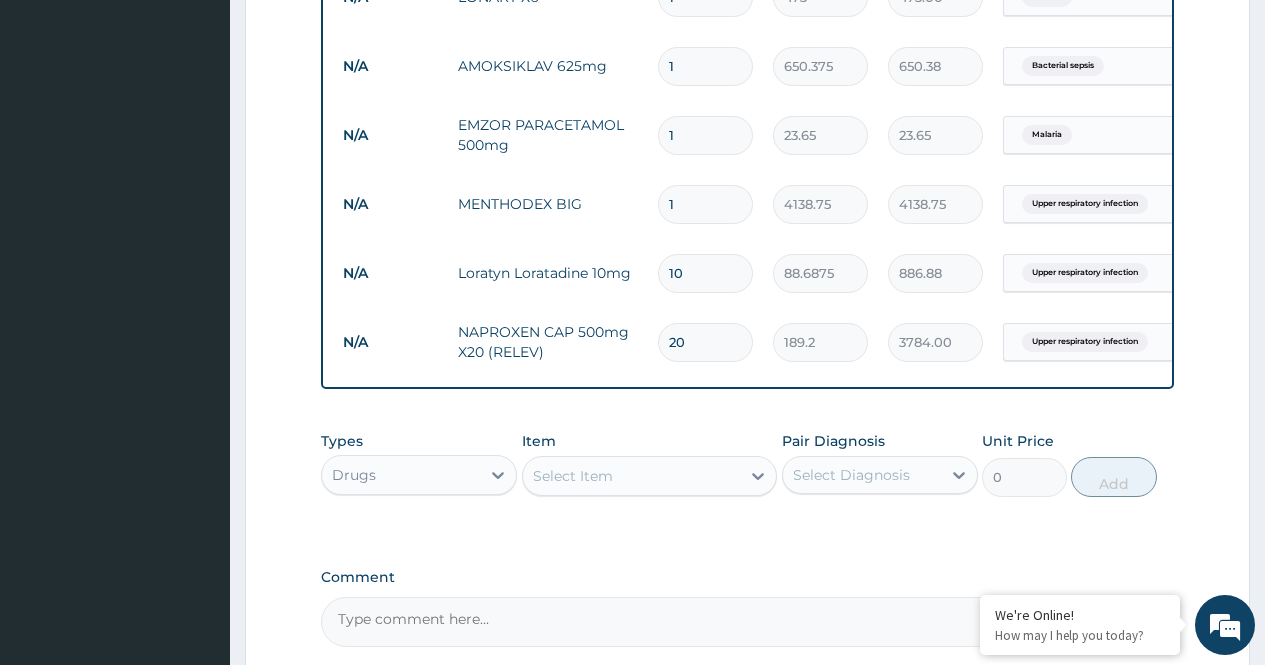 type on "10" 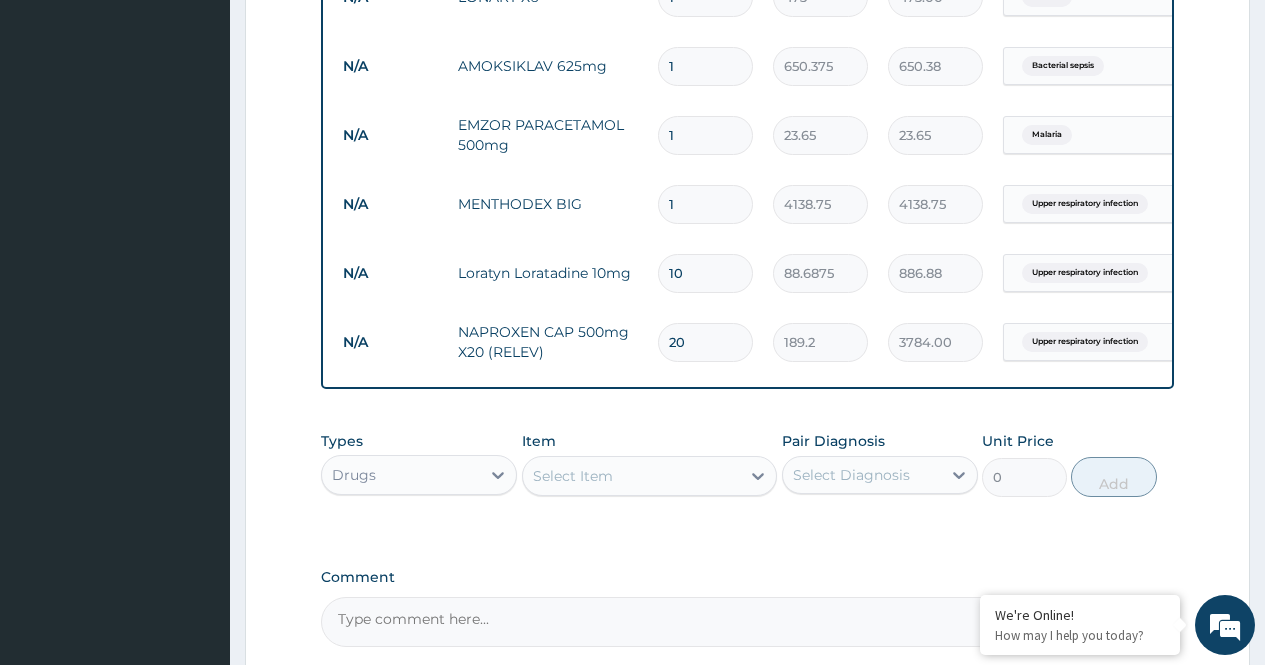 click on "1" at bounding box center [705, 135] 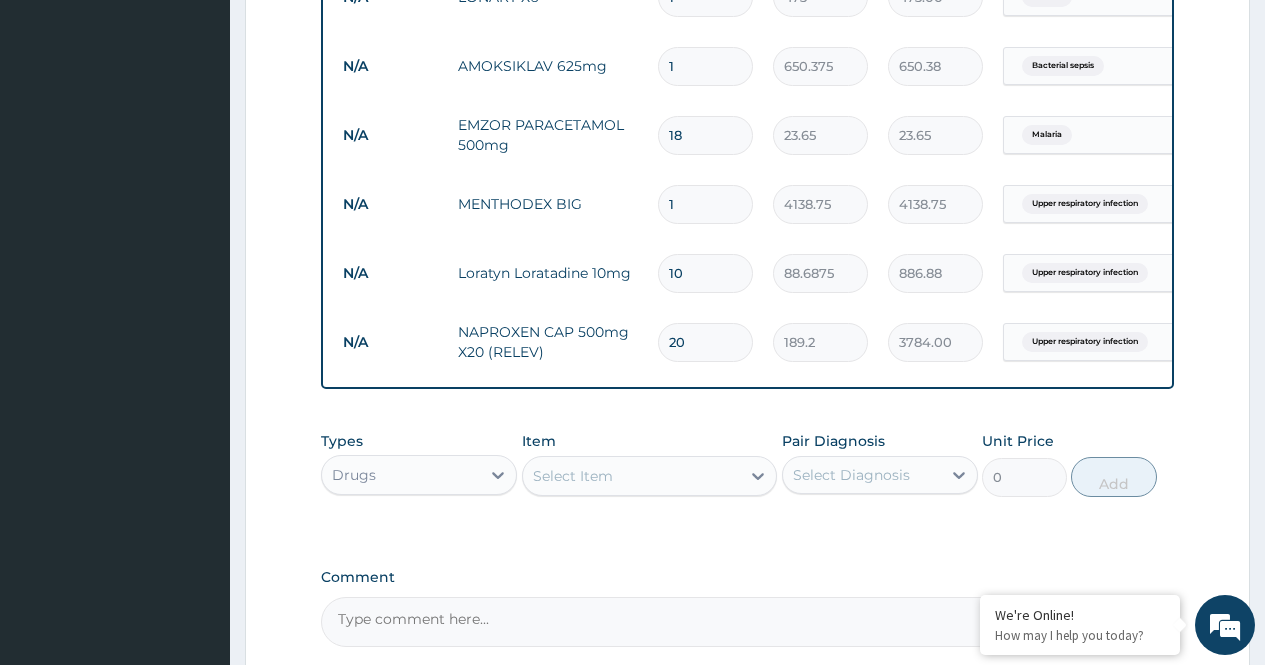 type on "425.70" 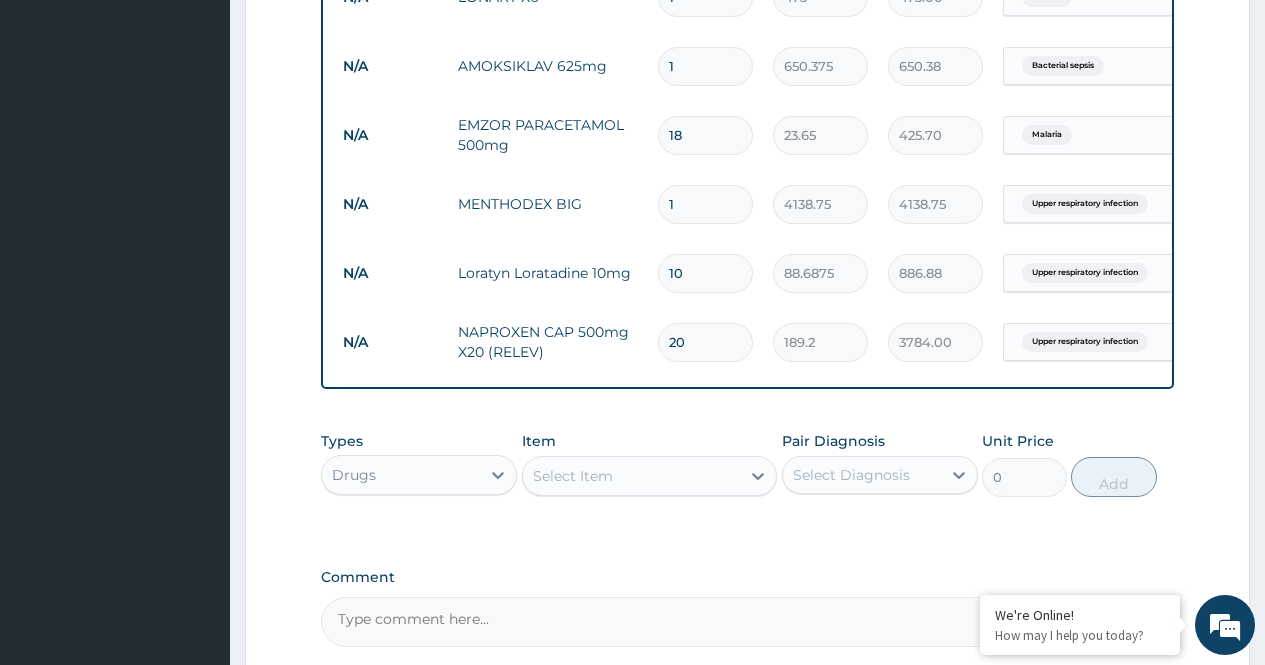 type on "18" 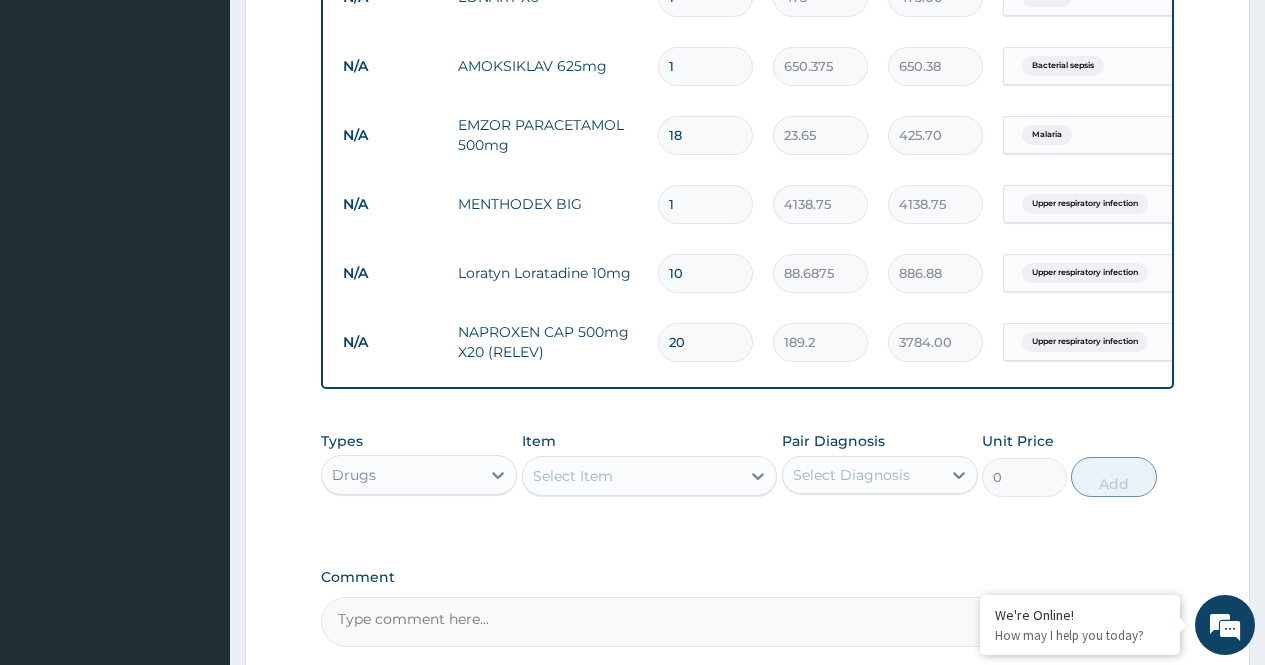 click on "1" at bounding box center [705, 66] 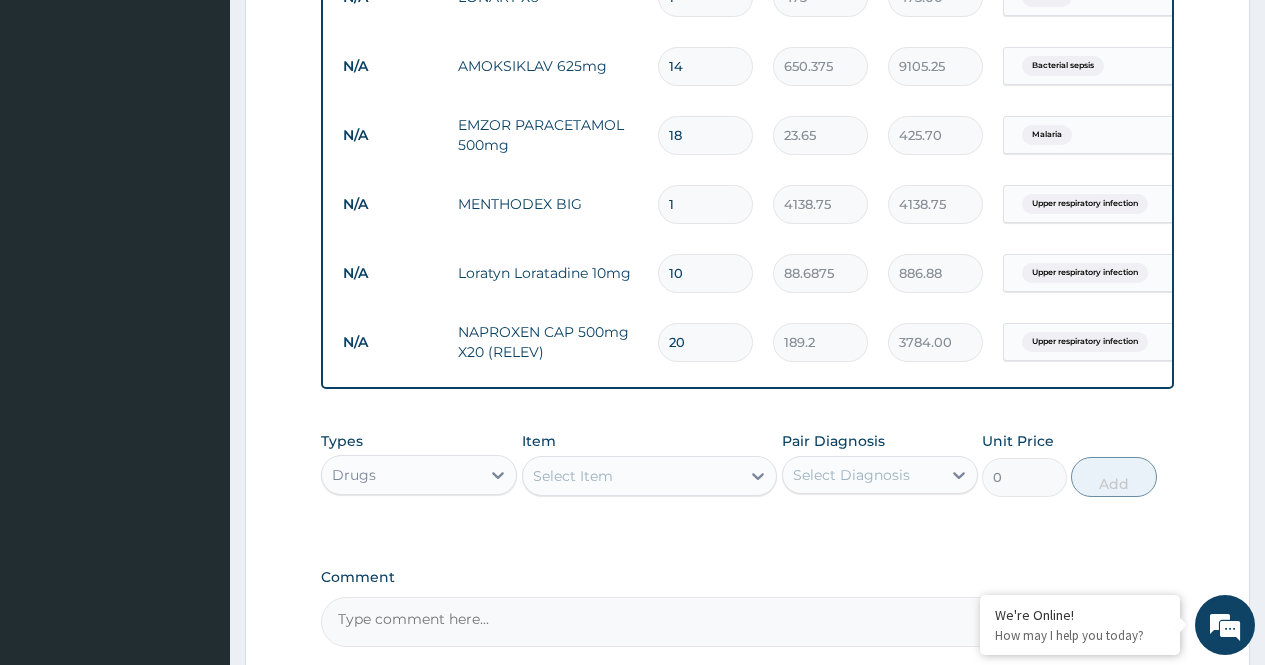 type on "15" 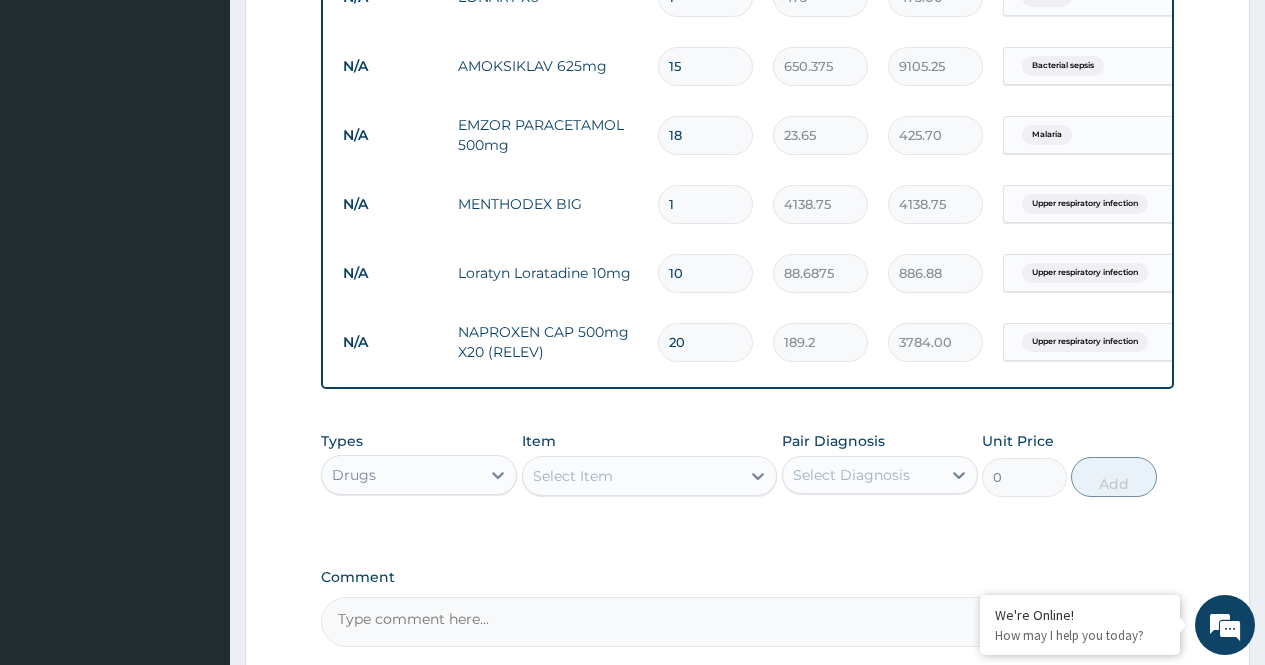 type on "9755.63" 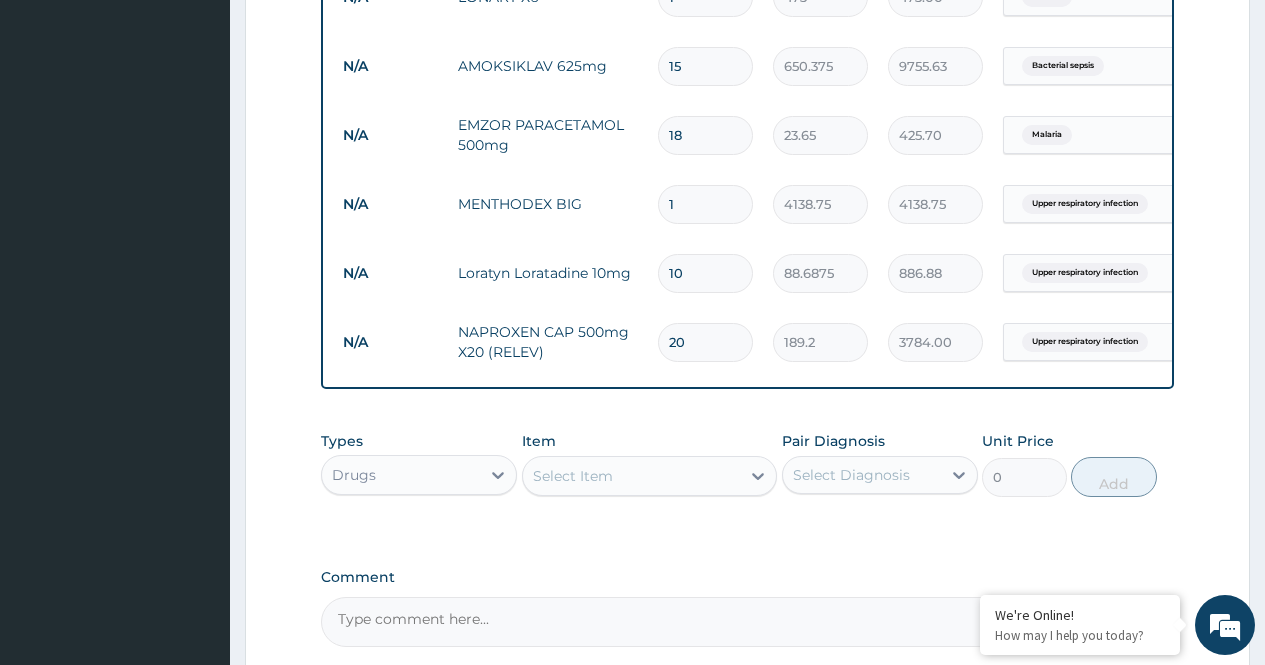 type on "16" 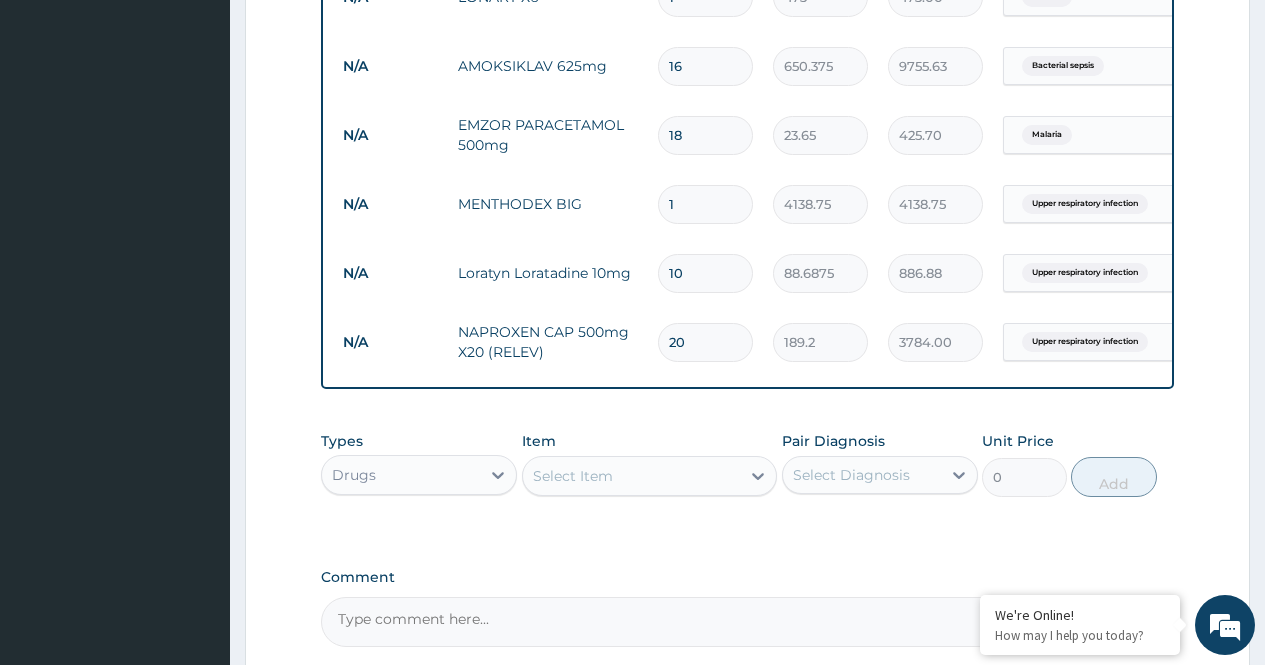 type on "10406.00" 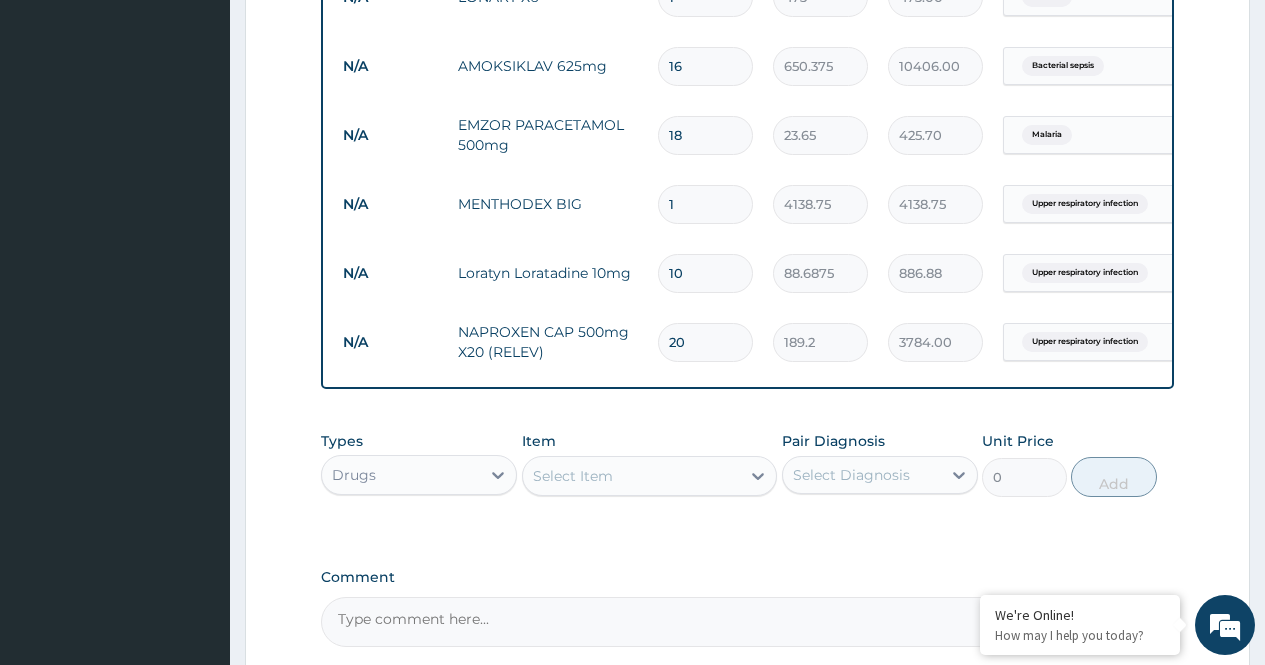 type on "17" 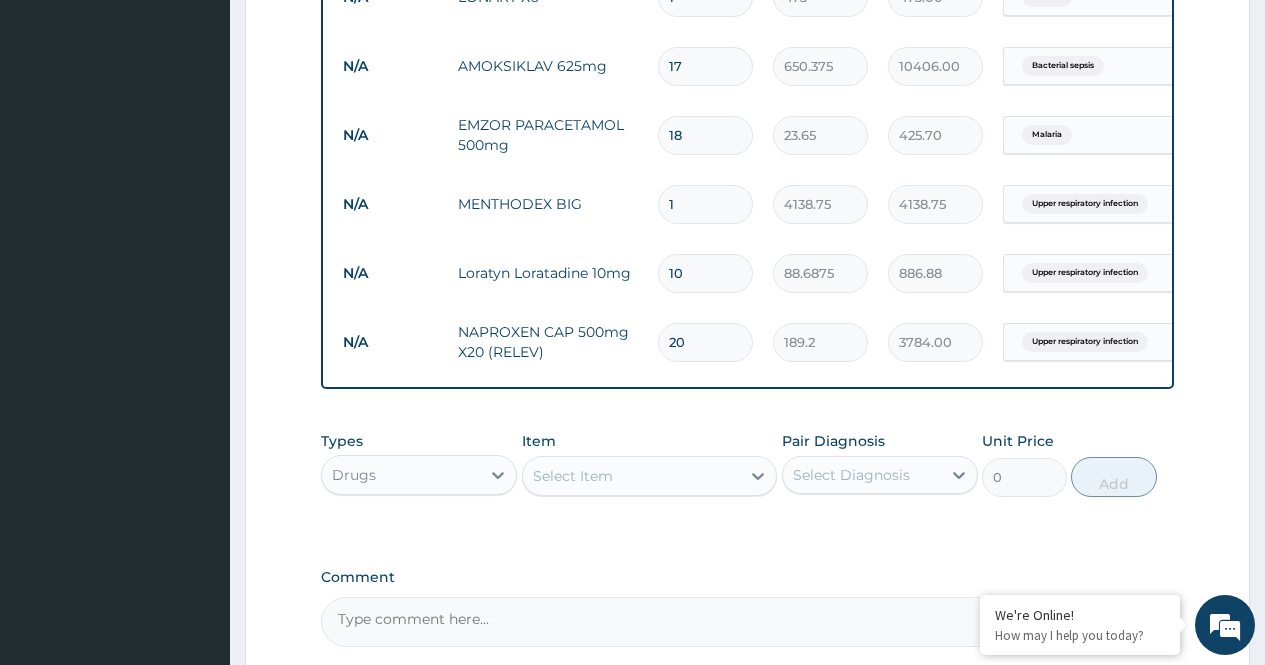 type on "11056.38" 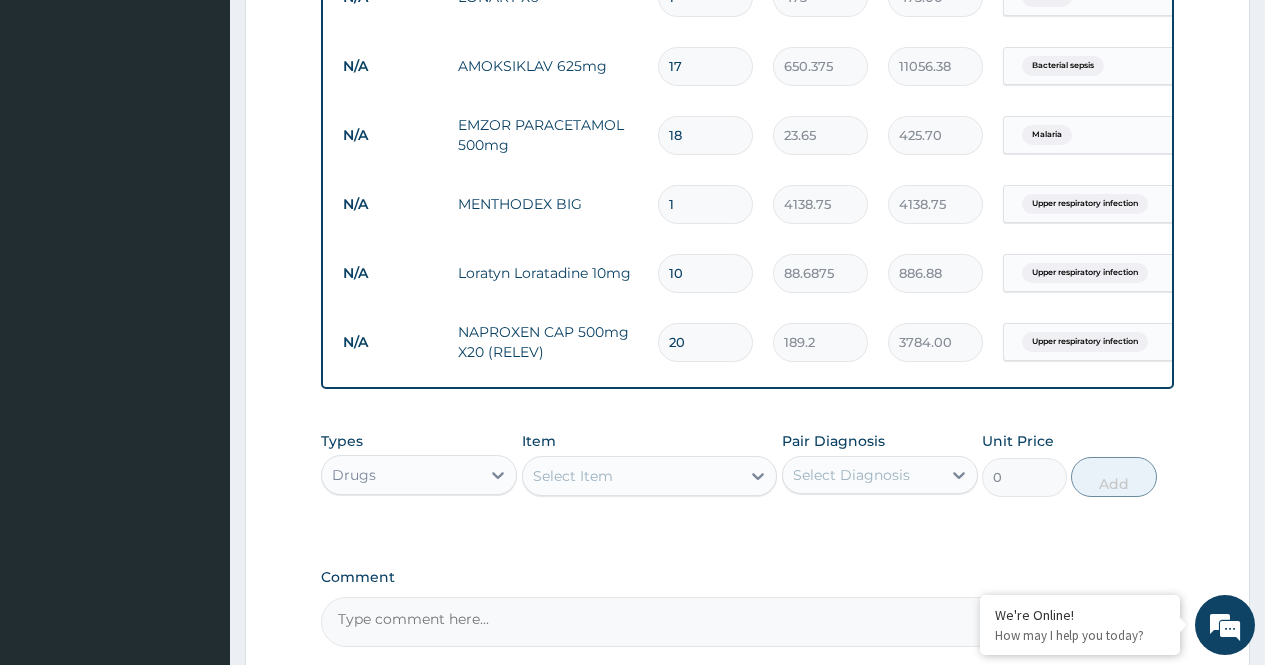 type on "18" 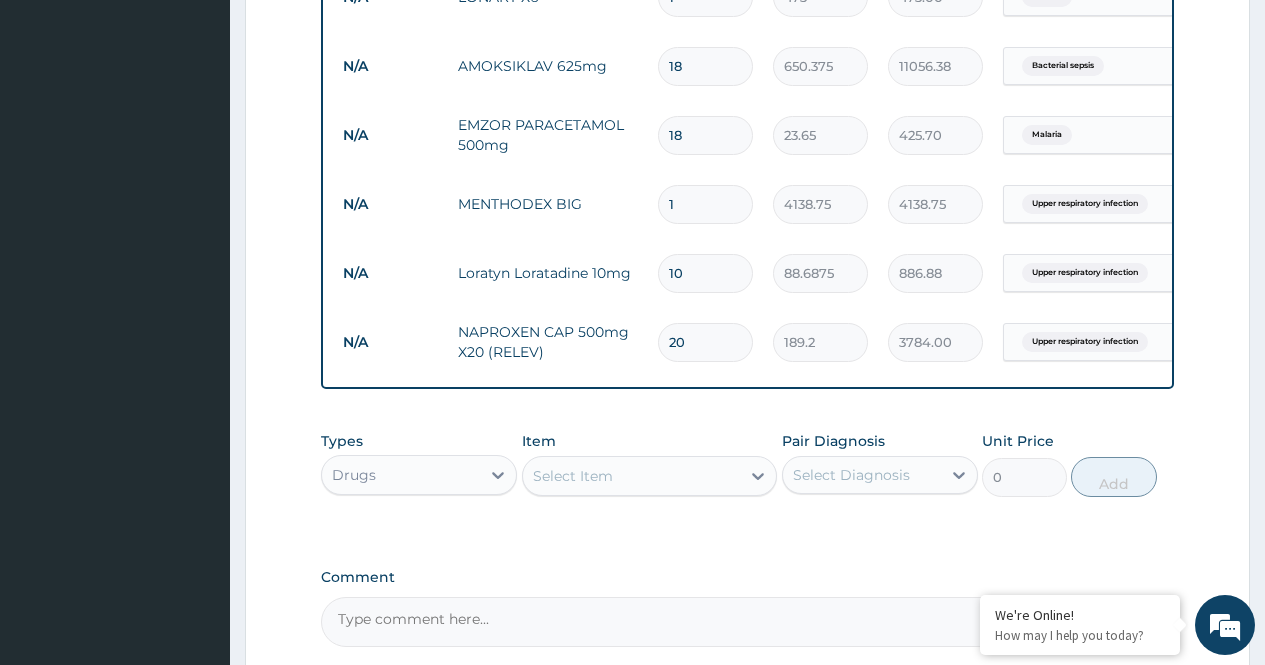 type on "11706.75" 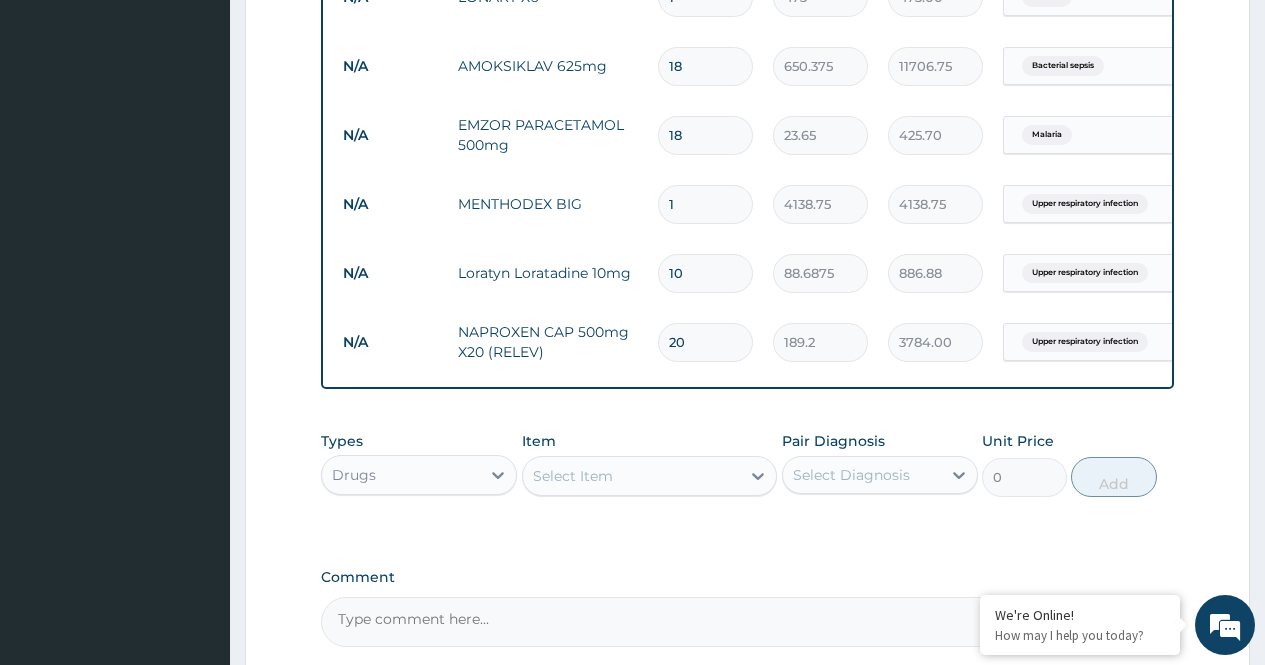 type on "17" 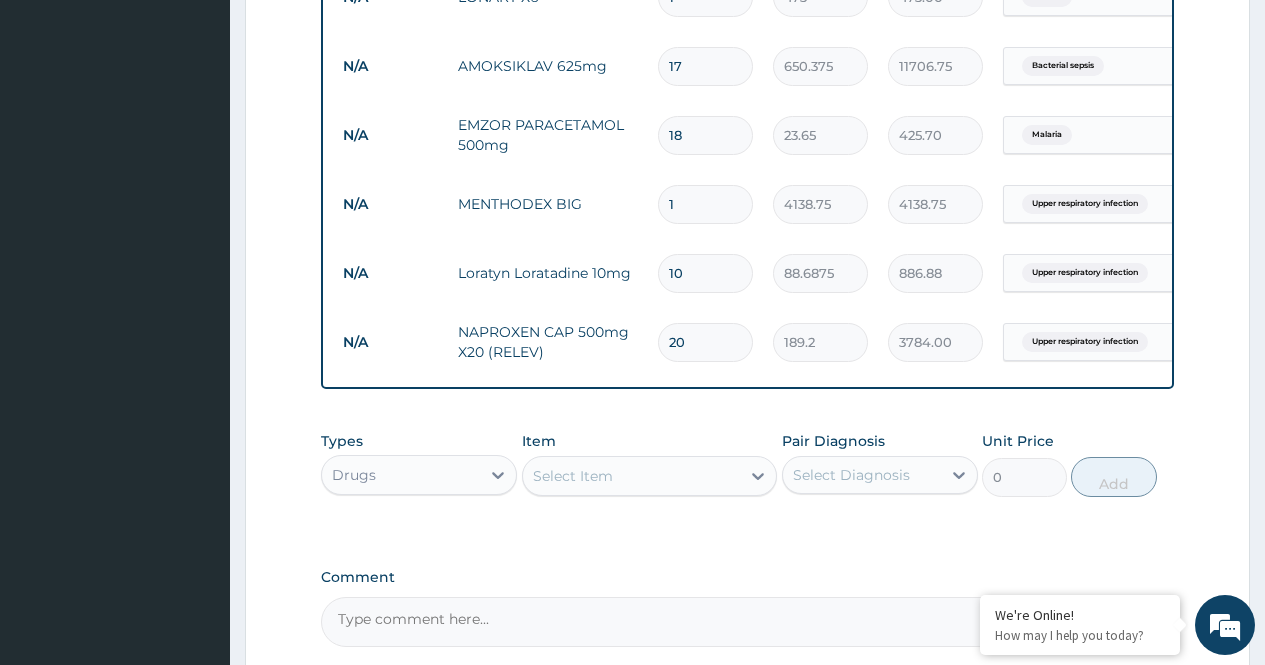 type on "11056.38" 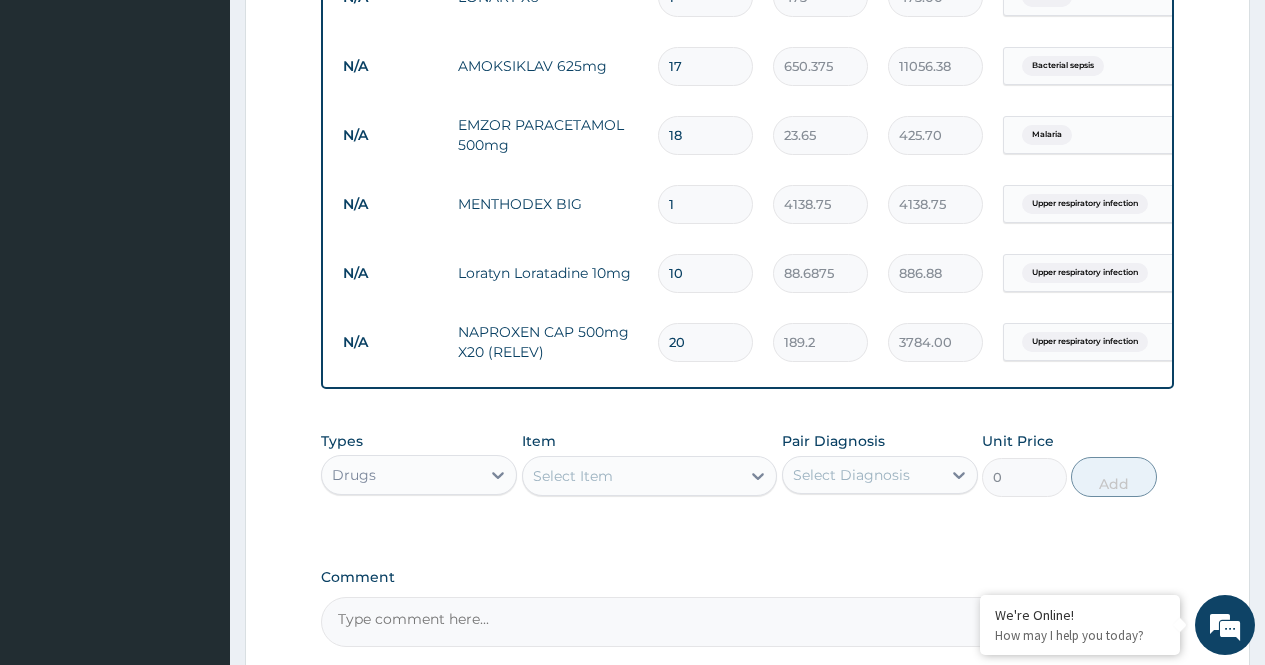 type on "16" 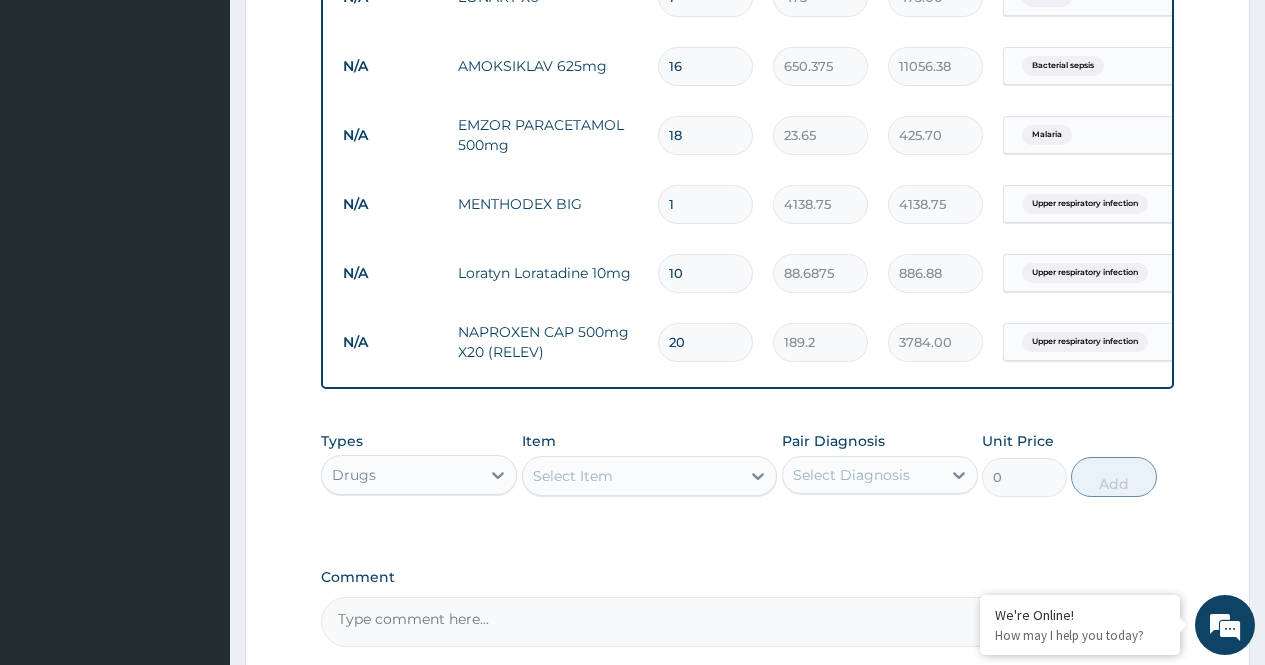 type on "10406.00" 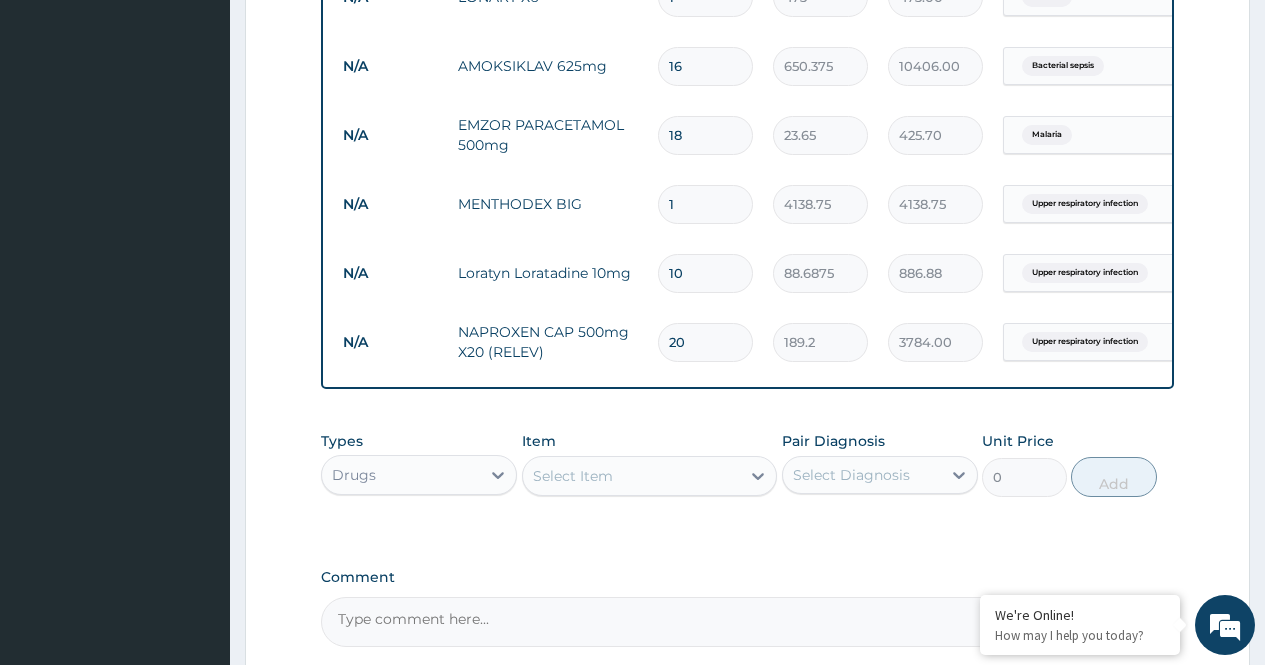 type on "15" 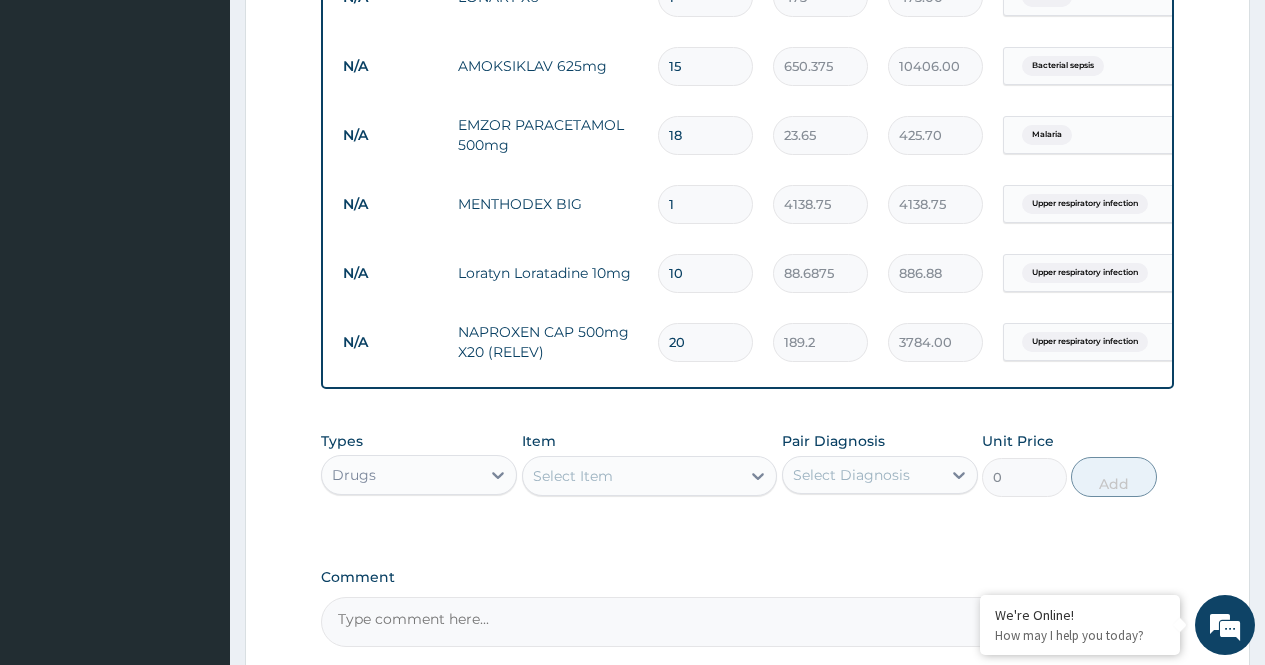 type on "9755.63" 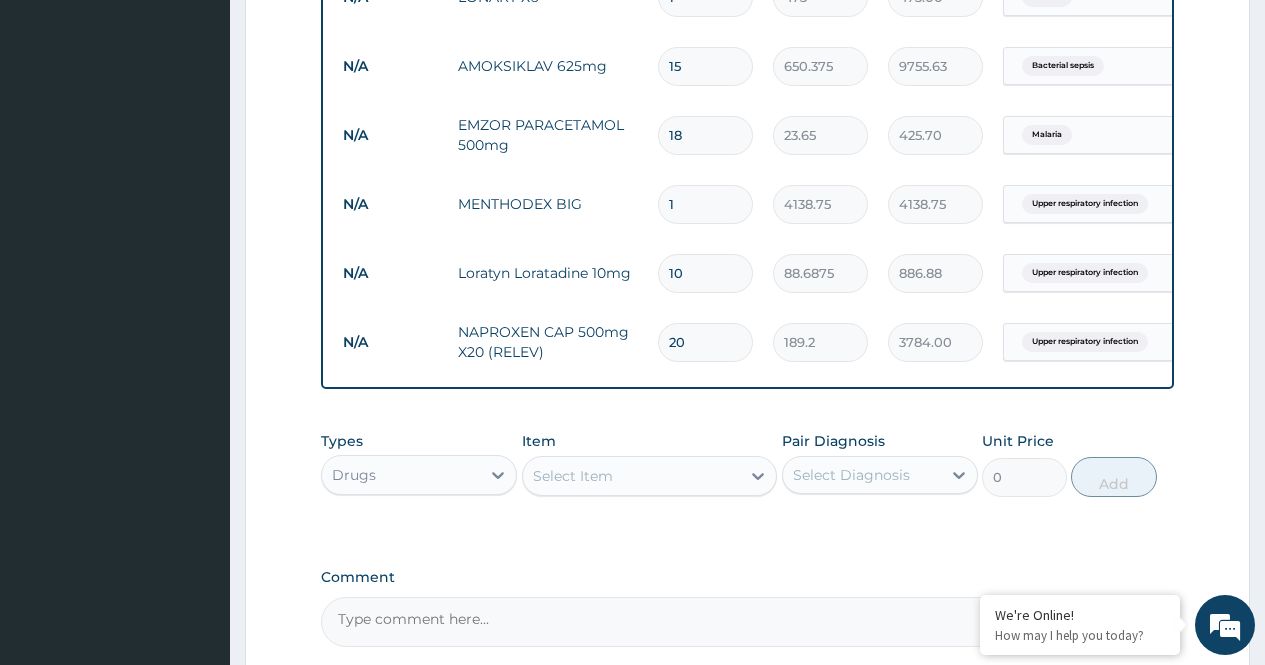 type on "14" 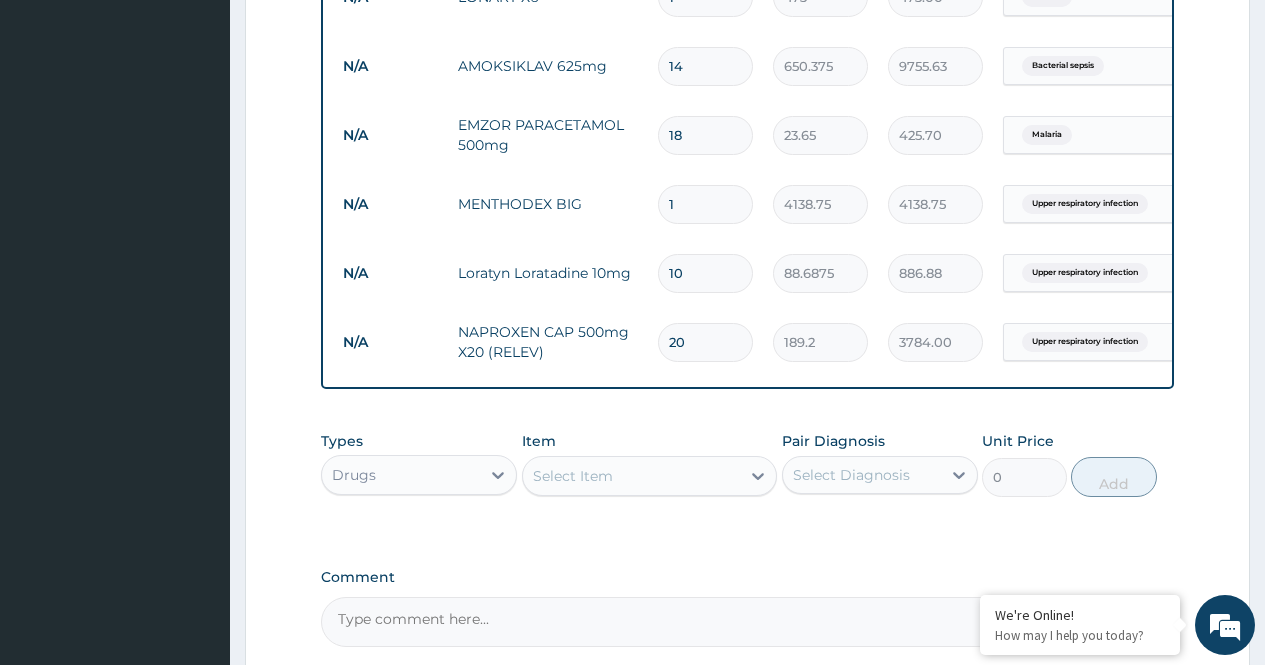 type on "9105.25" 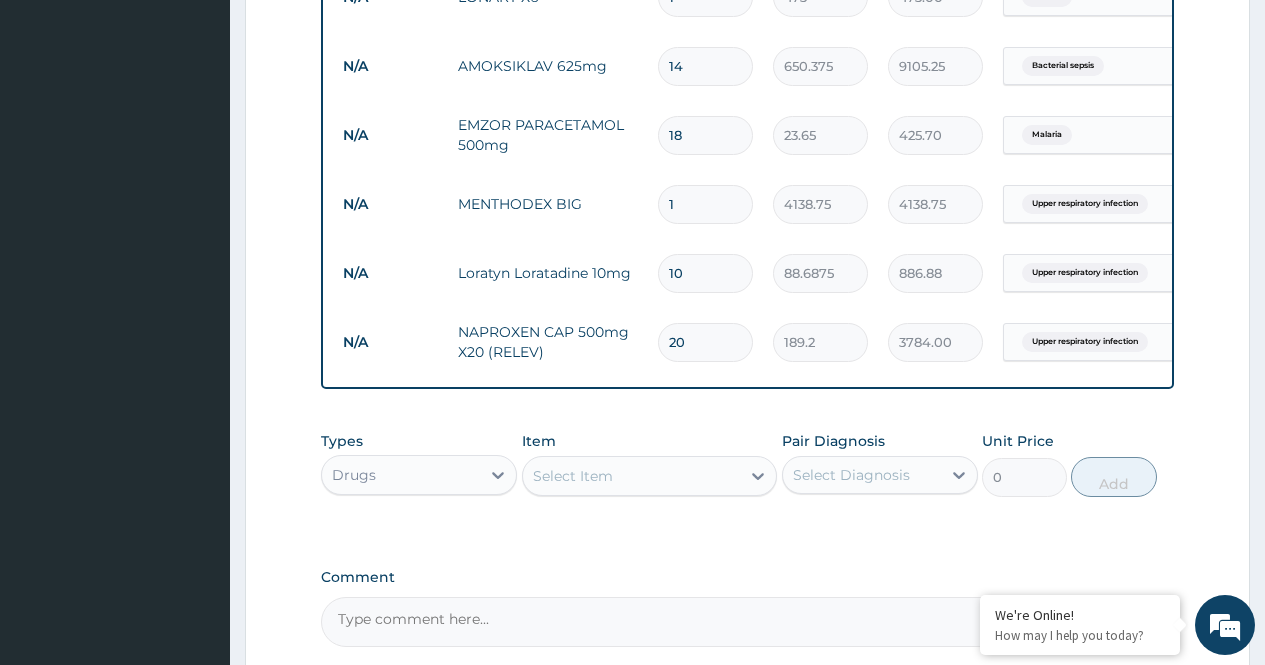 click on "AMOKSIKLAV 625mg" at bounding box center [548, 66] 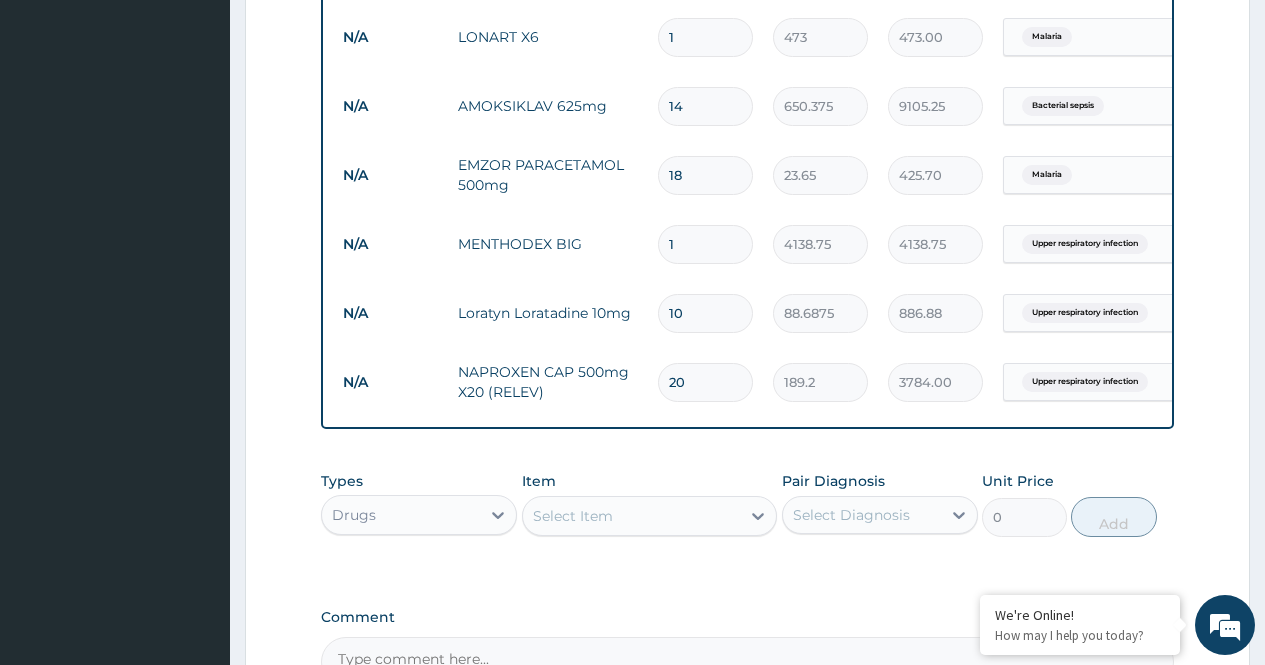 click on "1" at bounding box center [705, 37] 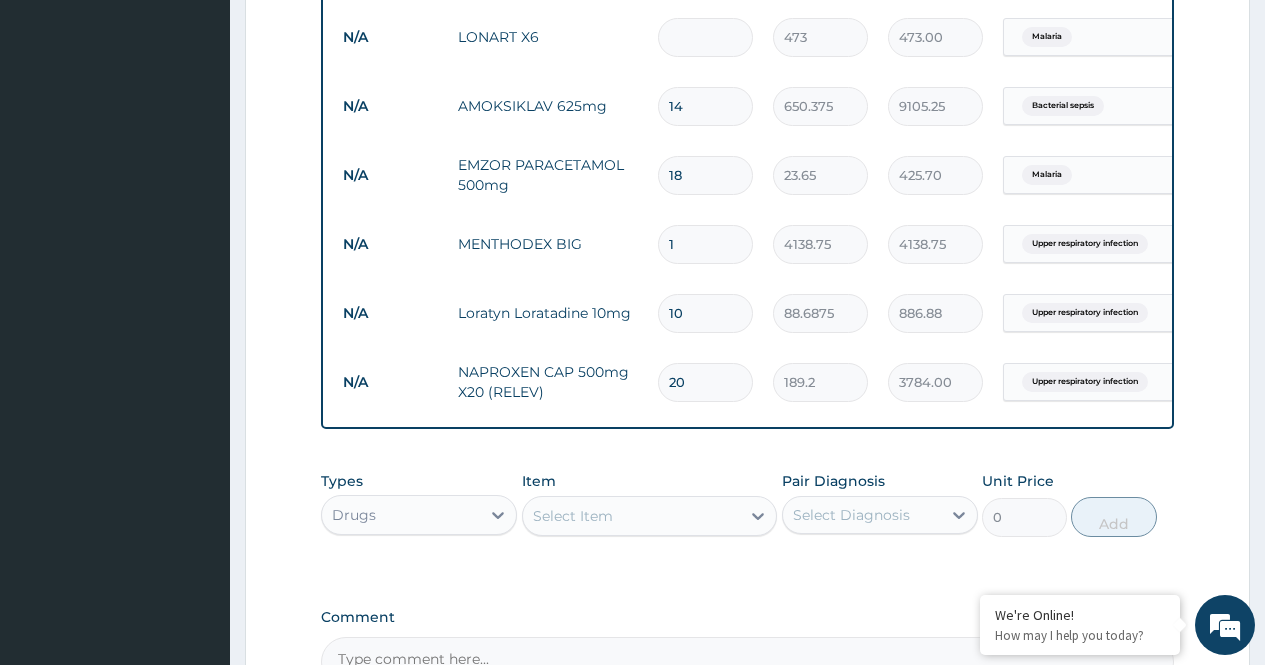 type on "0.00" 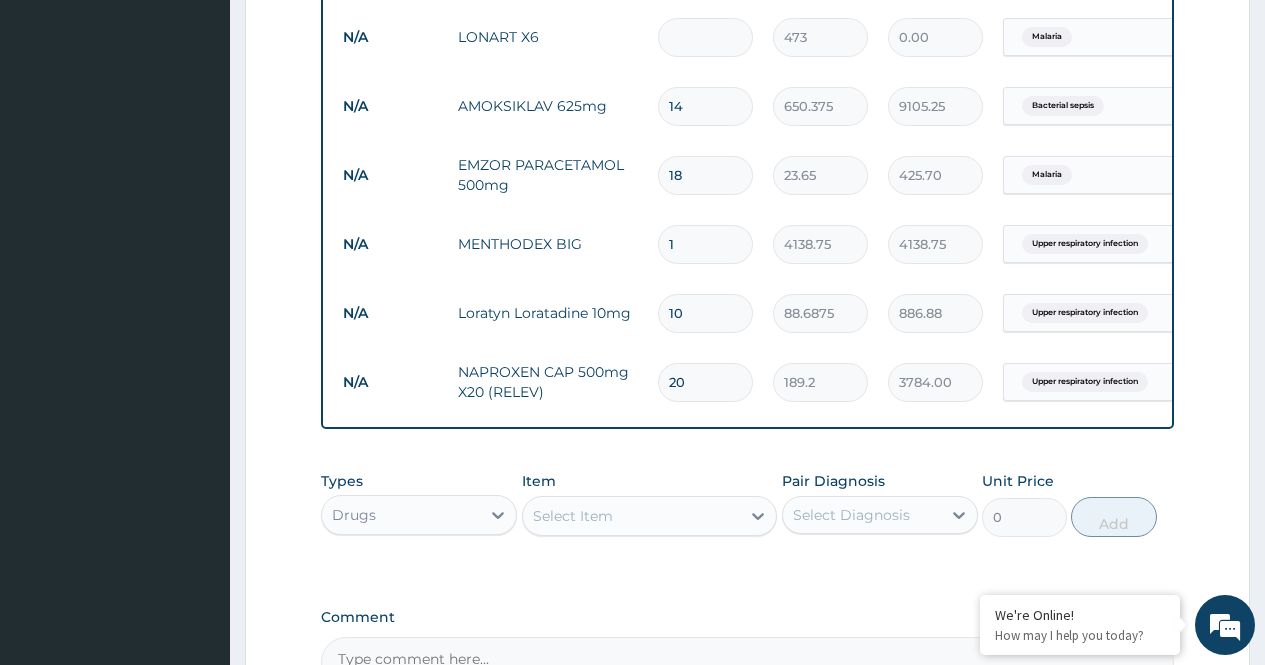 type on "6" 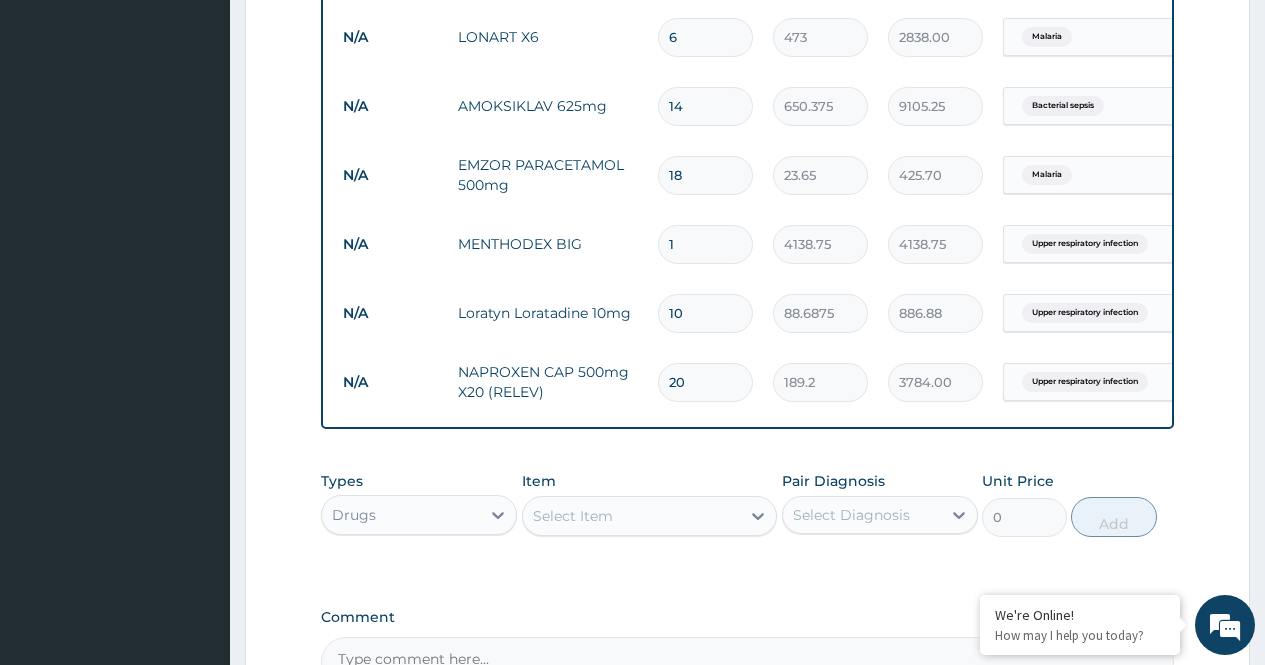 type on "6" 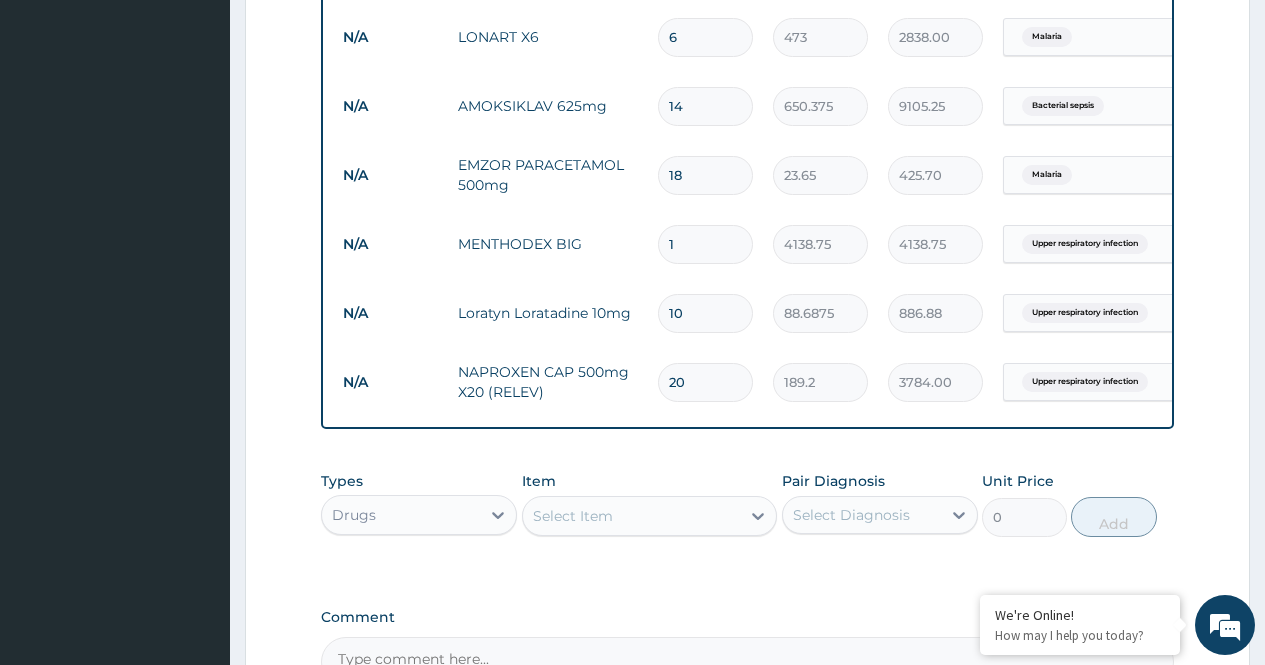 click on "N/A AMOKSIKLAV 625mg 14 650.375 9105.25 Bacterial sepsis Delete" at bounding box center (823, 106) 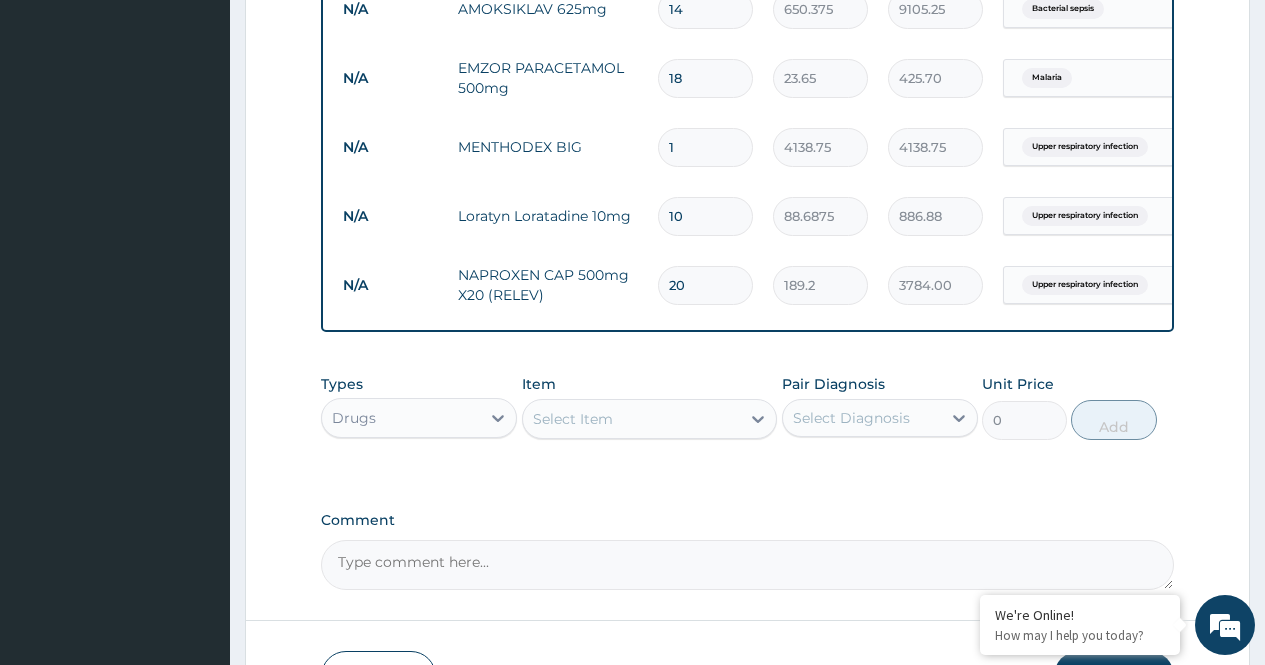 scroll, scrollTop: 1340, scrollLeft: 0, axis: vertical 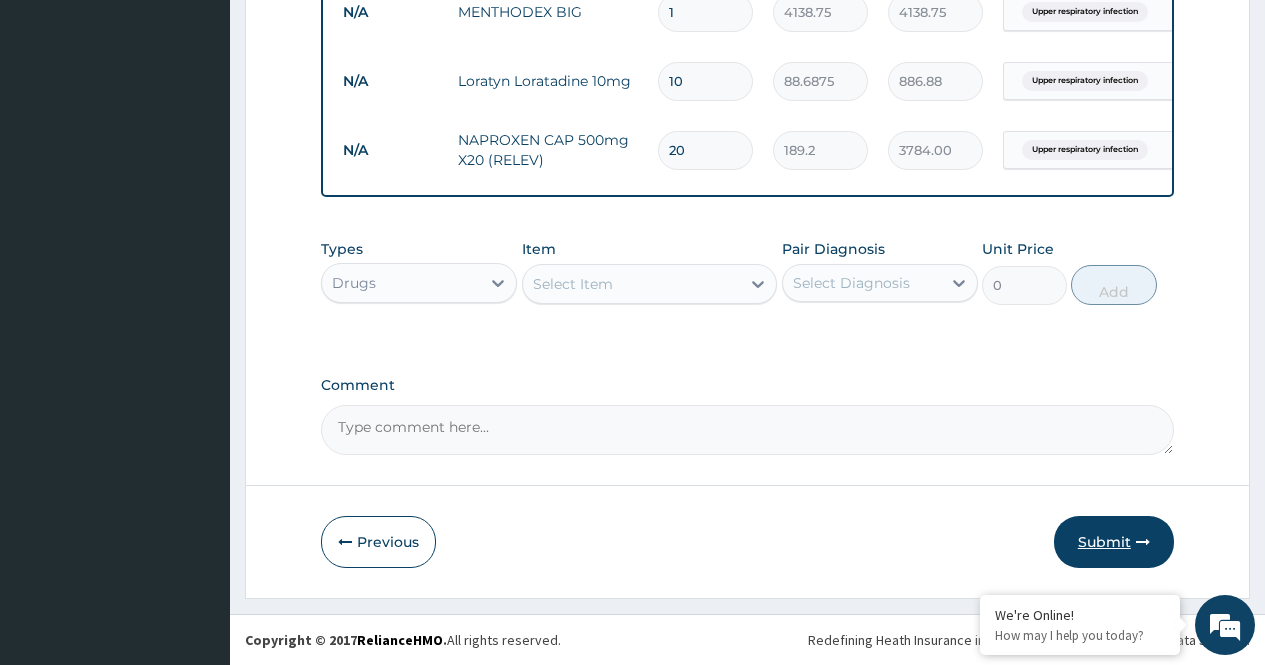 click on "Submit" at bounding box center (1114, 542) 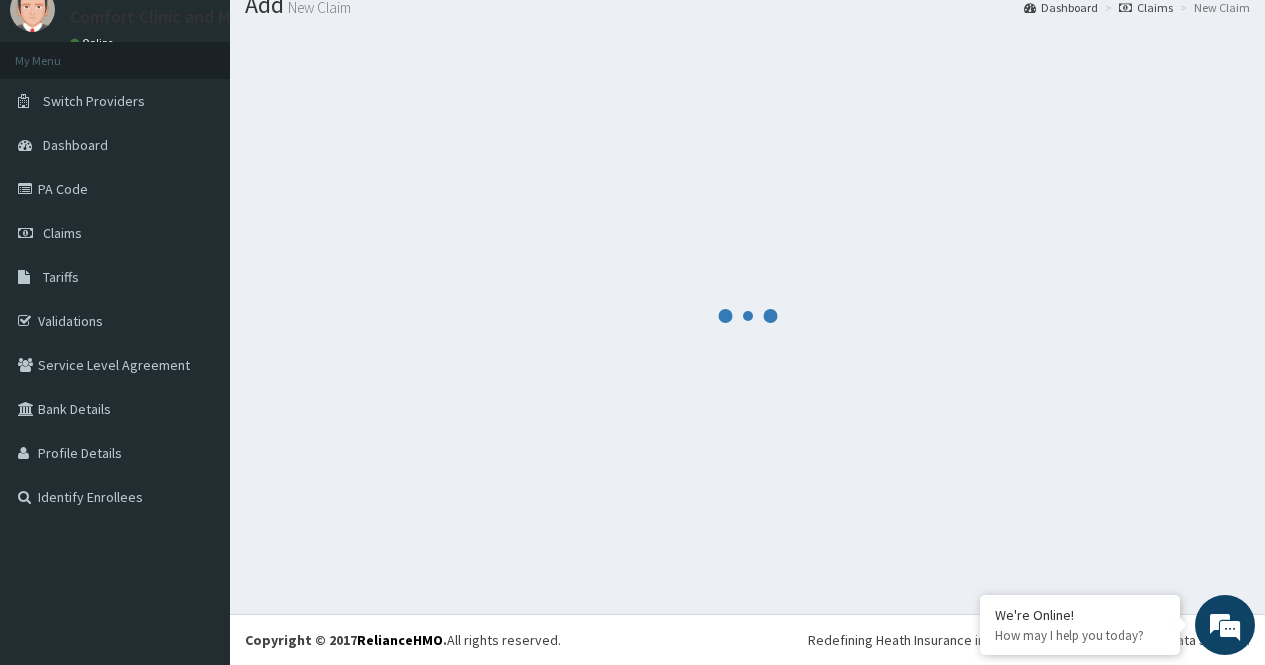 scroll, scrollTop: 73, scrollLeft: 0, axis: vertical 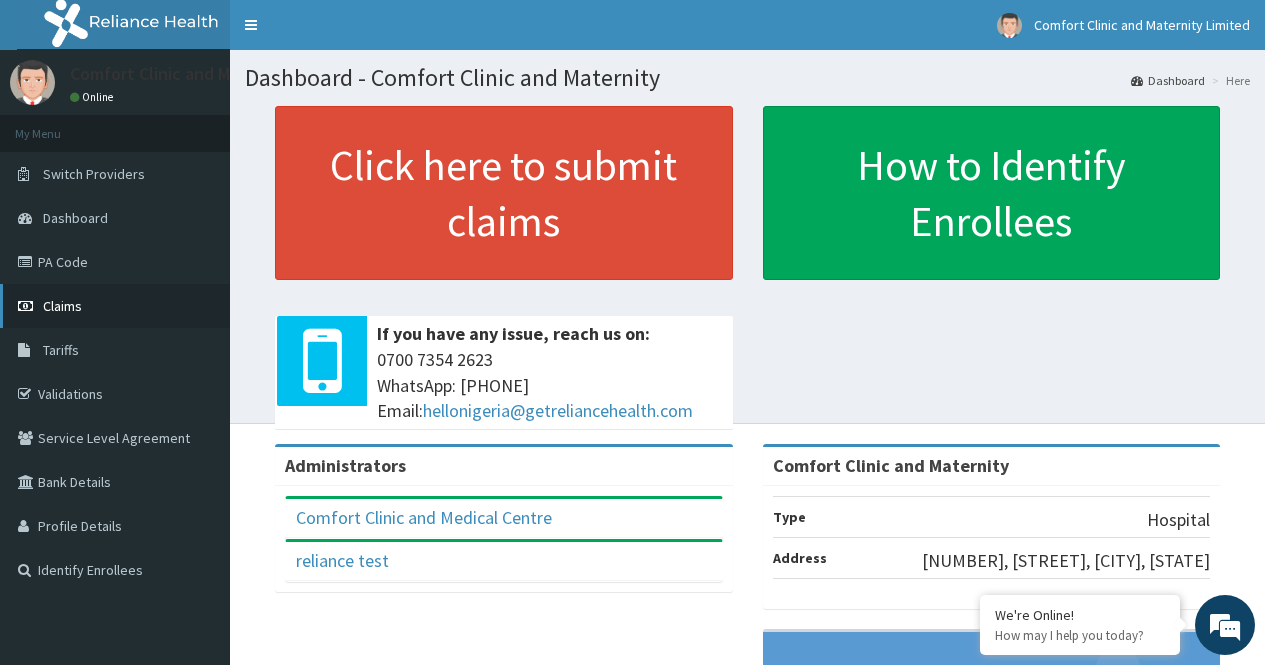 click on "Claims" at bounding box center [115, 306] 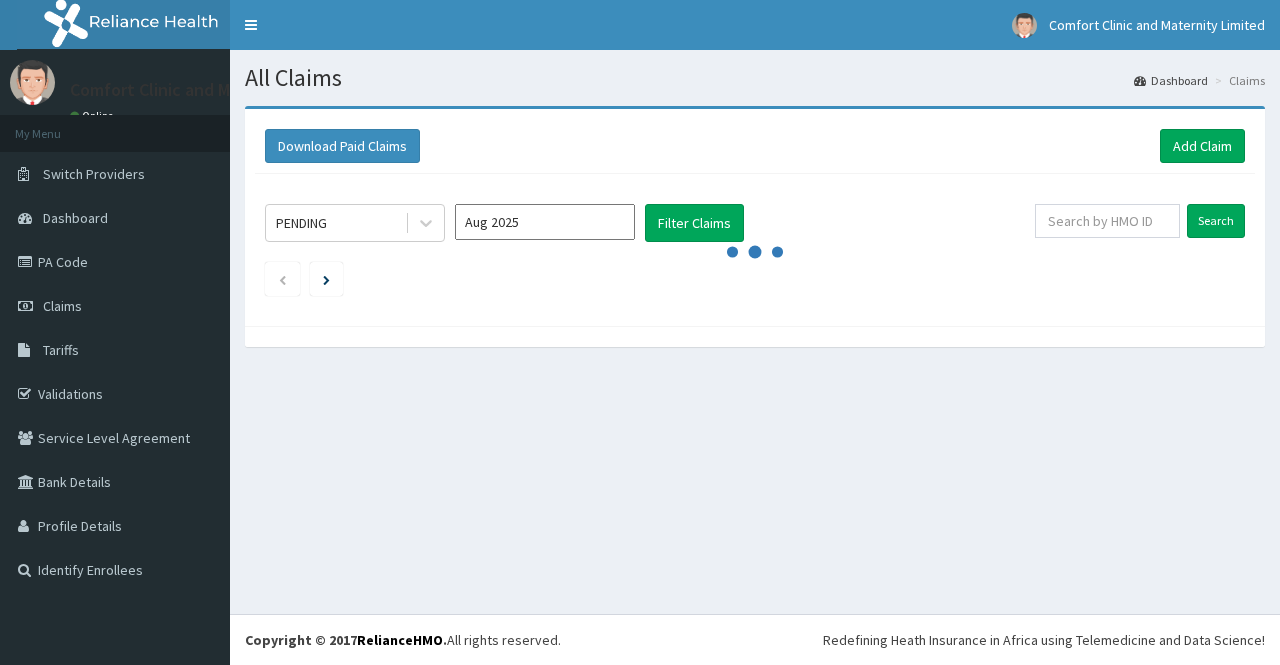 scroll, scrollTop: 0, scrollLeft: 0, axis: both 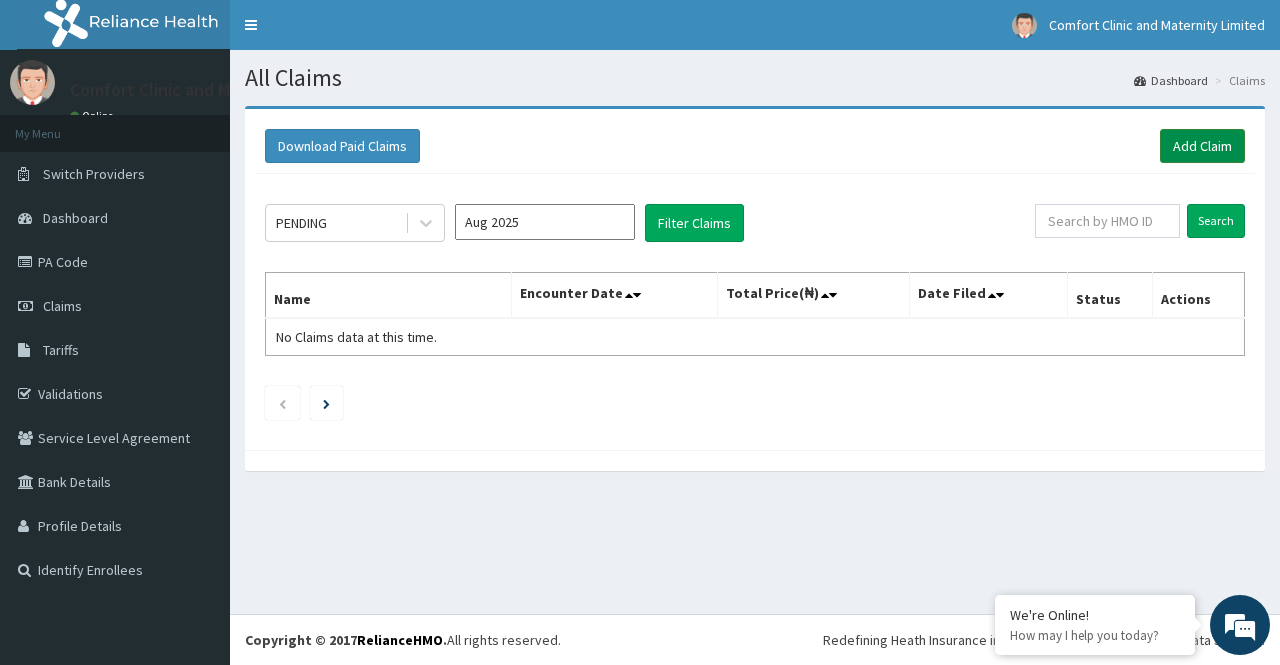 click on "Add Claim" at bounding box center [1202, 146] 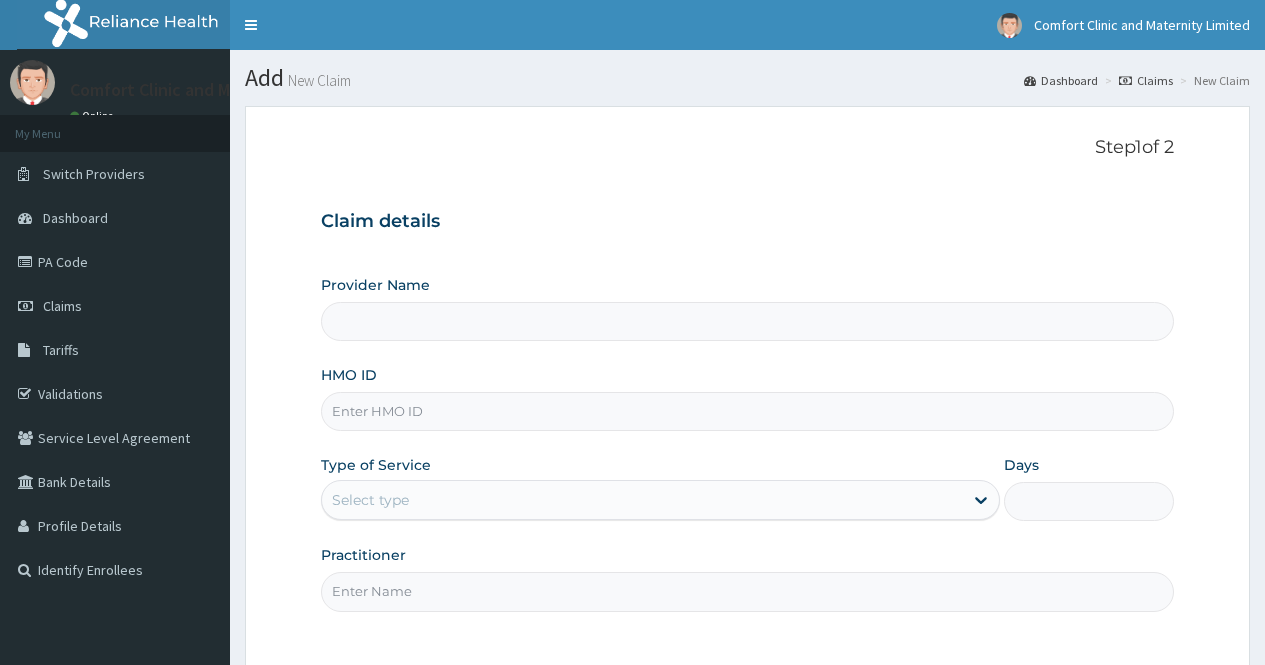 scroll, scrollTop: 0, scrollLeft: 0, axis: both 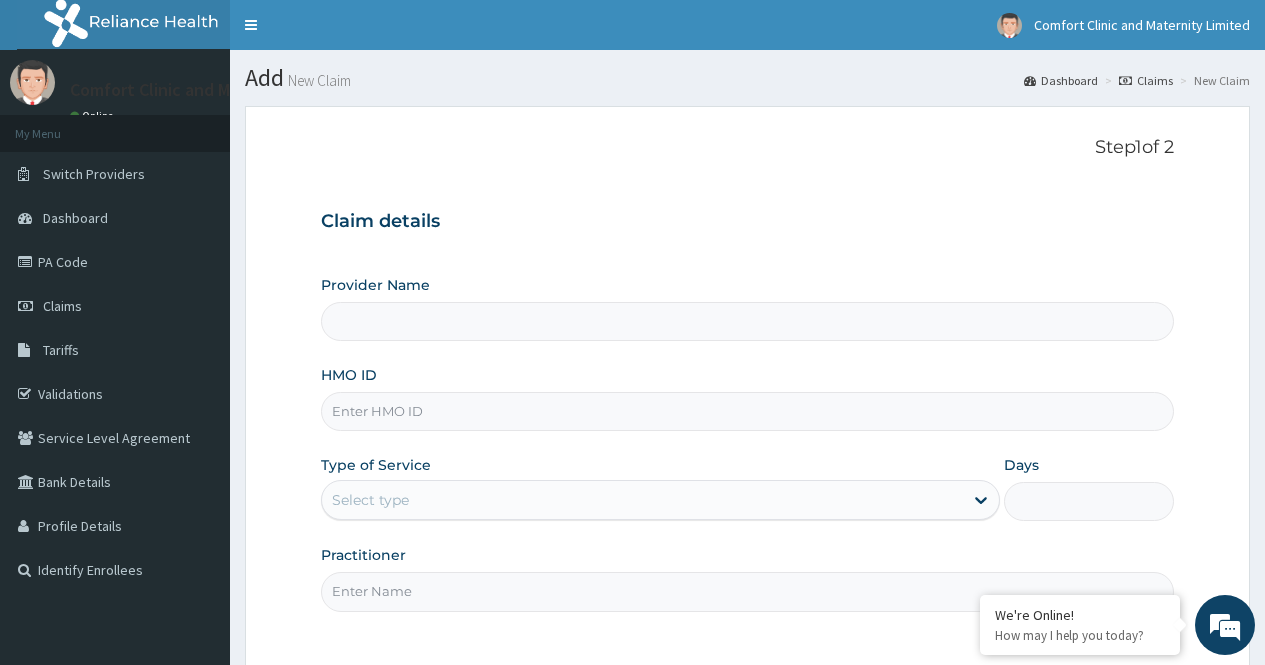 type on "Comfort Clinic and Maternity" 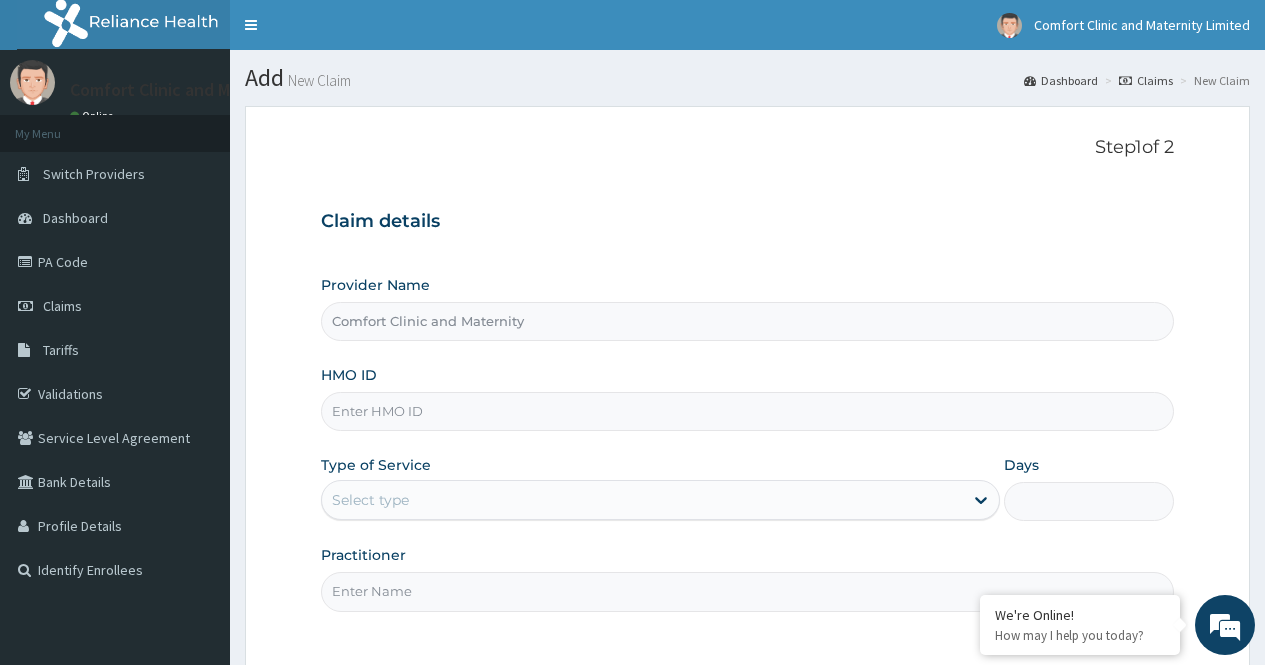 scroll, scrollTop: 0, scrollLeft: 0, axis: both 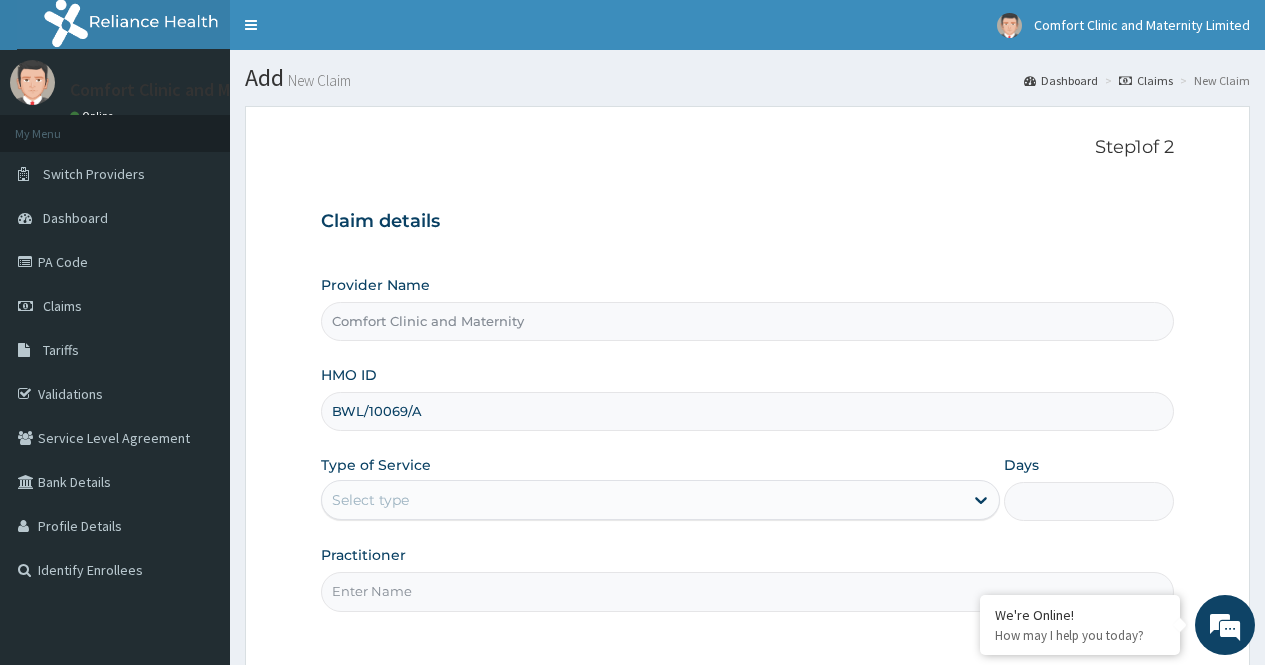 type on "BWL/10069/A" 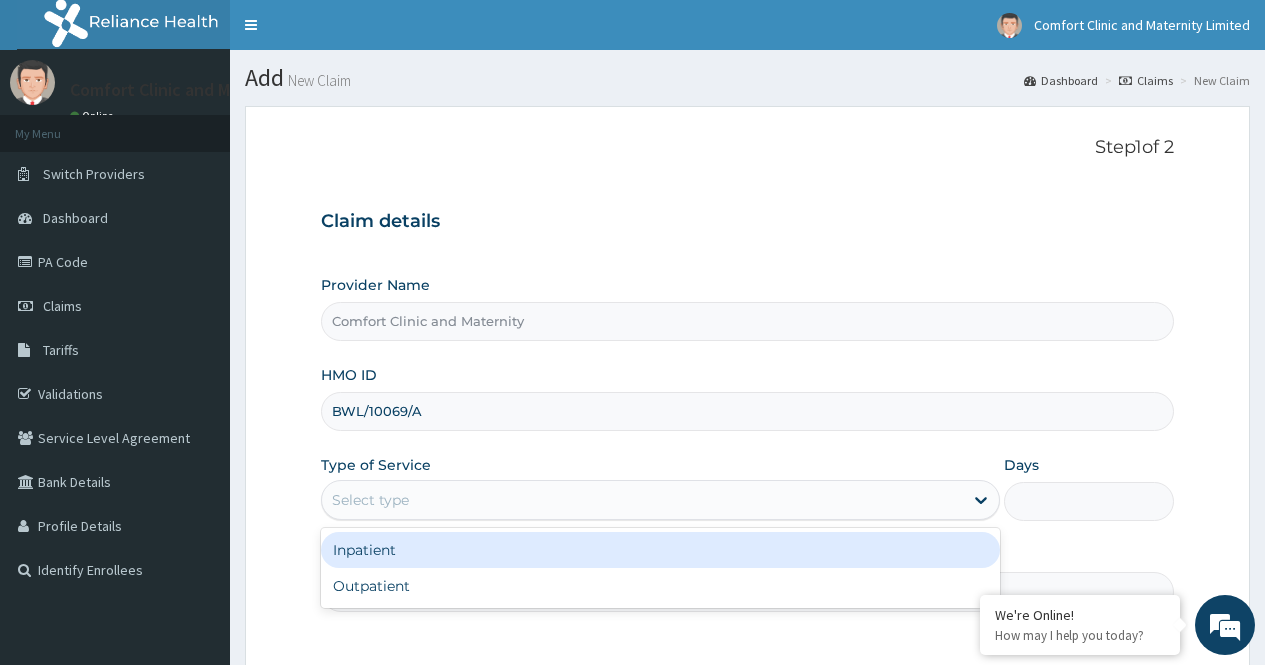 click on "Select type" at bounding box center [642, 500] 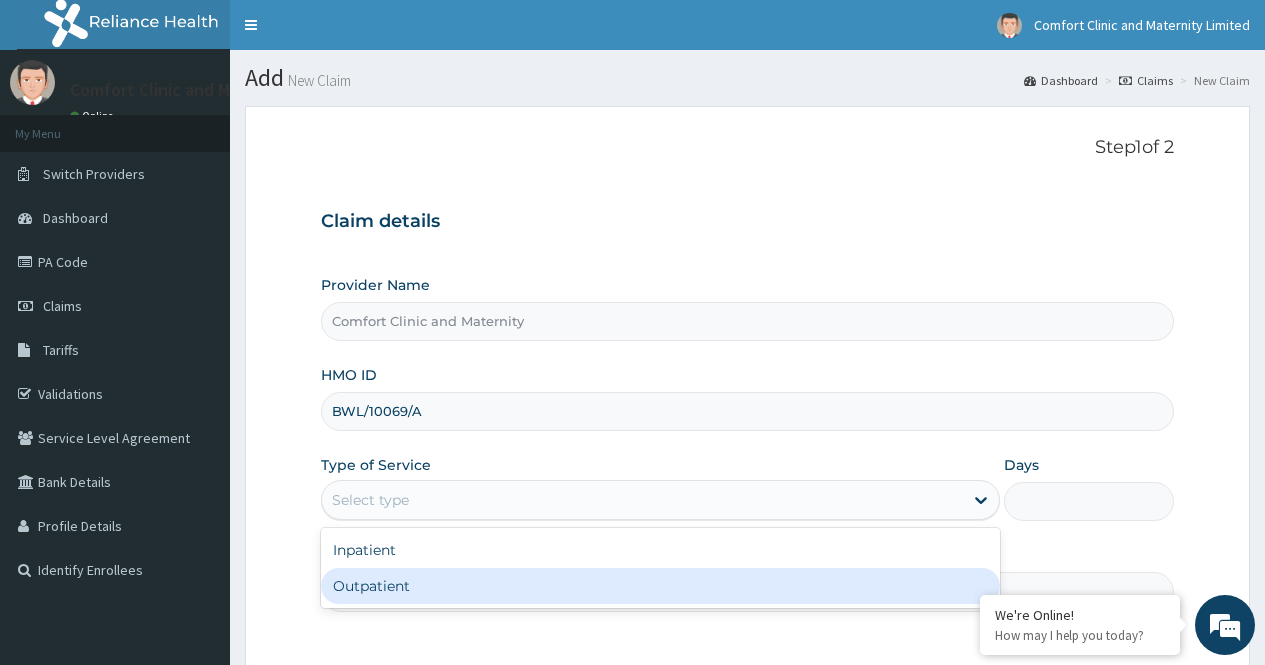 click on "Outpatient" at bounding box center [660, 586] 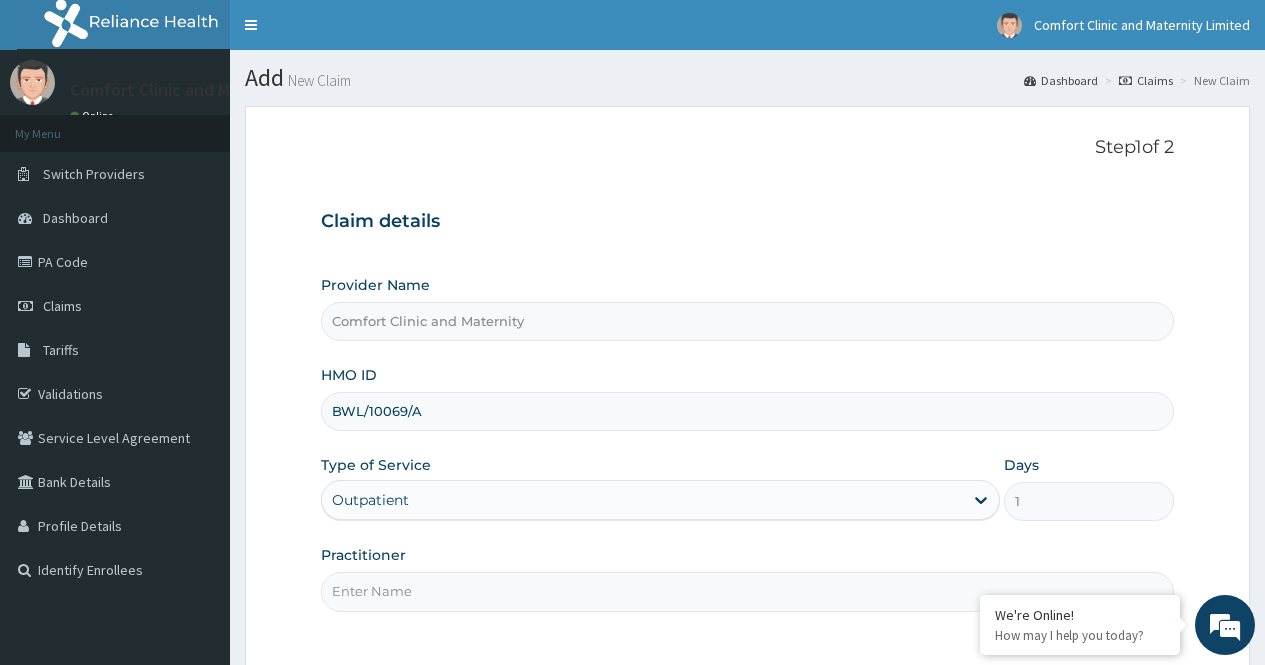 click on "Practitioner" at bounding box center [747, 591] 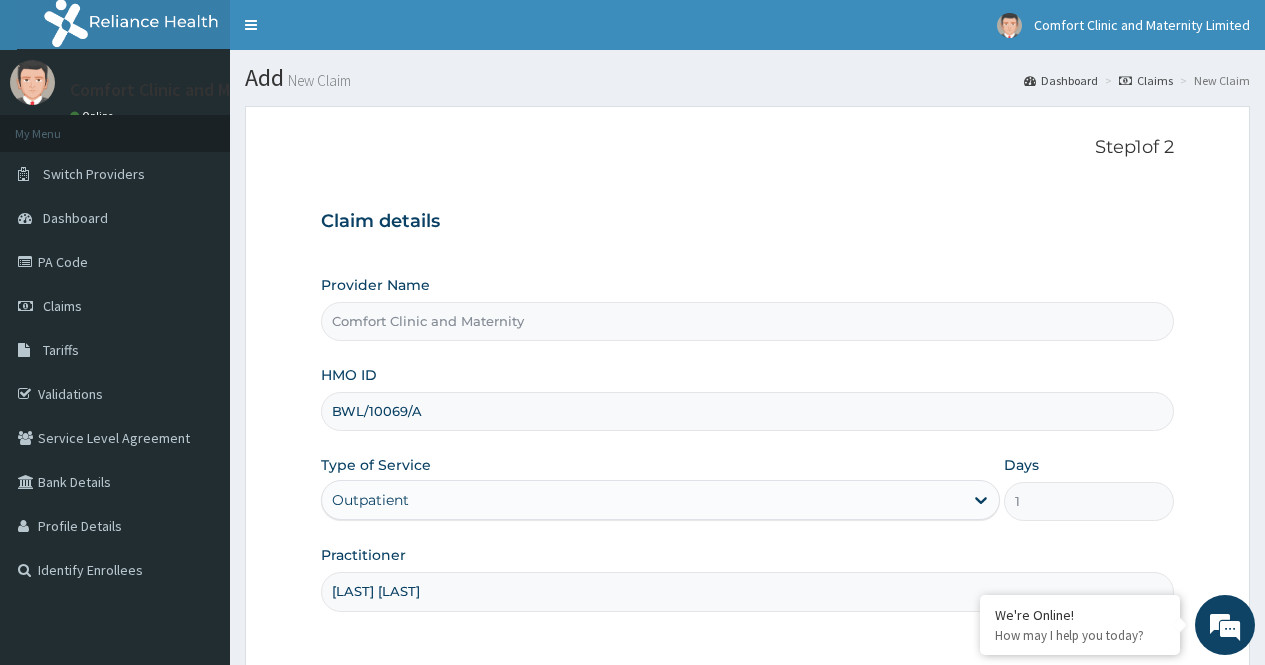 type on "R.O AJAYI" 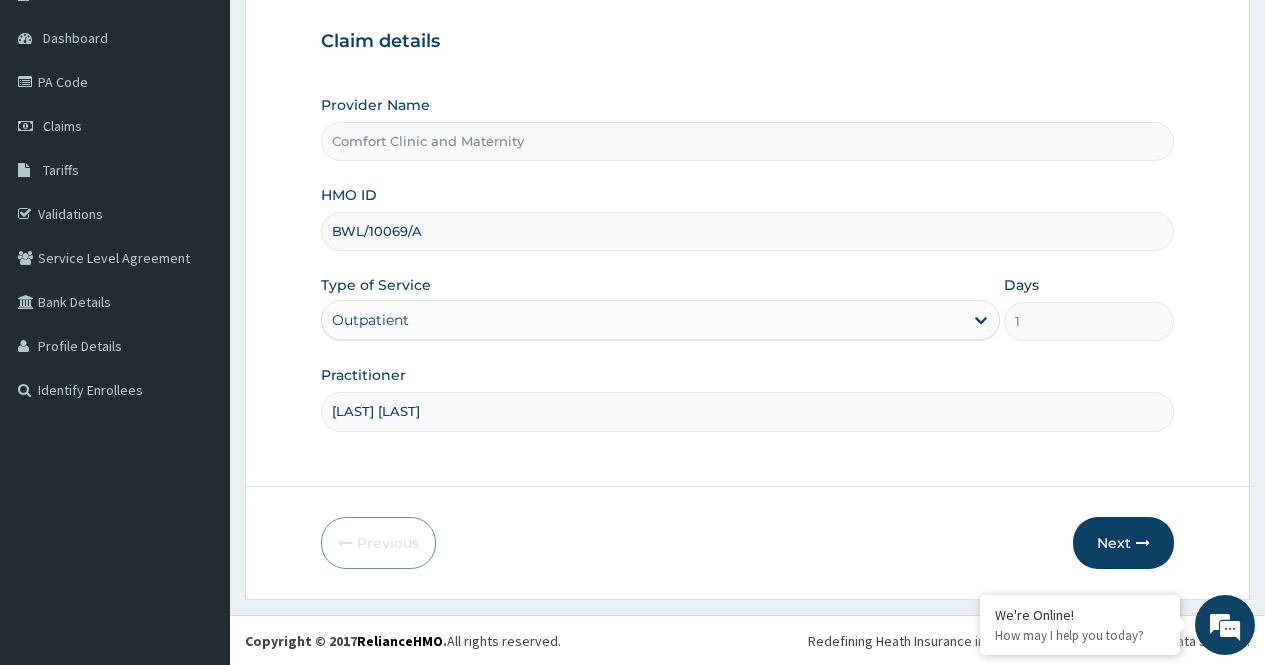 scroll, scrollTop: 181, scrollLeft: 0, axis: vertical 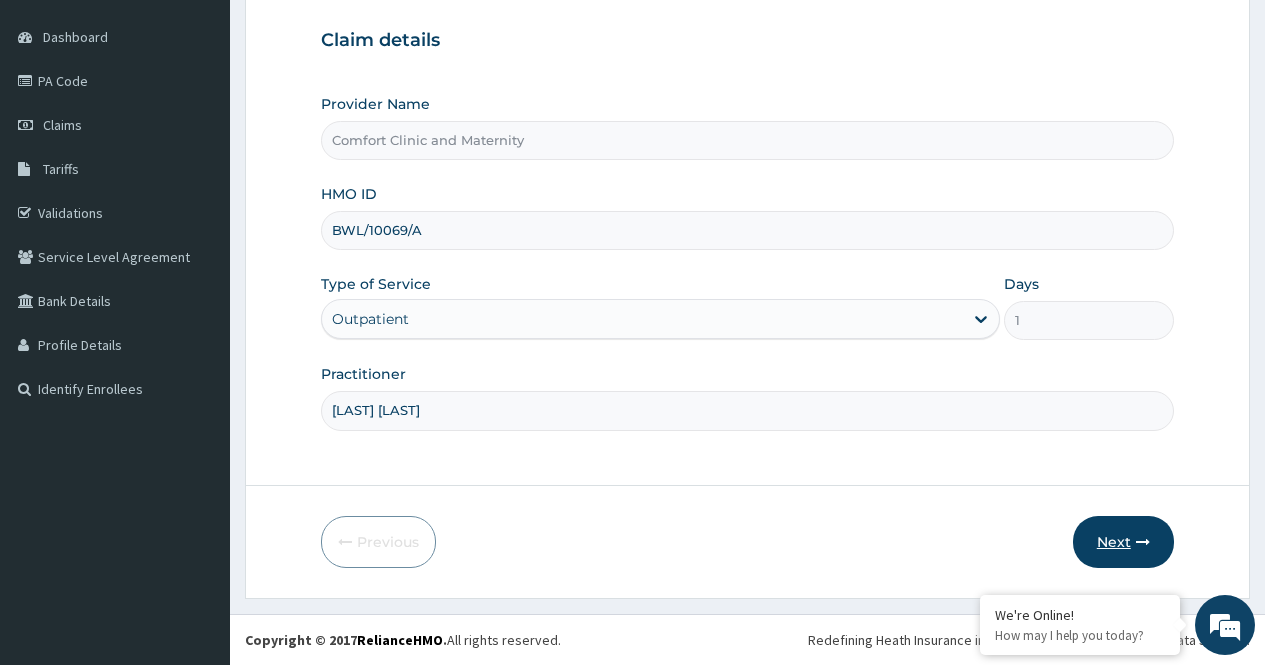 click on "Next" at bounding box center (1123, 542) 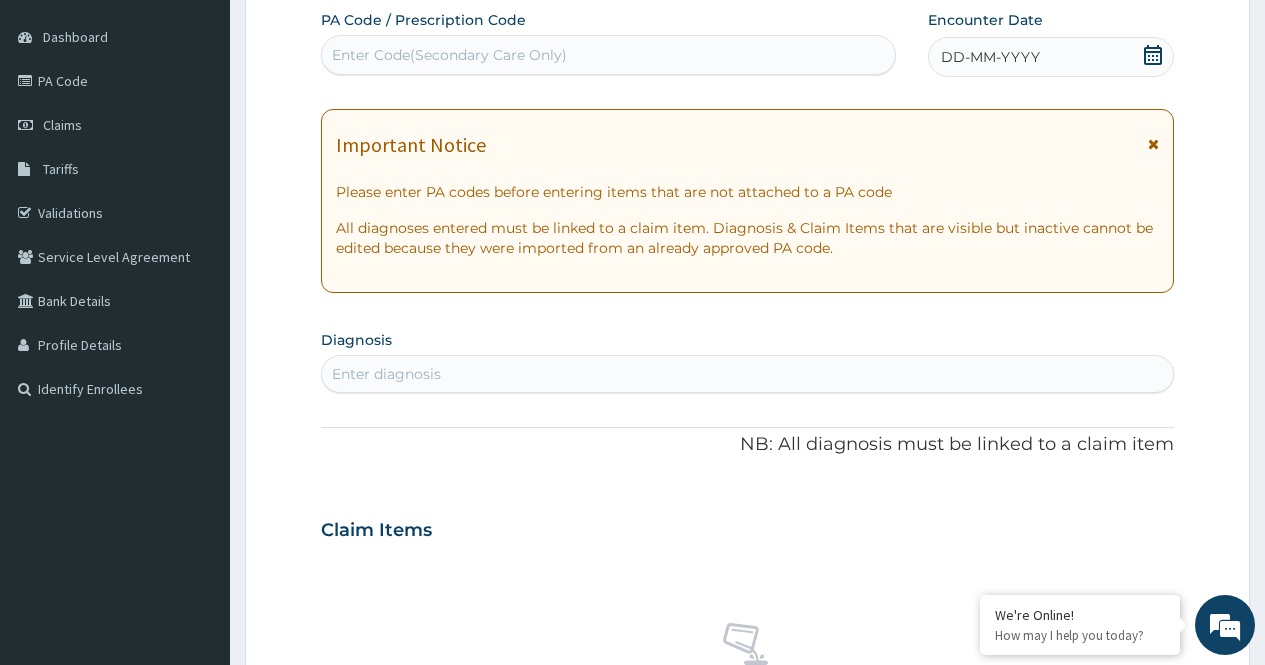 click 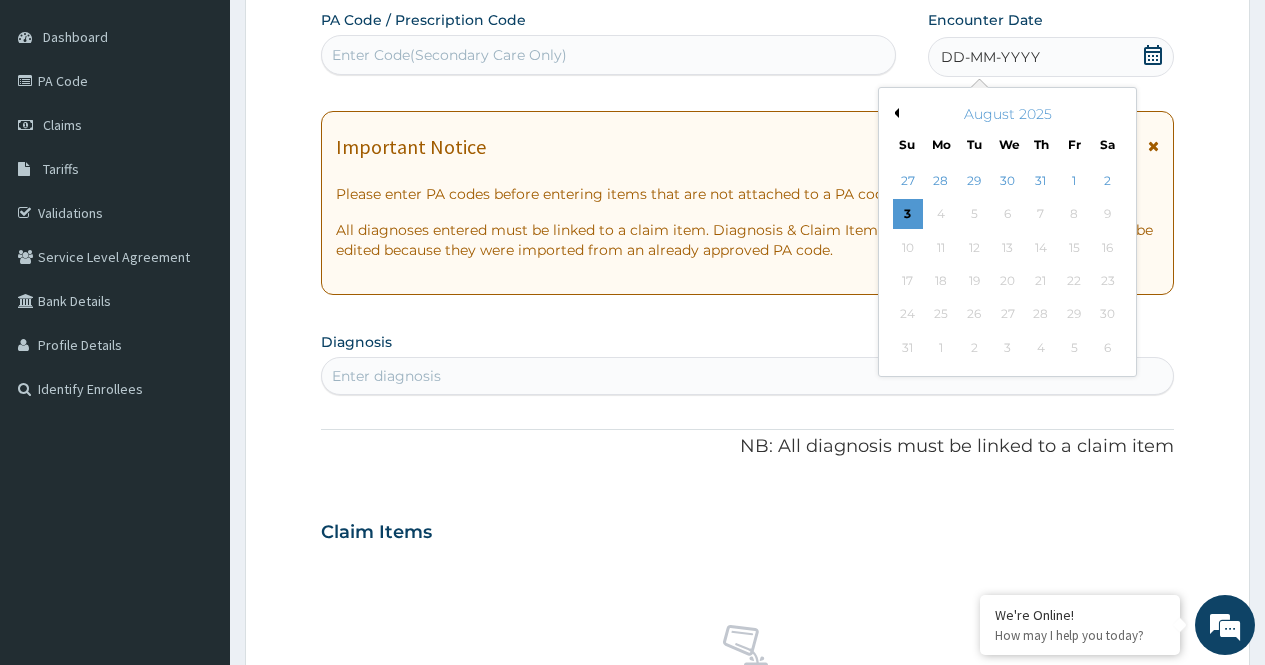 click on "Previous Month" at bounding box center (894, 113) 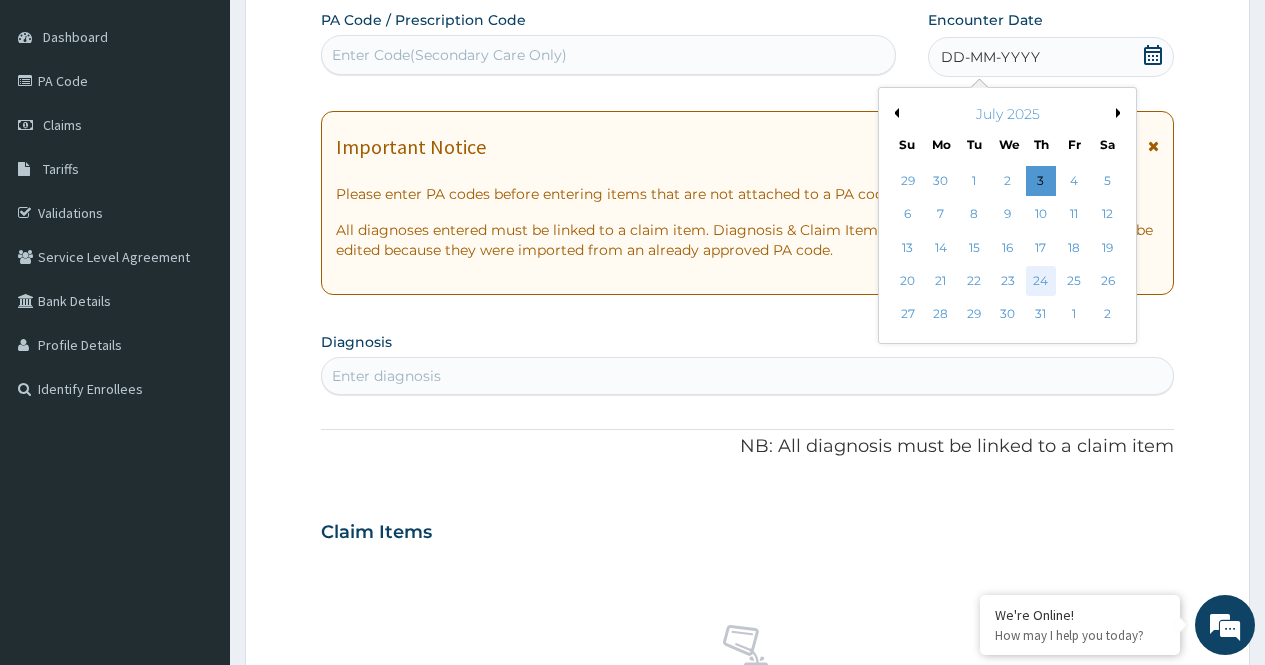 click on "24" at bounding box center [1041, 281] 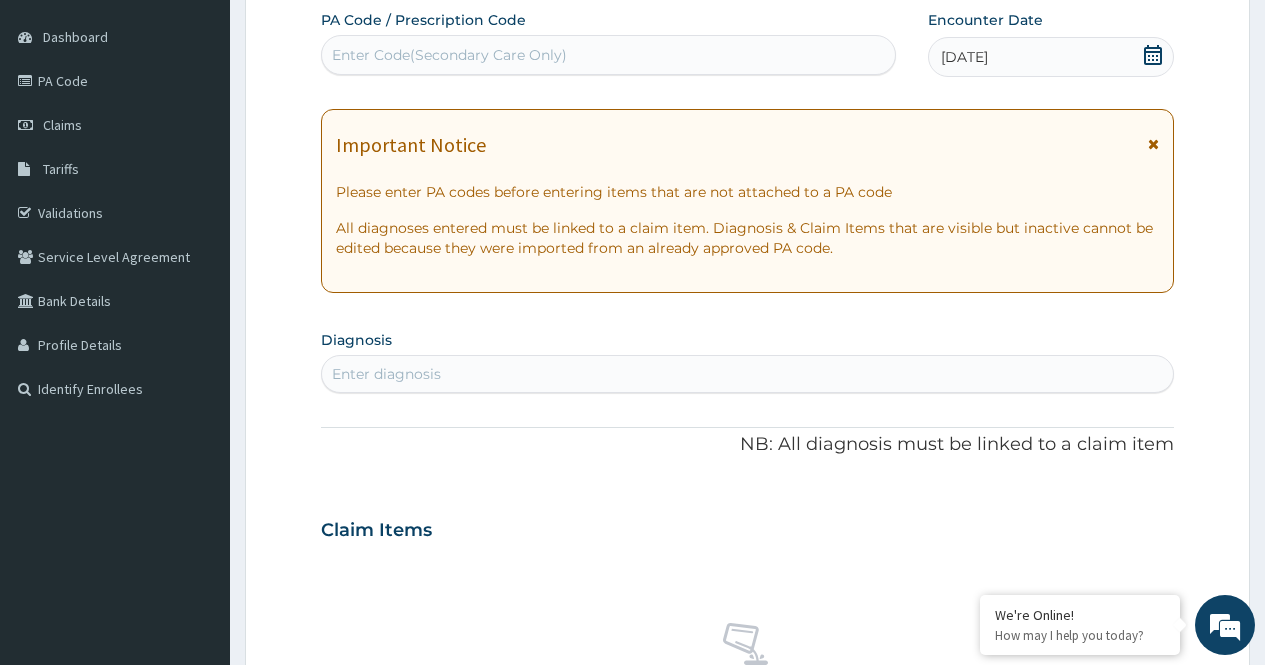 click on "Enter diagnosis" at bounding box center [747, 374] 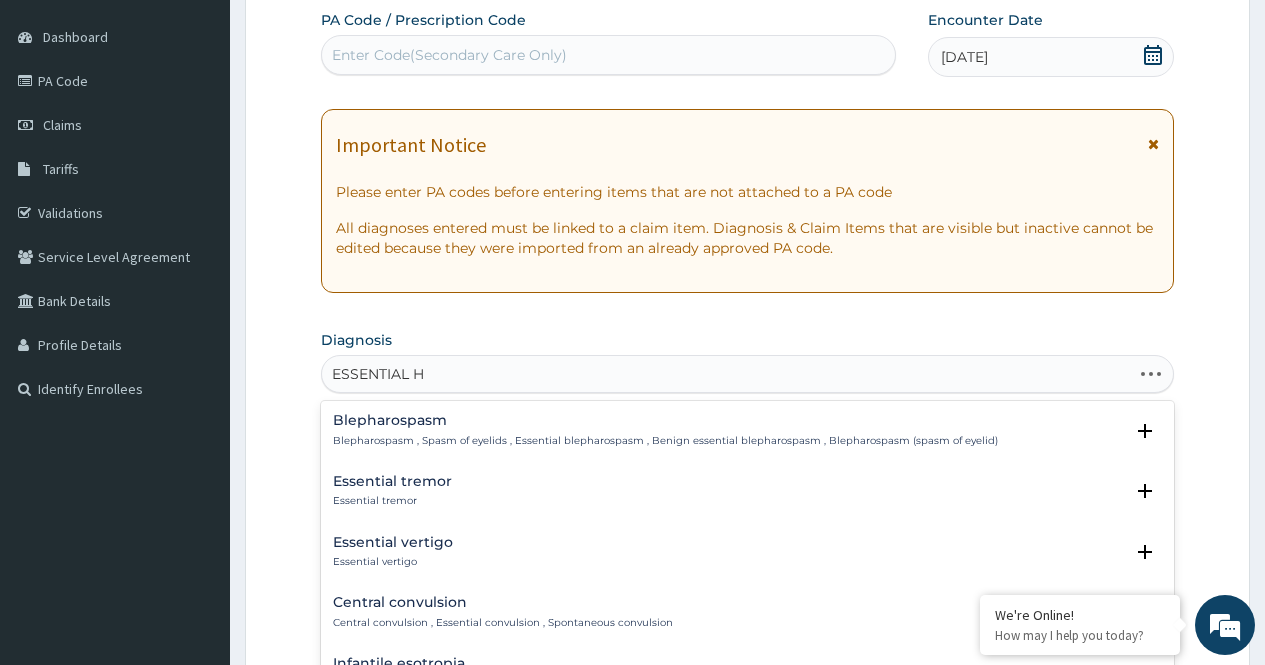 type on "ESSENTIAL HY" 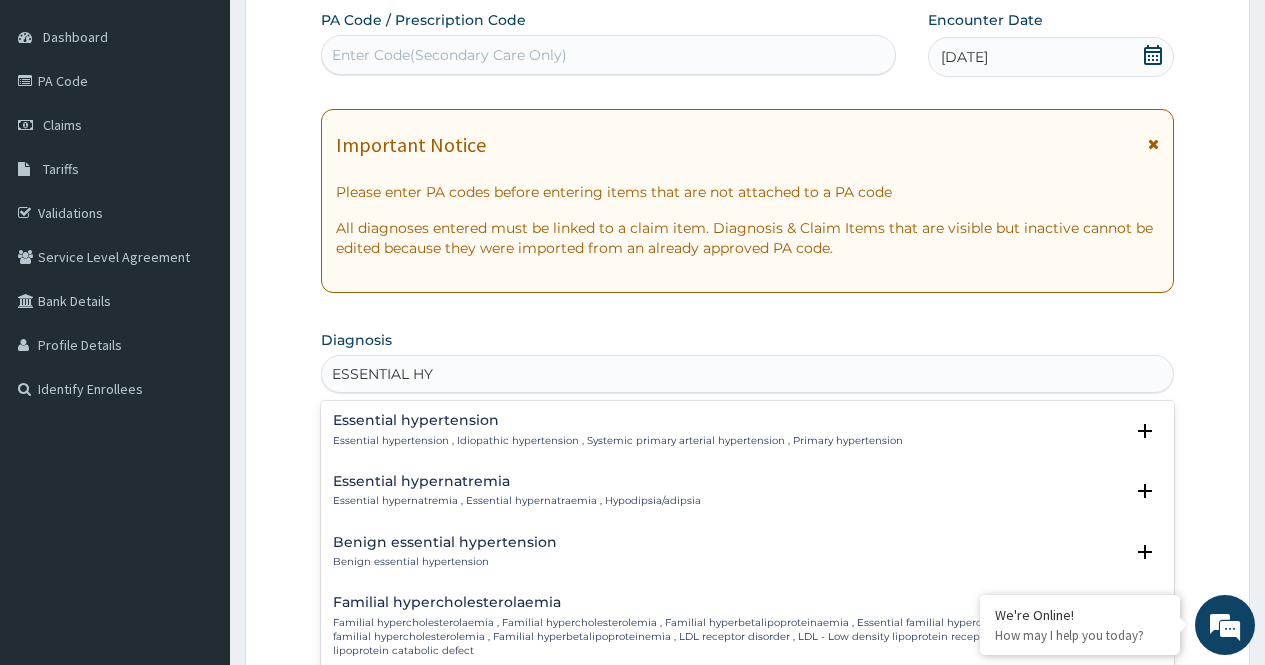 click on "Essential hypertension Essential hypertension , Idiopathic hypertension , Systemic primary arterial hypertension , Primary hypertension" at bounding box center (618, 430) 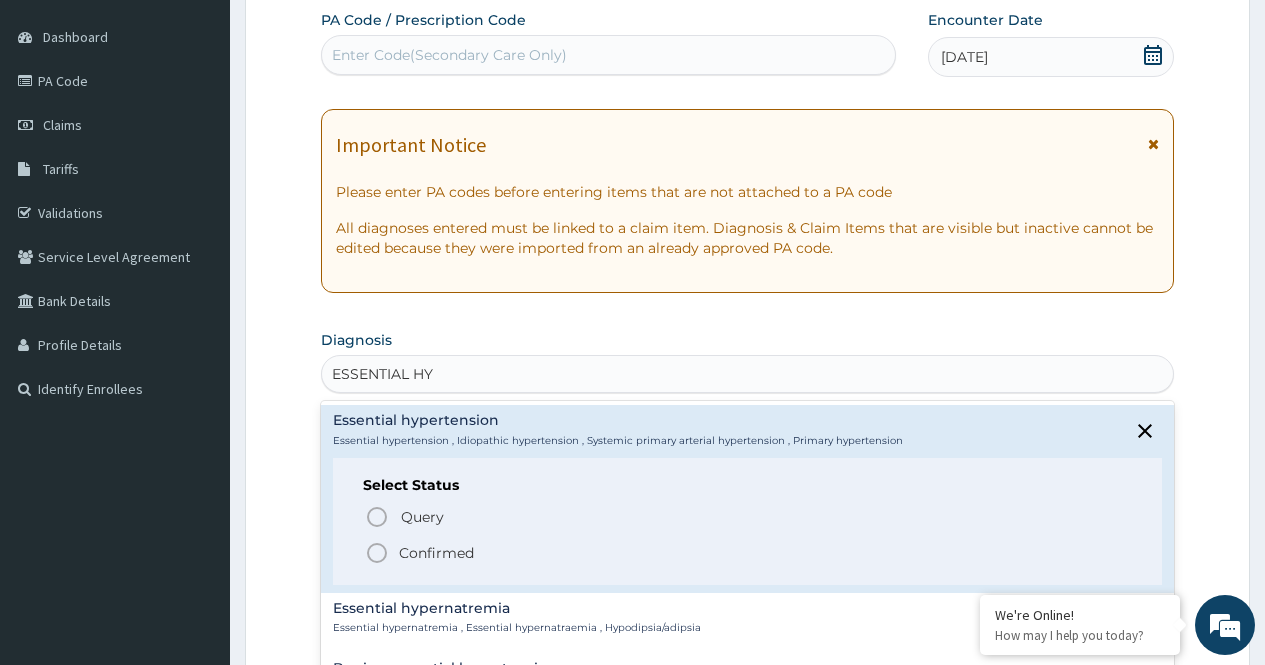 click on "Confirmed" at bounding box center [436, 553] 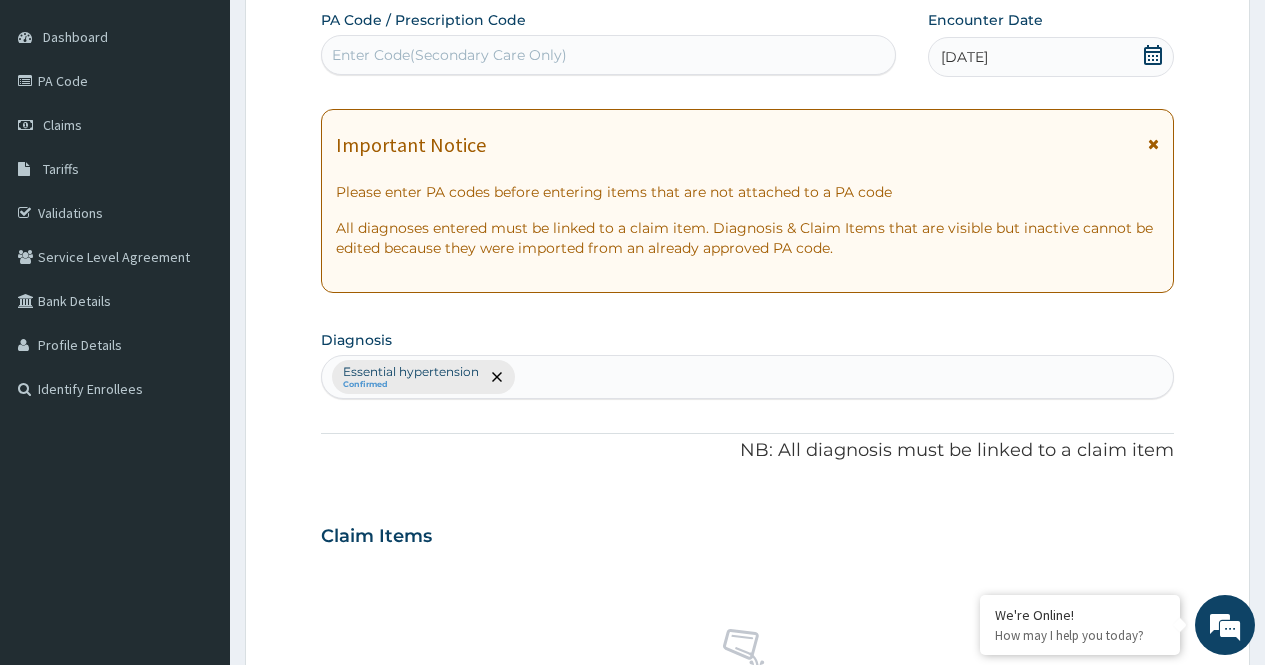click on "PA Code / Prescription Code Enter Code(Secondary Care Only) Encounter Date 24-07-2025 Important Notice Please enter PA codes before entering items that are not attached to a PA code   All diagnoses entered must be linked to a claim item. Diagnosis & Claim Items that are visible but inactive cannot be edited because they were imported from an already approved PA code. Diagnosis Essential hypertension Confirmed NB: All diagnosis must be linked to a claim item Claim Items No claim item Types Select Type Item Select Item Pair Diagnosis Select Diagnosis Unit Price 0 Add Comment" at bounding box center (747, 530) 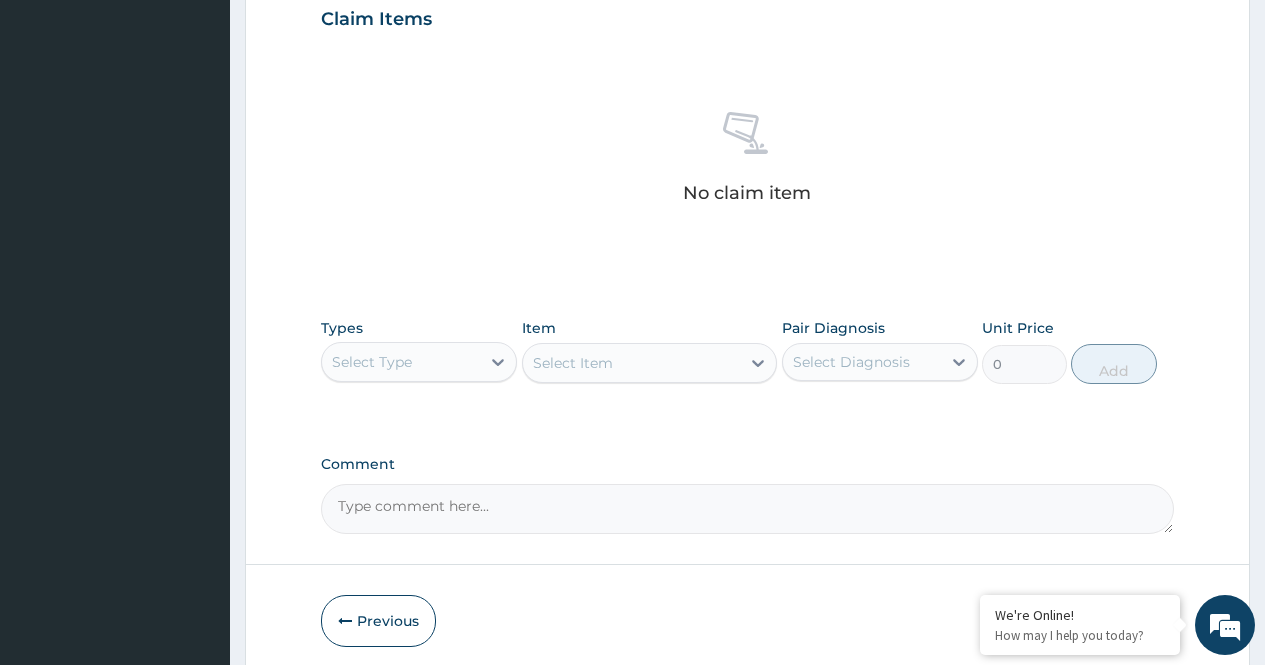 scroll, scrollTop: 777, scrollLeft: 0, axis: vertical 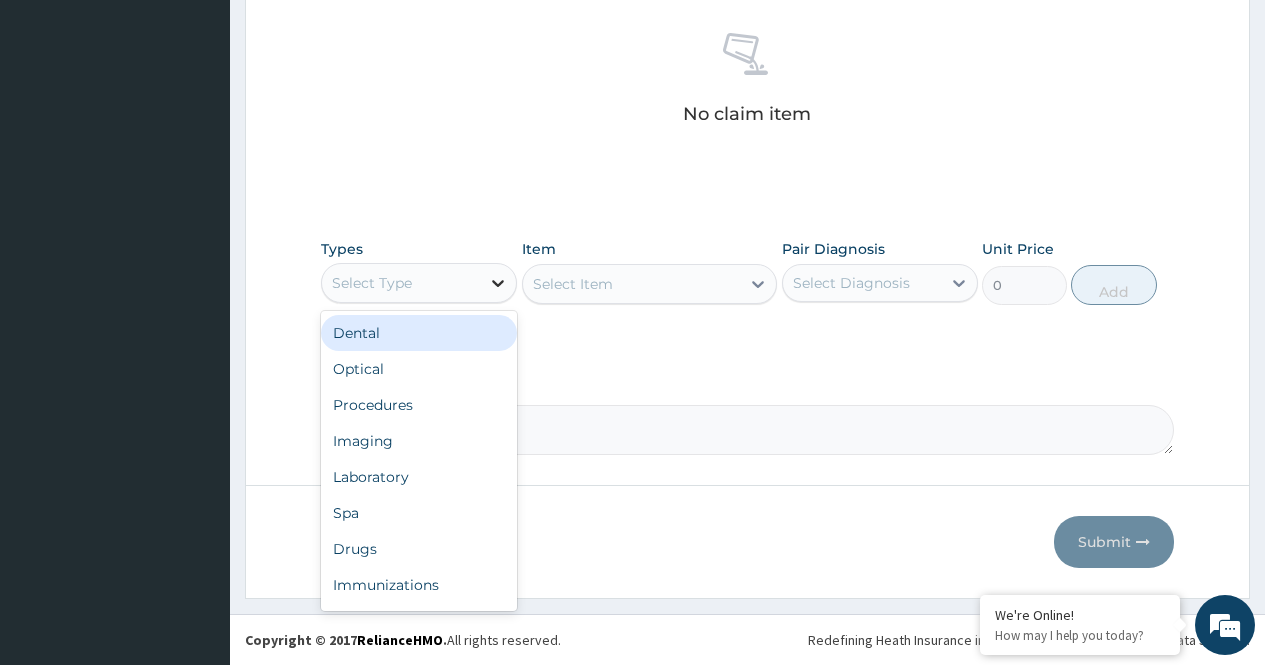 click at bounding box center (498, 283) 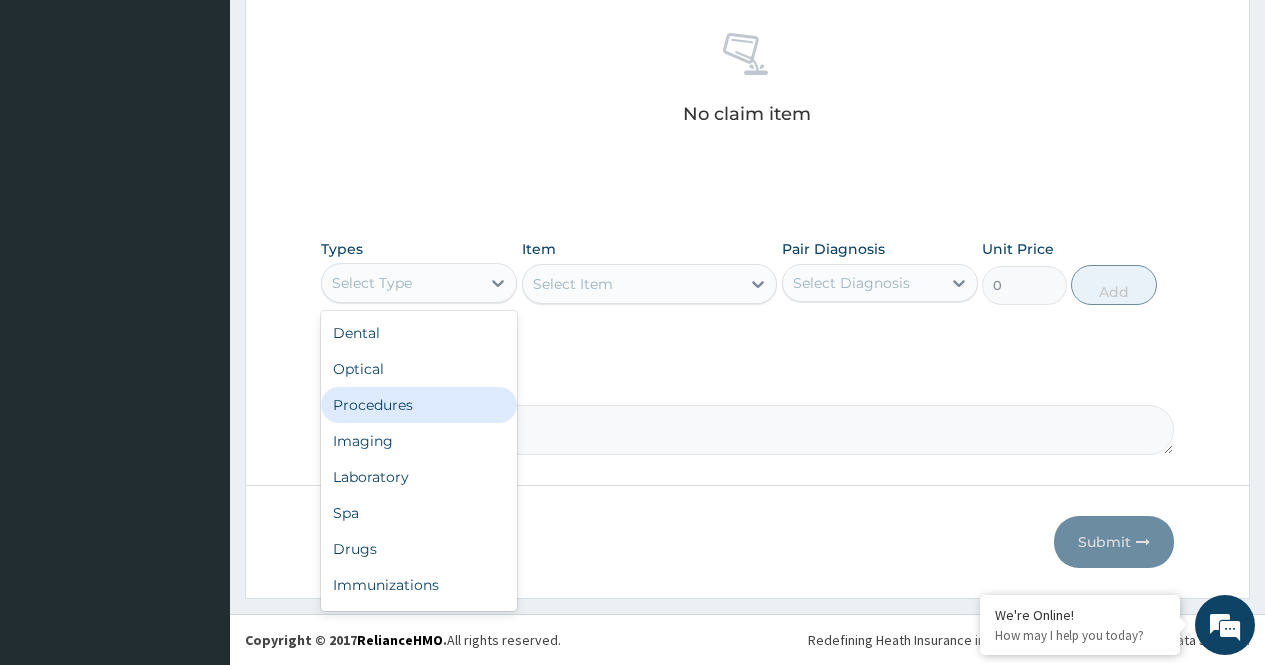 click on "Procedures" at bounding box center (419, 405) 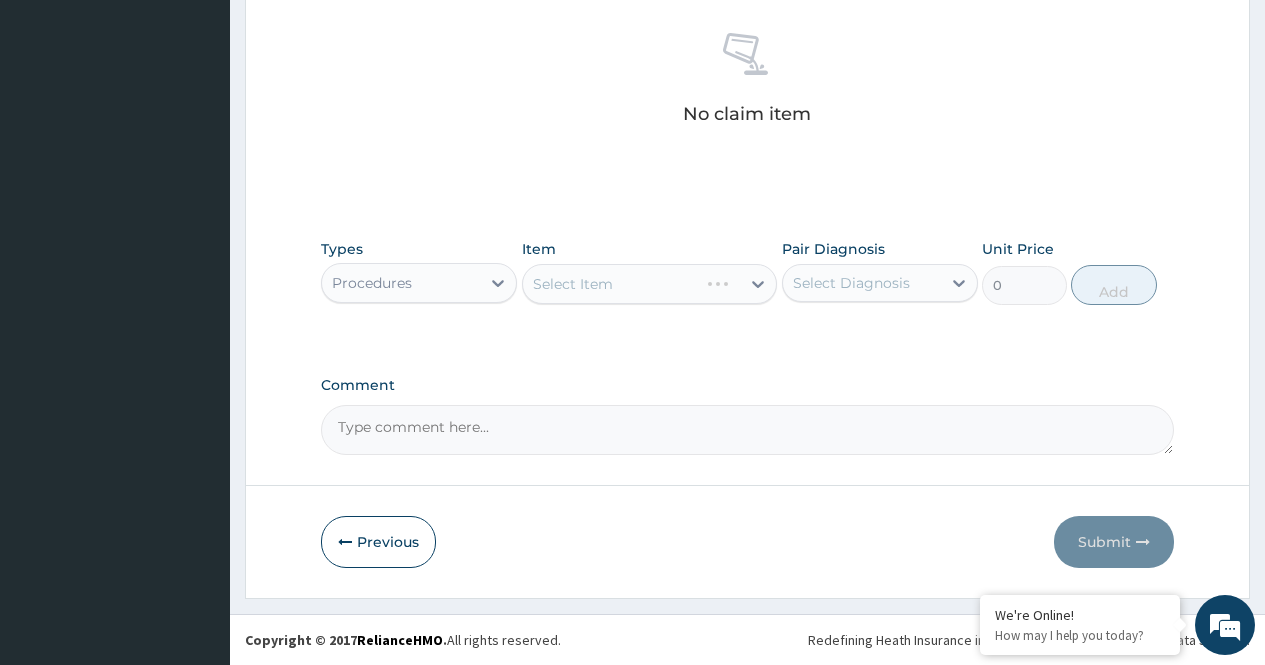 click on "Select Item" at bounding box center (650, 284) 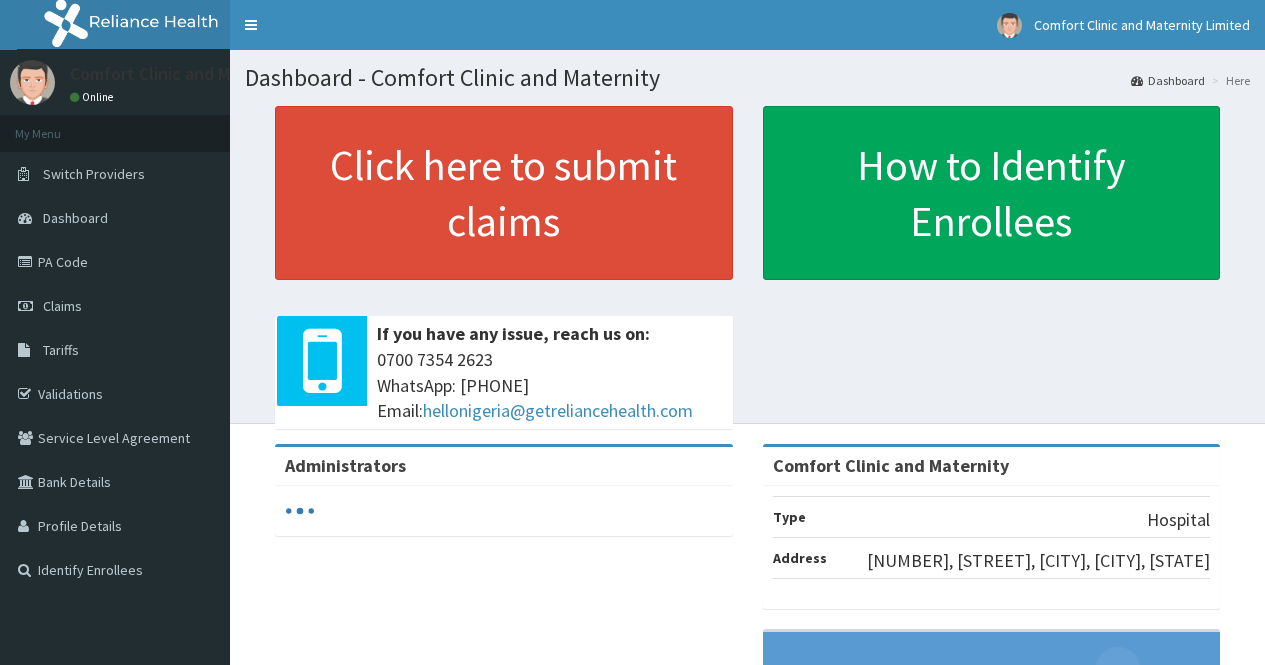 scroll, scrollTop: 0, scrollLeft: 0, axis: both 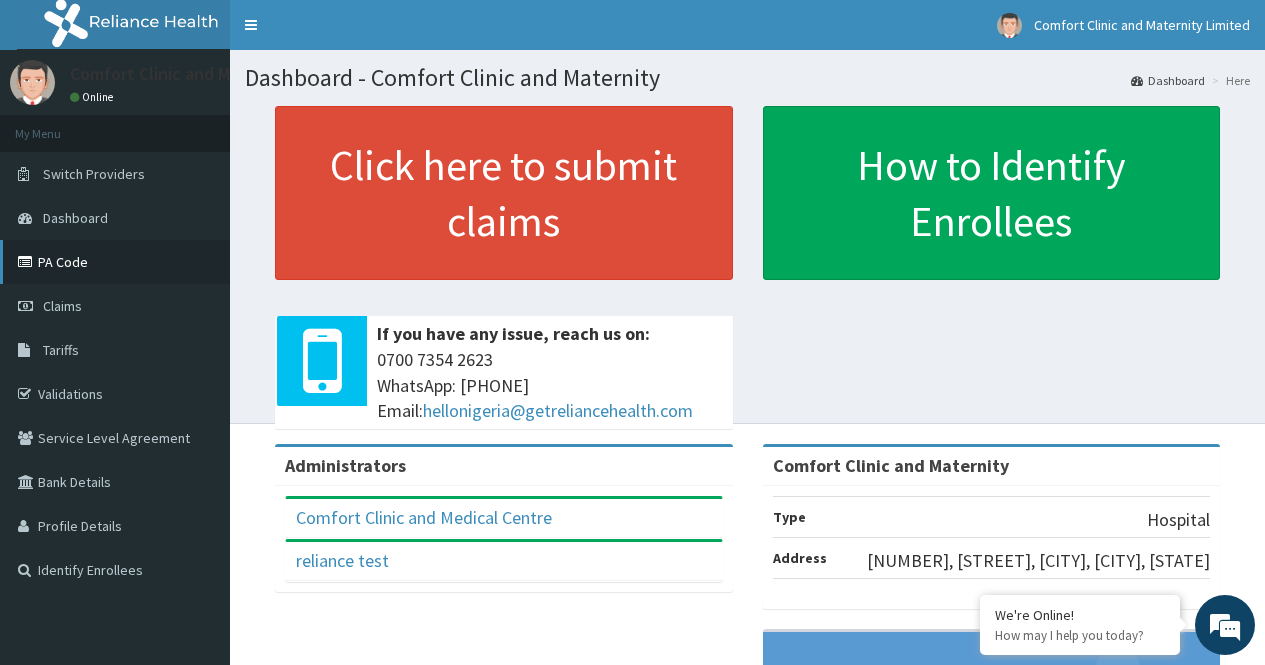 click on "PA Code" at bounding box center [115, 262] 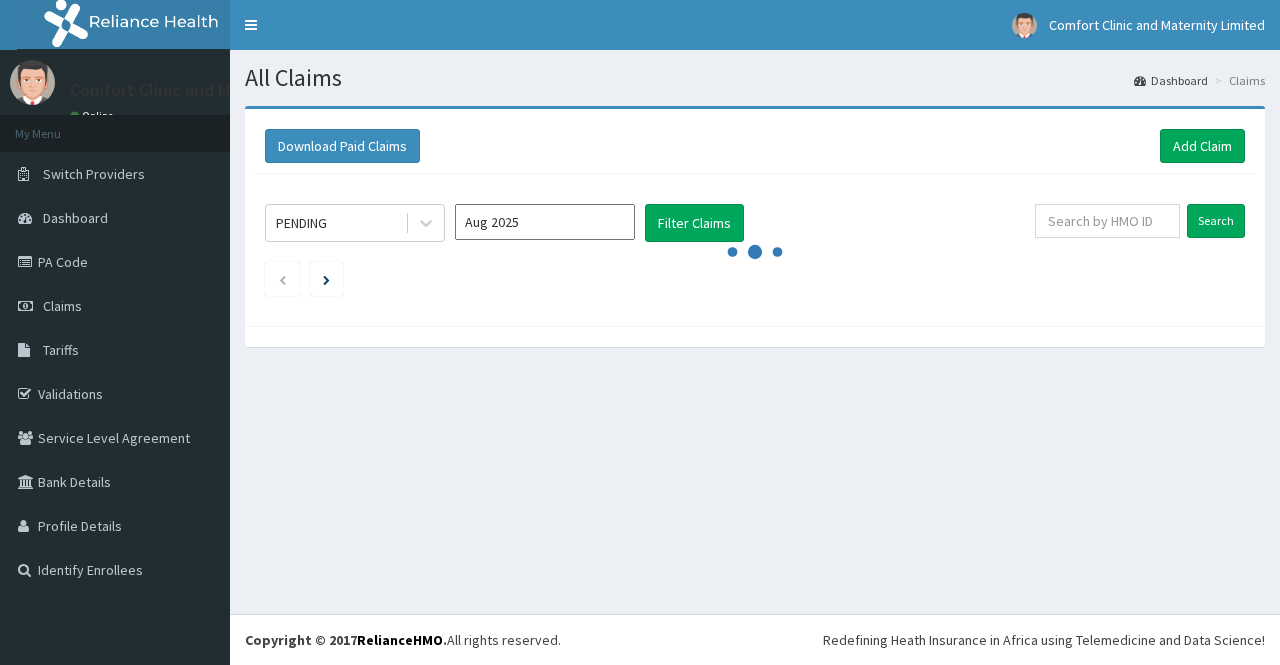scroll, scrollTop: 0, scrollLeft: 0, axis: both 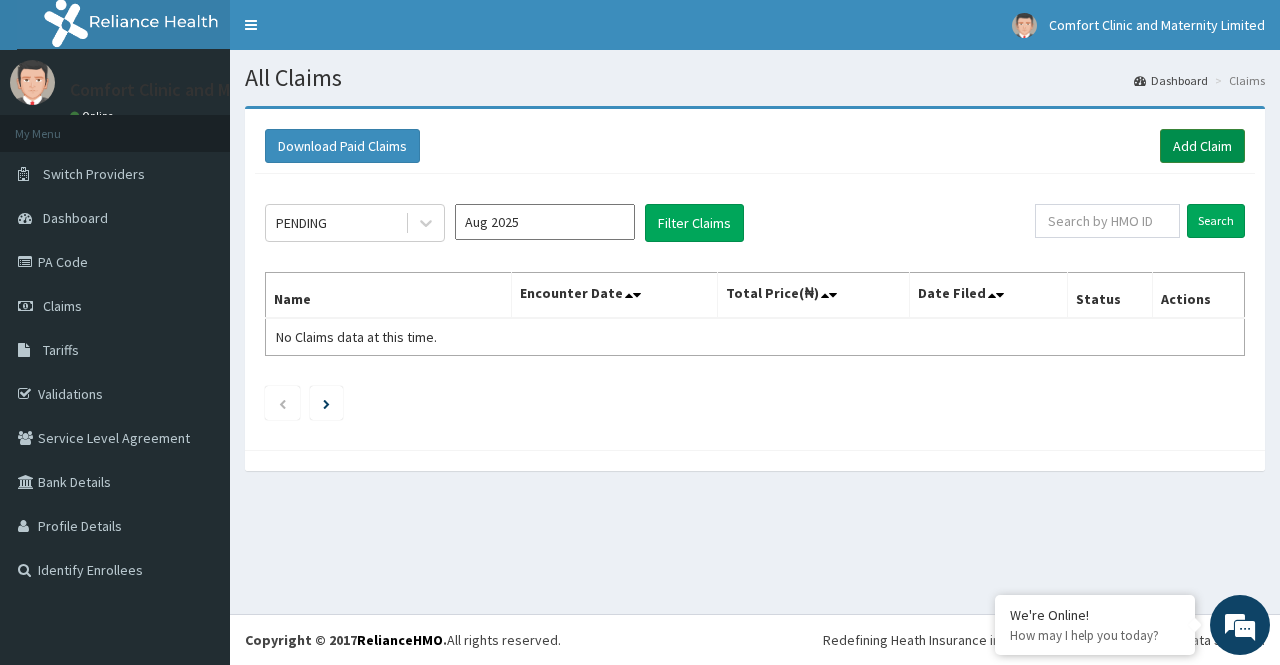 click on "Add Claim" at bounding box center (1202, 146) 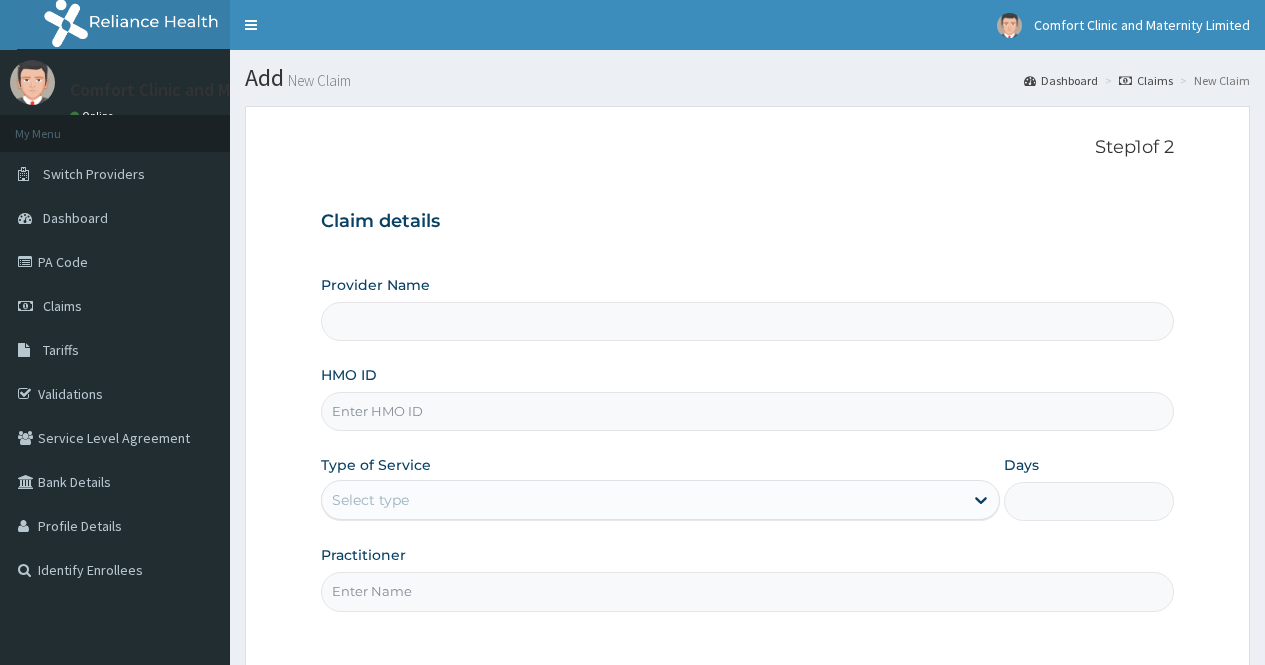 scroll, scrollTop: 0, scrollLeft: 0, axis: both 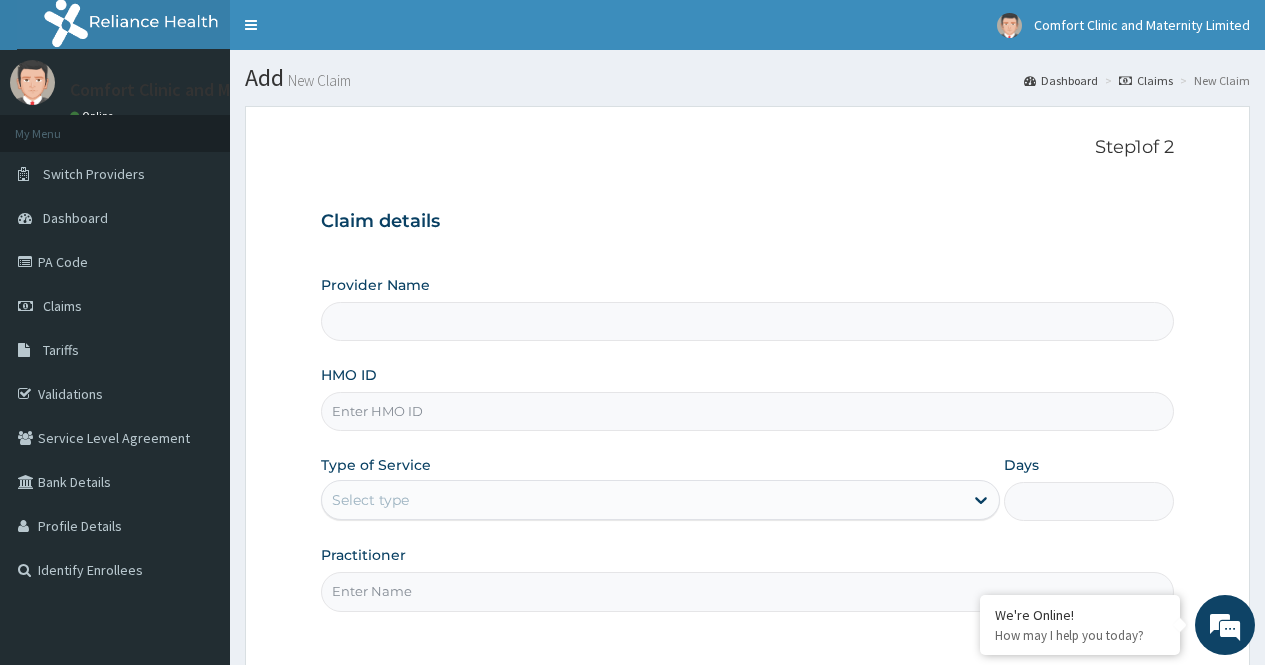 click on "Claim details Provider Name HMO ID Type of Service Select type Days Practitioner" at bounding box center [747, 401] 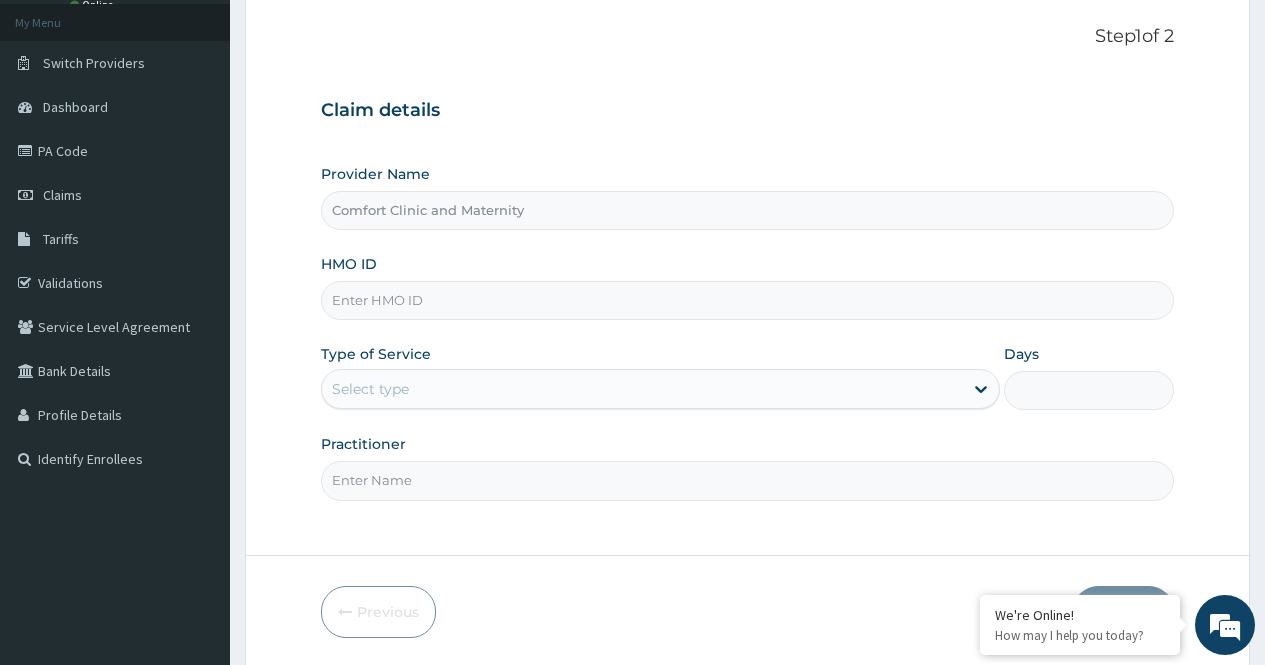 scroll, scrollTop: 181, scrollLeft: 0, axis: vertical 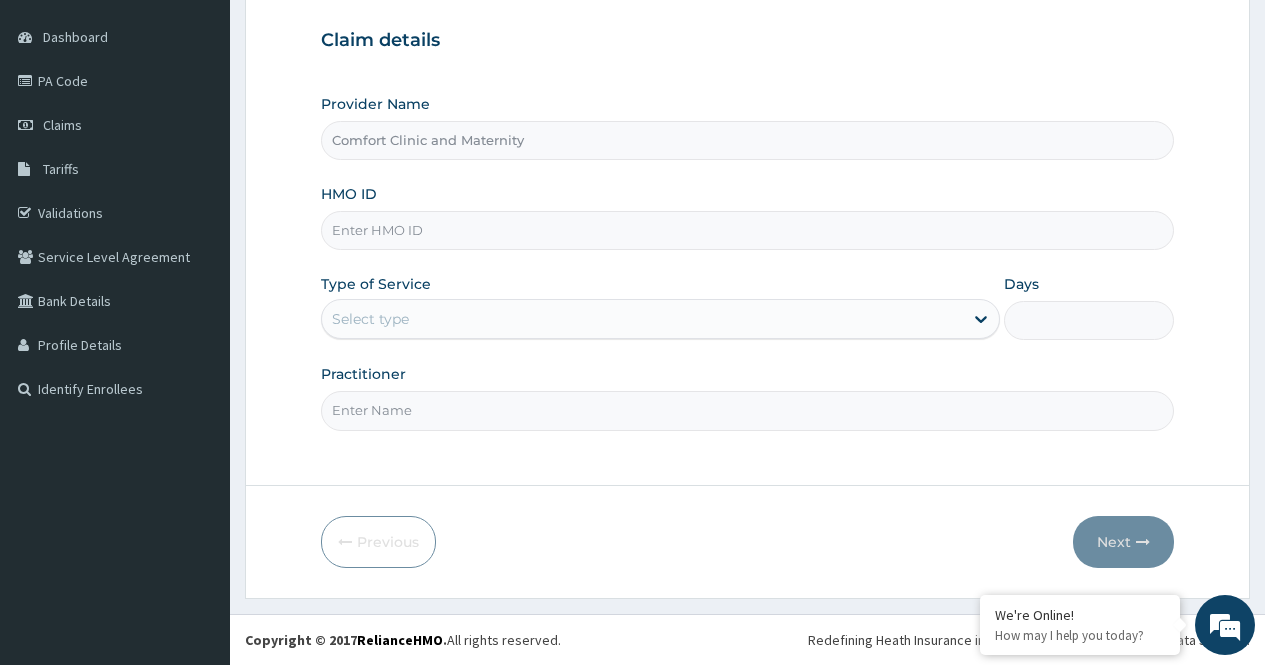 click on "HMO ID" at bounding box center (747, 230) 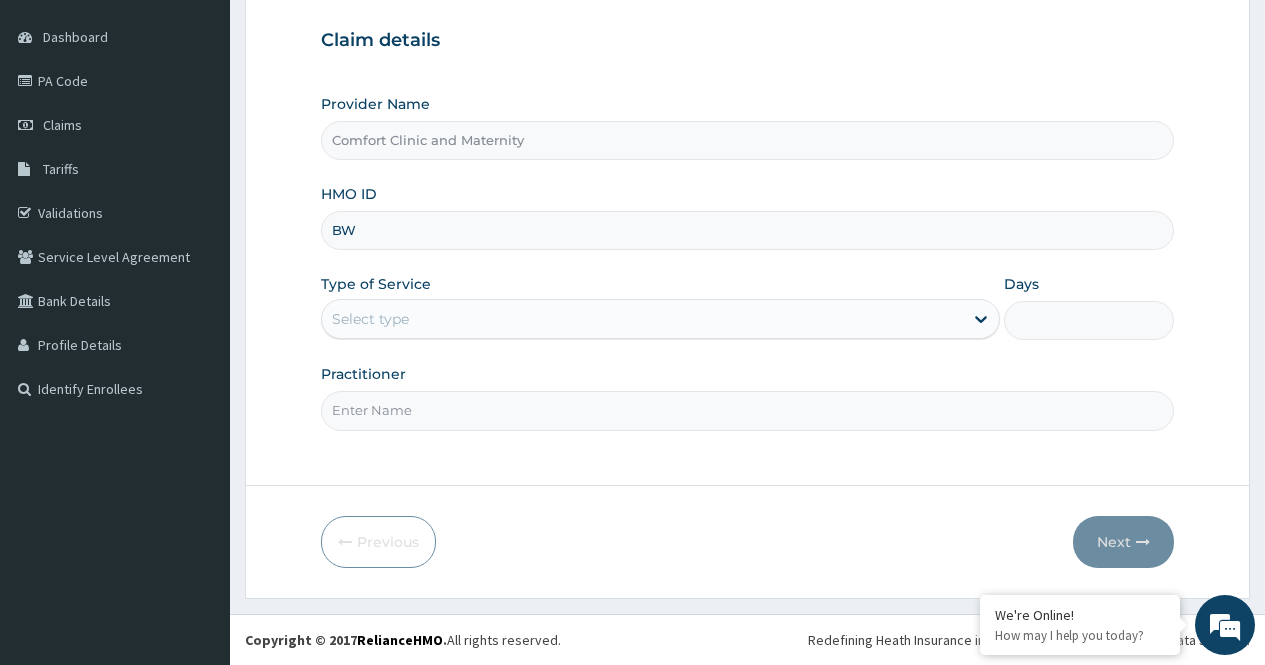 scroll, scrollTop: 0, scrollLeft: 0, axis: both 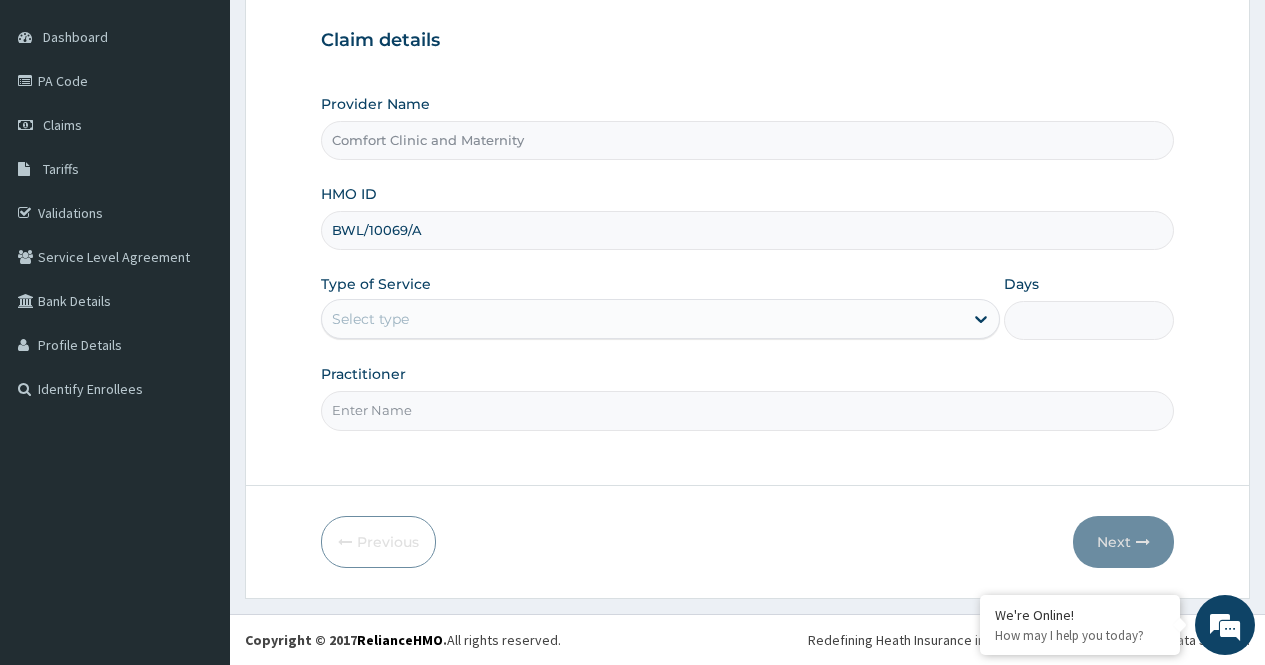 type on "BWL/10069/A" 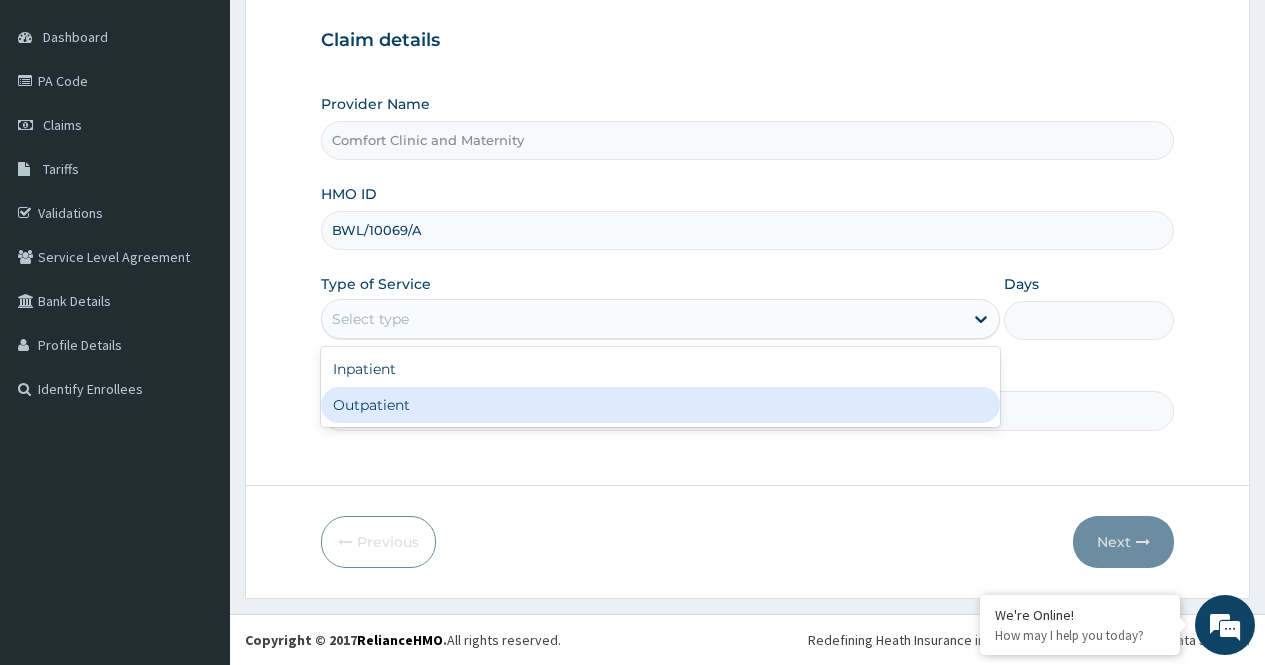 click on "Outpatient" at bounding box center (660, 405) 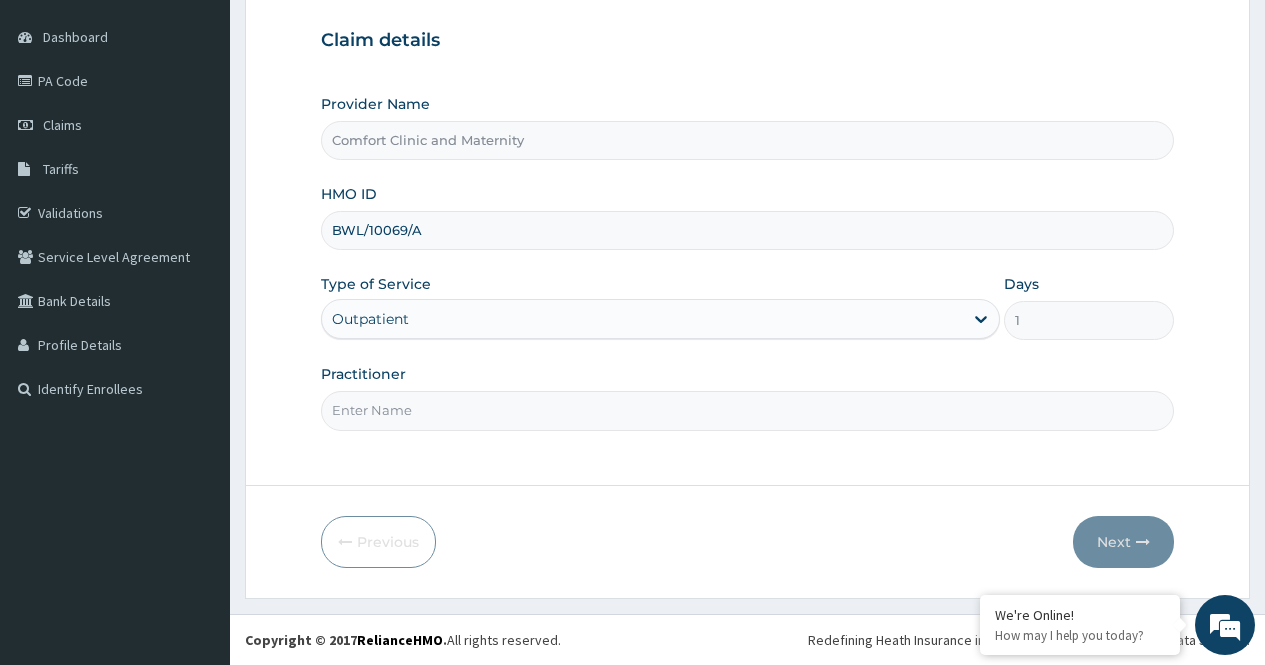 click on "Practitioner" at bounding box center [747, 410] 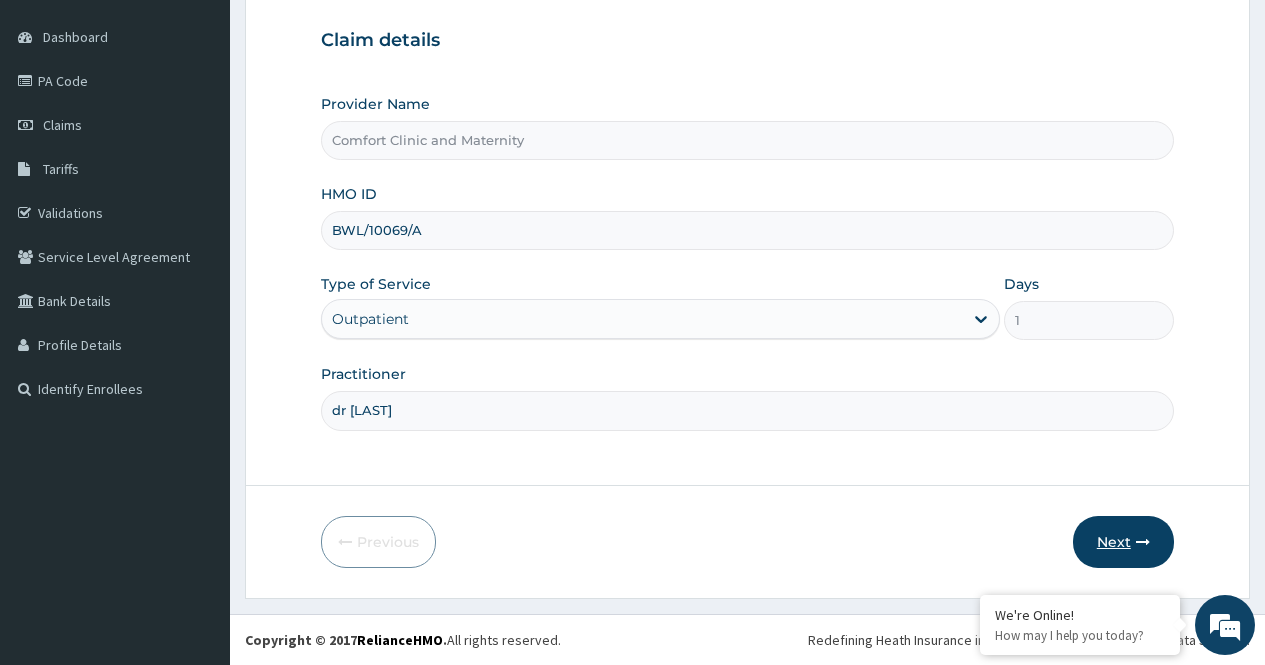 click on "Next" at bounding box center (1123, 542) 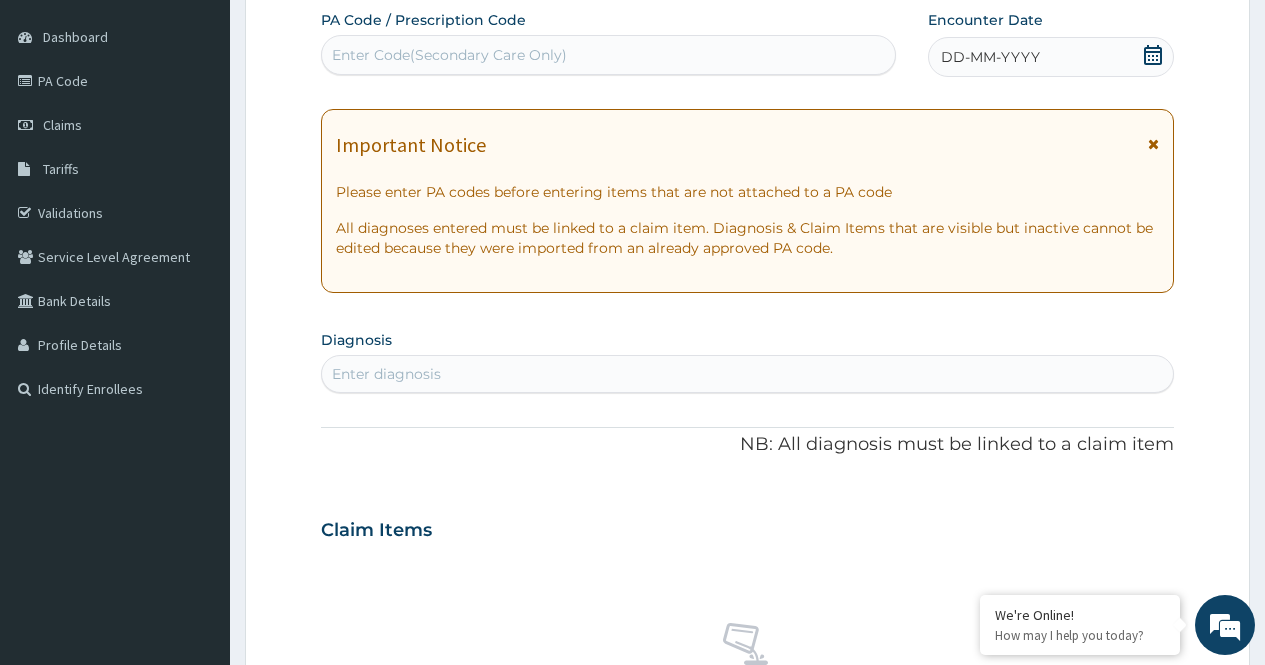 click 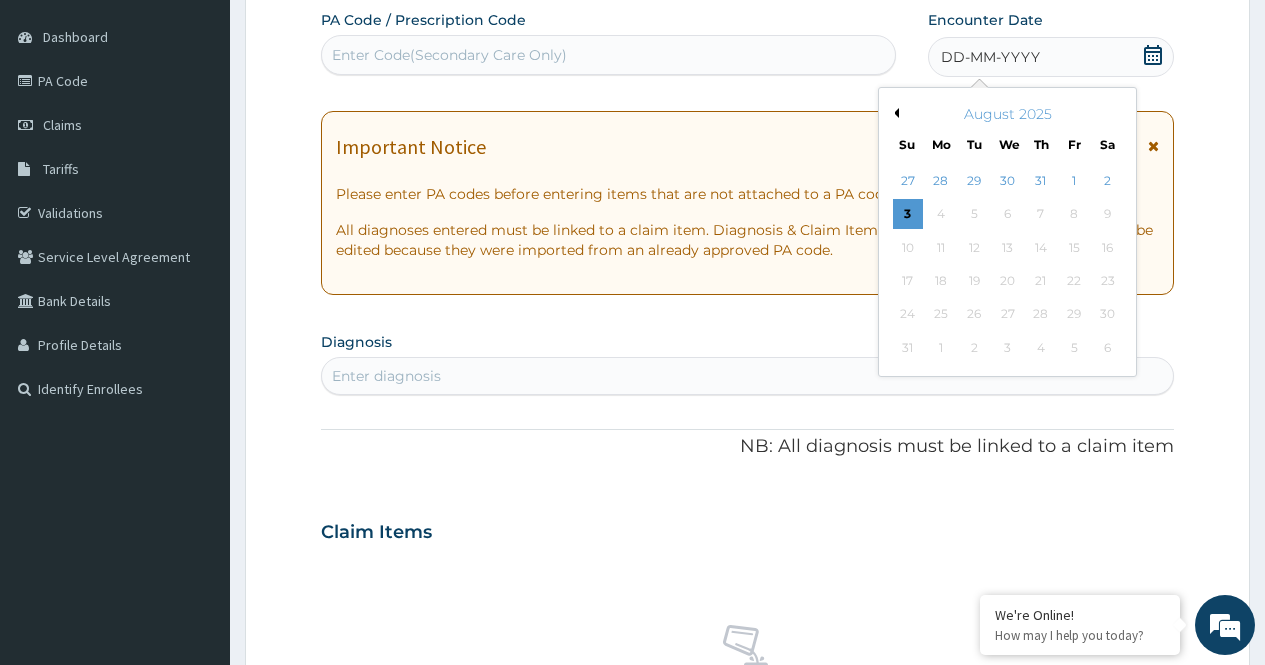 click on "Previous Month" at bounding box center (894, 113) 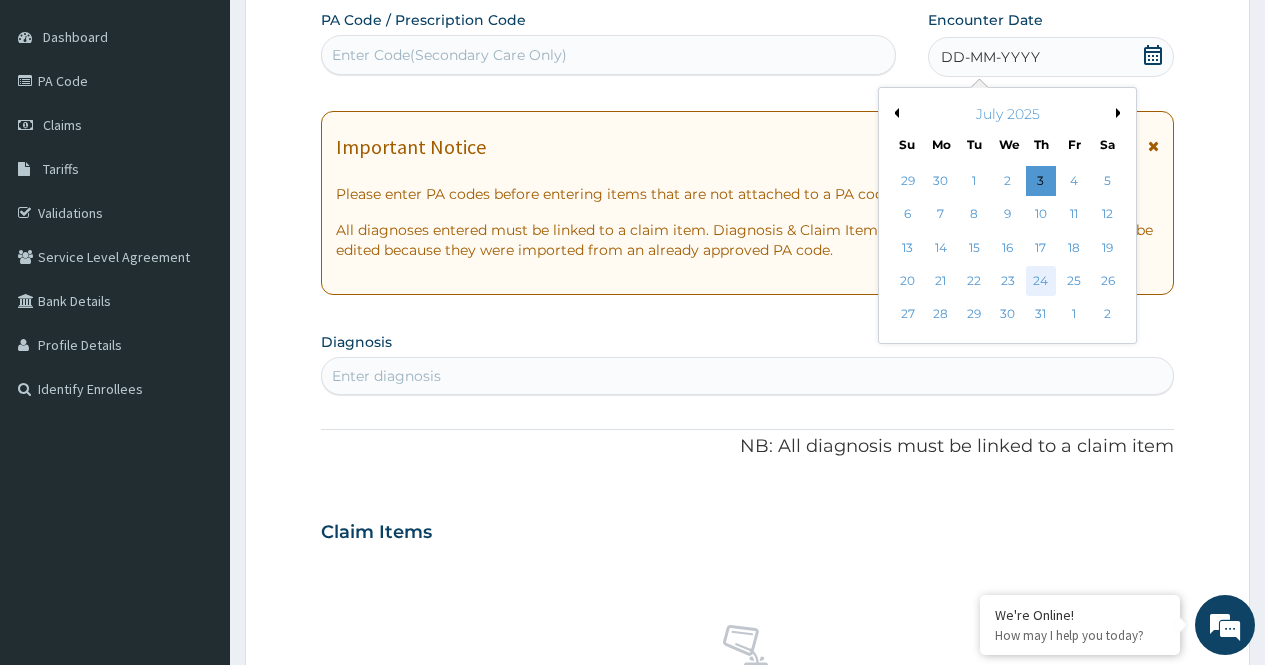 click on "24" at bounding box center (1041, 281) 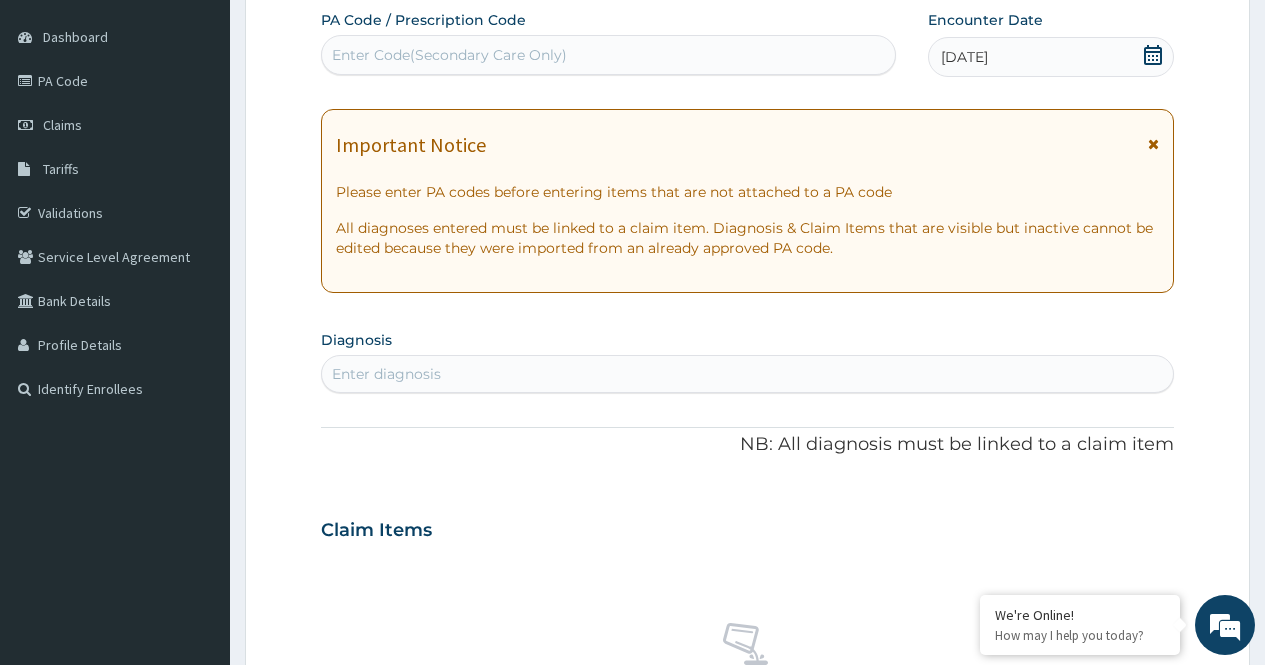 click on "Enter diagnosis" at bounding box center [747, 374] 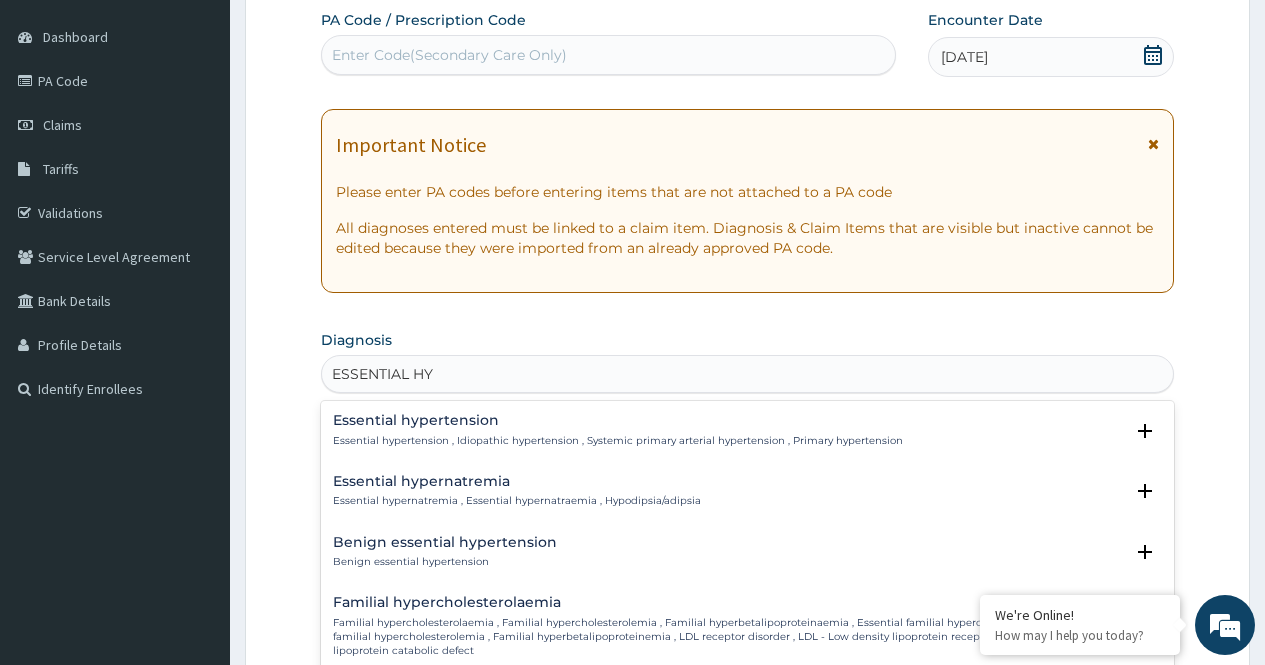 type on "ESSENTIAL HYP" 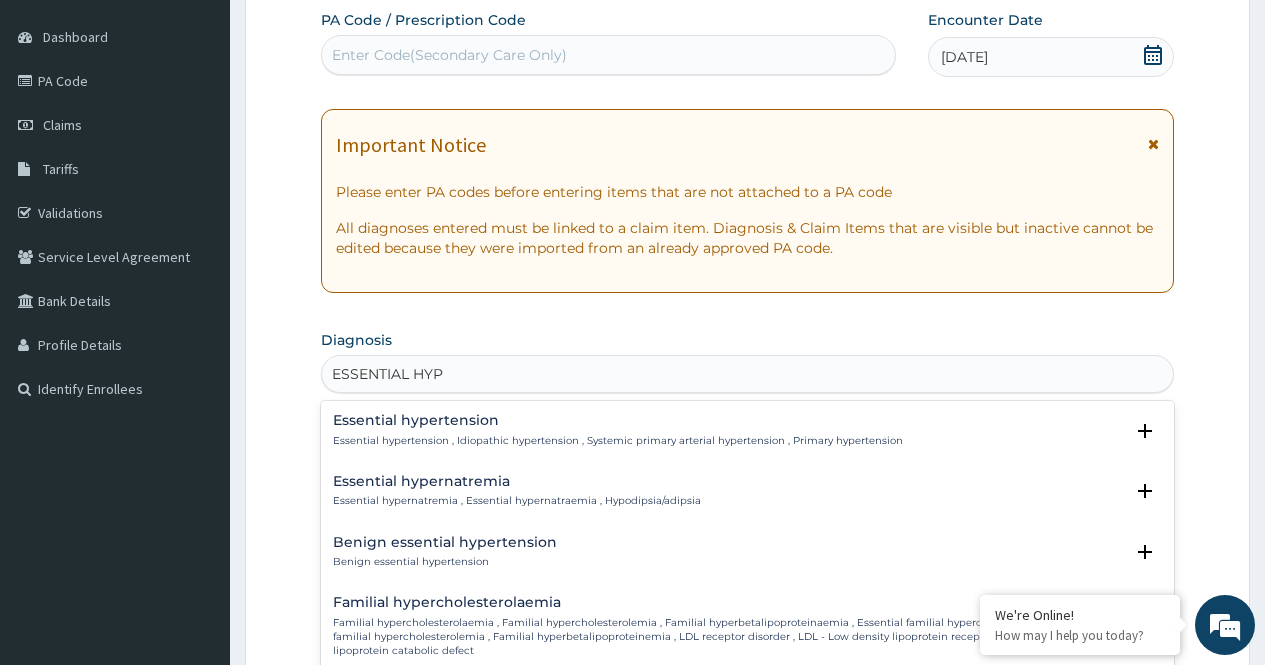 click on "Essential hypertension" at bounding box center [618, 420] 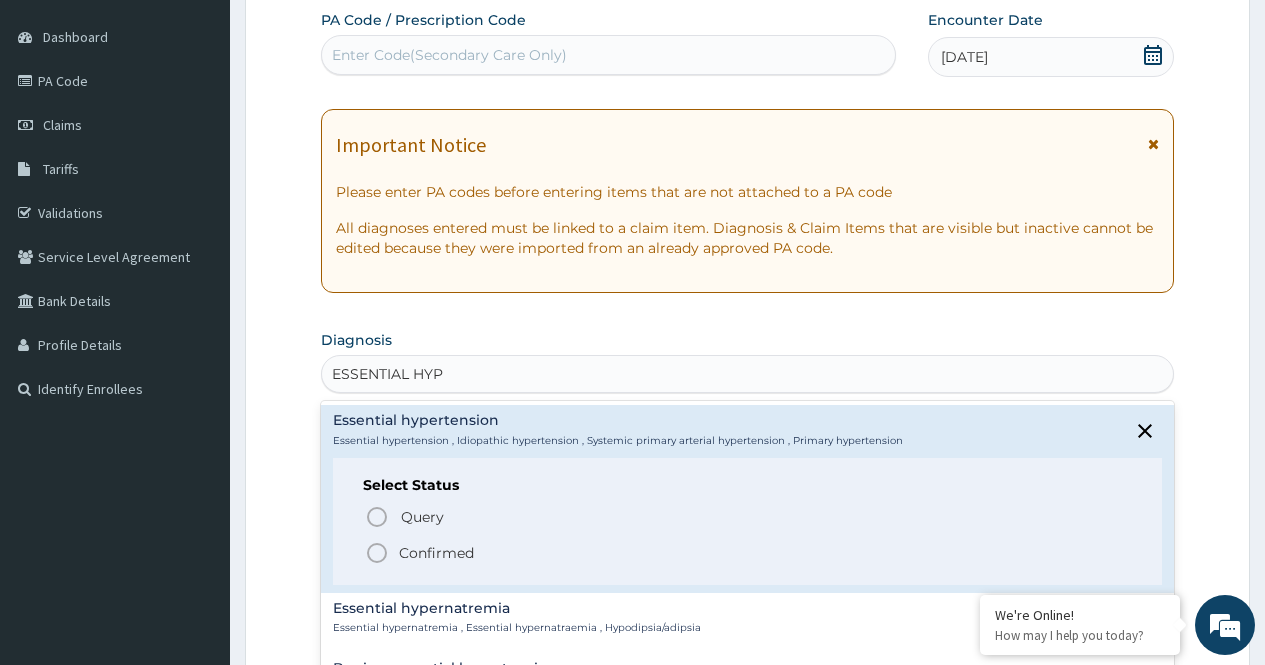 click on "Confirmed" at bounding box center (436, 553) 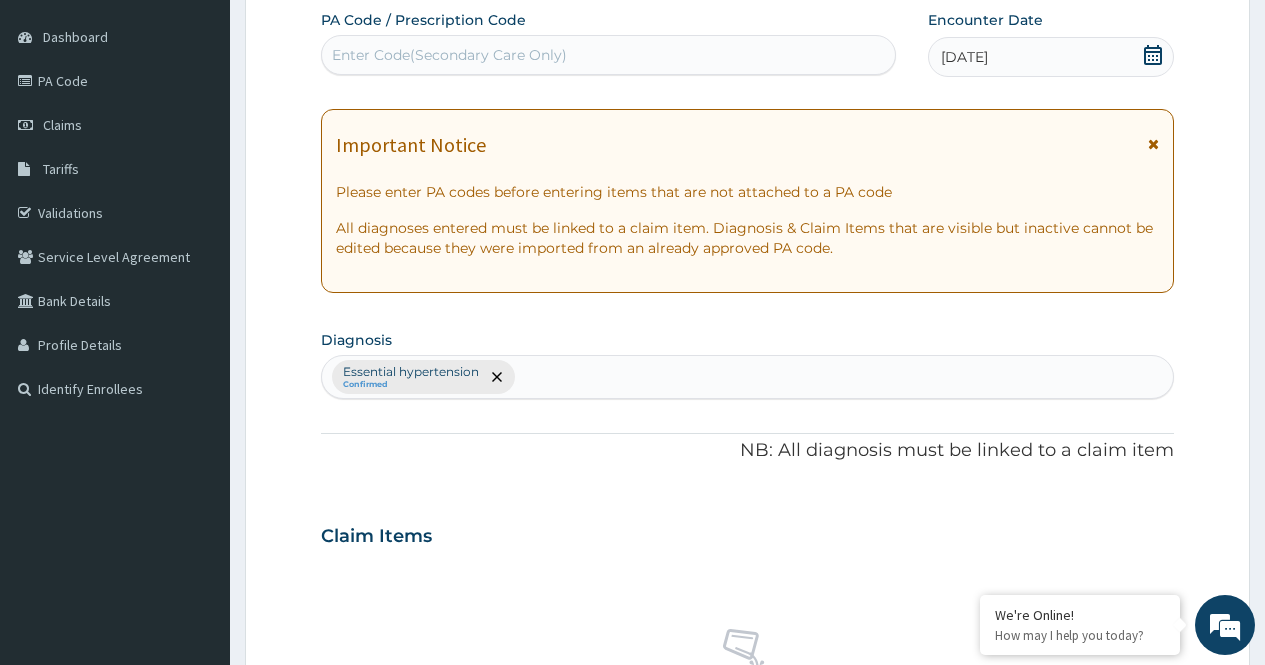 click on "PA Code / Prescription Code Enter Code(Secondary Care Only) Encounter Date 24-07-2025 Important Notice Please enter PA codes before entering items that are not attached to a PA code   All diagnoses entered must be linked to a claim item. Diagnosis & Claim Items that are visible but inactive cannot be edited because they were imported from an already approved PA code. Diagnosis Essential hypertension Confirmed NB: All diagnosis must be linked to a claim item Claim Items No claim item Types Select Type Item Select Item Pair Diagnosis Select Diagnosis Unit Price 0 Add Comment" at bounding box center [747, 530] 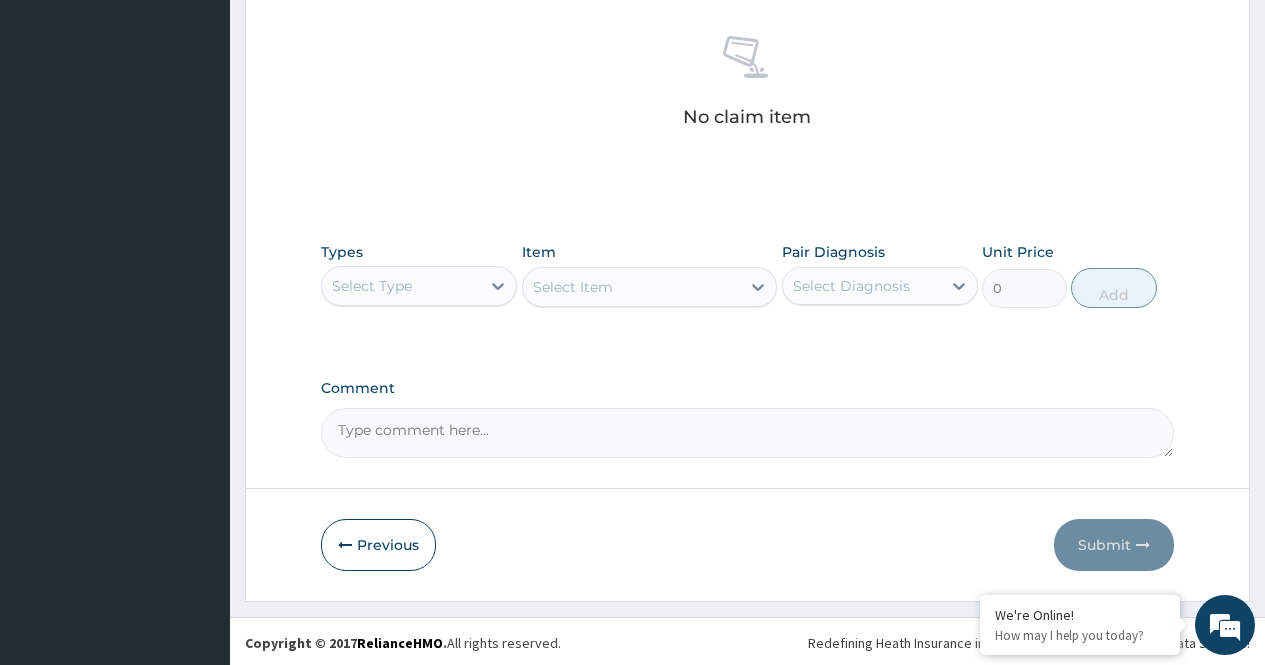 scroll, scrollTop: 777, scrollLeft: 0, axis: vertical 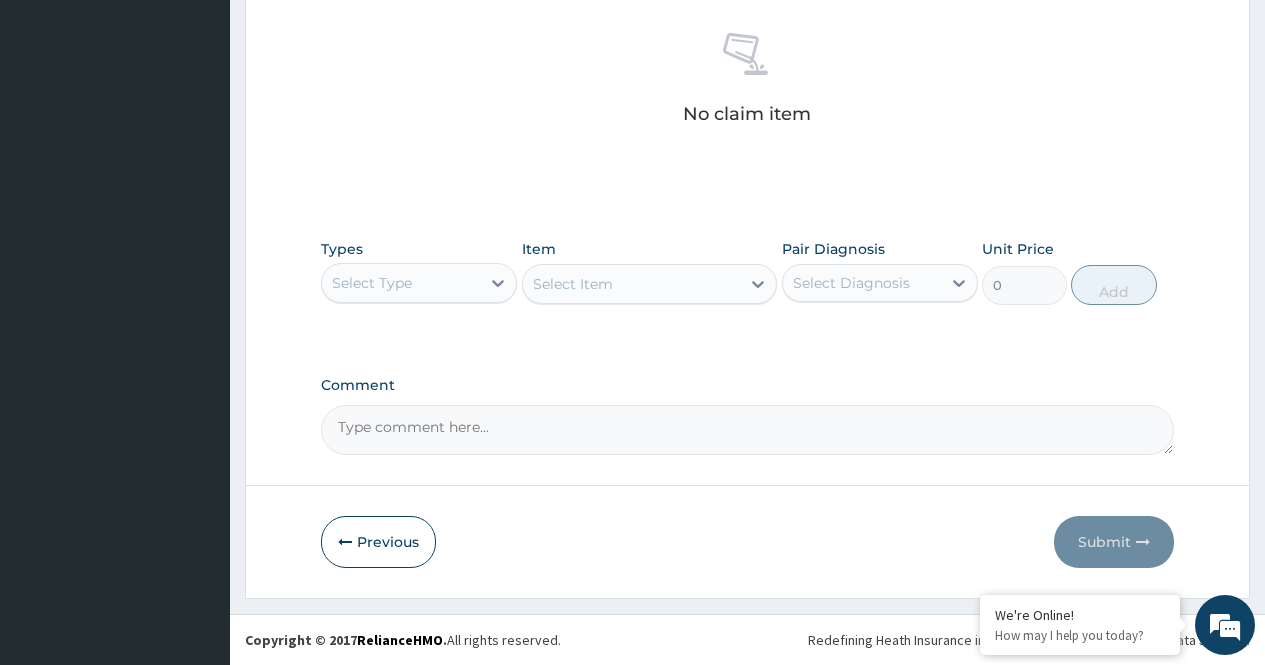 click on "Select Type" at bounding box center (401, 283) 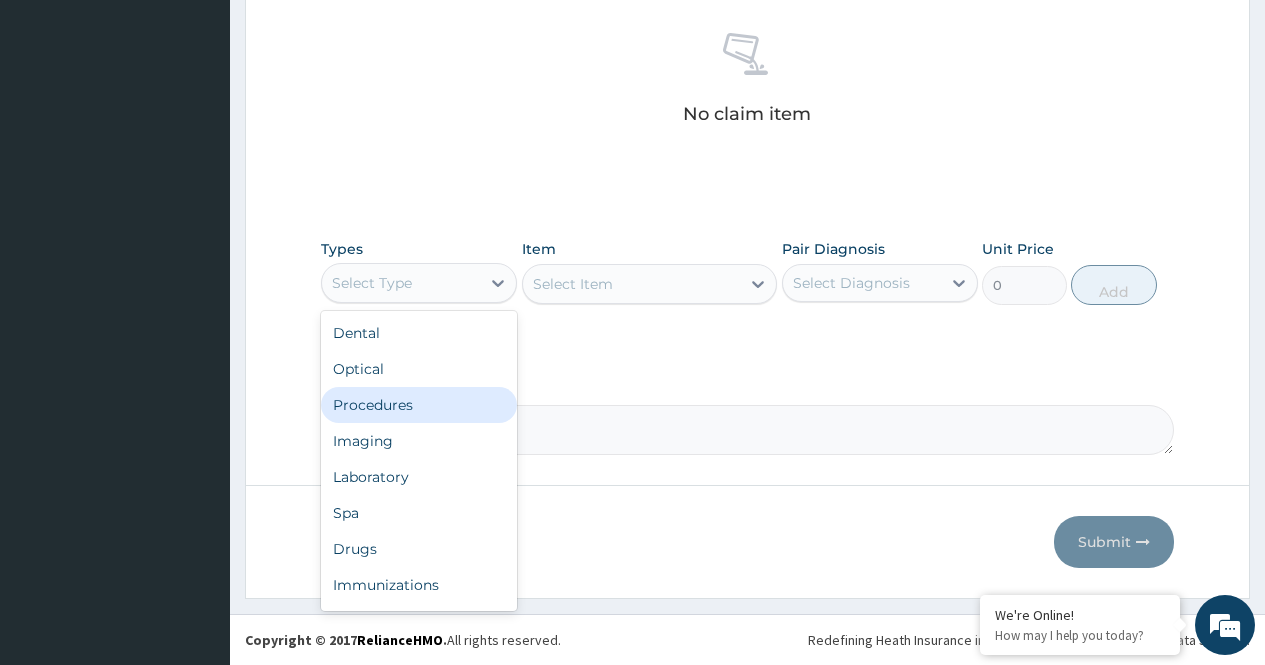 click on "Procedures" at bounding box center [419, 405] 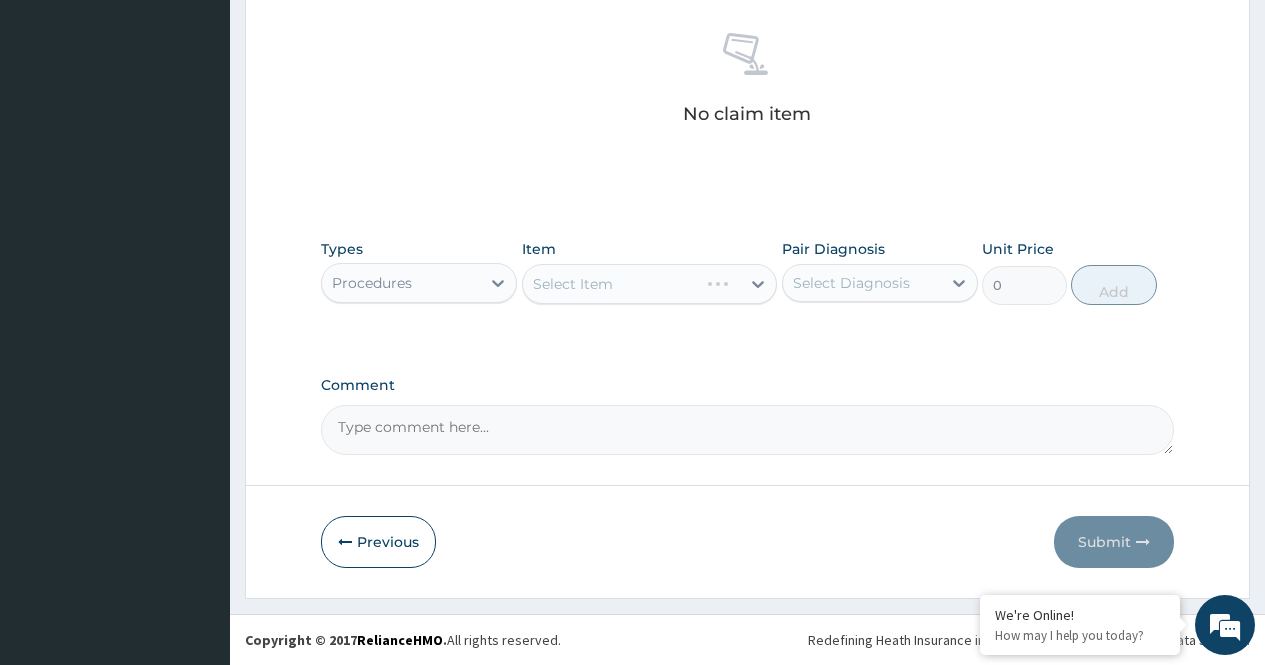 click on "Select Item" at bounding box center (650, 284) 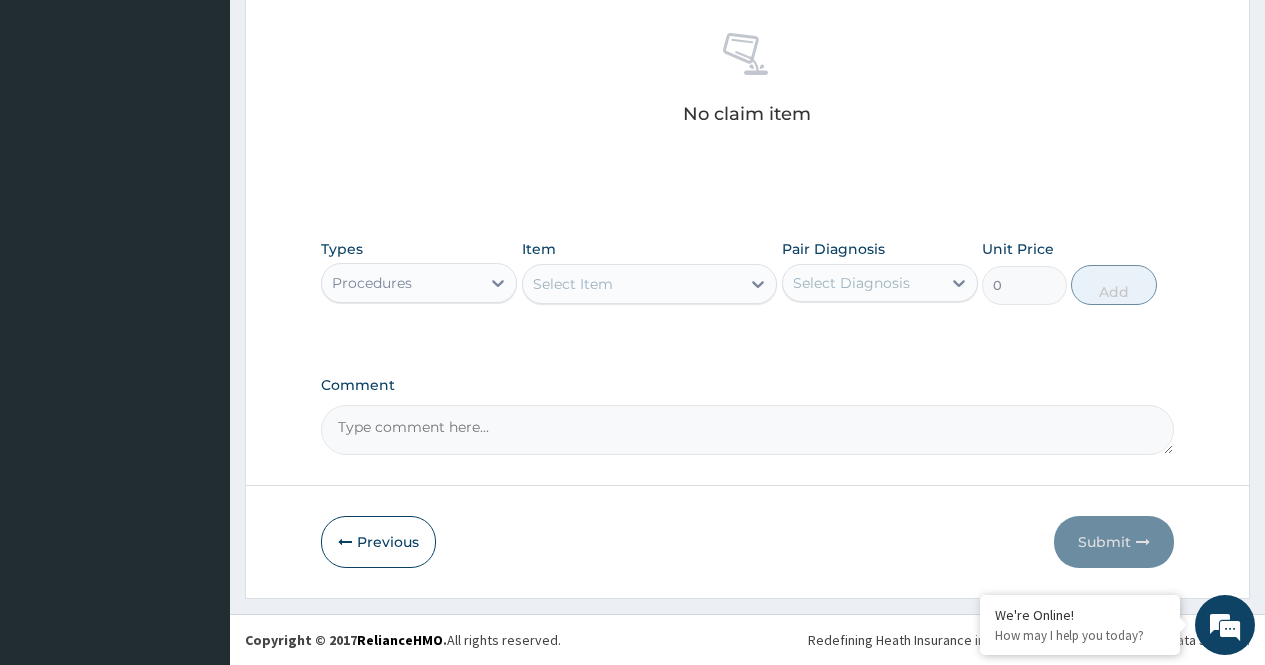 click on "Select Item" at bounding box center (632, 284) 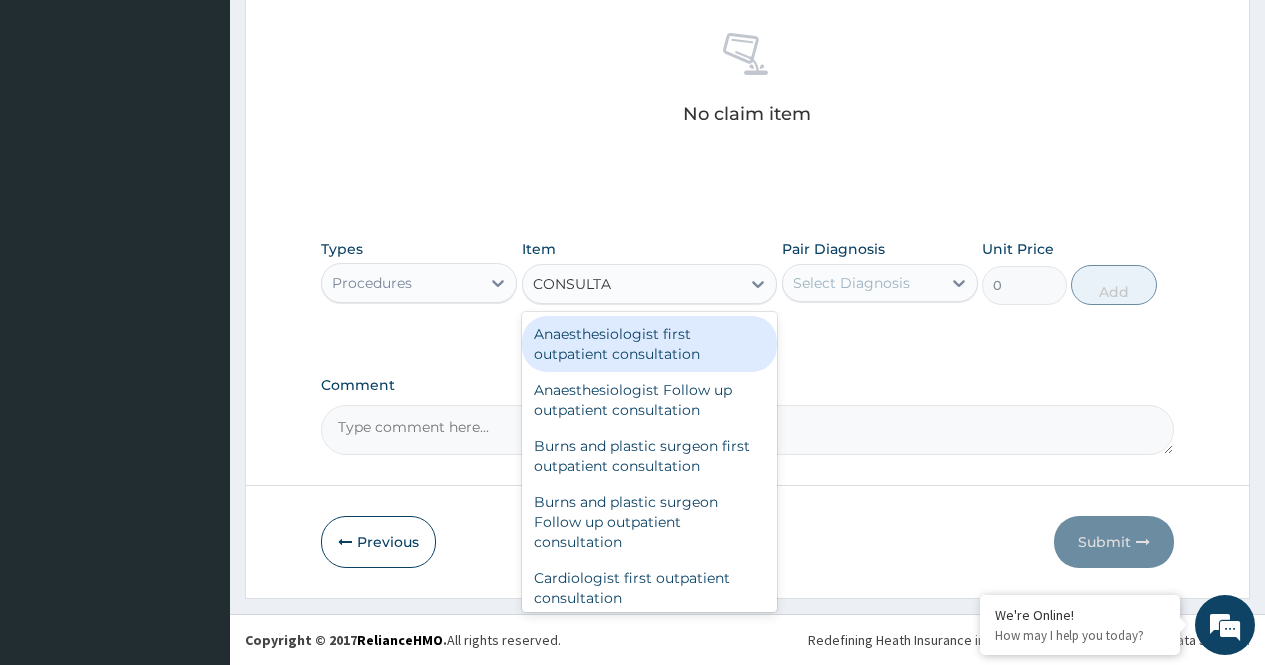 type on "CONSULTAT" 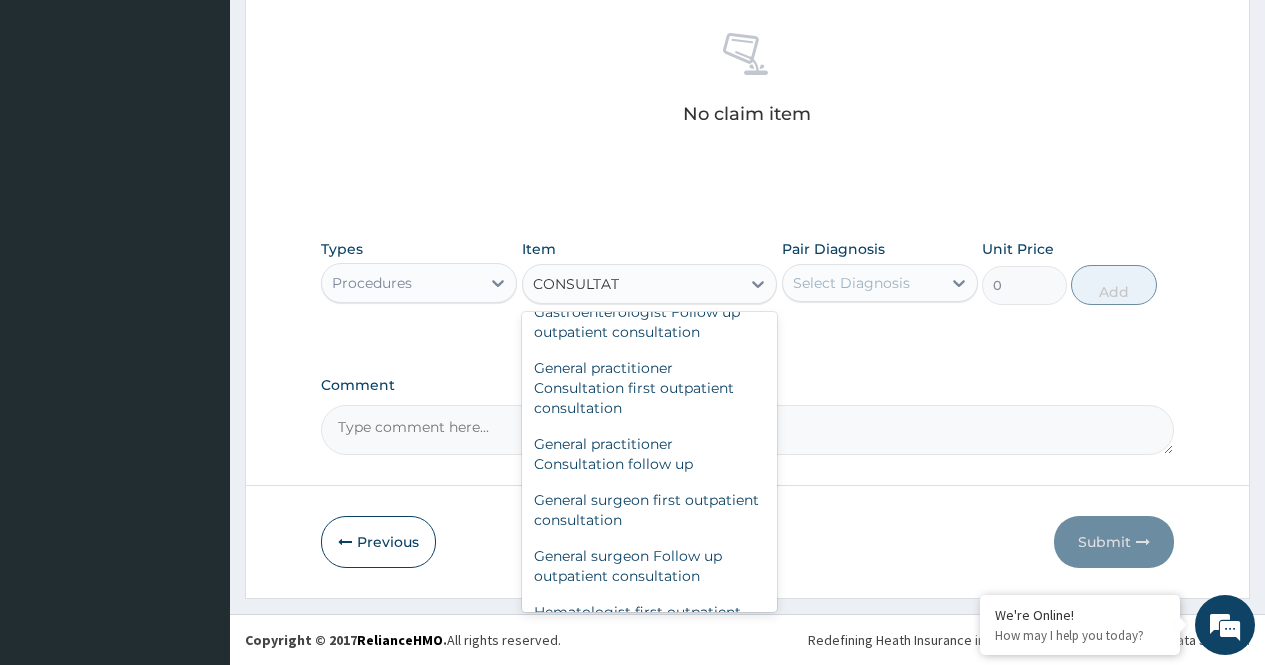 scroll, scrollTop: 1048, scrollLeft: 0, axis: vertical 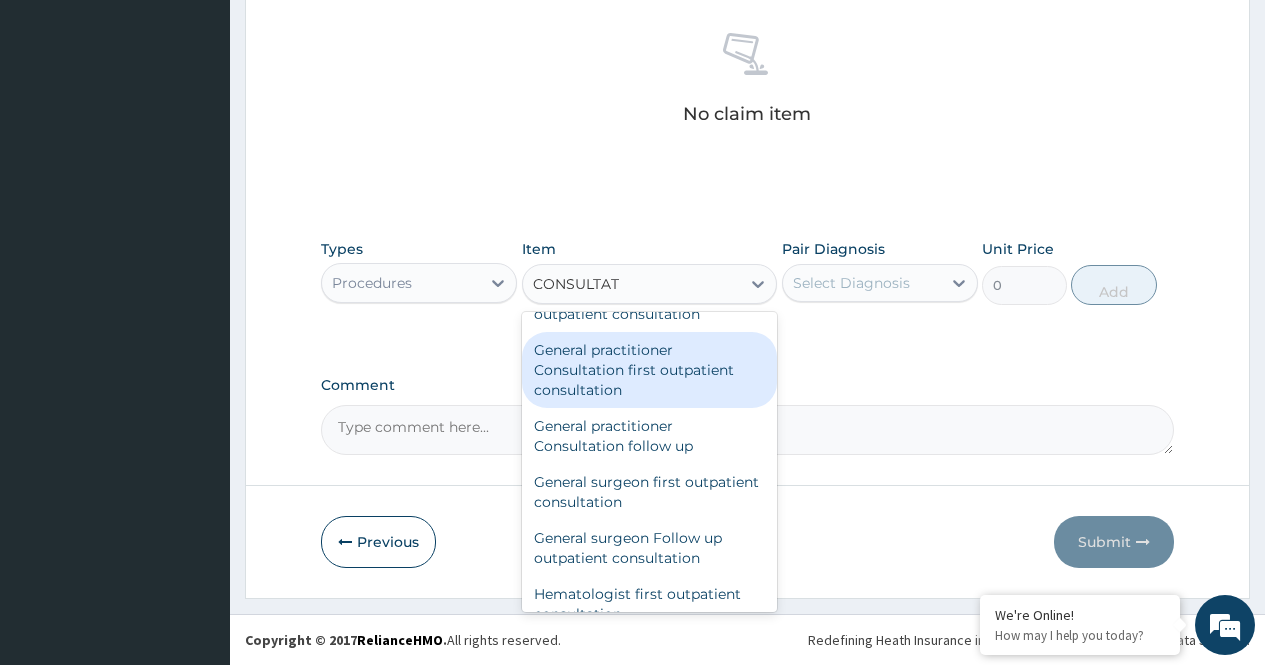 click on "General practitioner Consultation first outpatient consultation" at bounding box center (650, 370) 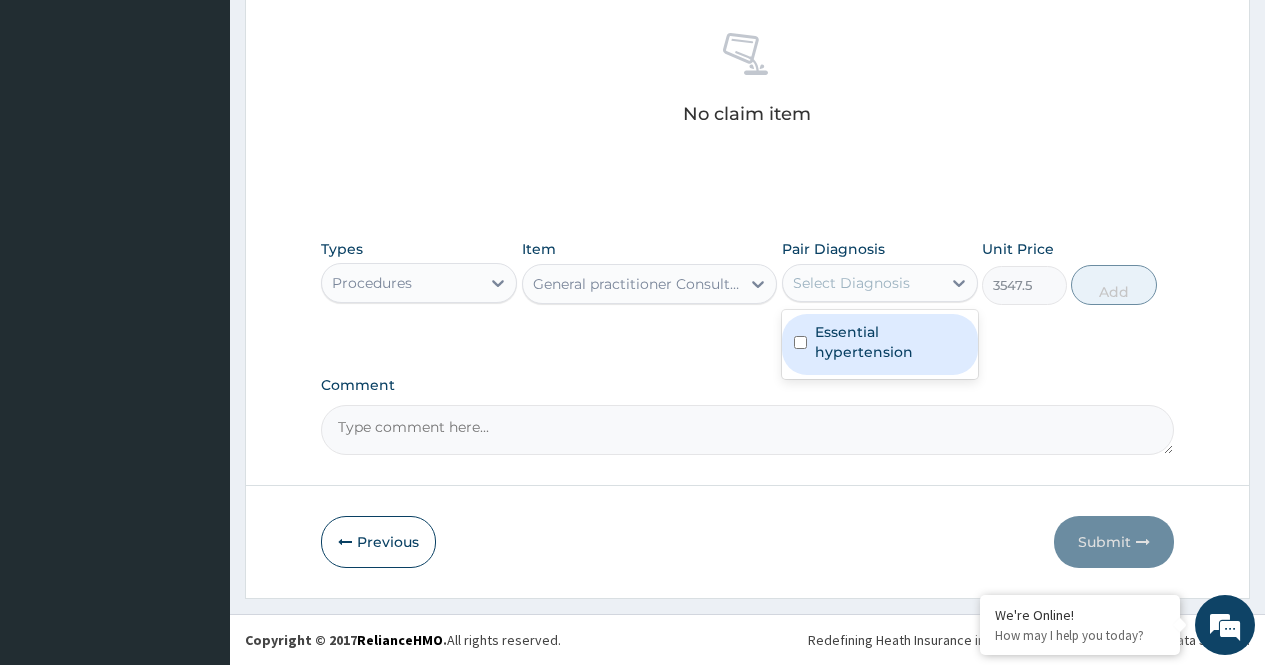 click on "Select Diagnosis" at bounding box center [851, 283] 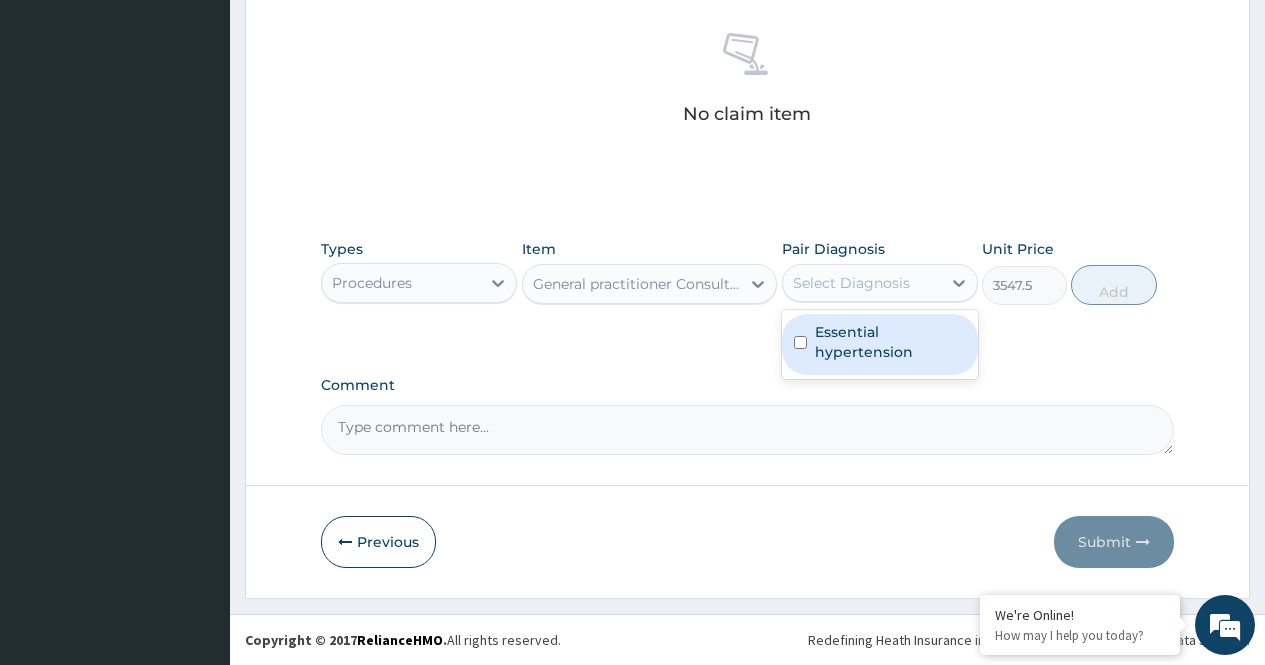 click on "Essential hypertension" at bounding box center [890, 342] 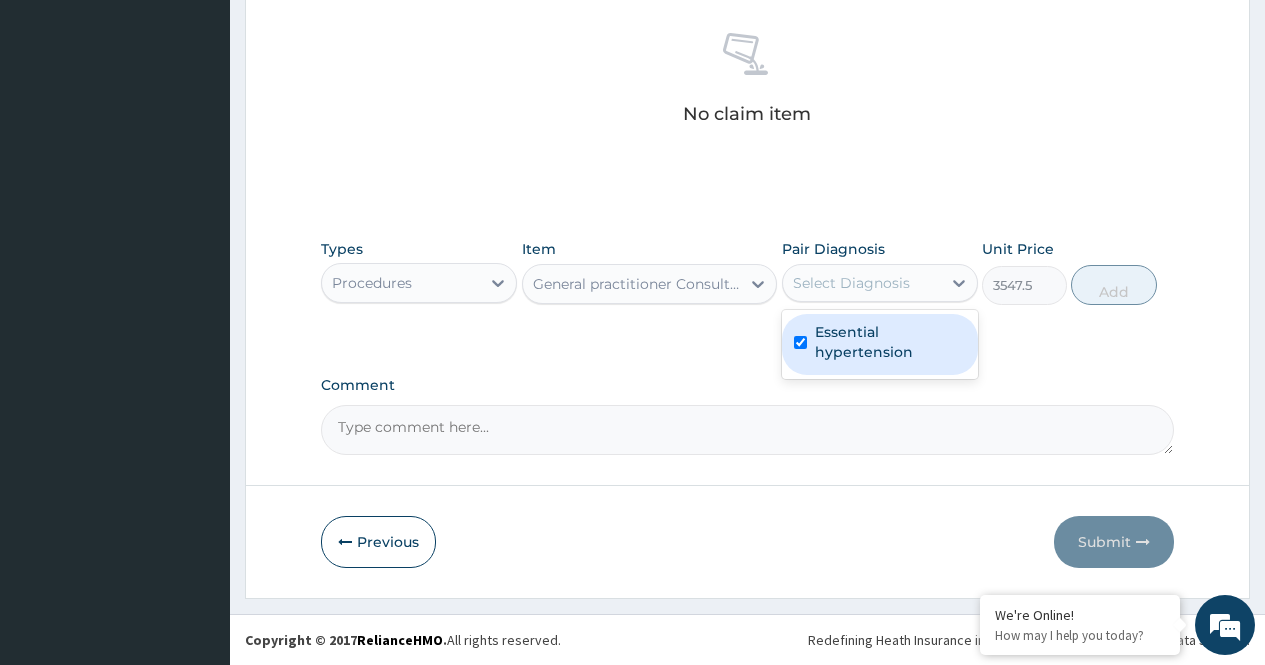 checkbox on "true" 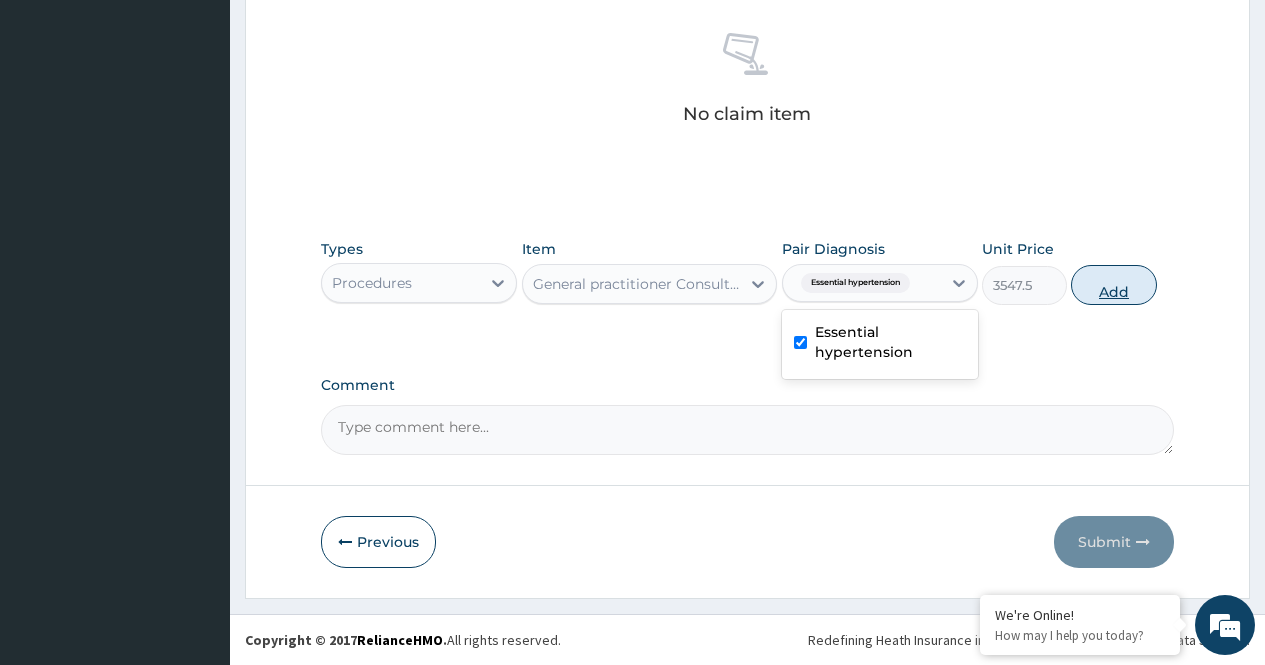 click on "Add" at bounding box center [1113, 285] 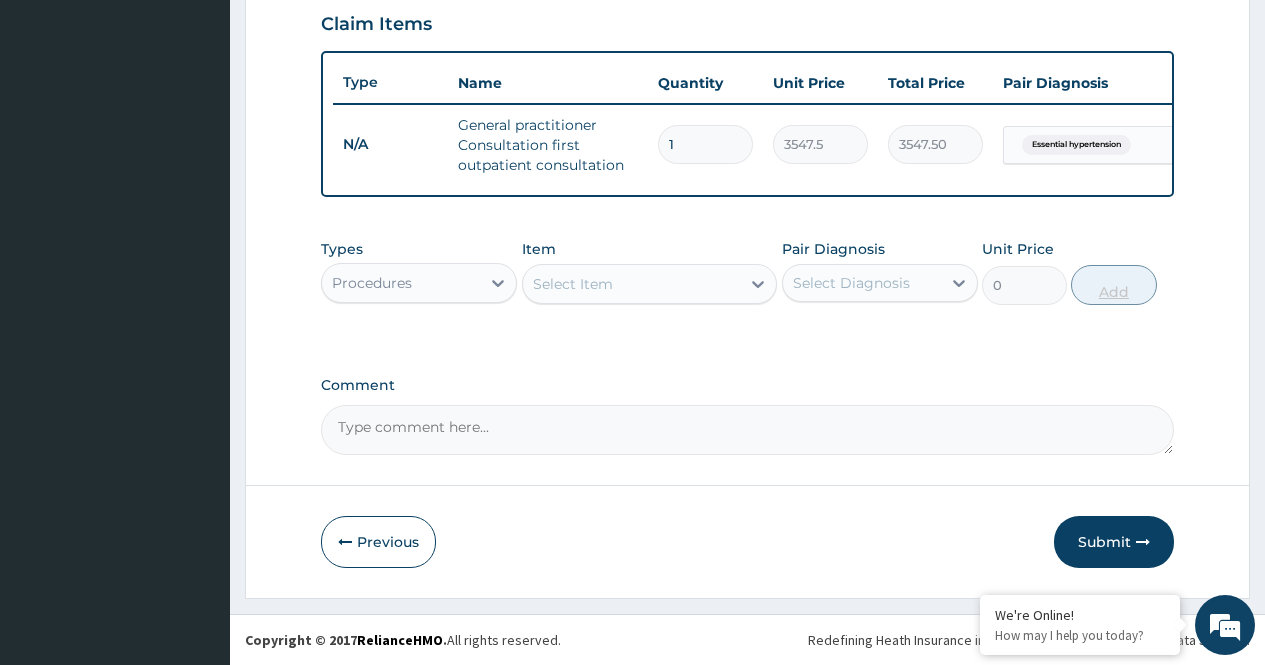scroll, scrollTop: 708, scrollLeft: 0, axis: vertical 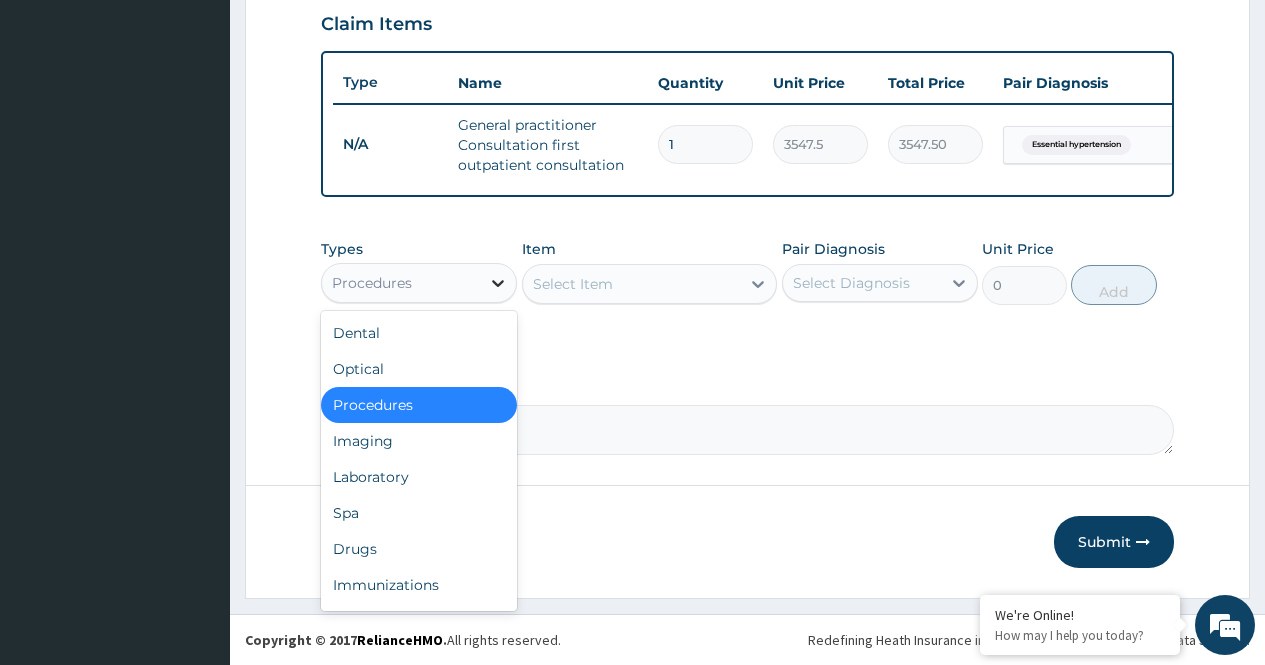 click 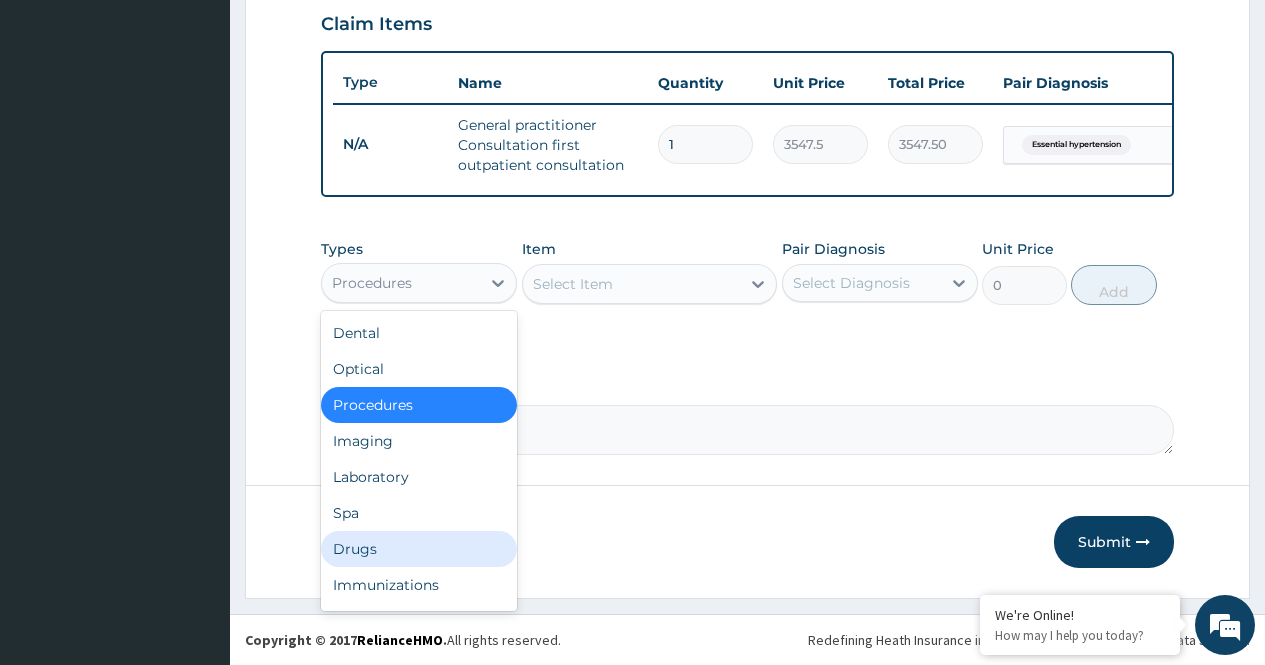 click on "Drugs" at bounding box center (419, 549) 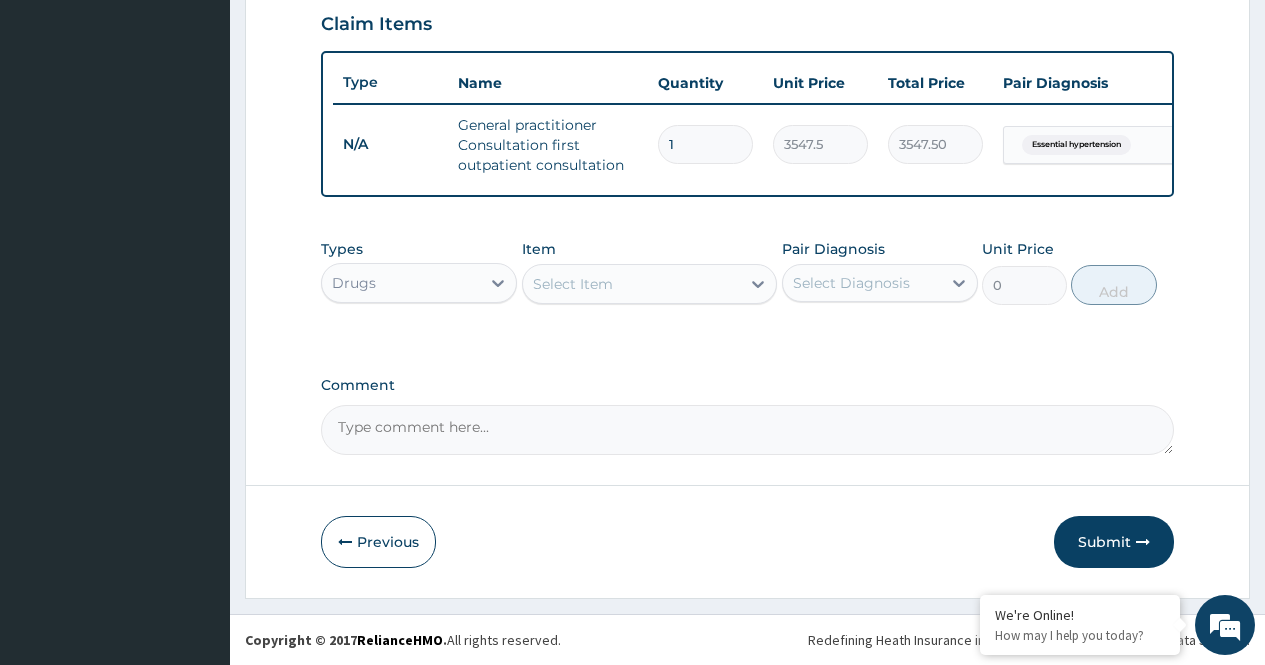 click at bounding box center (758, 284) 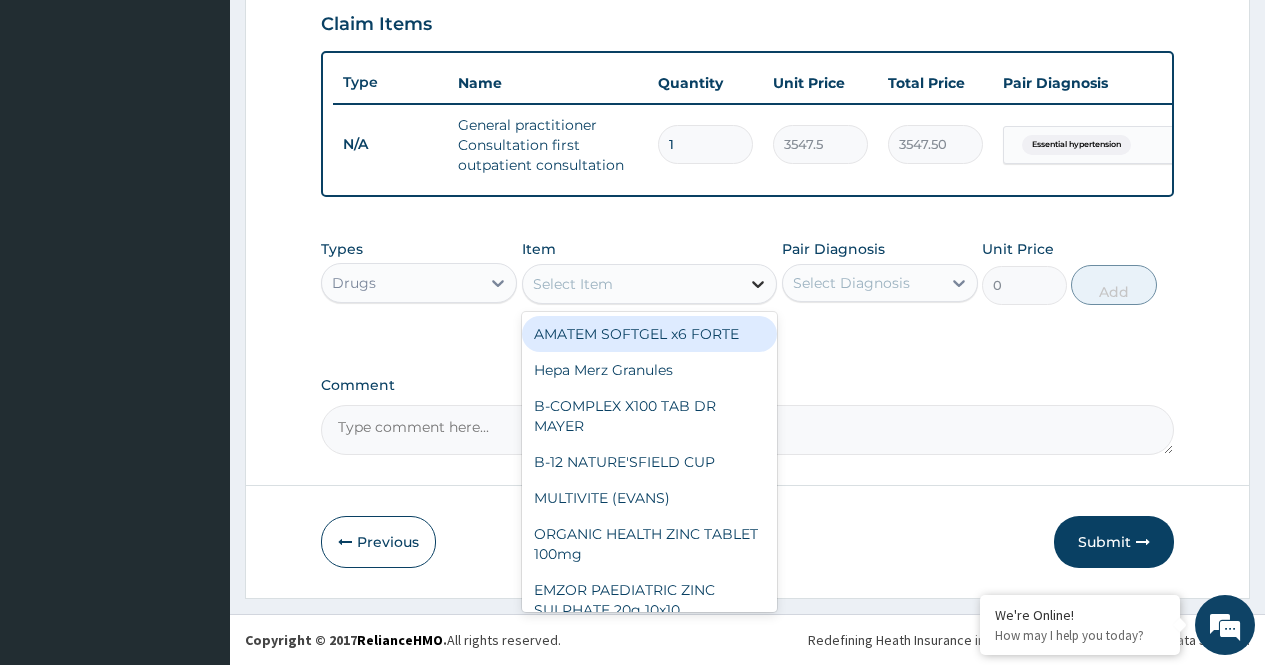 click at bounding box center [758, 284] 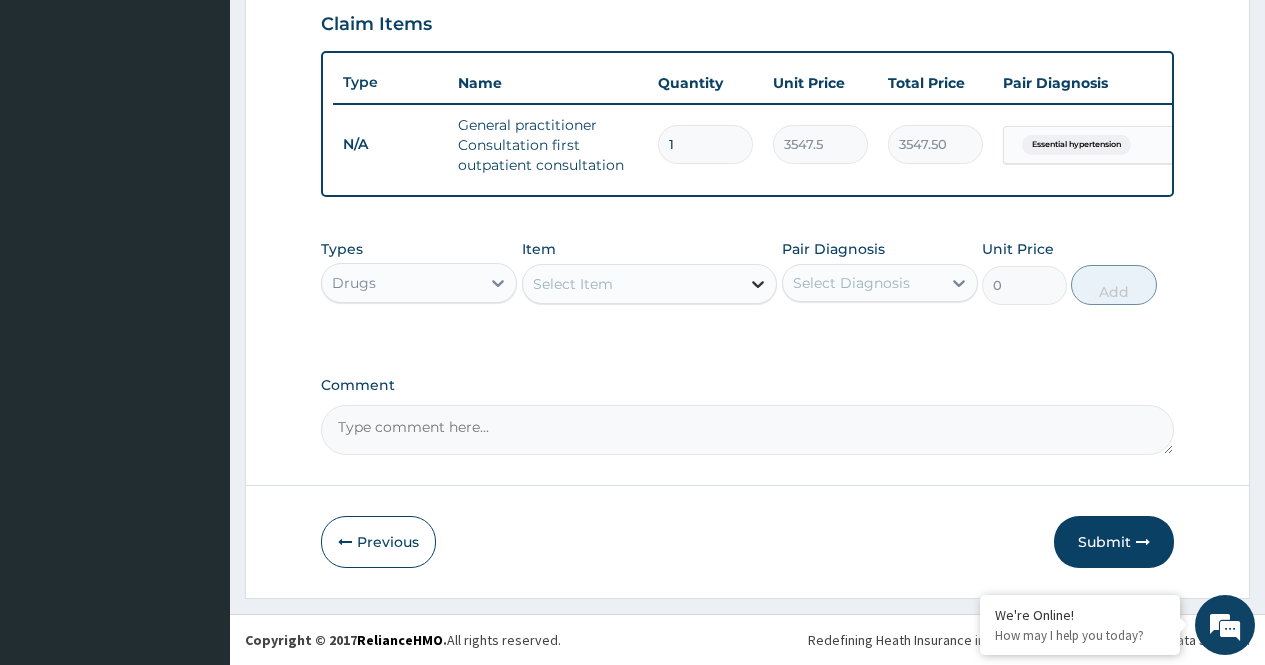click at bounding box center [758, 284] 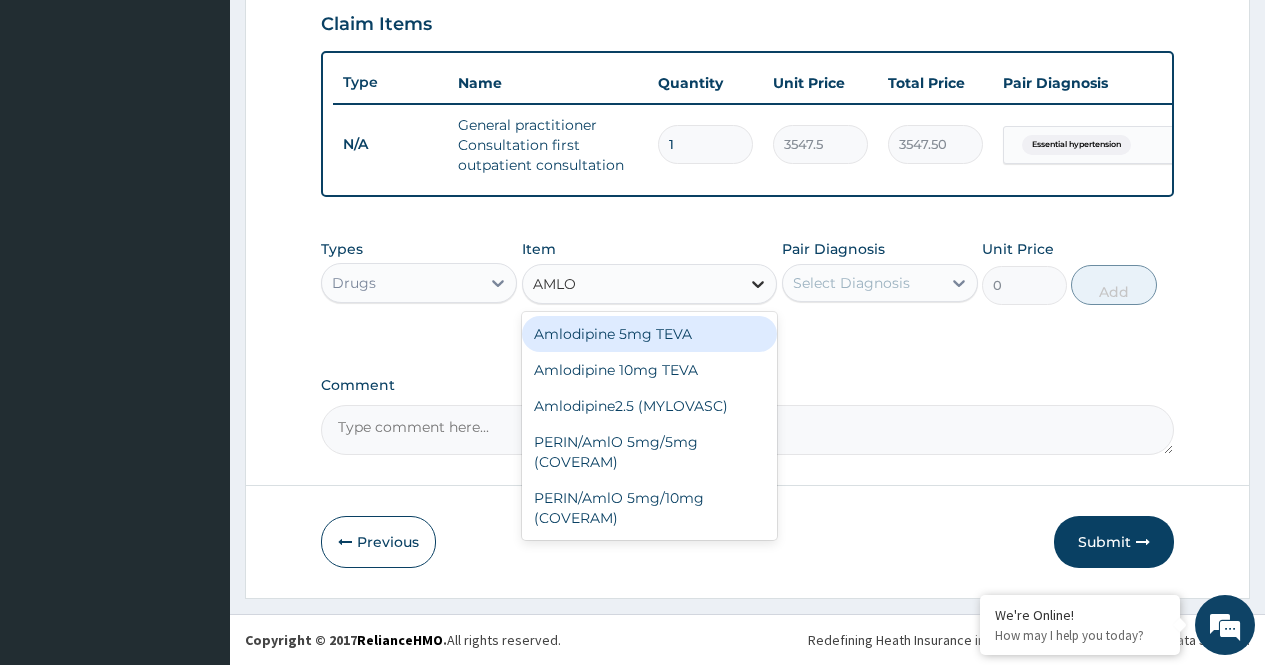 type on "AMLOD" 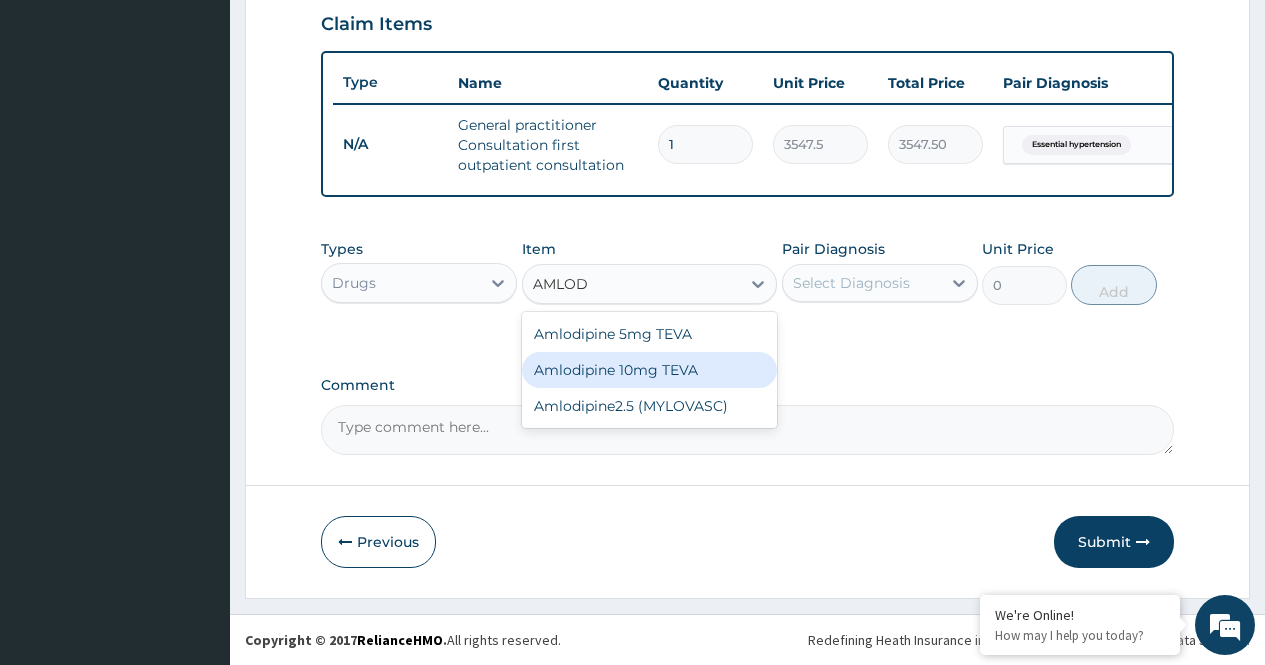 click on "Amlodipine 10mg TEVA" at bounding box center (650, 370) 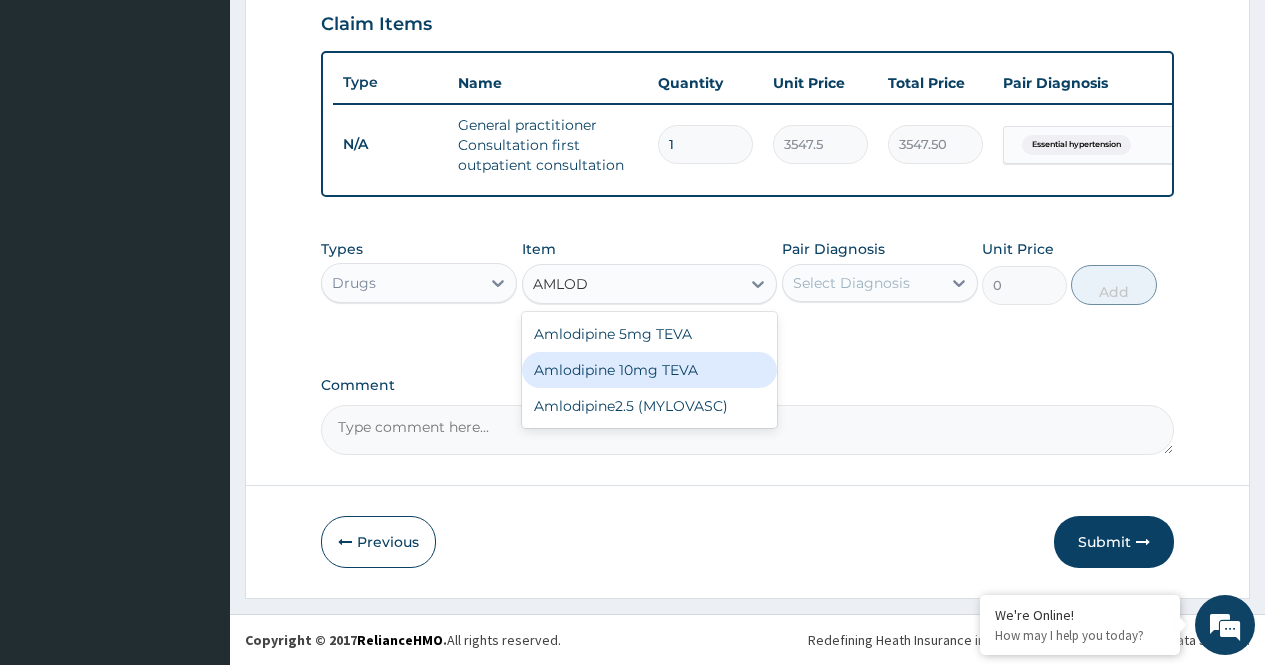 type on "100.5125" 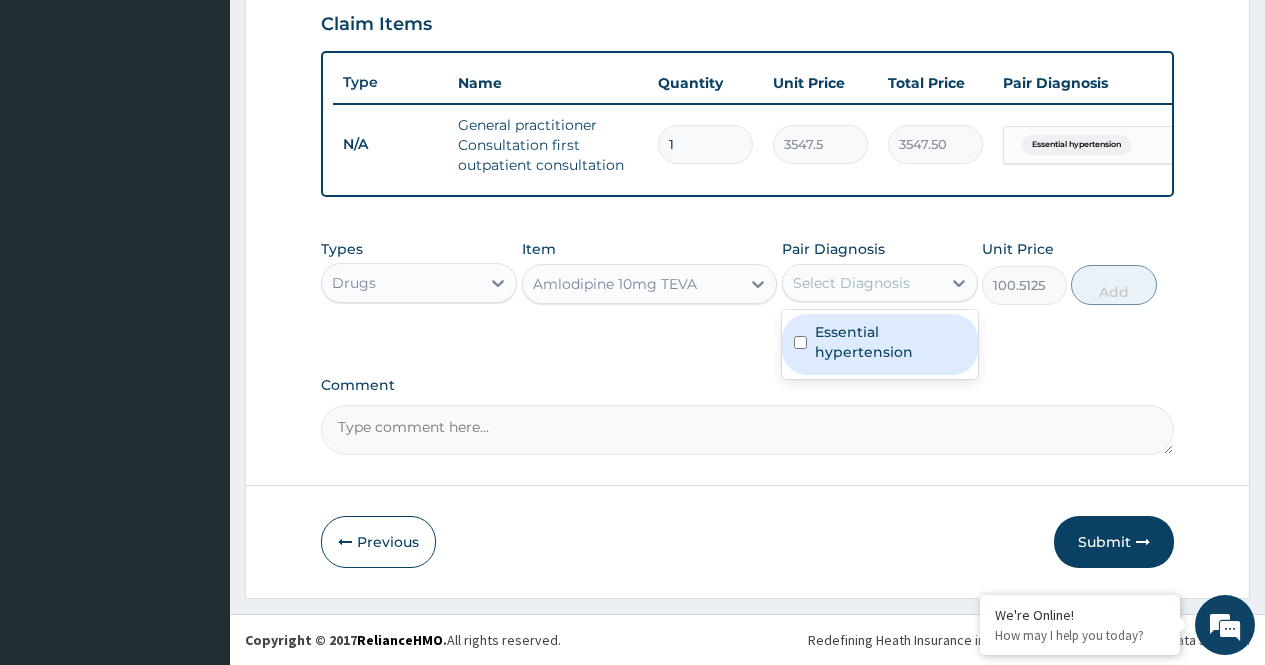 click on "Select Diagnosis" at bounding box center [851, 283] 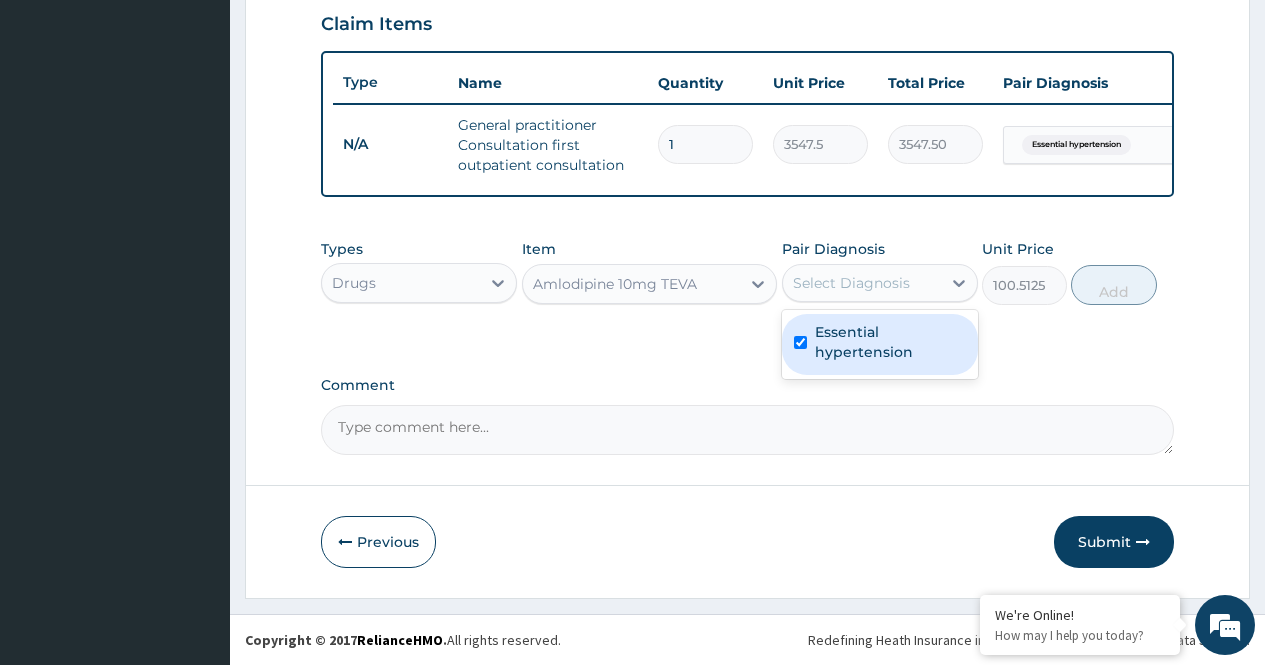 checkbox on "true" 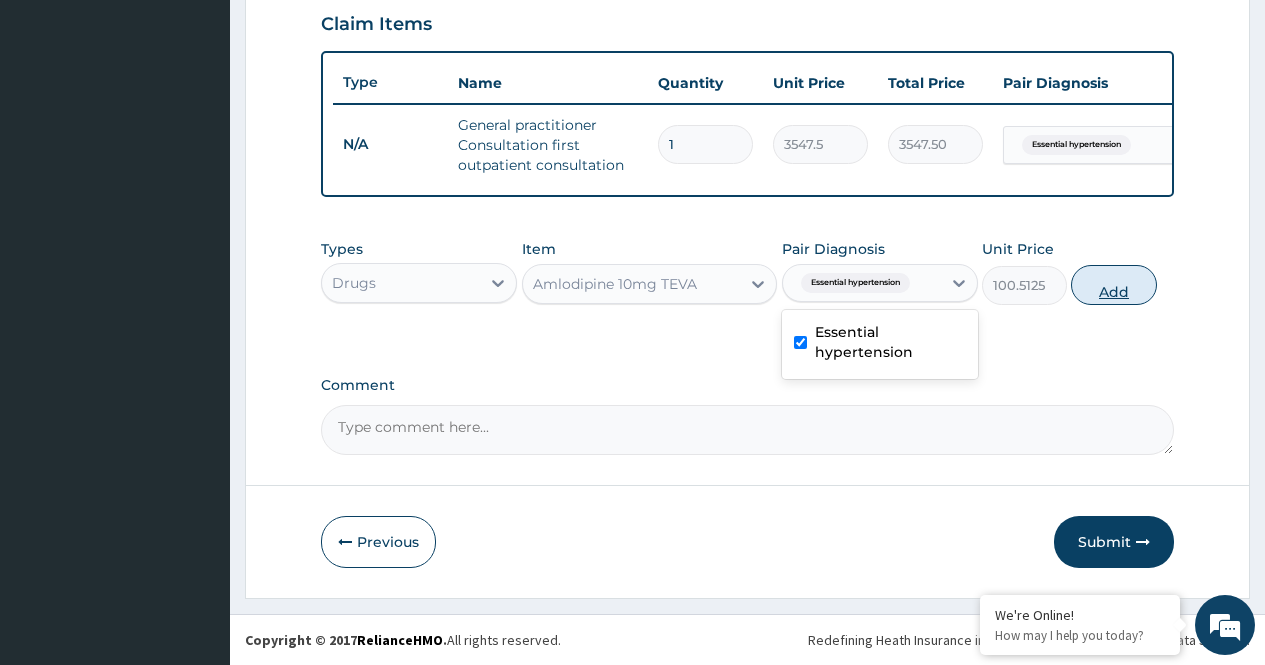 click on "Add" at bounding box center [1113, 285] 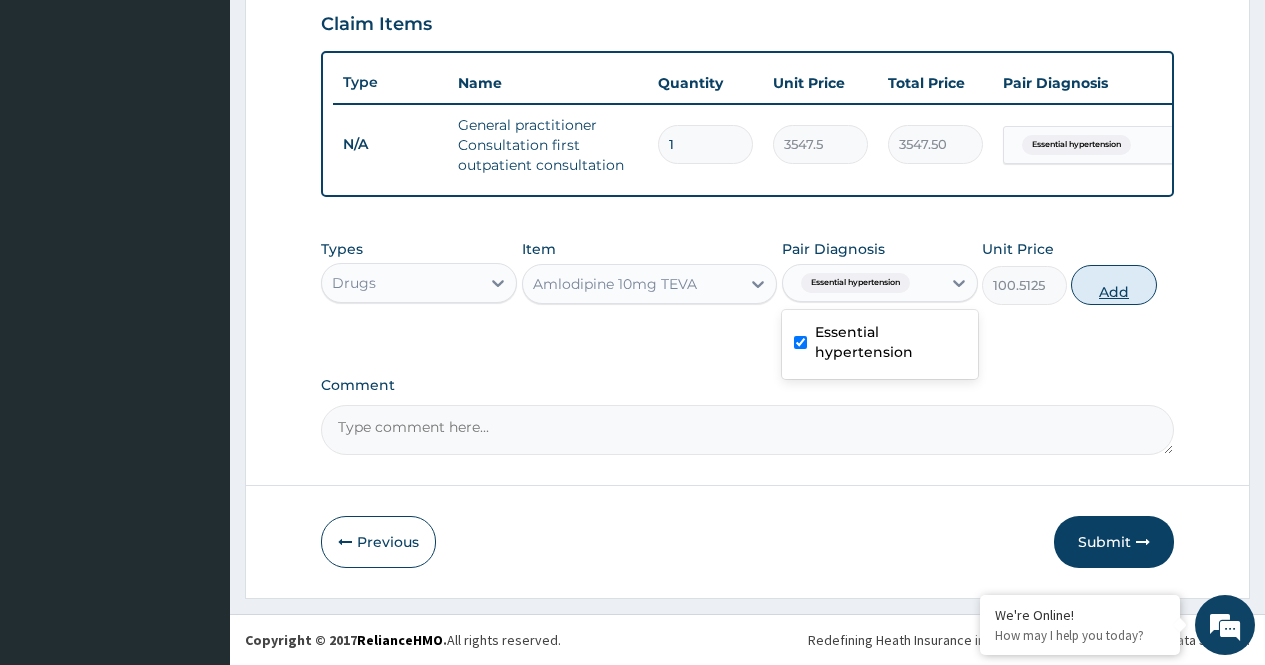 type on "0" 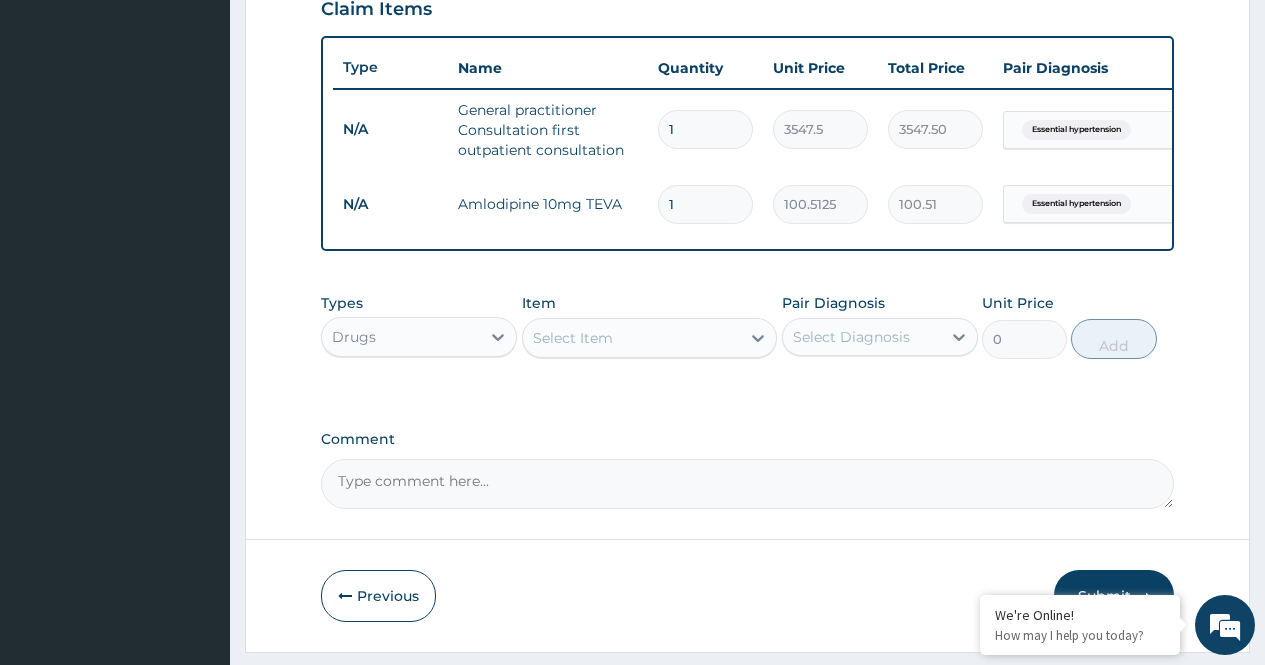 click on "Select Item" at bounding box center (573, 338) 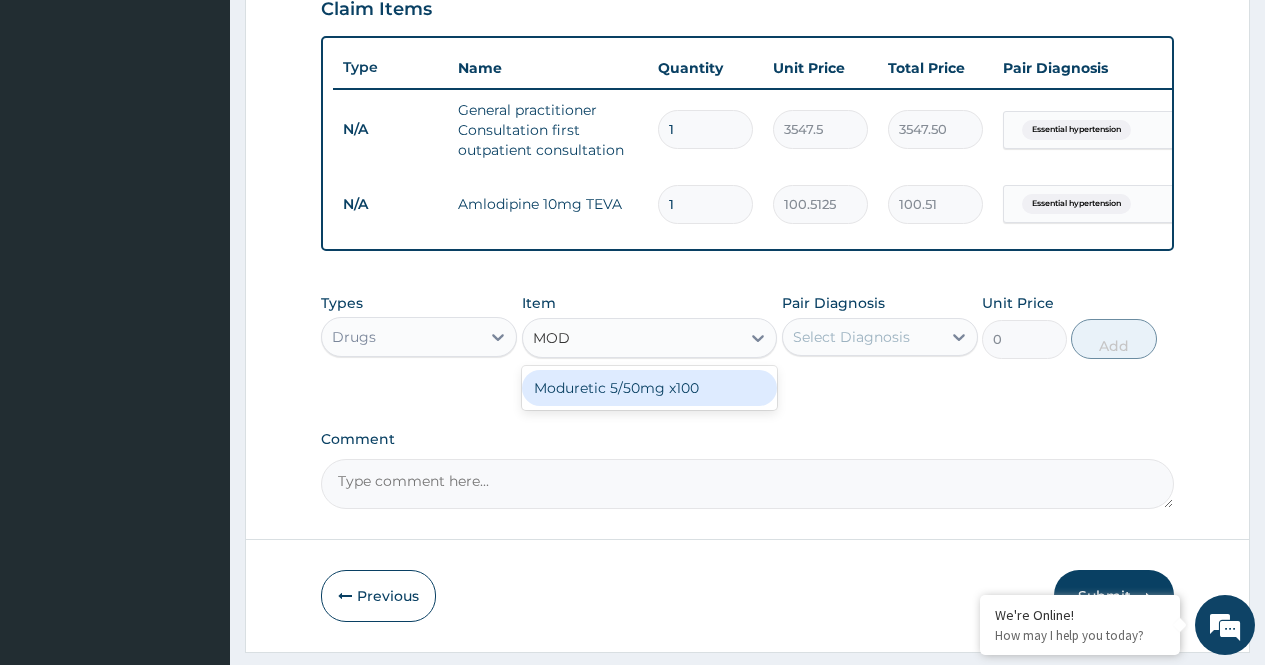 type on "MODU" 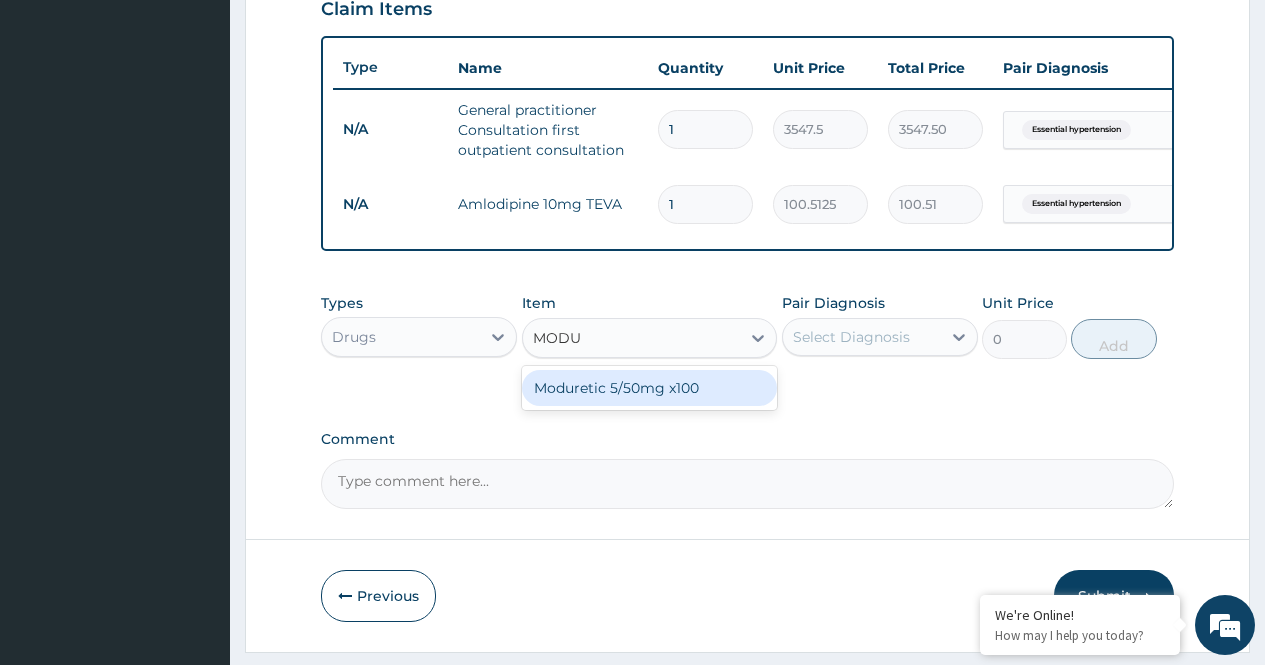 click on "Moduretic 5/50mg x100" at bounding box center [650, 388] 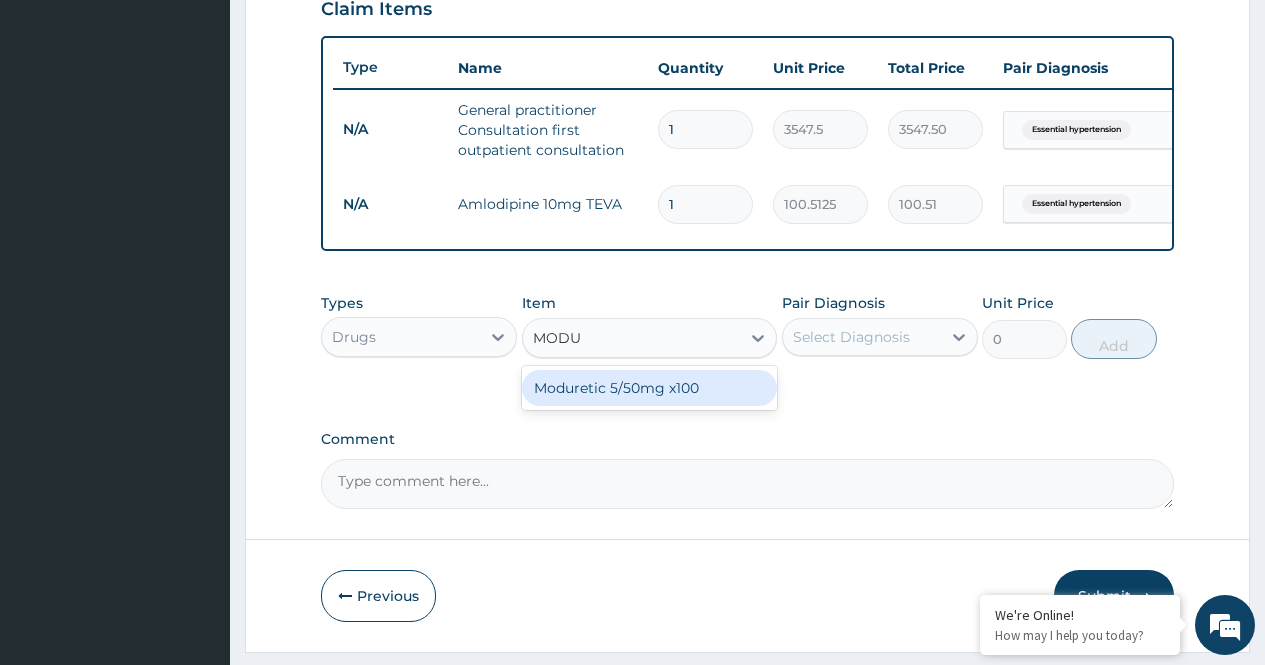 type on "106.425" 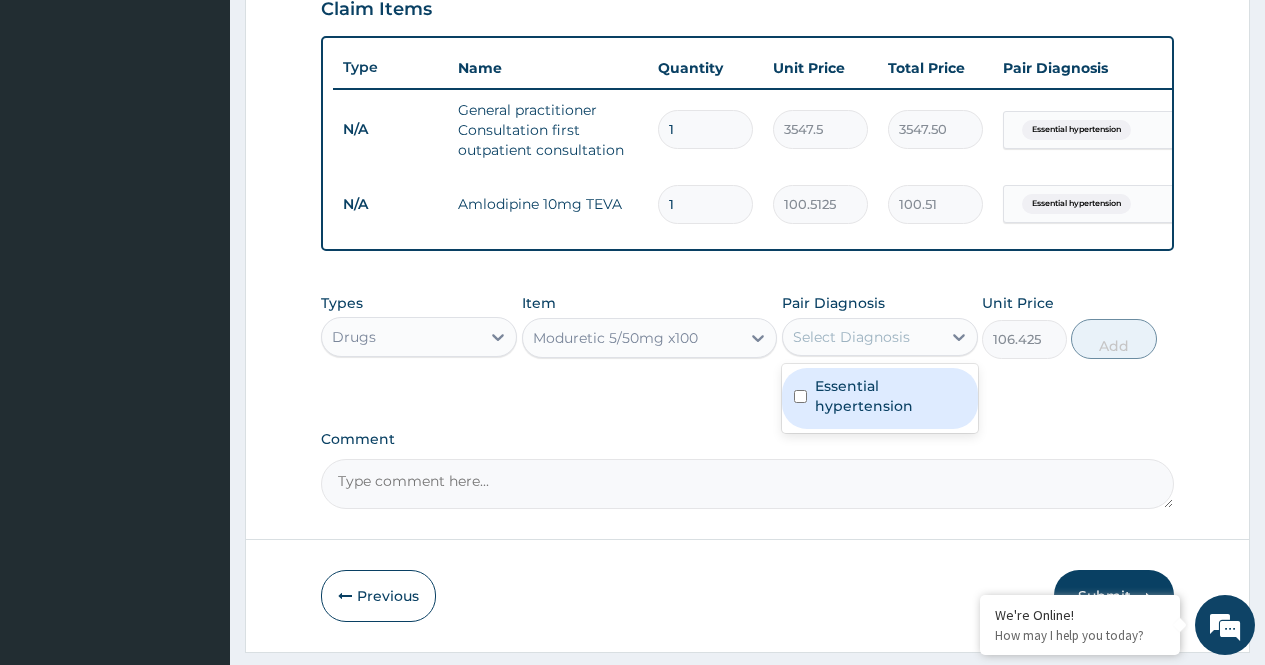 click on "Select Diagnosis" at bounding box center (851, 337) 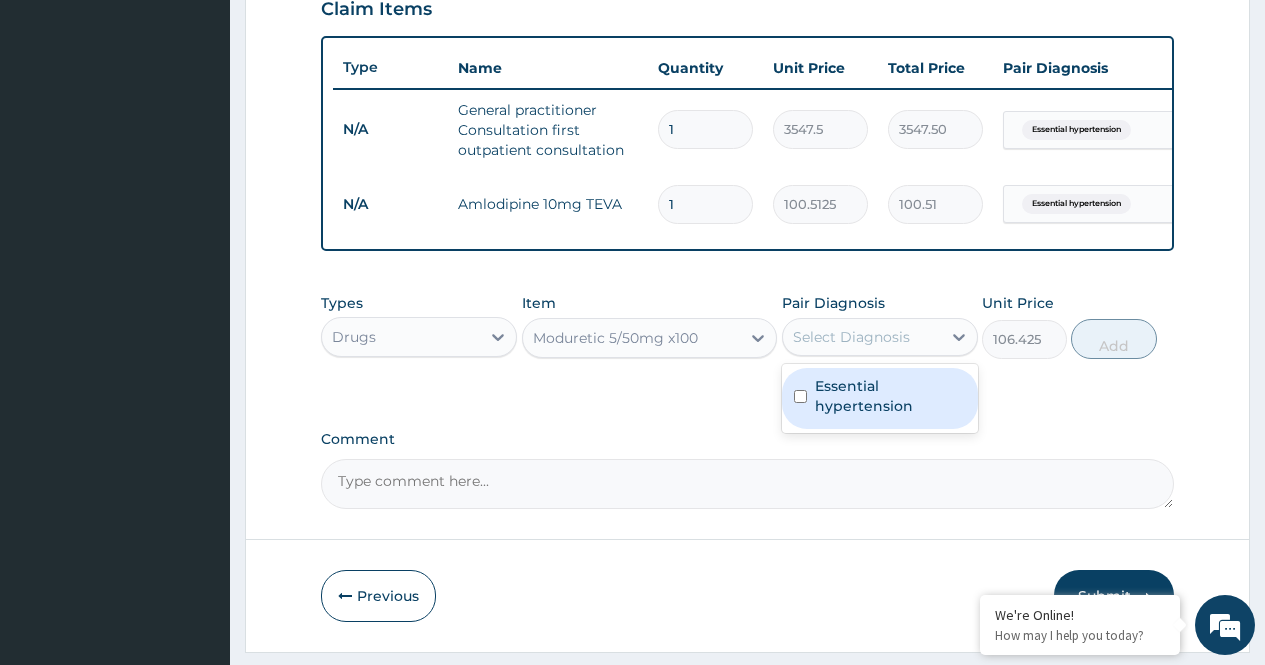 click on "Essential hypertension" at bounding box center [890, 396] 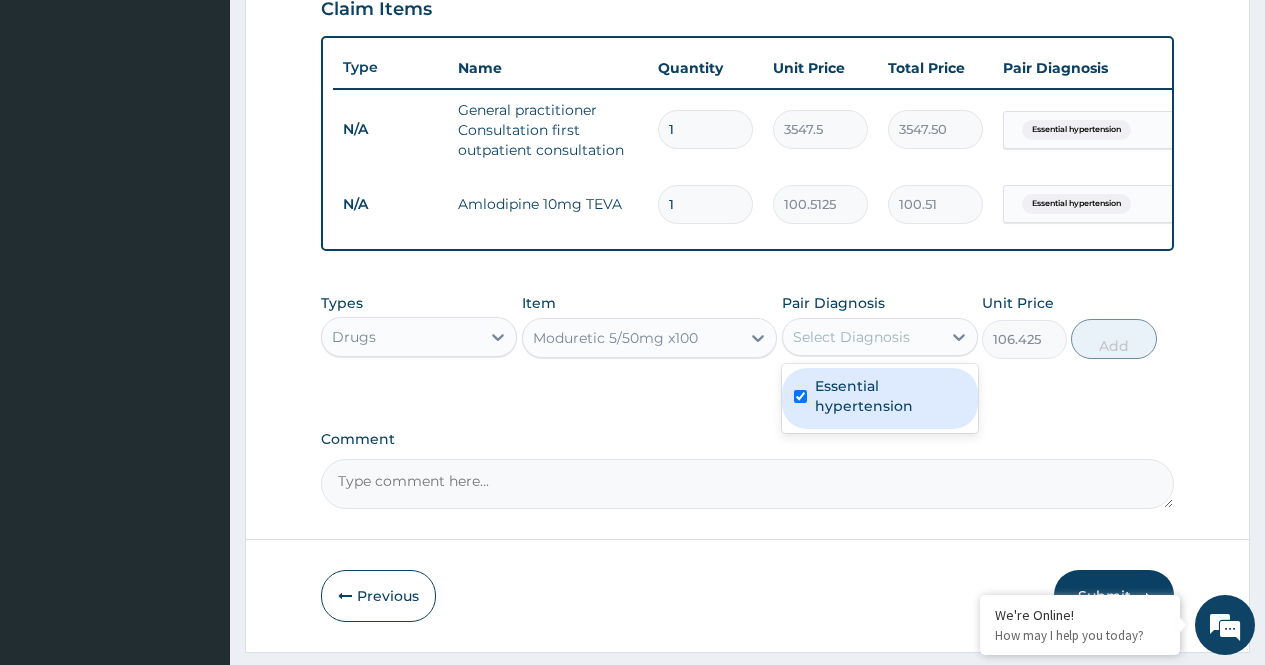 checkbox on "true" 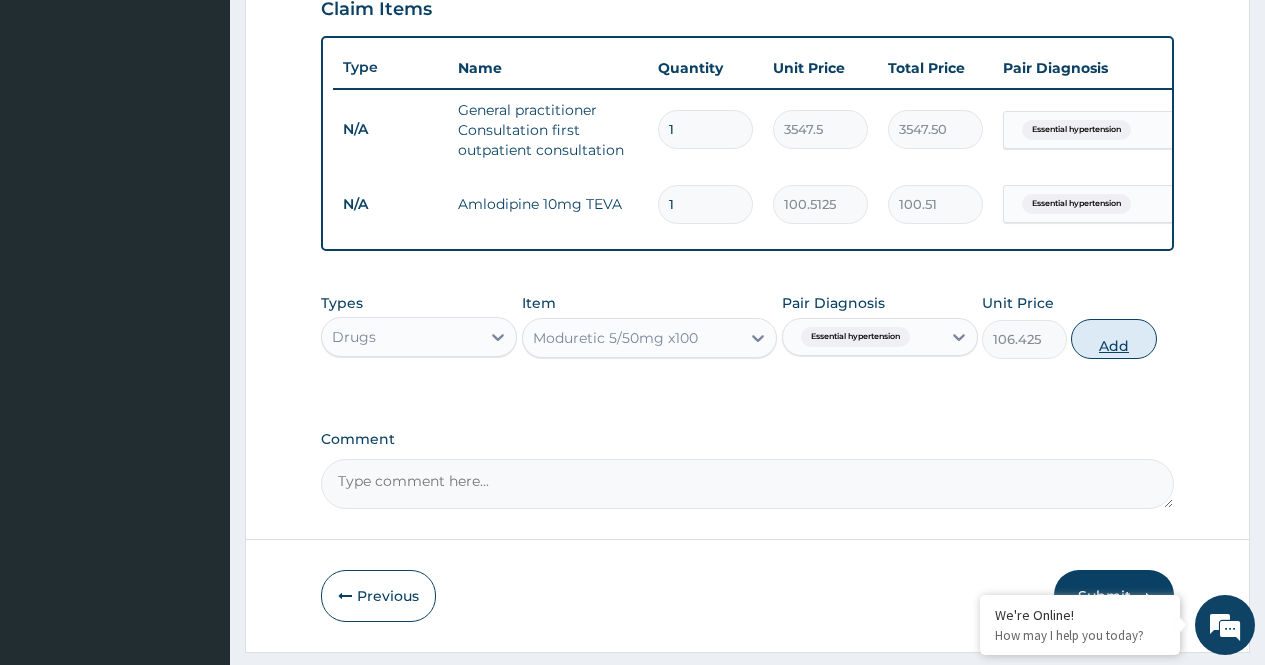 click on "Add" at bounding box center (1113, 339) 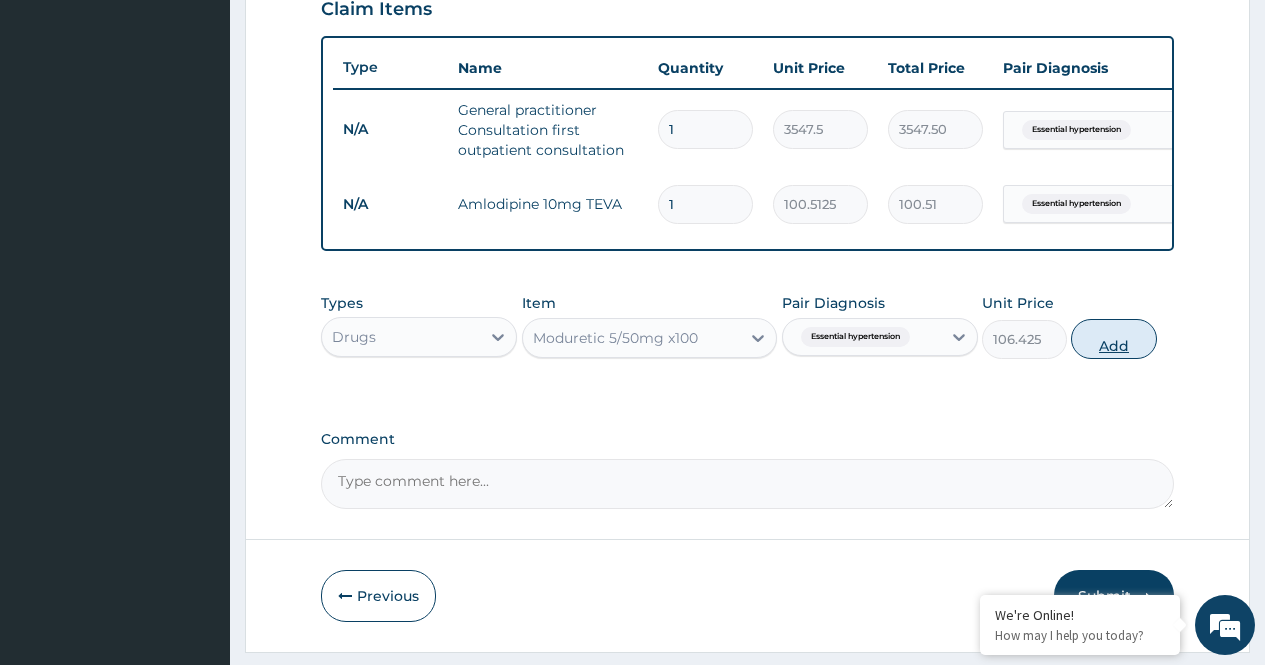 type on "0" 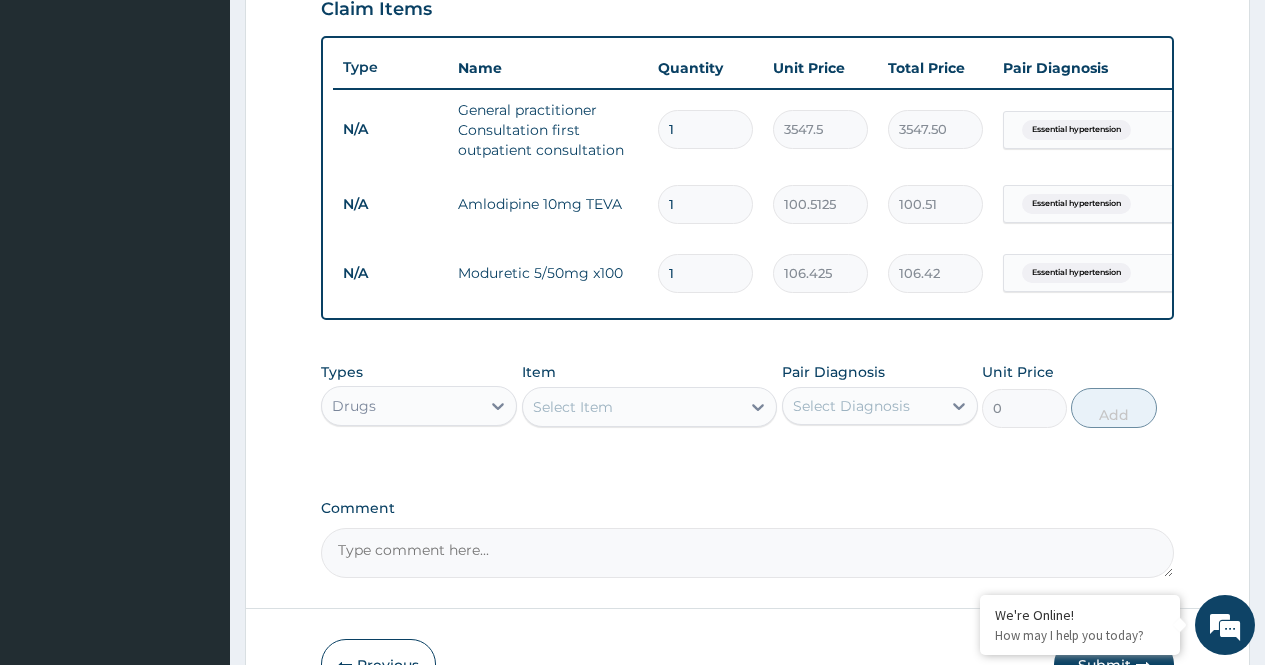 click on "Select Item" at bounding box center [632, 407] 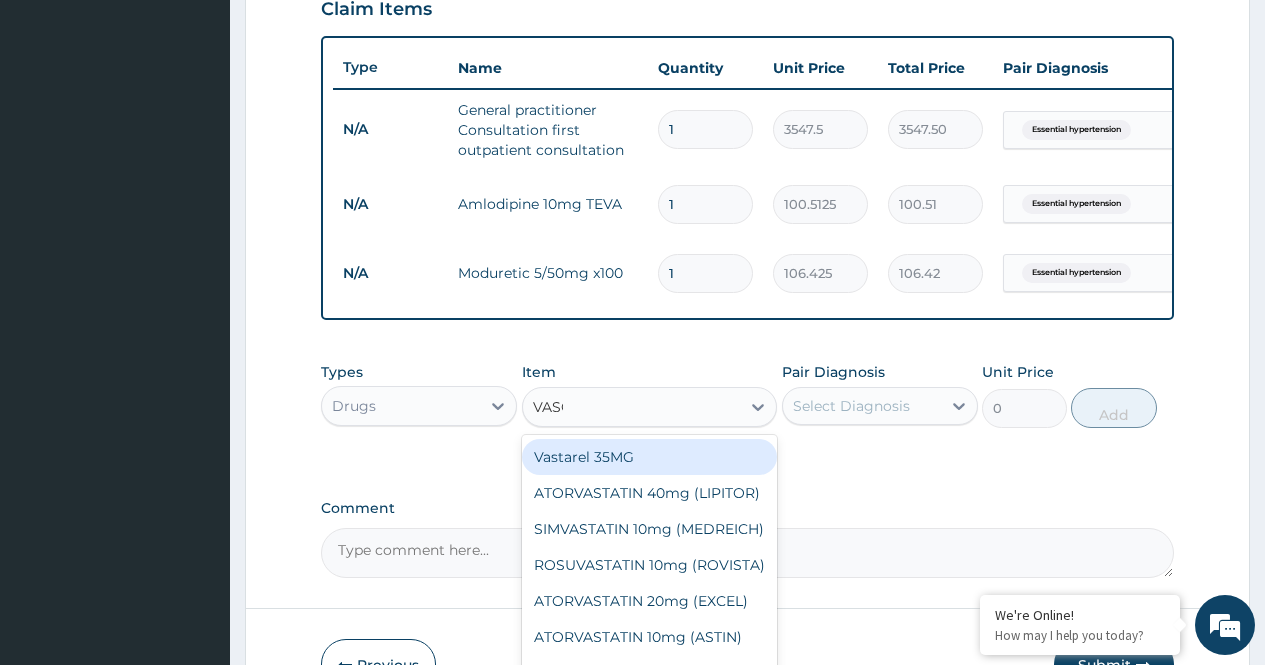 type on "VASOP" 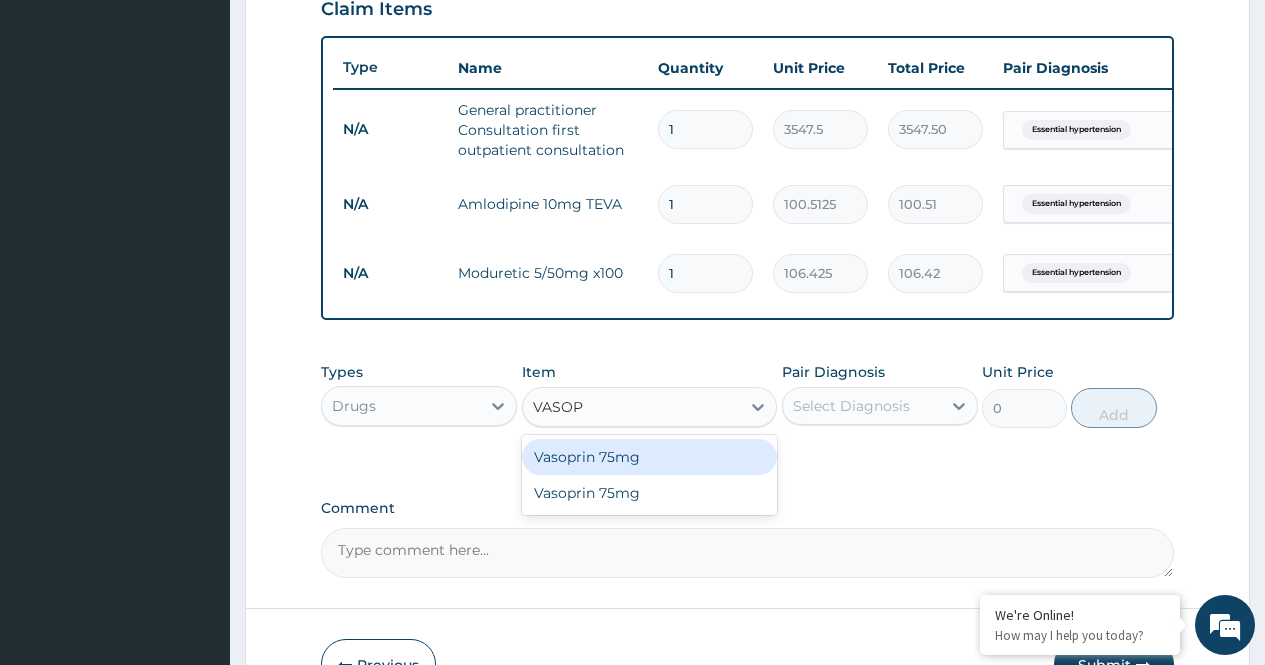 click on "Vasoprin 75mg" at bounding box center [650, 457] 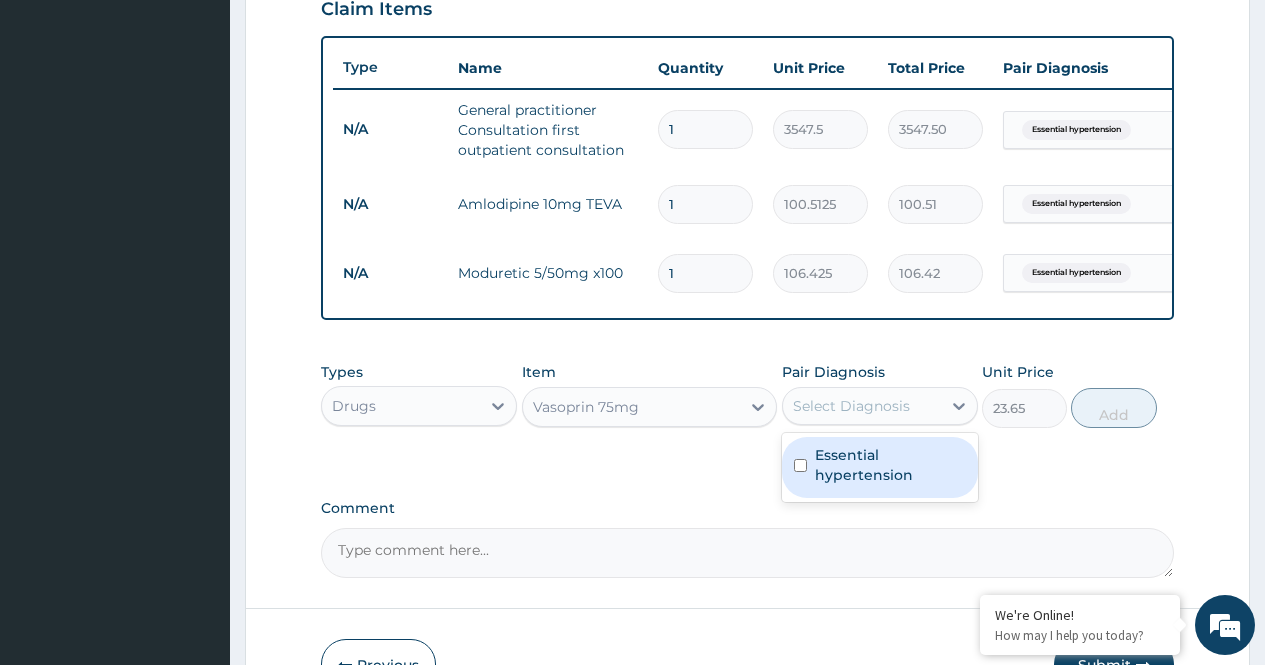 click on "Select Diagnosis" at bounding box center [851, 406] 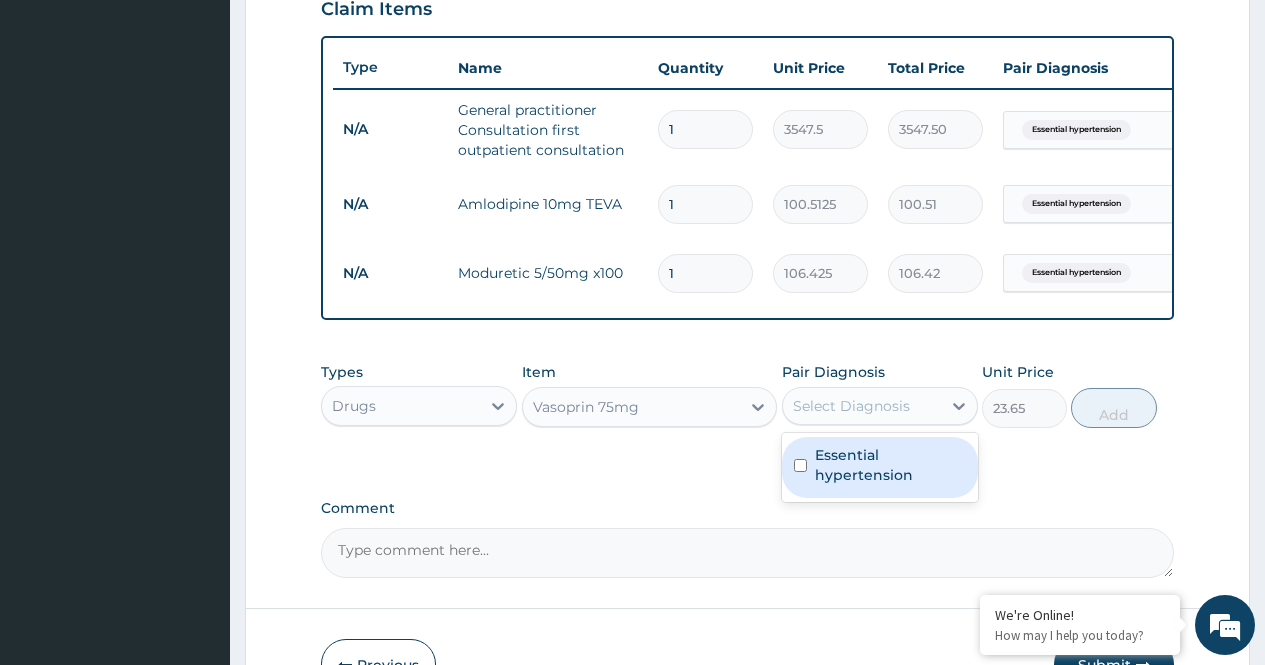 click on "Essential hypertension" at bounding box center (890, 465) 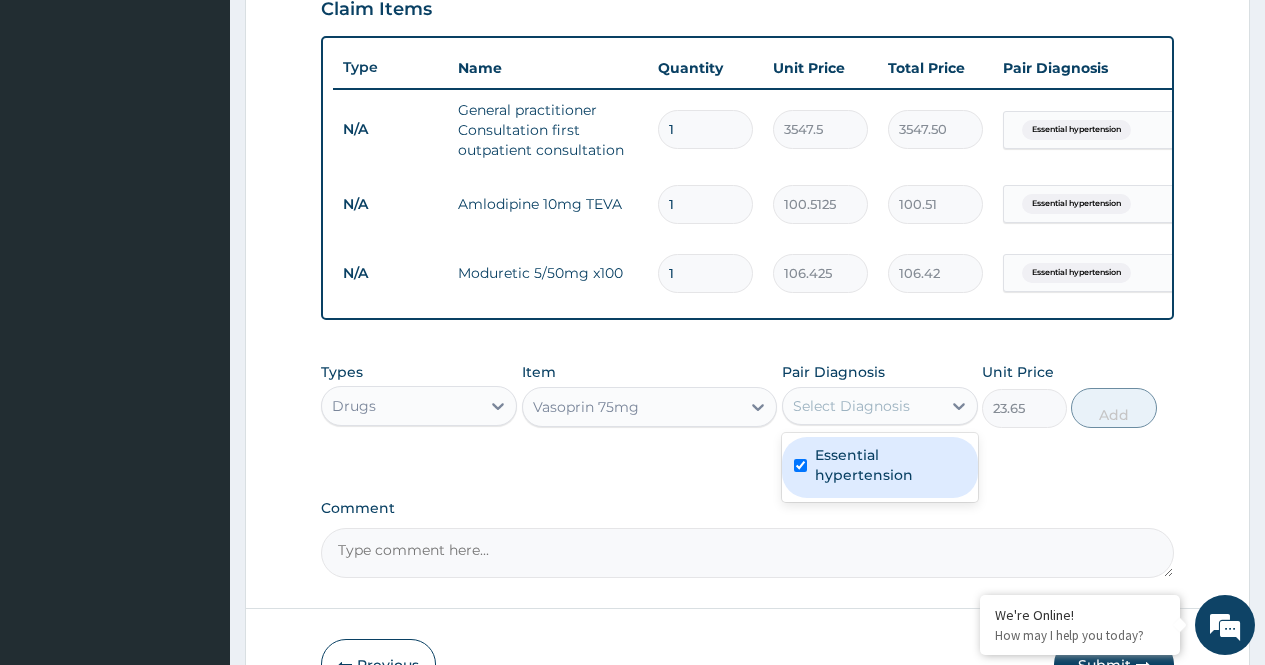 checkbox on "true" 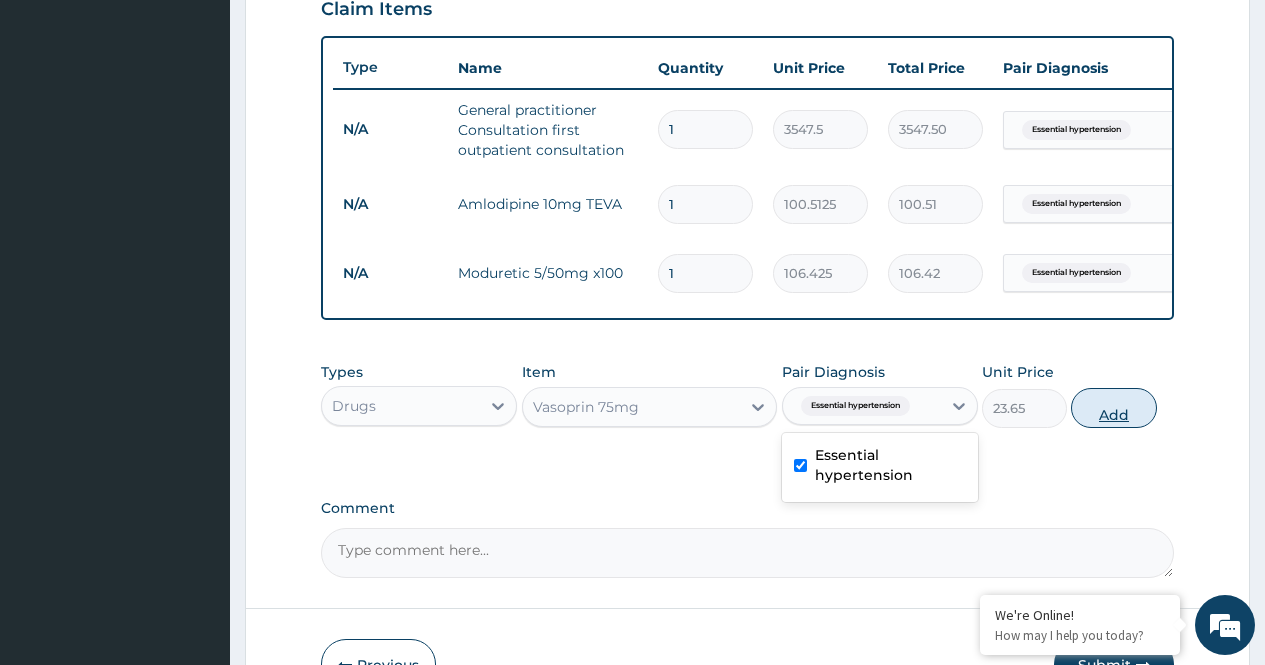 click on "Add" at bounding box center [1113, 408] 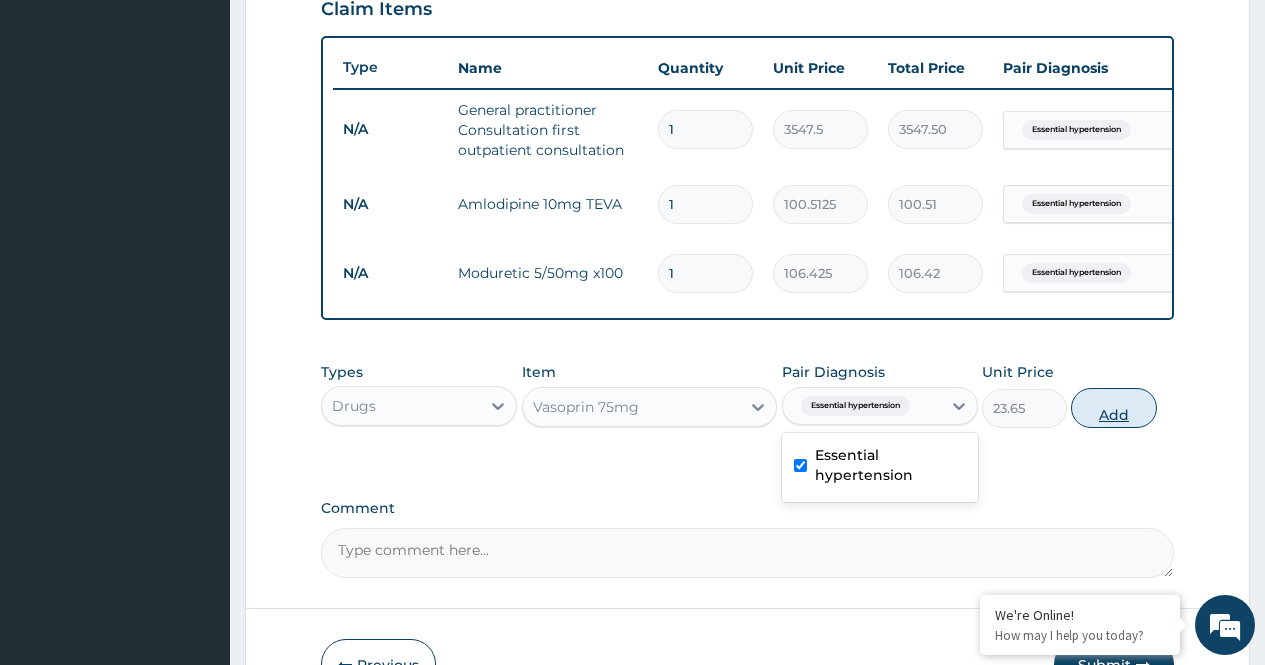 type on "0" 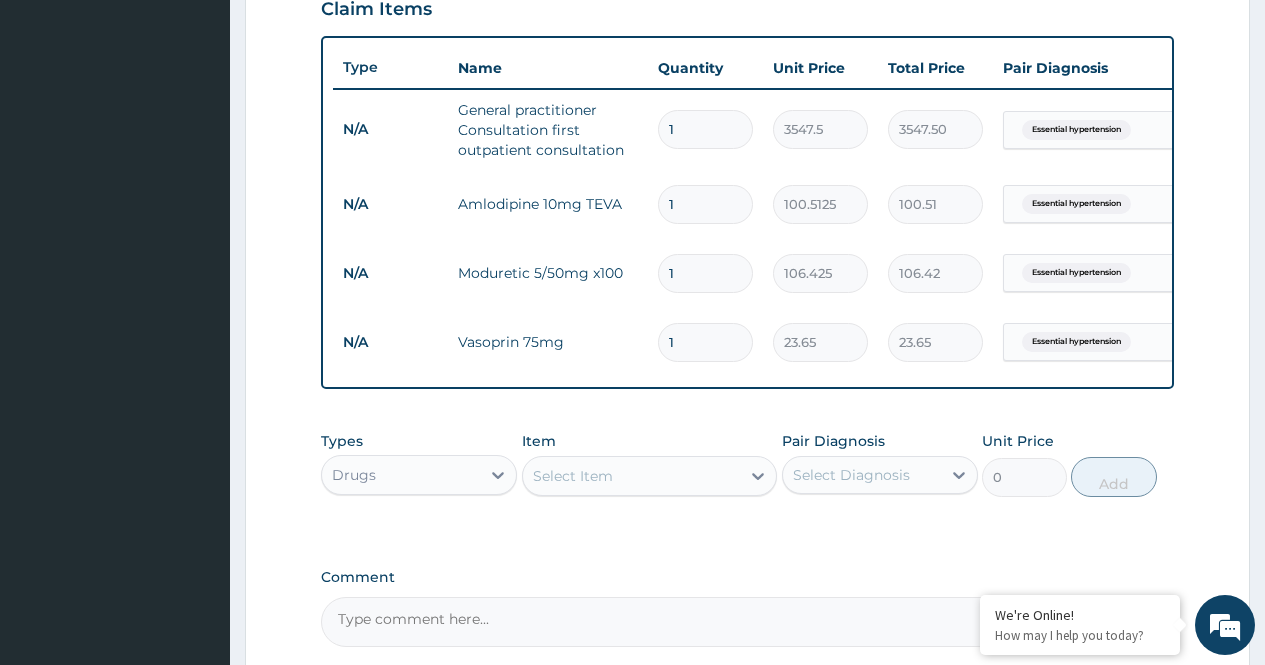click on "1" at bounding box center (705, 342) 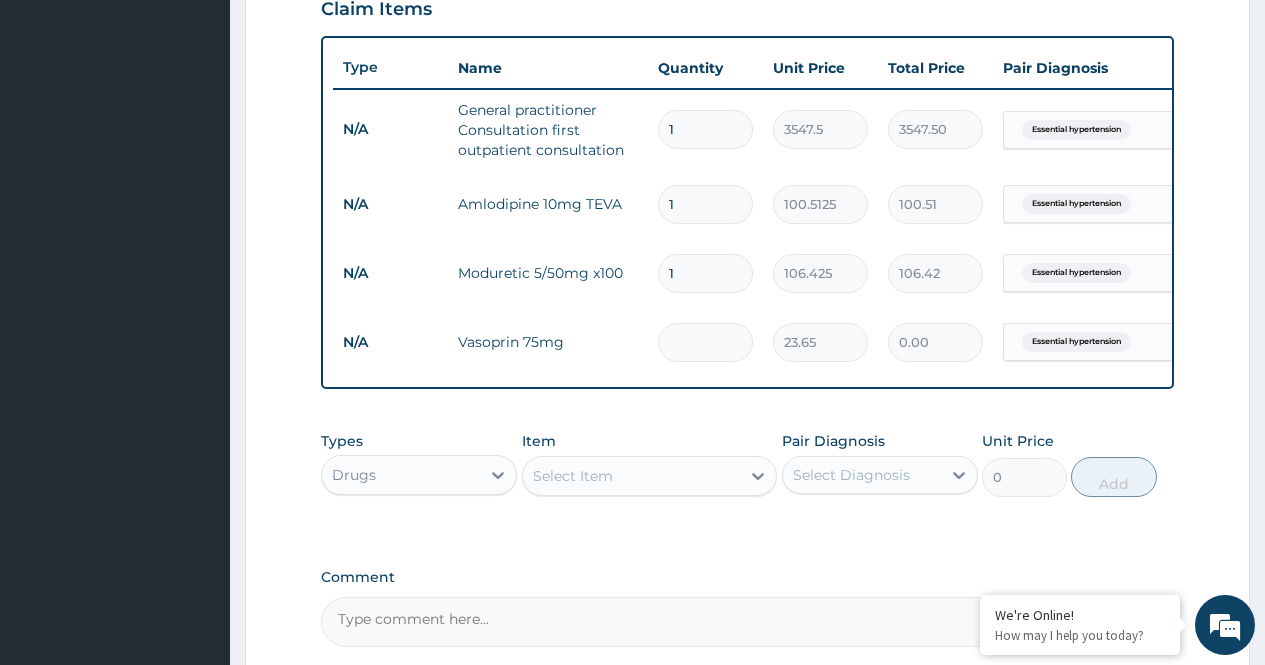 type on "3" 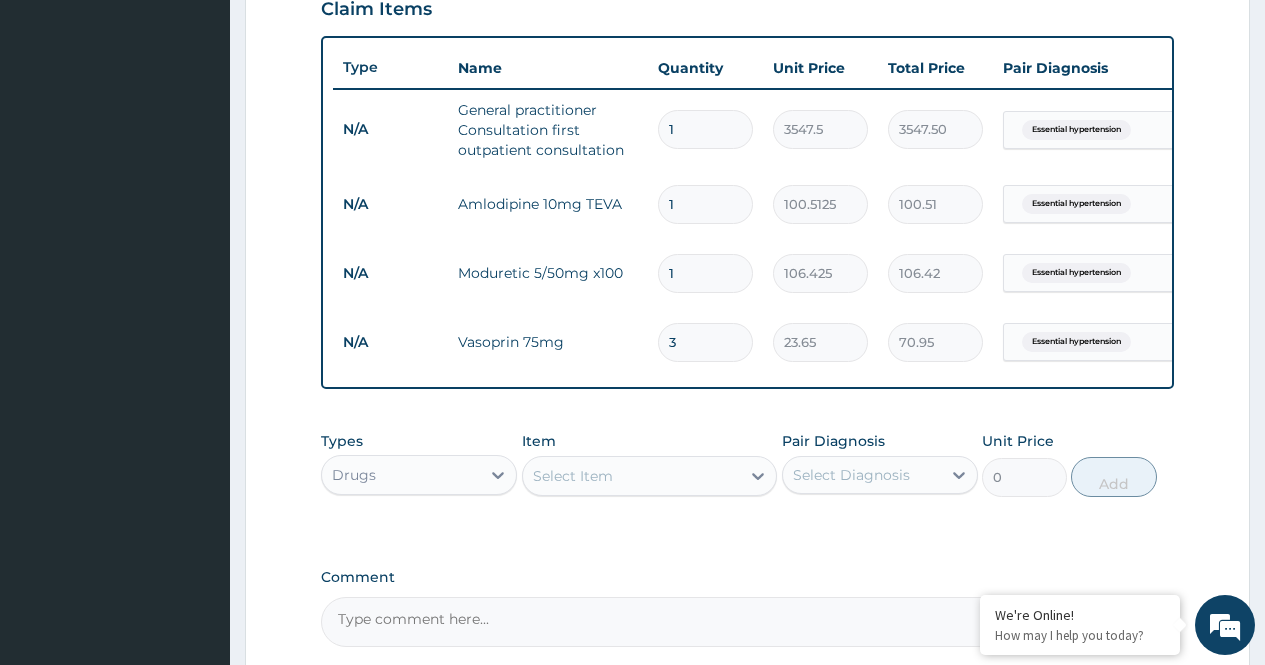 type on "30" 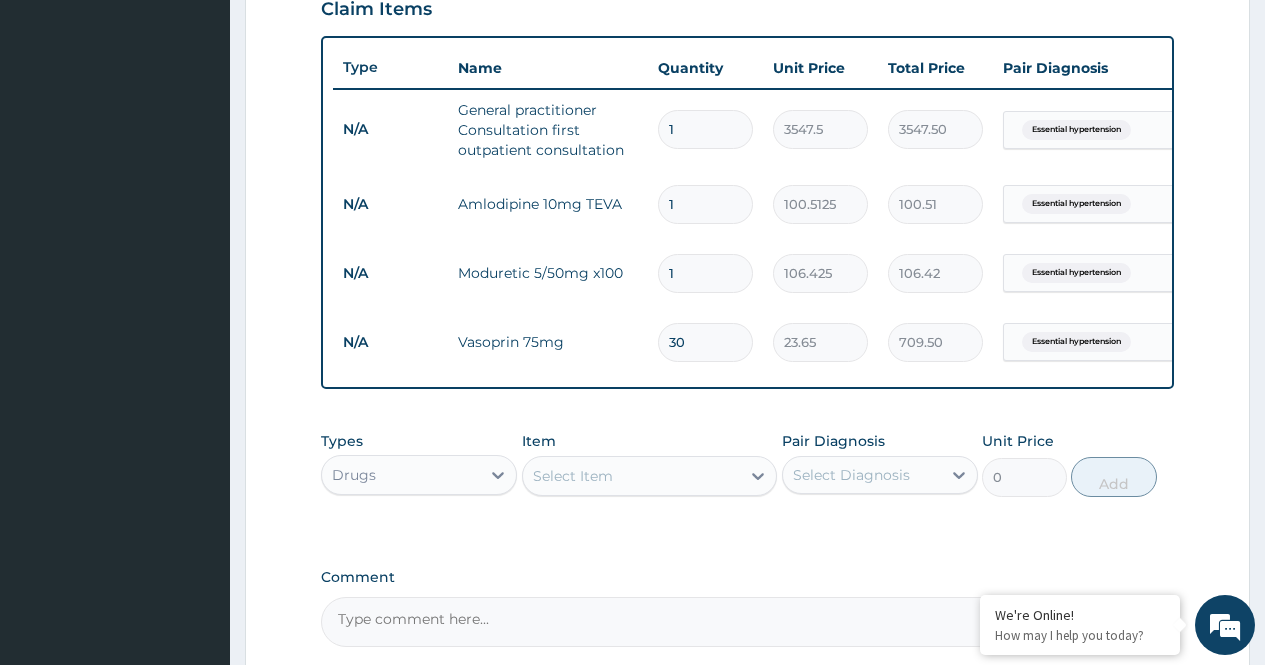 type on "30" 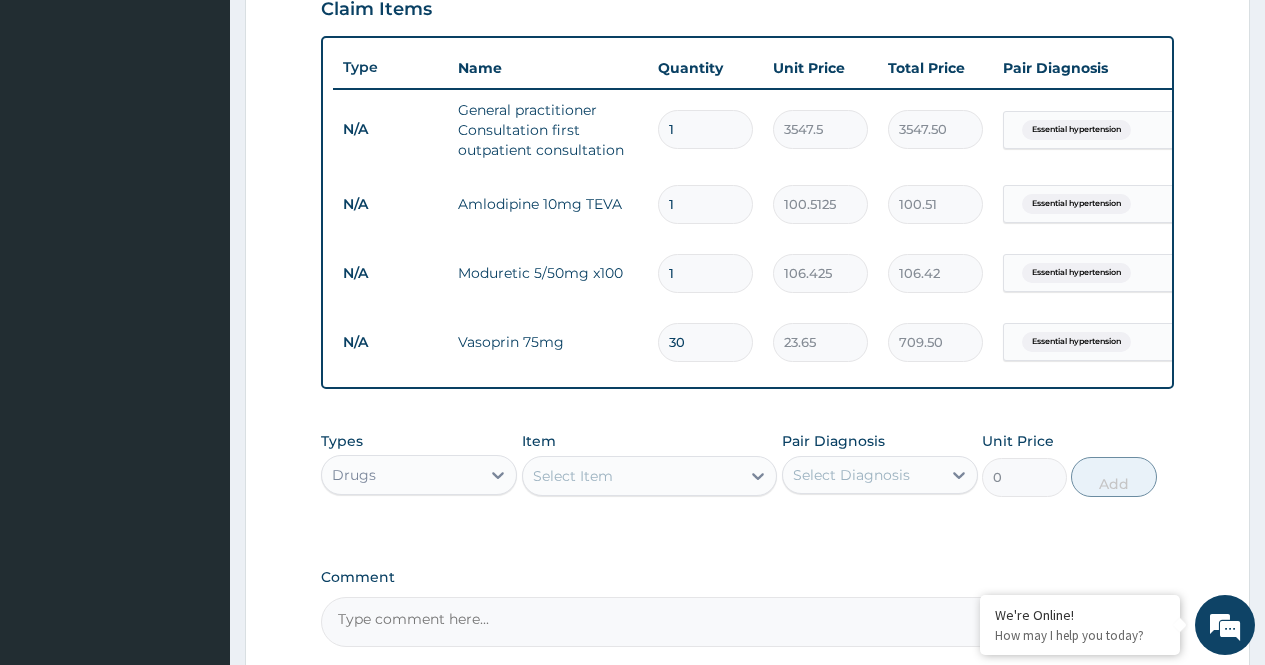 click on "1" at bounding box center [705, 273] 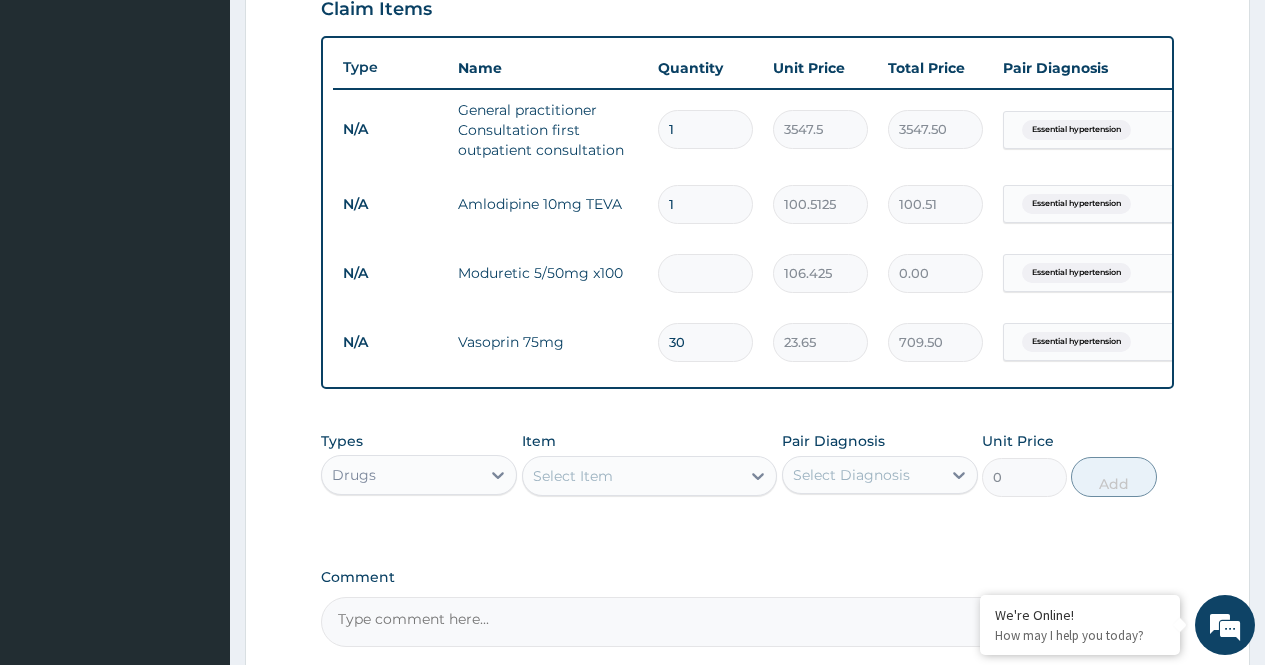 type on "3" 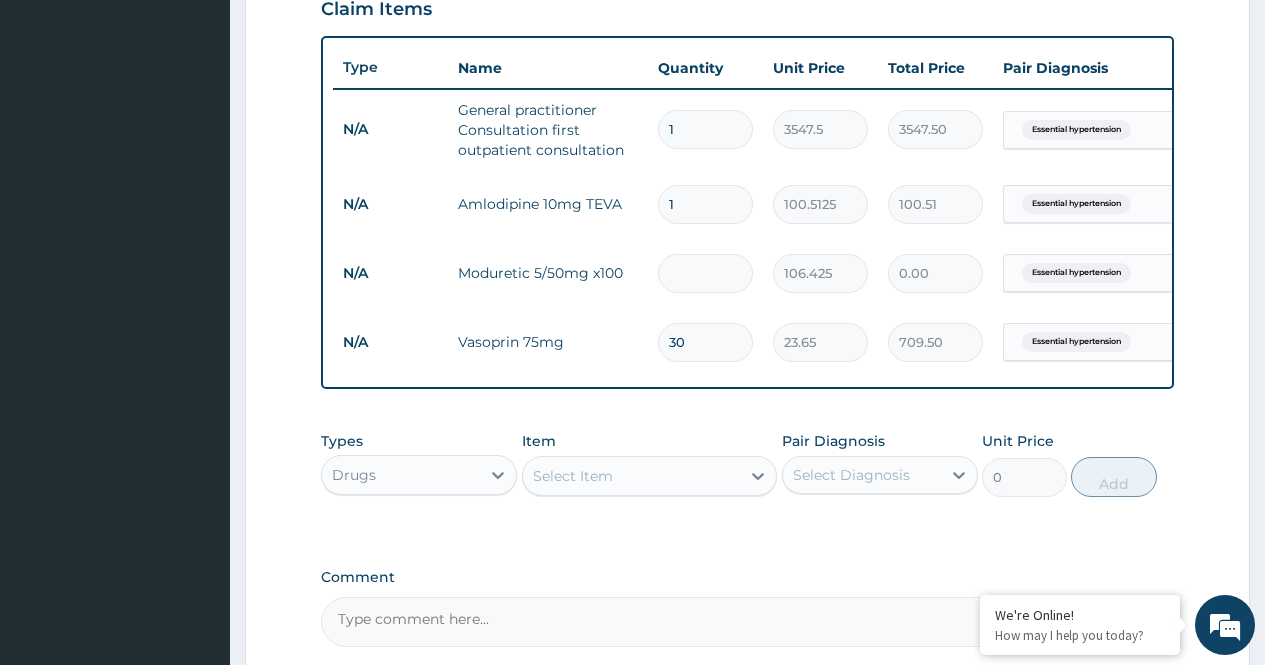 type on "319.27" 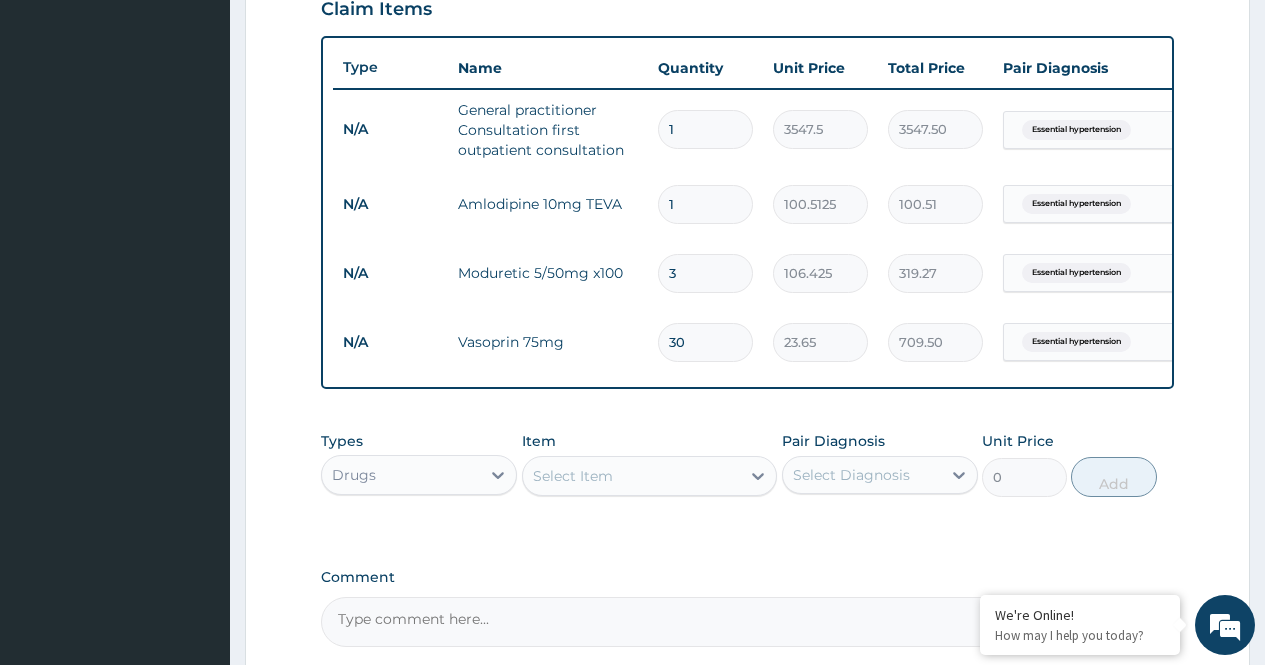 type on "30" 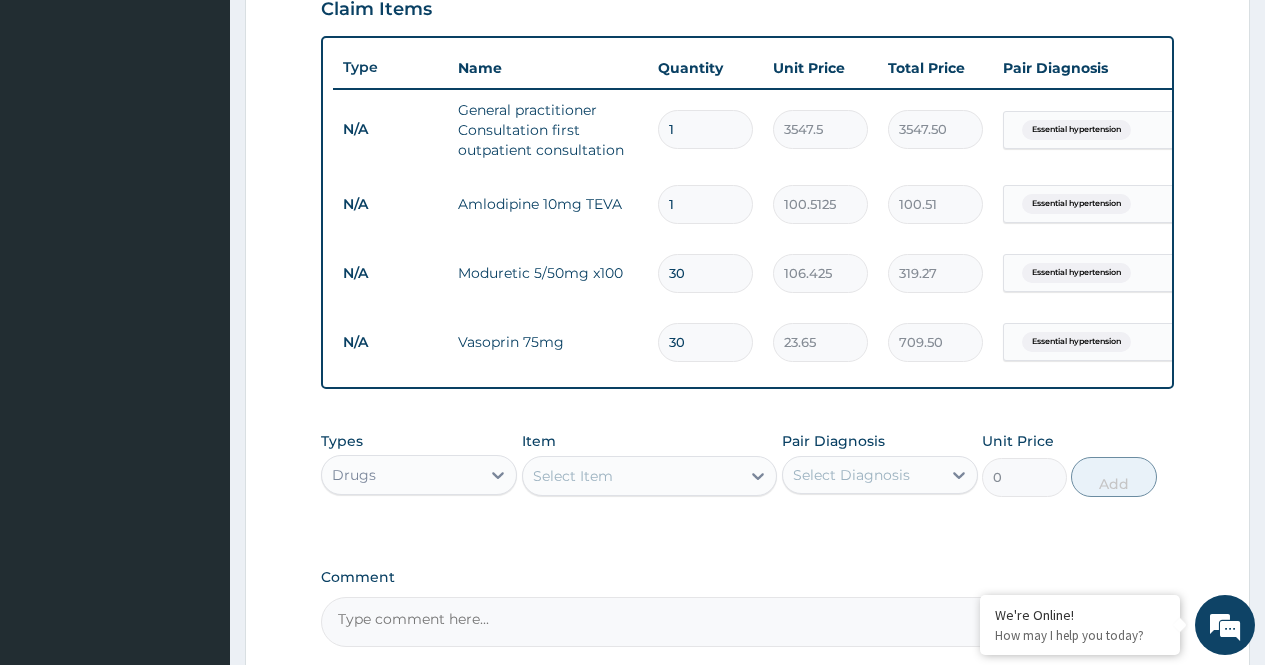 type on "3192.75" 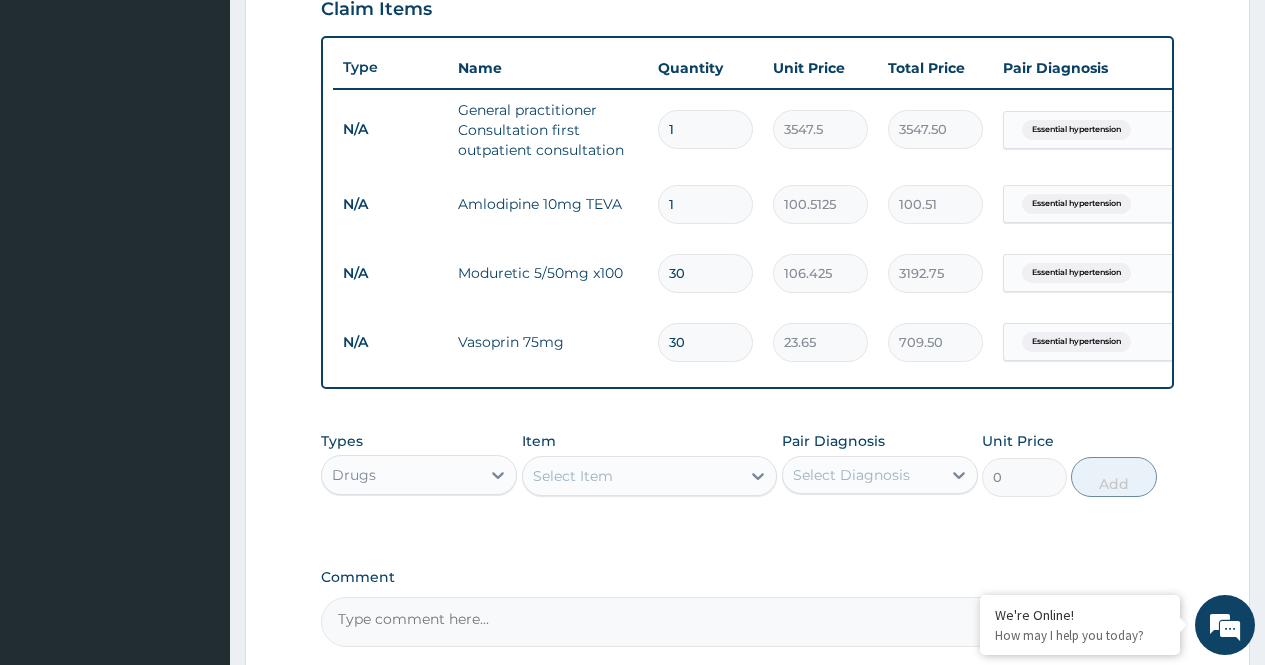 type on "30" 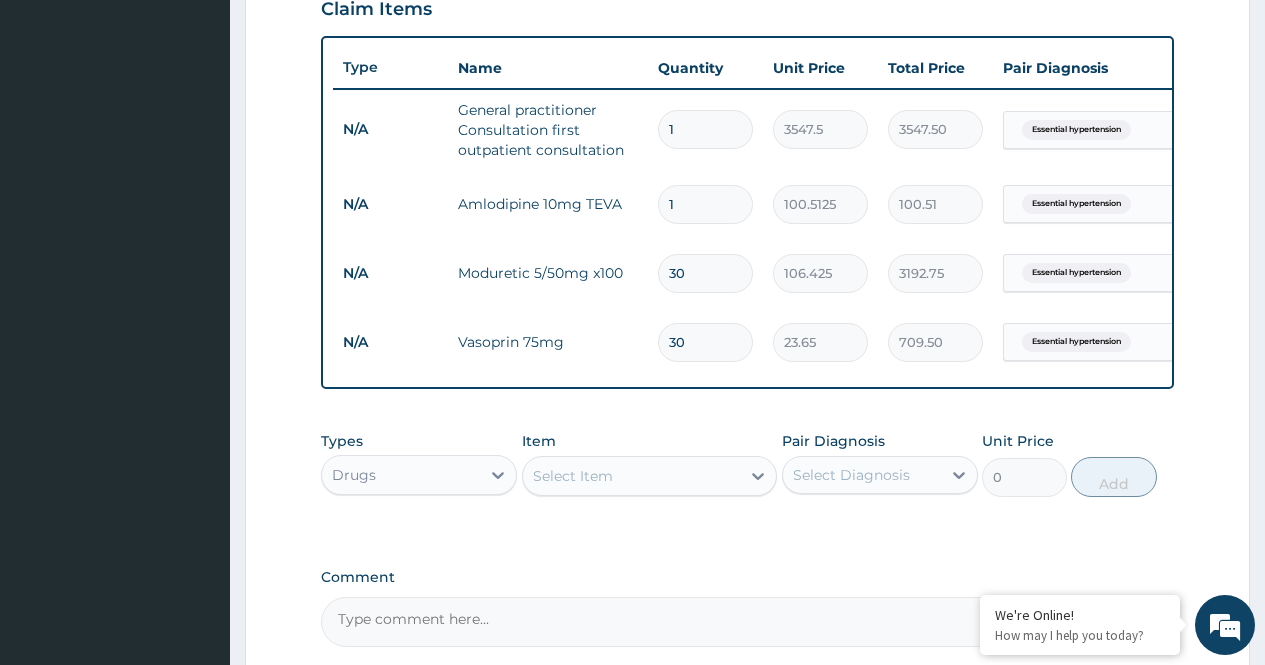 click on "1" at bounding box center (705, 204) 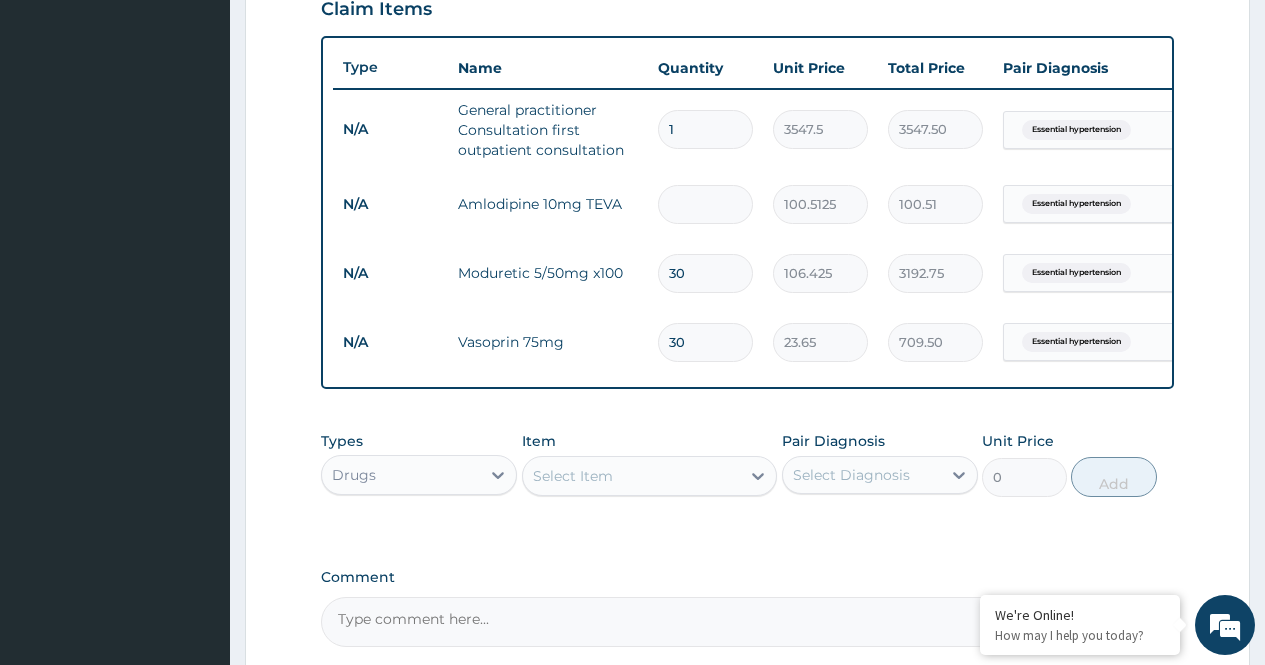 type on "0.00" 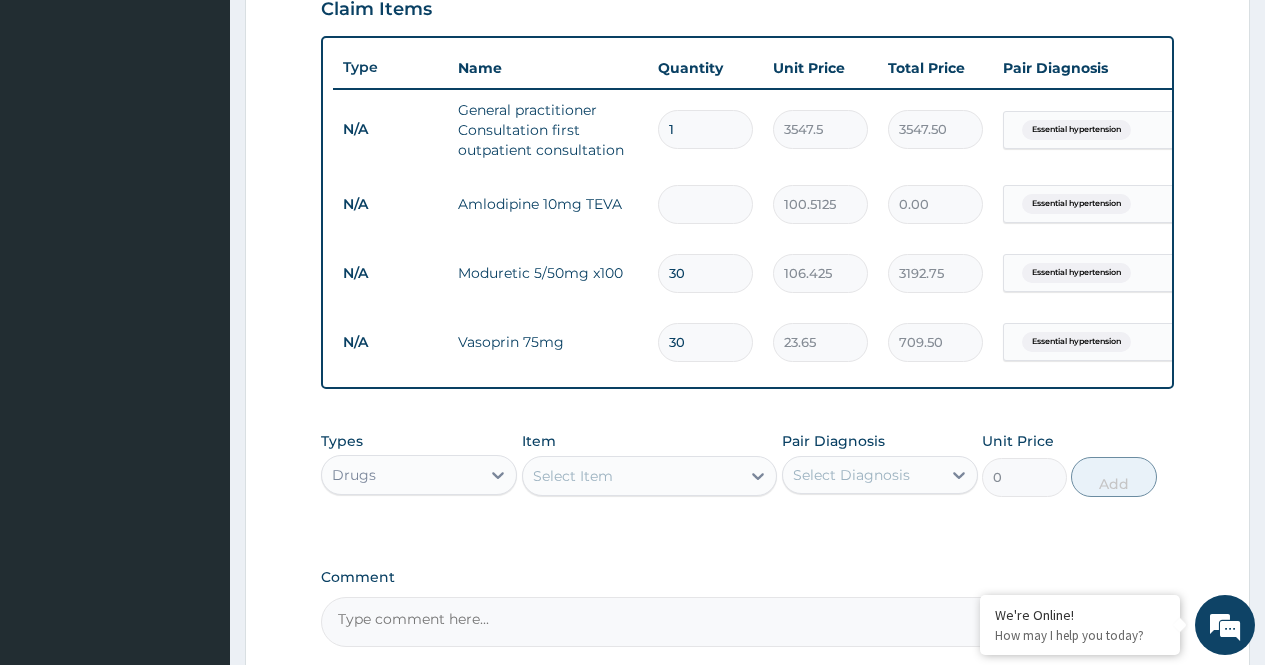 type on "2" 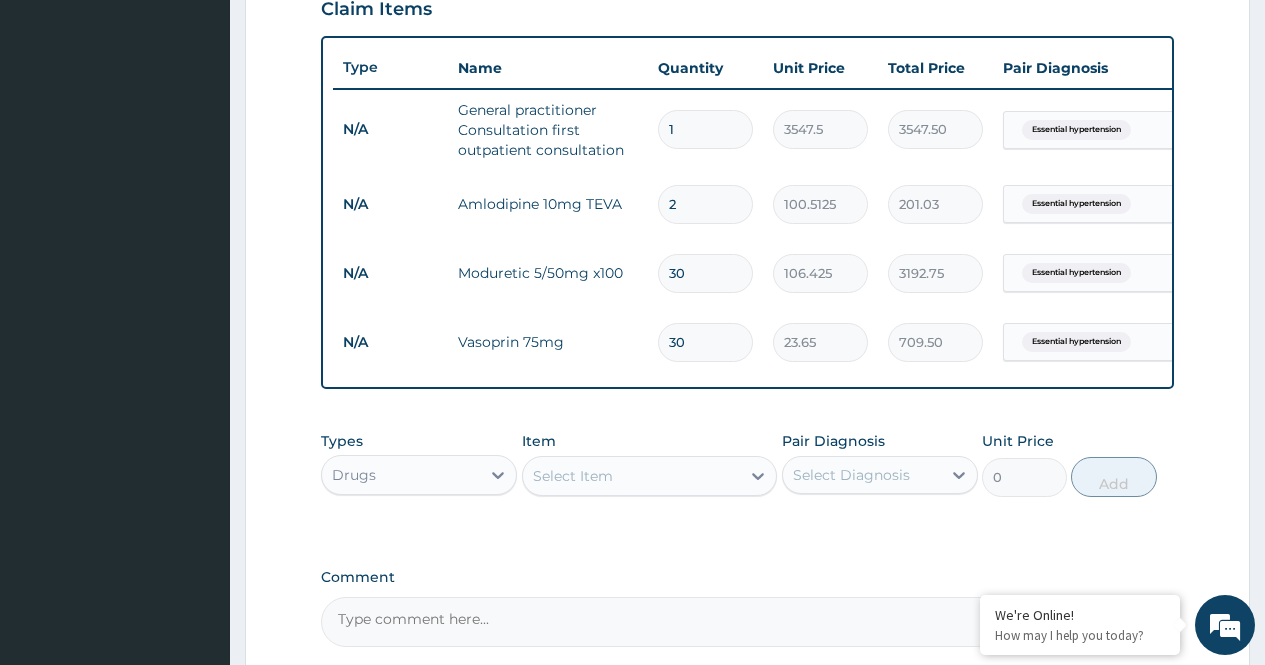 type on "28" 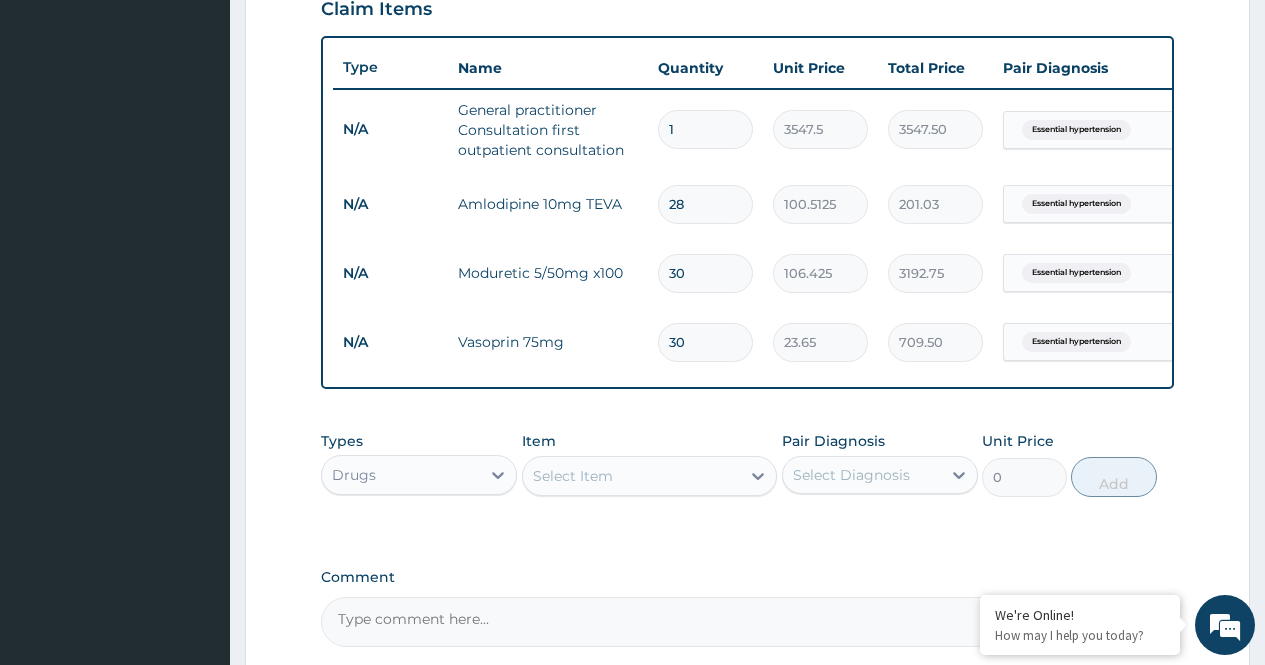 type on "2814.35" 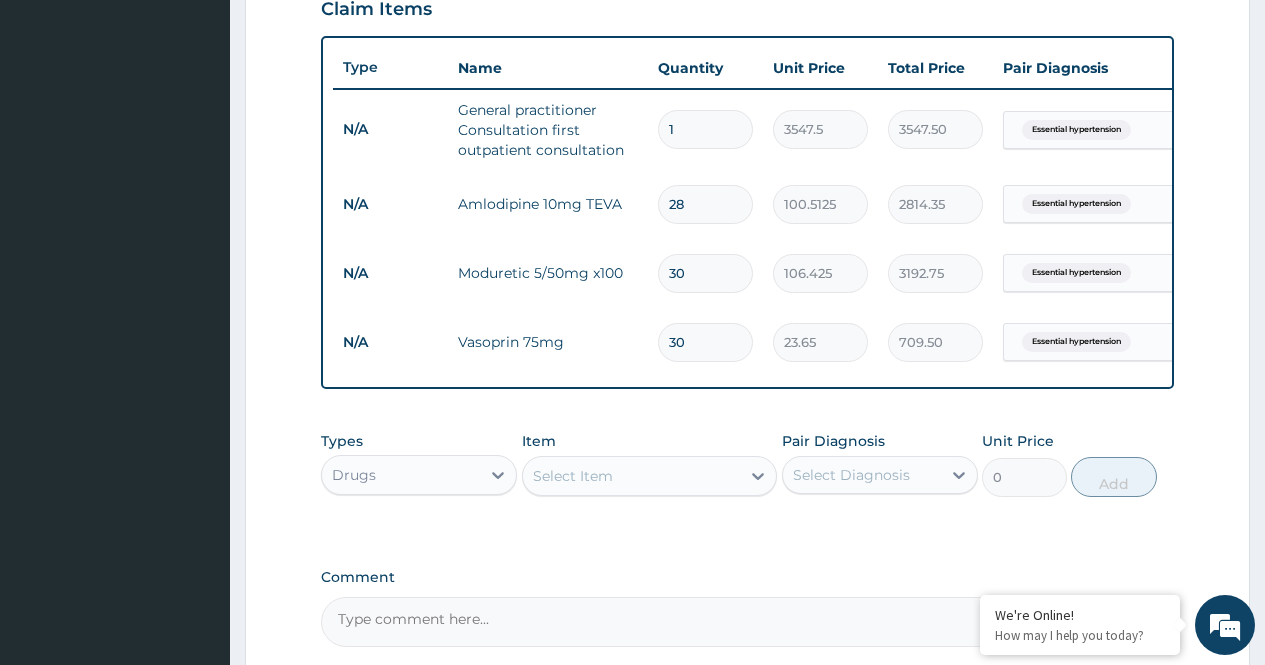 type on "28" 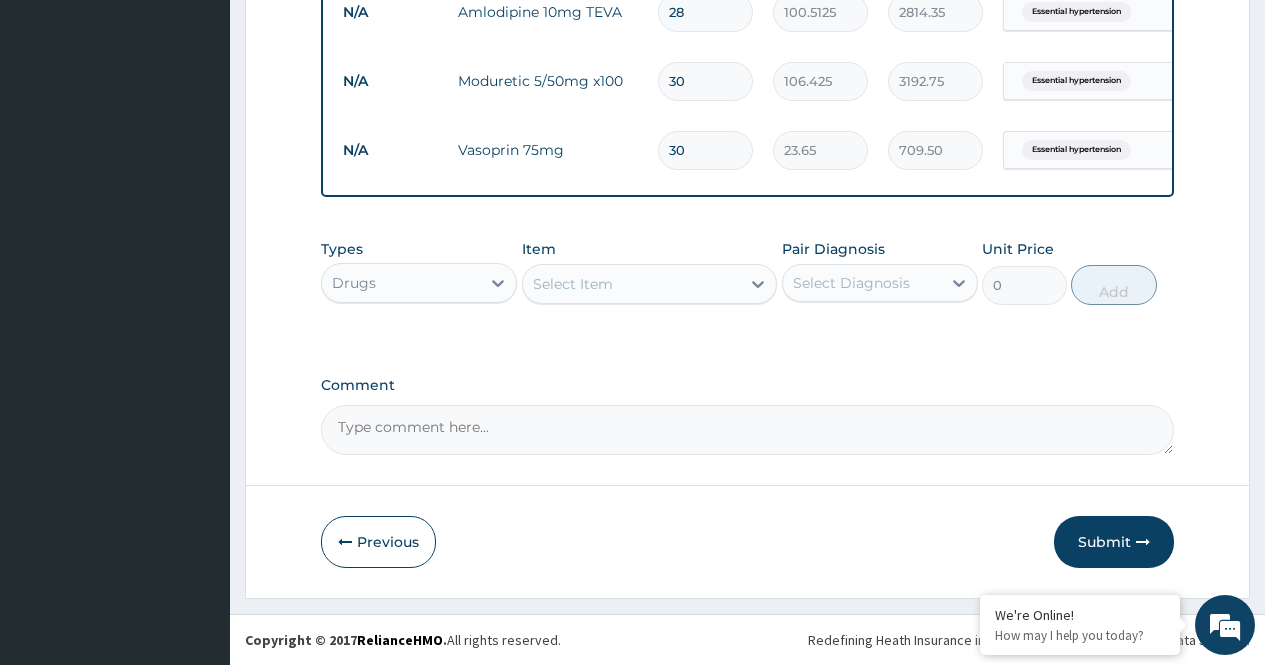 scroll, scrollTop: 915, scrollLeft: 0, axis: vertical 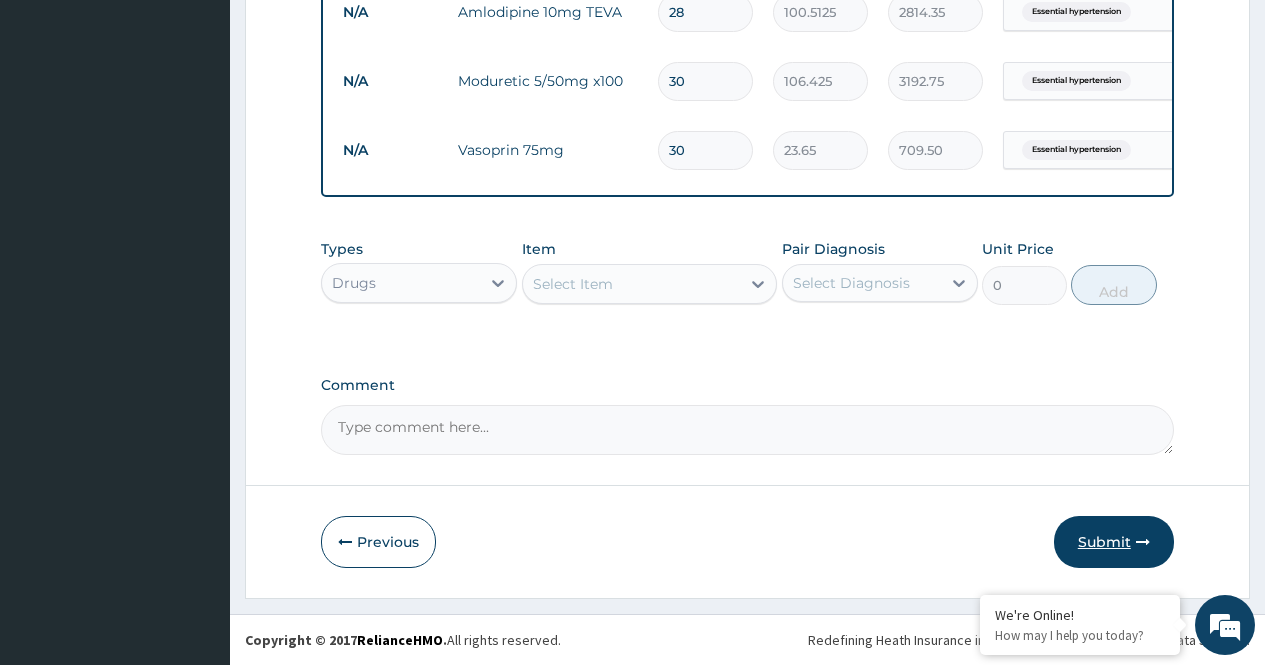 click on "Submit" at bounding box center [1114, 542] 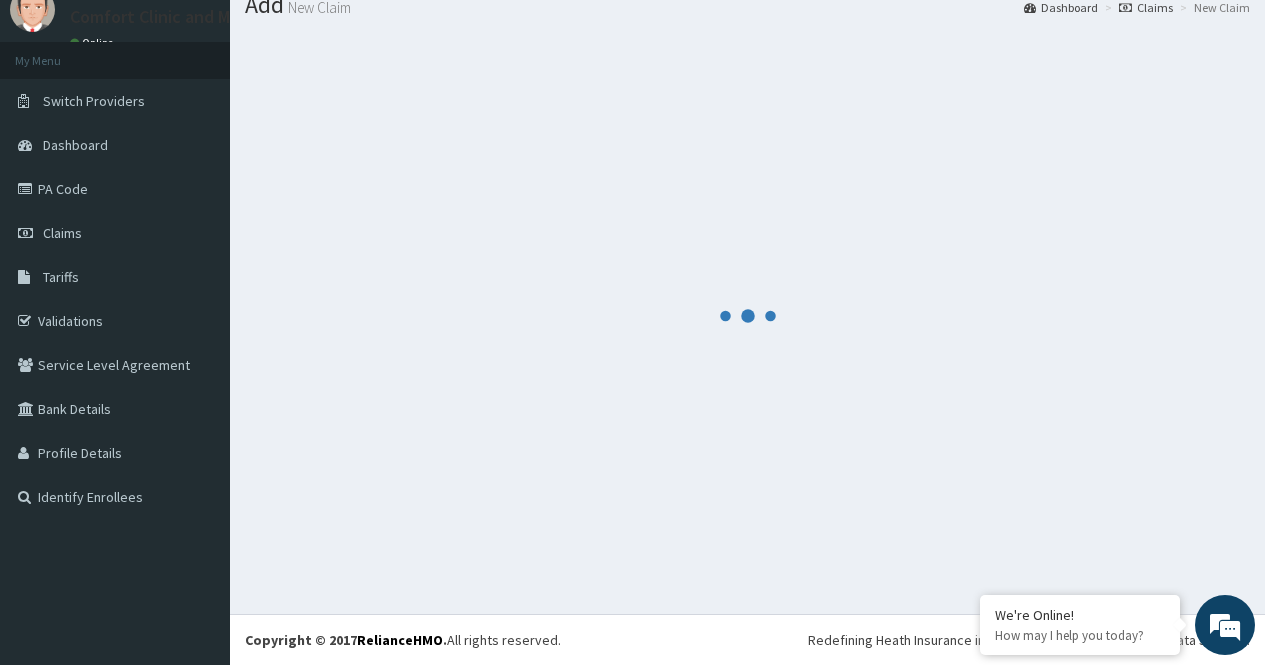 scroll, scrollTop: 915, scrollLeft: 0, axis: vertical 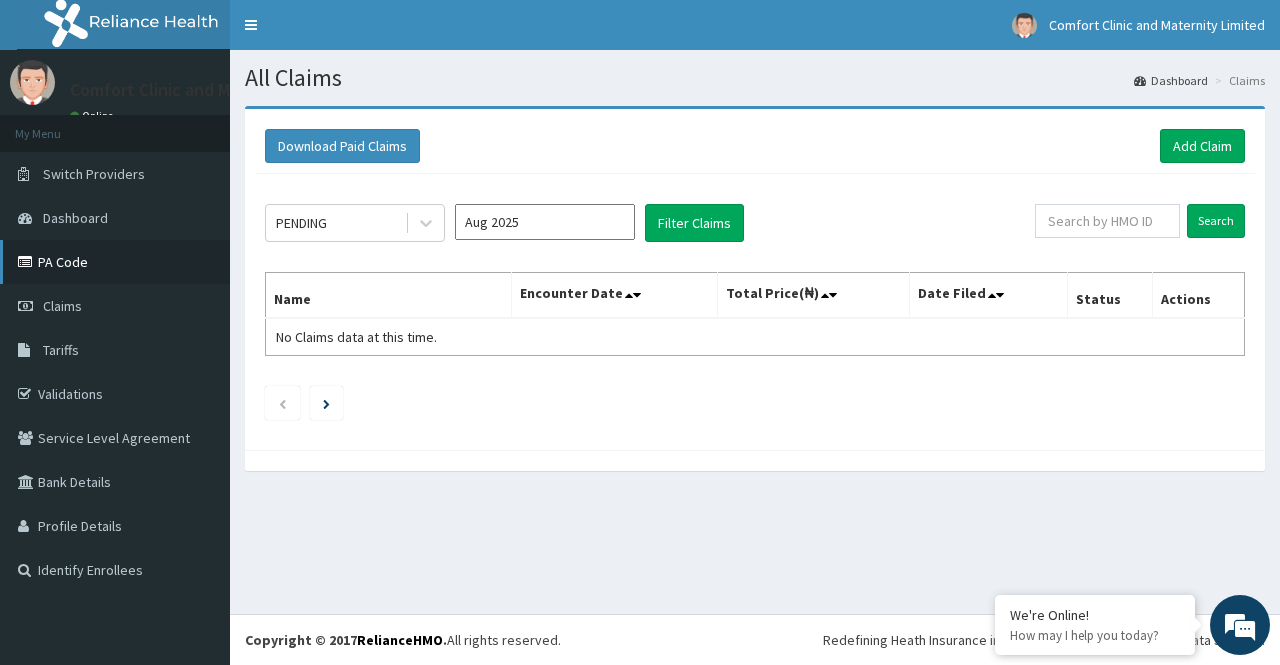 click on "PA Code" at bounding box center (115, 262) 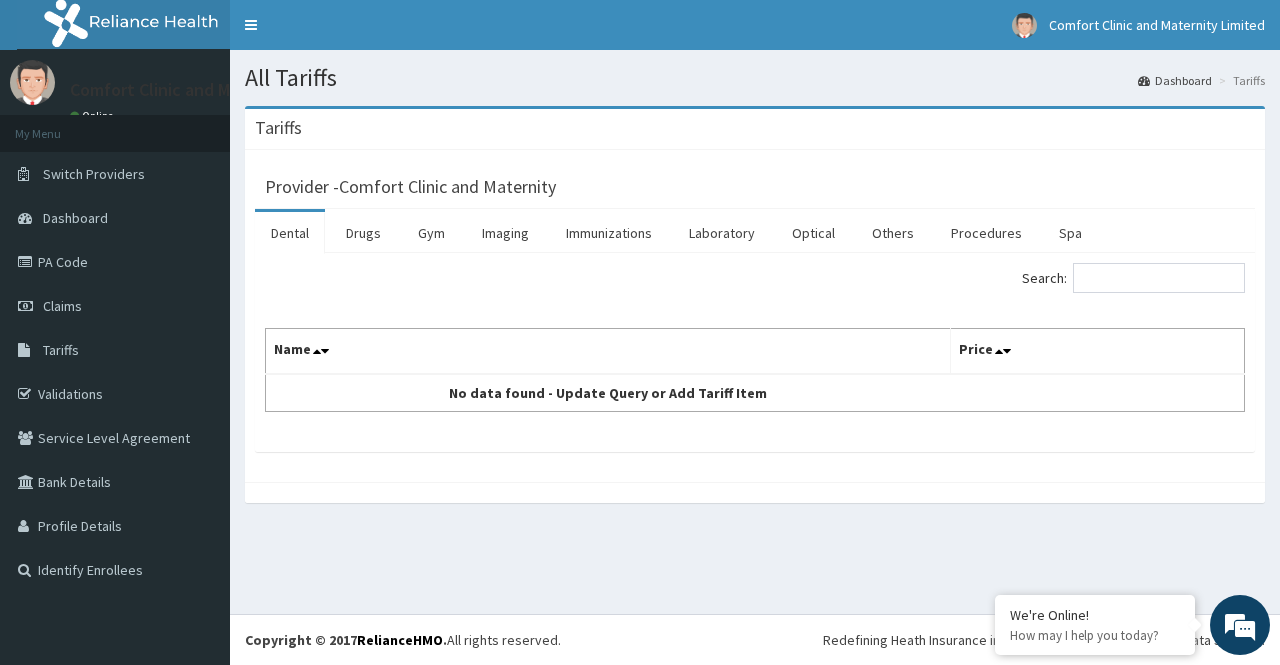scroll, scrollTop: 0, scrollLeft: 0, axis: both 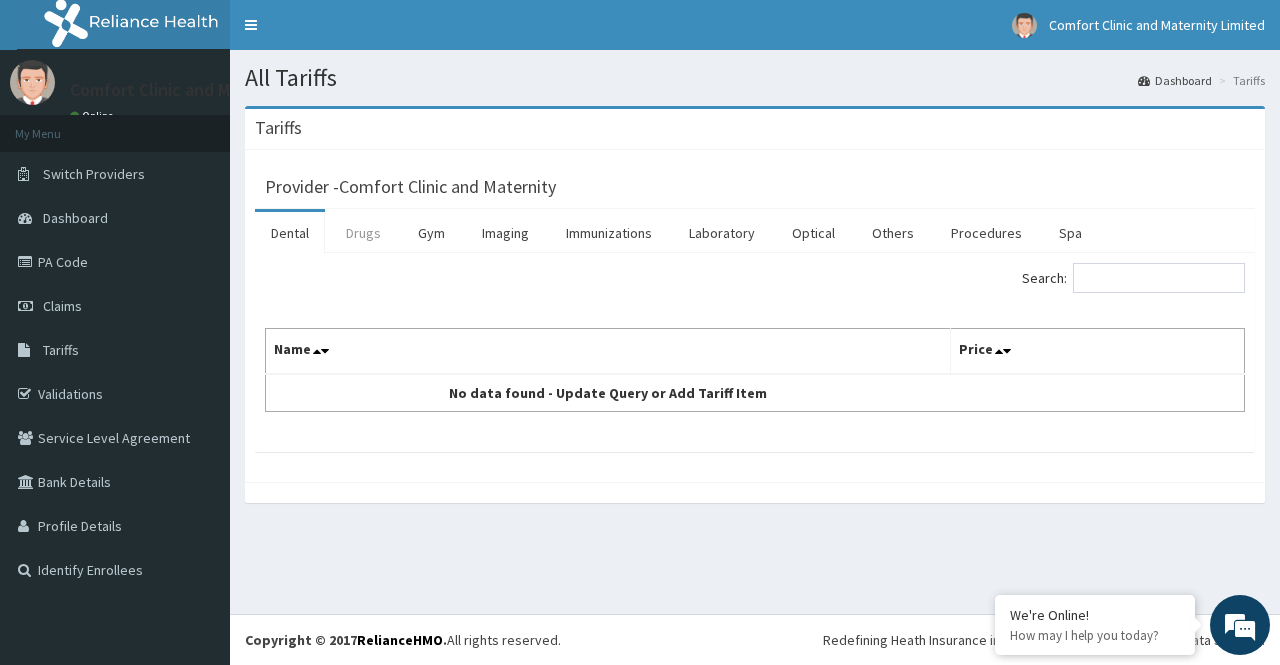 click on "Drugs" at bounding box center (363, 233) 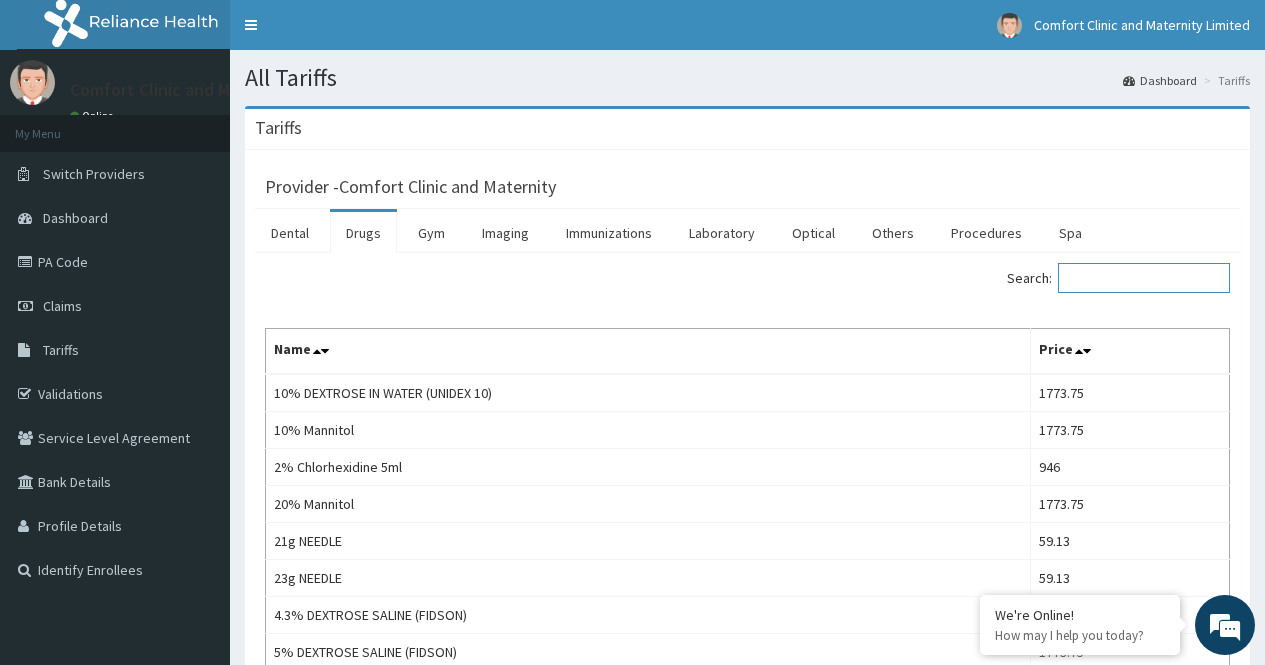 click on "Search:" at bounding box center [1144, 278] 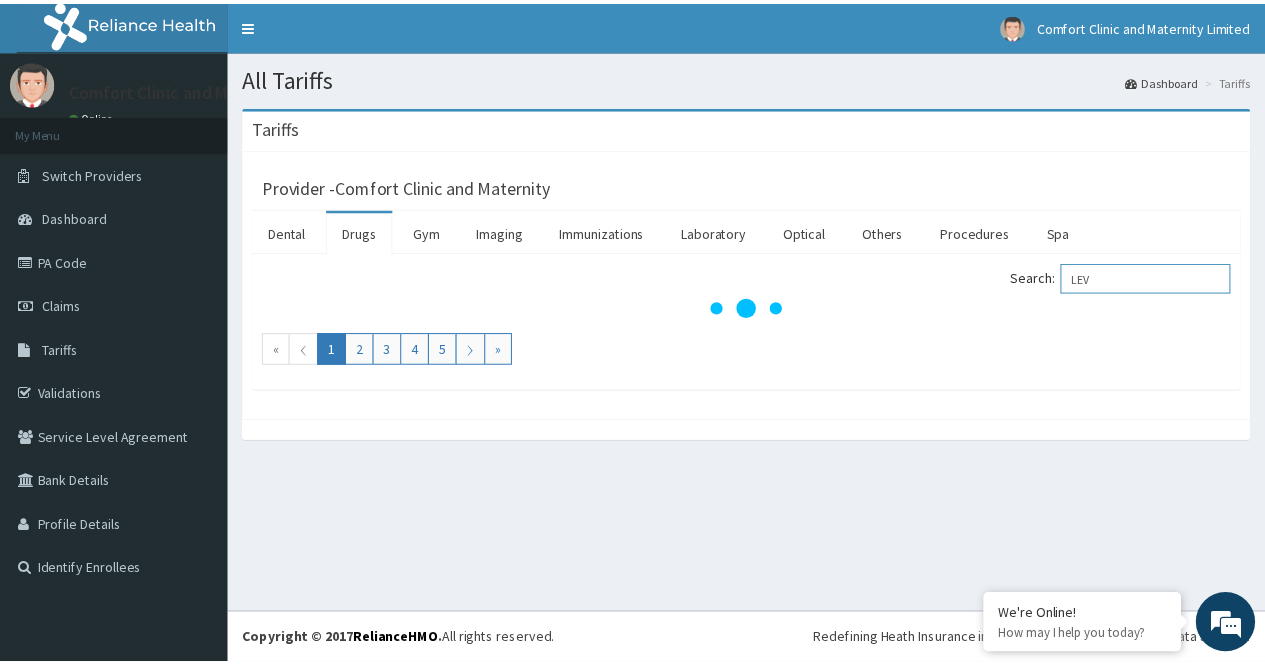 scroll, scrollTop: 0, scrollLeft: 0, axis: both 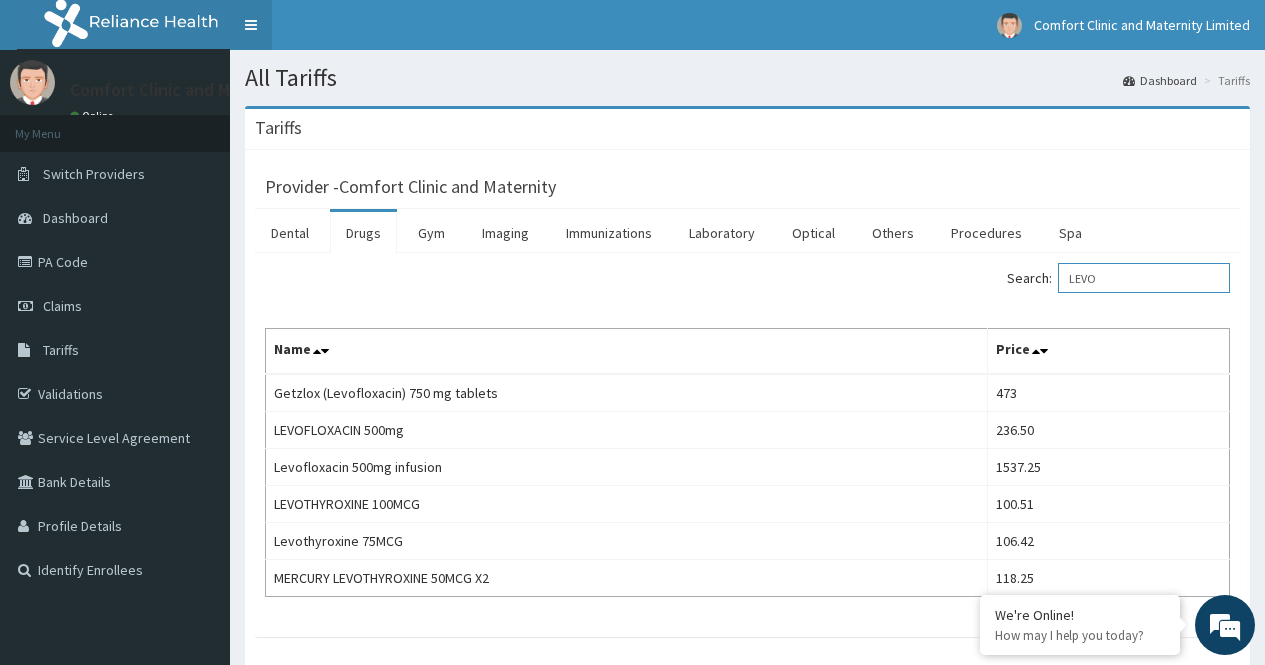 type on "LEVO" 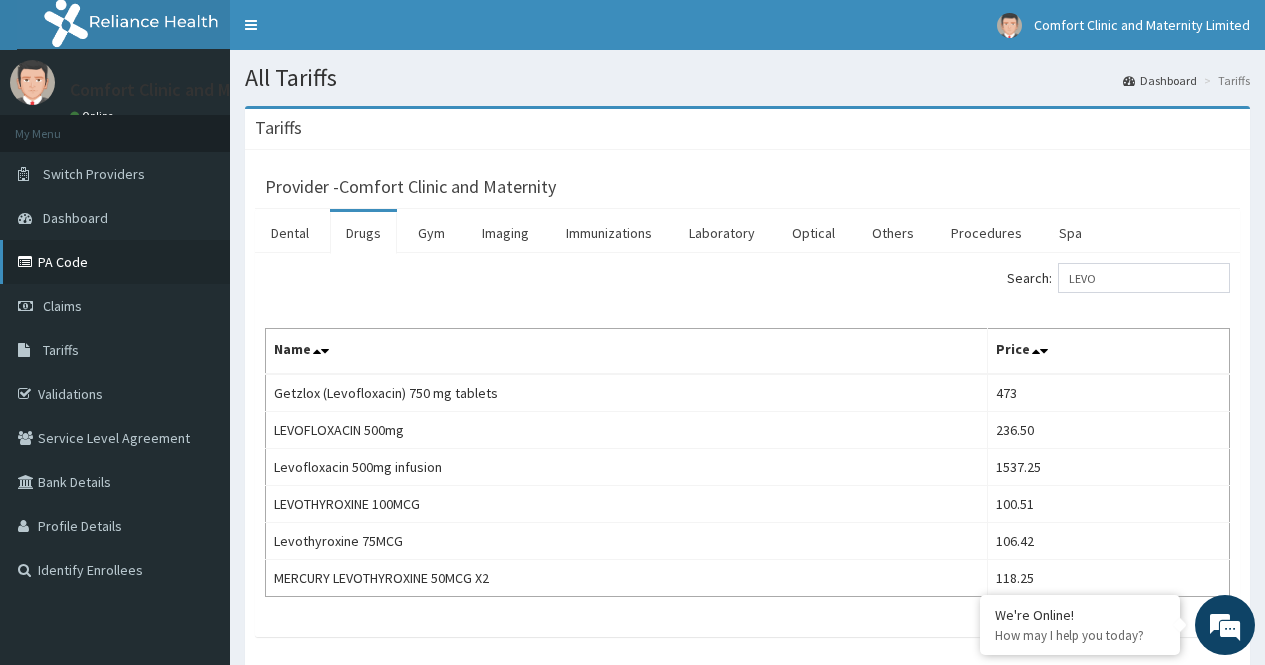 click on "PA Code" at bounding box center (115, 262) 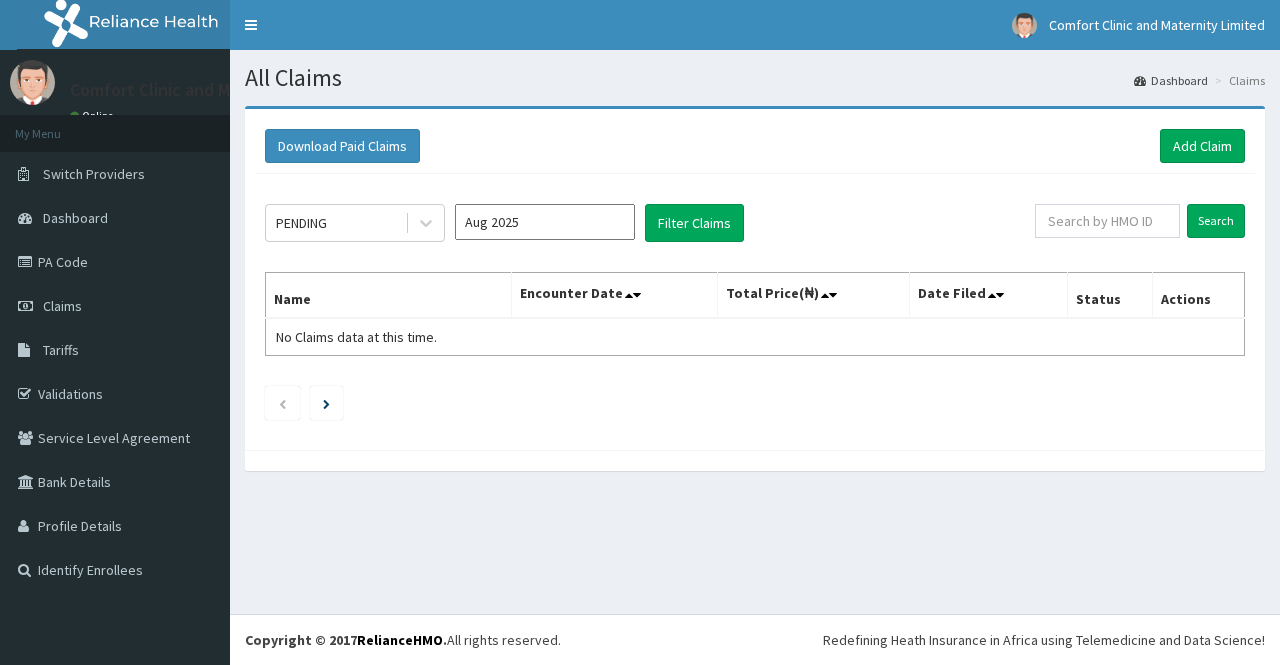 scroll, scrollTop: 0, scrollLeft: 0, axis: both 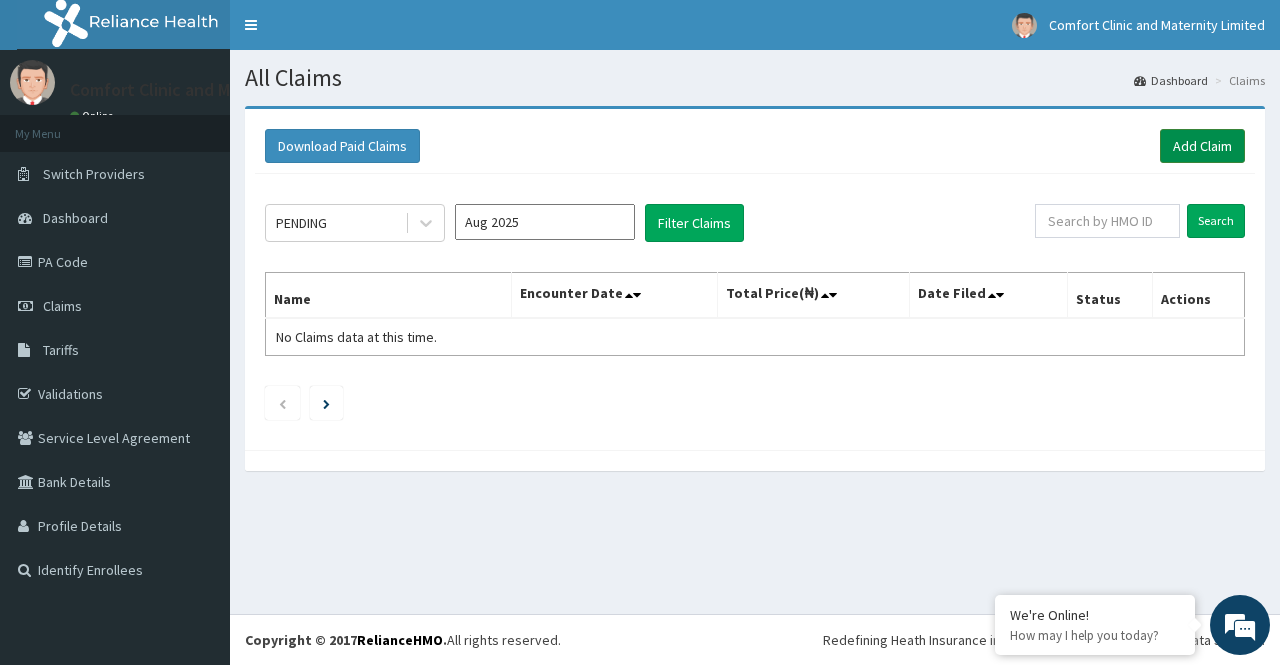 click on "Add Claim" at bounding box center (1202, 146) 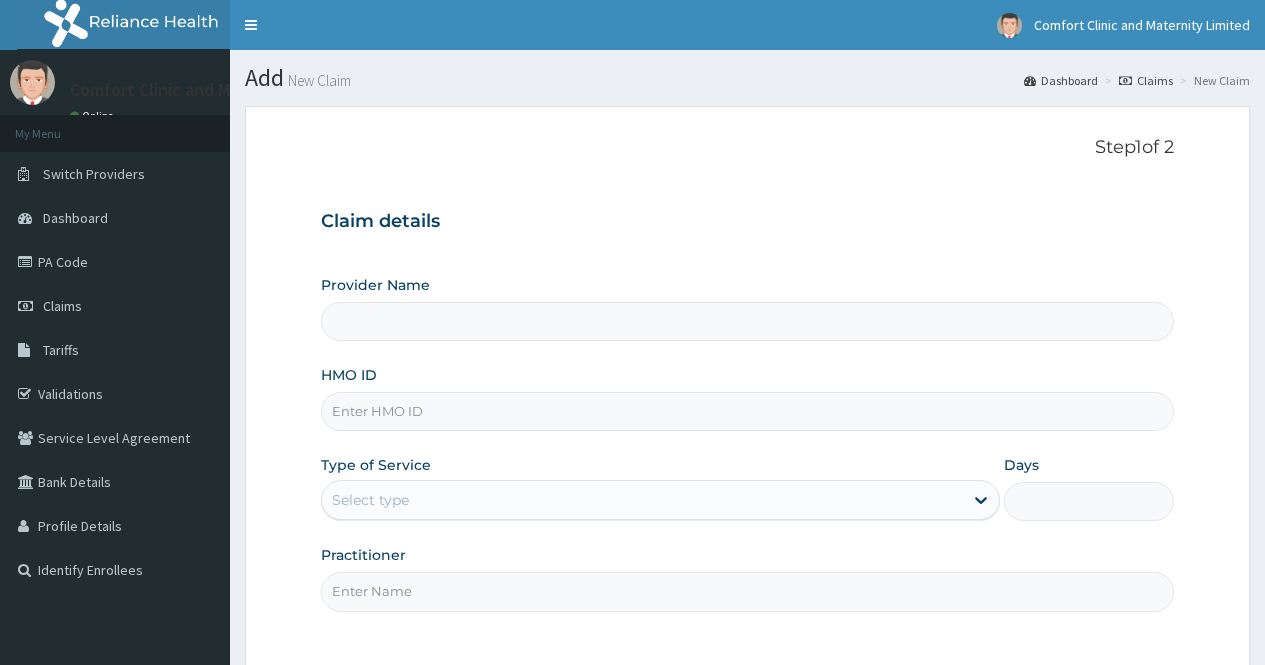 scroll, scrollTop: 0, scrollLeft: 0, axis: both 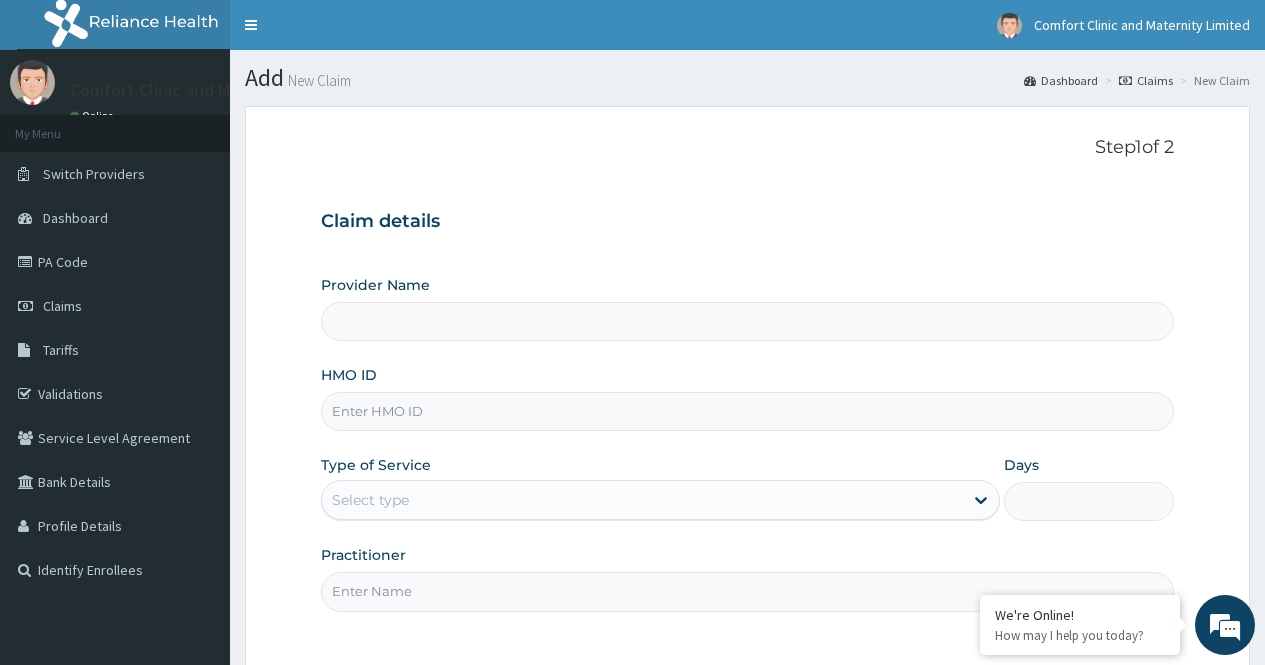 type on "Comfort Clinic and Maternity" 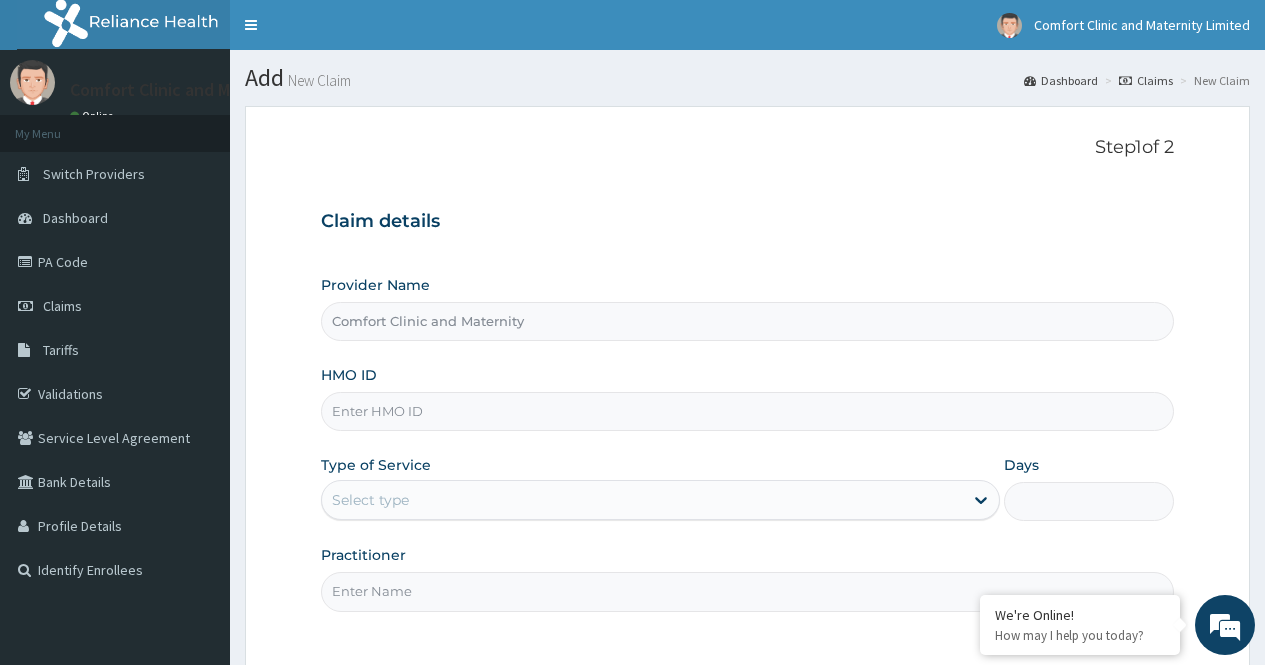 click on "HMO ID" at bounding box center [747, 411] 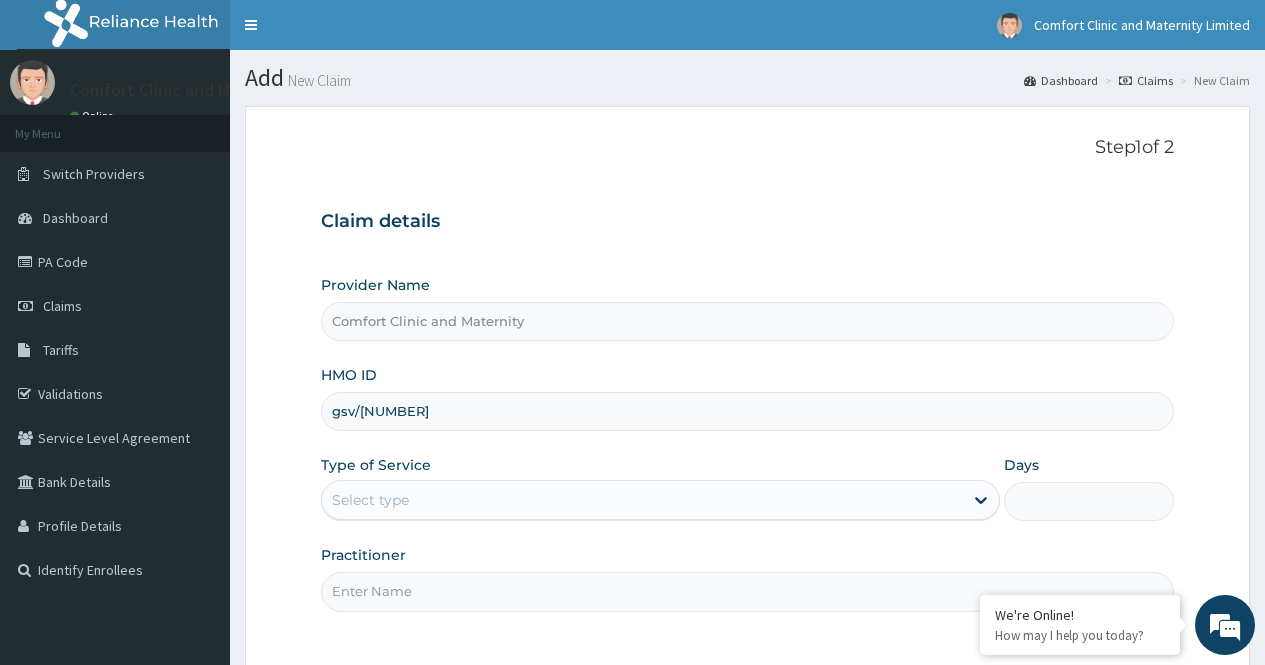 scroll, scrollTop: 0, scrollLeft: 0, axis: both 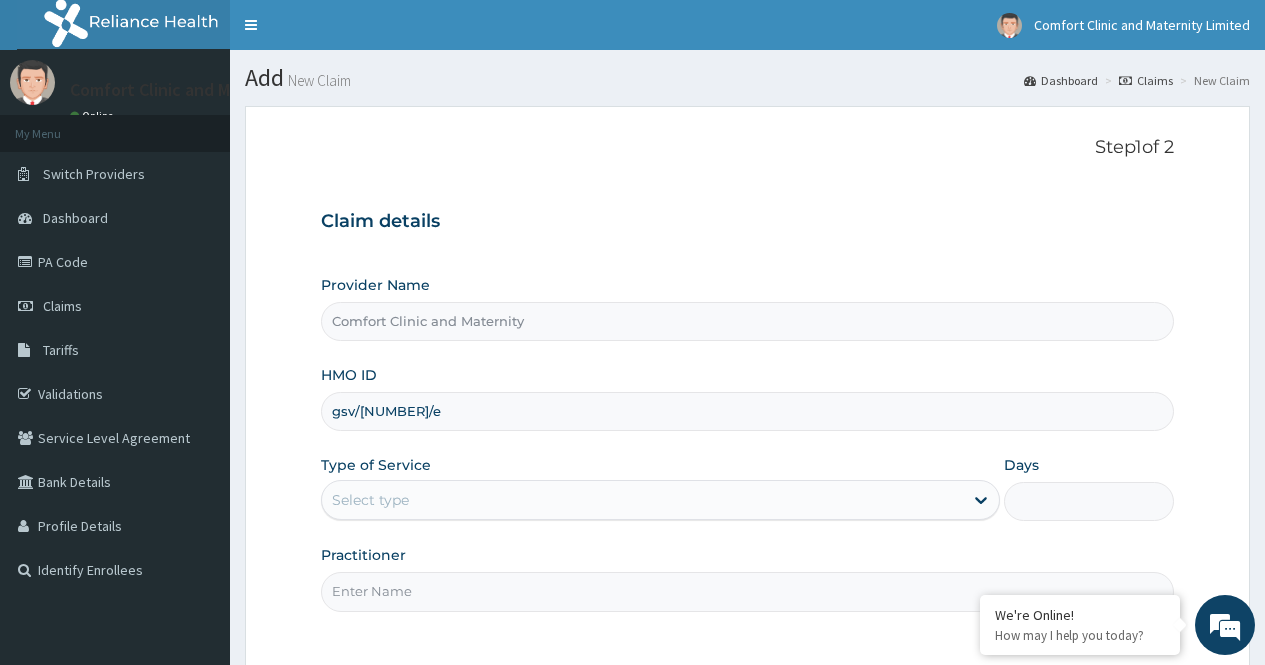 type on "gsv/10247/e" 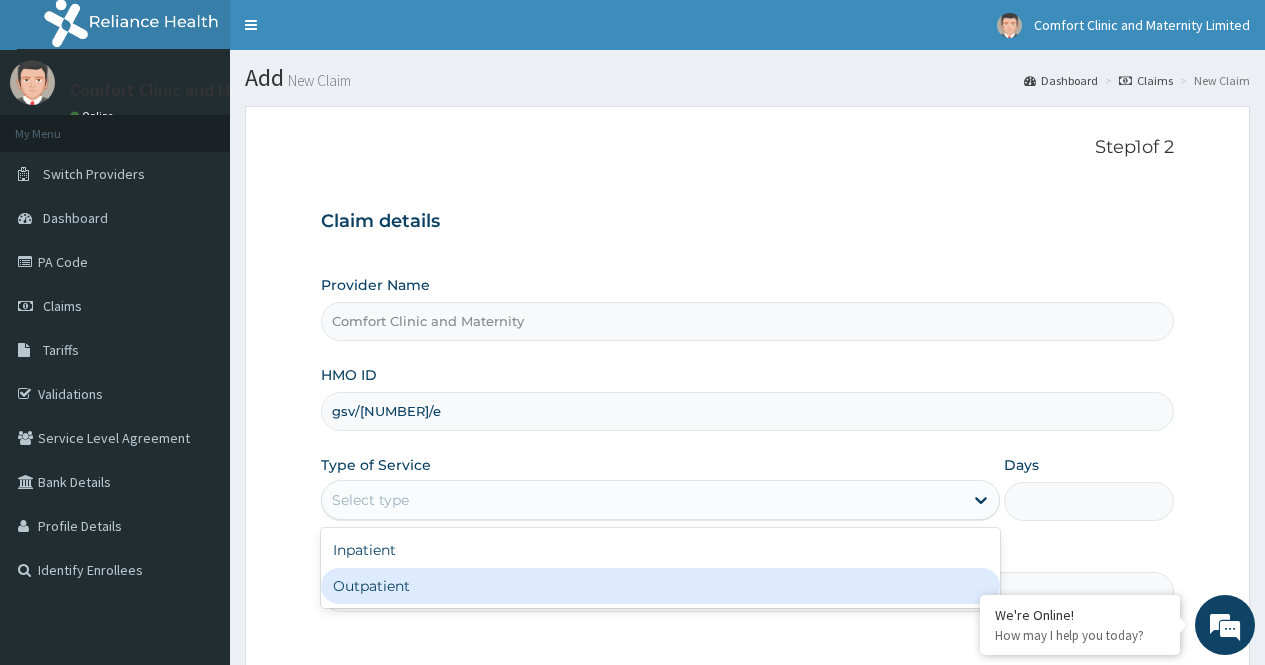 click on "Outpatient" at bounding box center (660, 586) 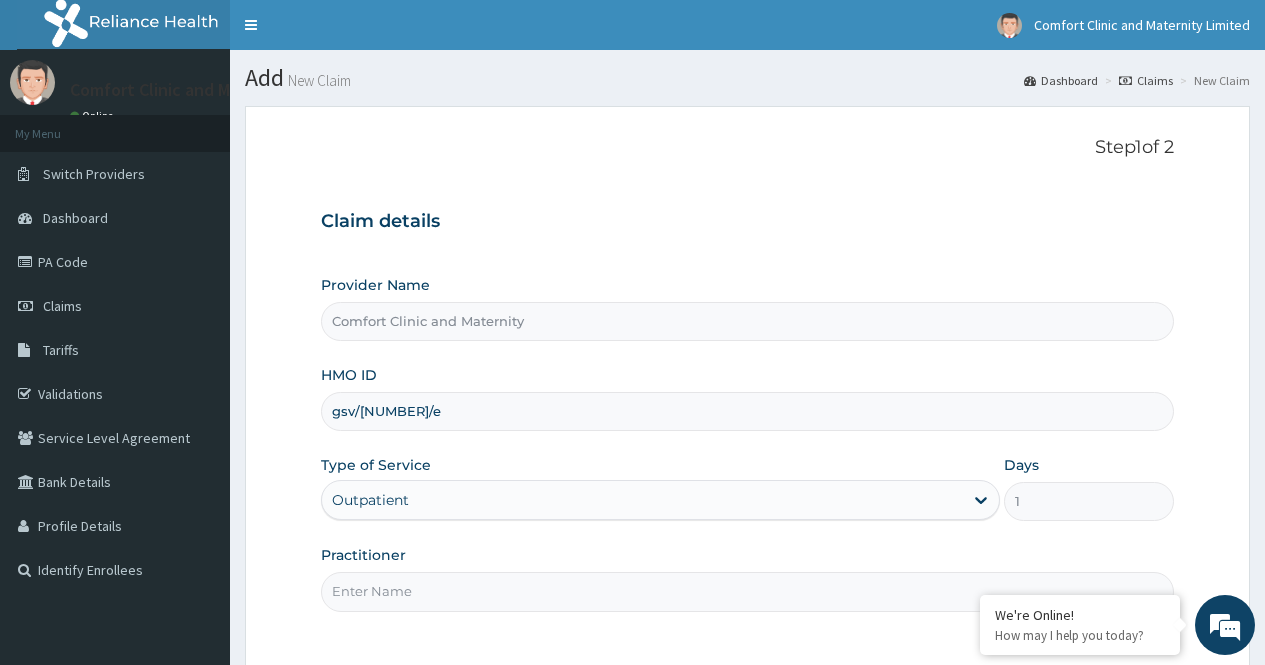 click on "Practitioner" at bounding box center (747, 591) 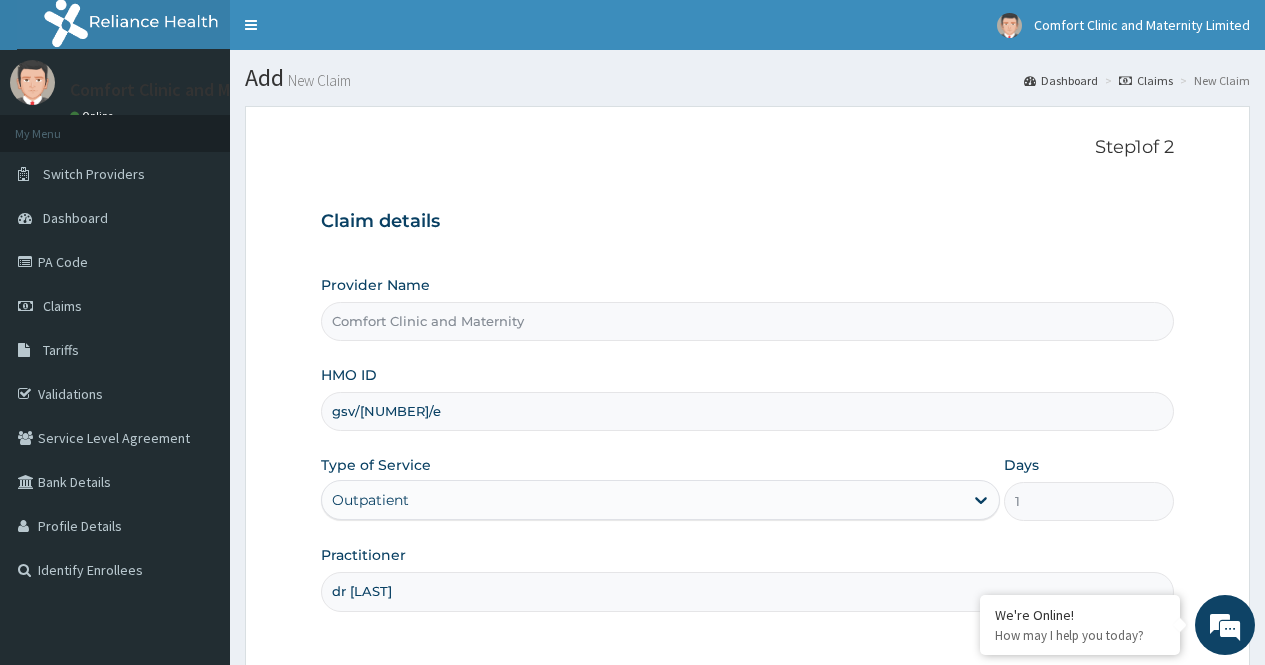 click on "Step  1  of 2 Claim details Provider Name Comfort Clinic and Maternity HMO ID gsv/10247/e Type of Service Outpatient Days 1 Practitioner dr afonne     Previous   Next" at bounding box center [747, 443] 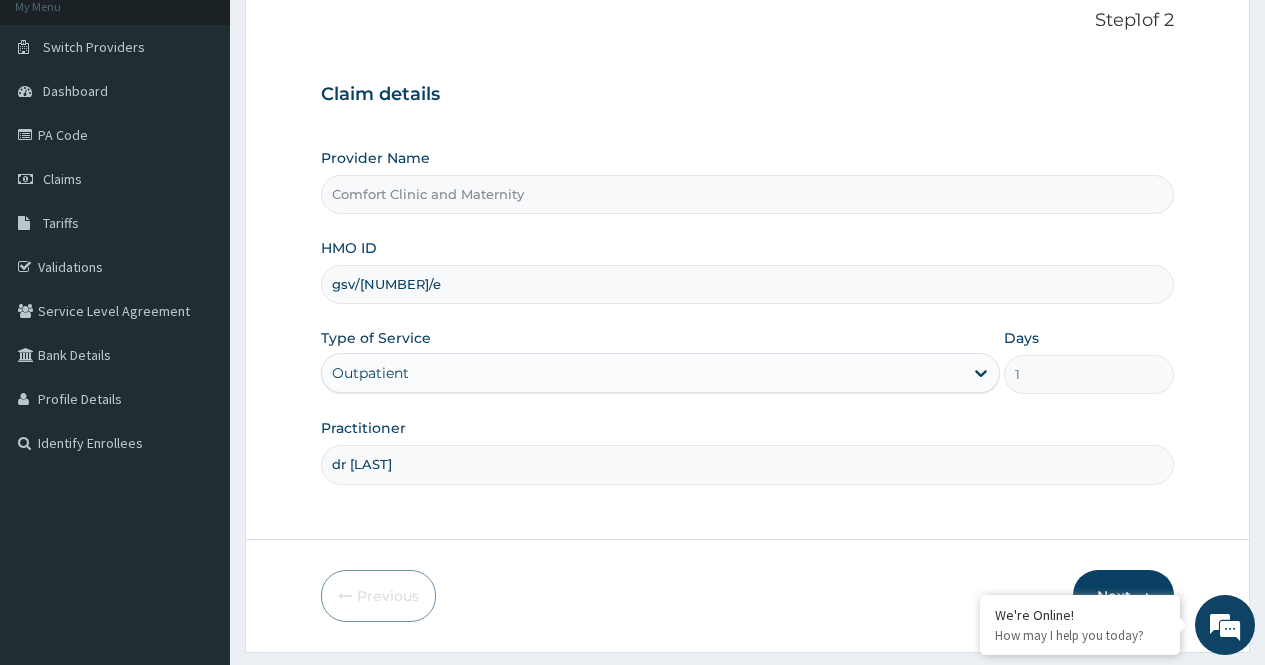 scroll, scrollTop: 181, scrollLeft: 0, axis: vertical 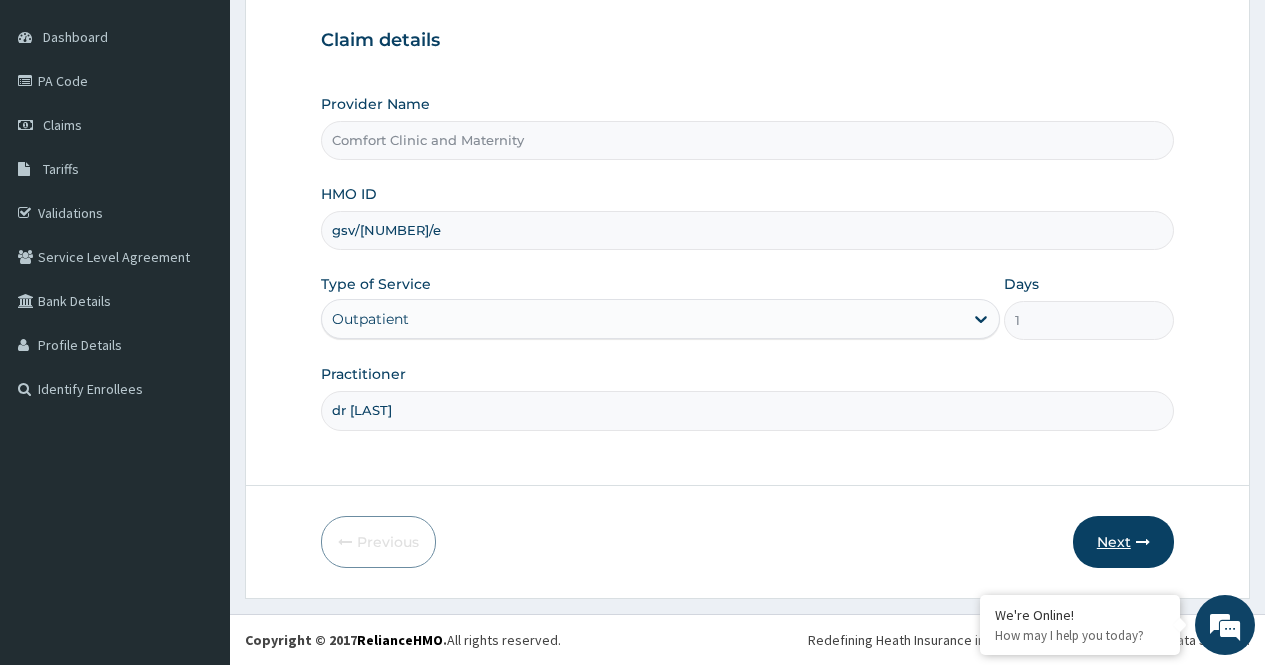 click on "Next" at bounding box center [1123, 542] 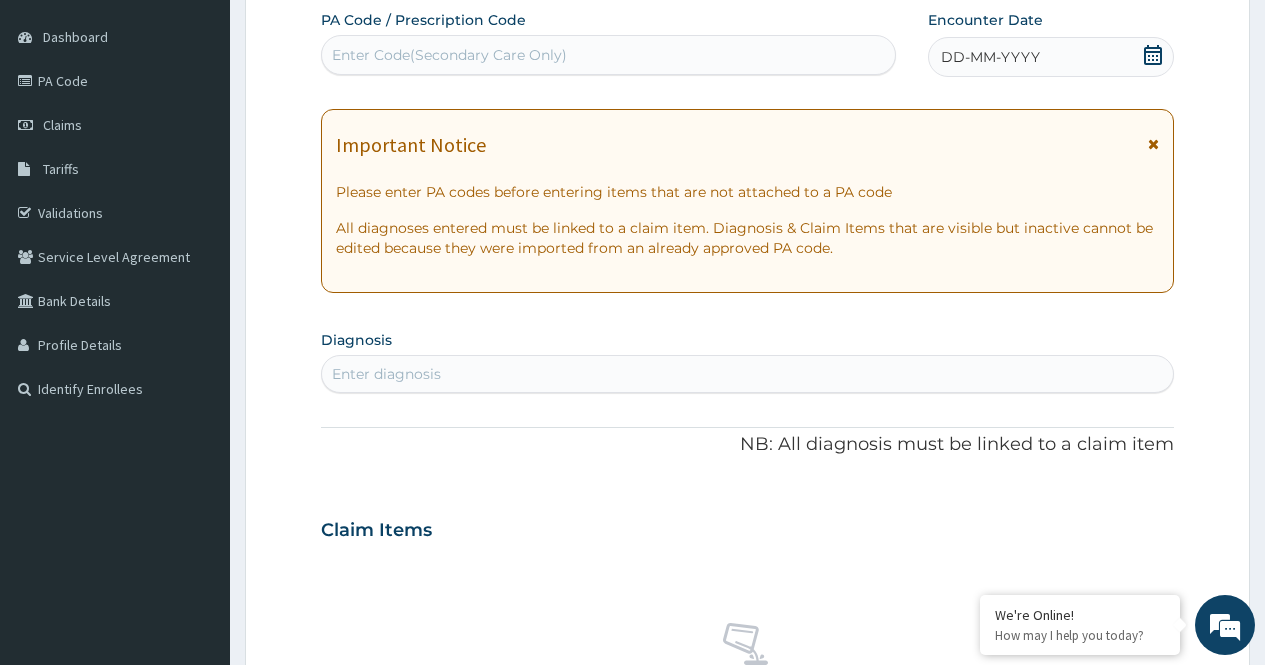 click 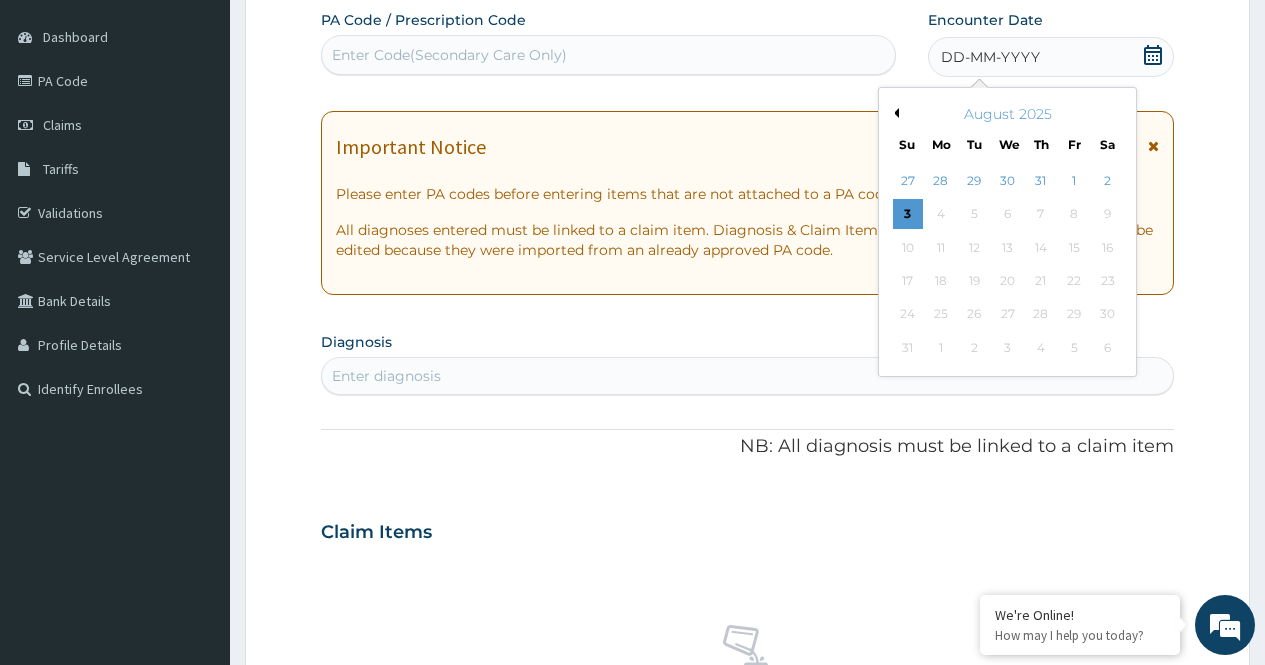 click on "Previous Month" at bounding box center (894, 113) 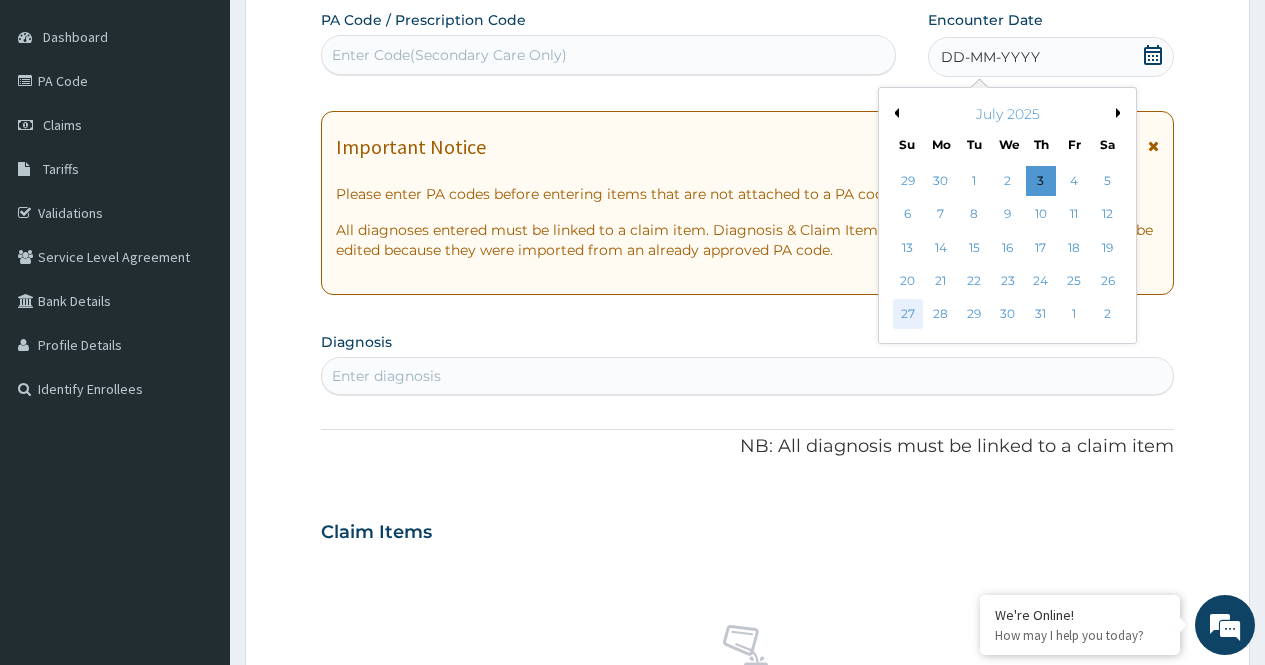 click on "27" at bounding box center (907, 315) 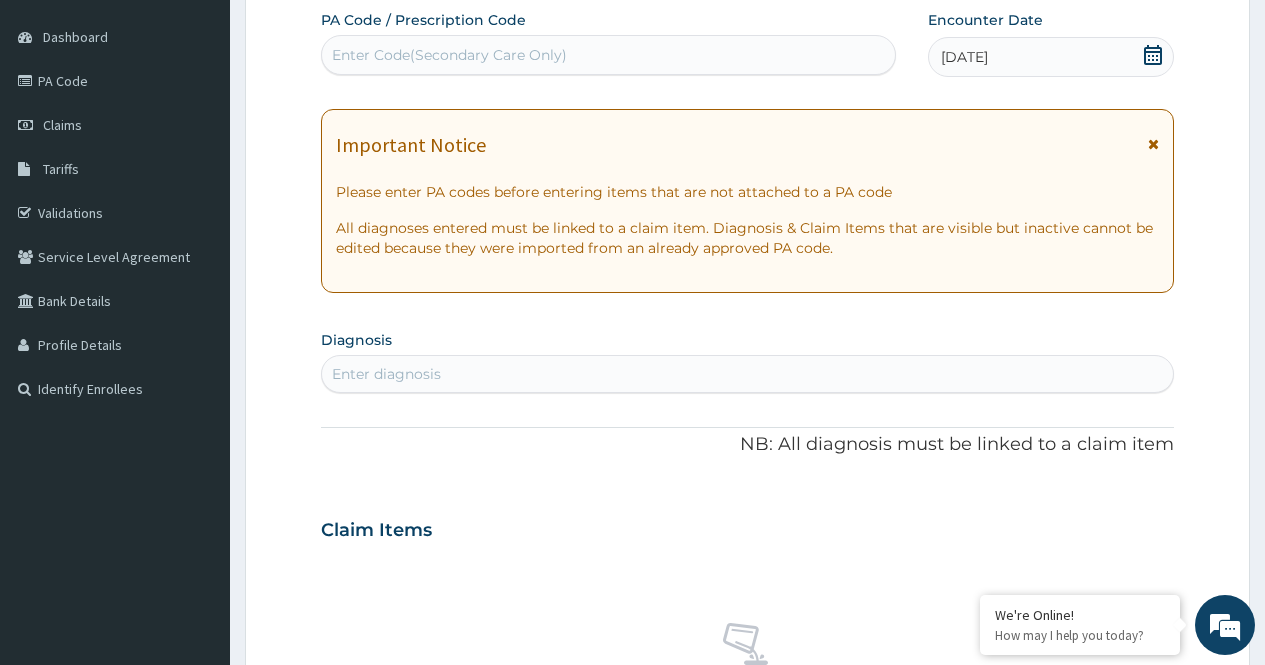 click on "Enter diagnosis" at bounding box center (747, 374) 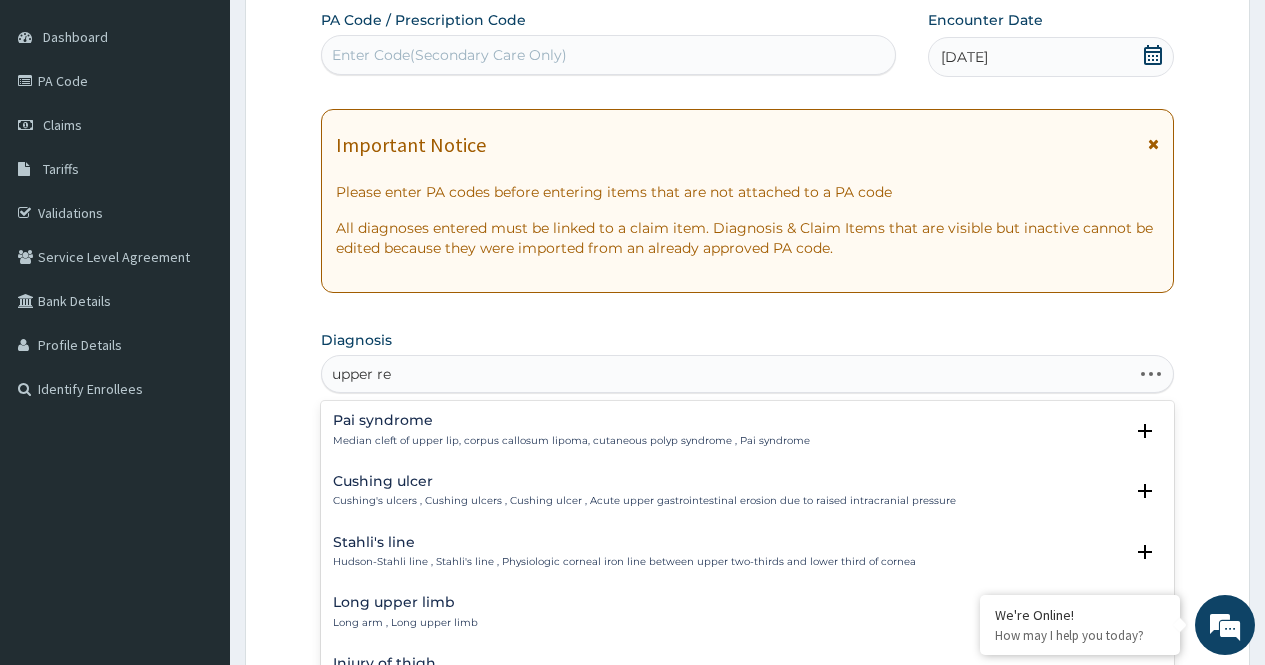 type on "upper res" 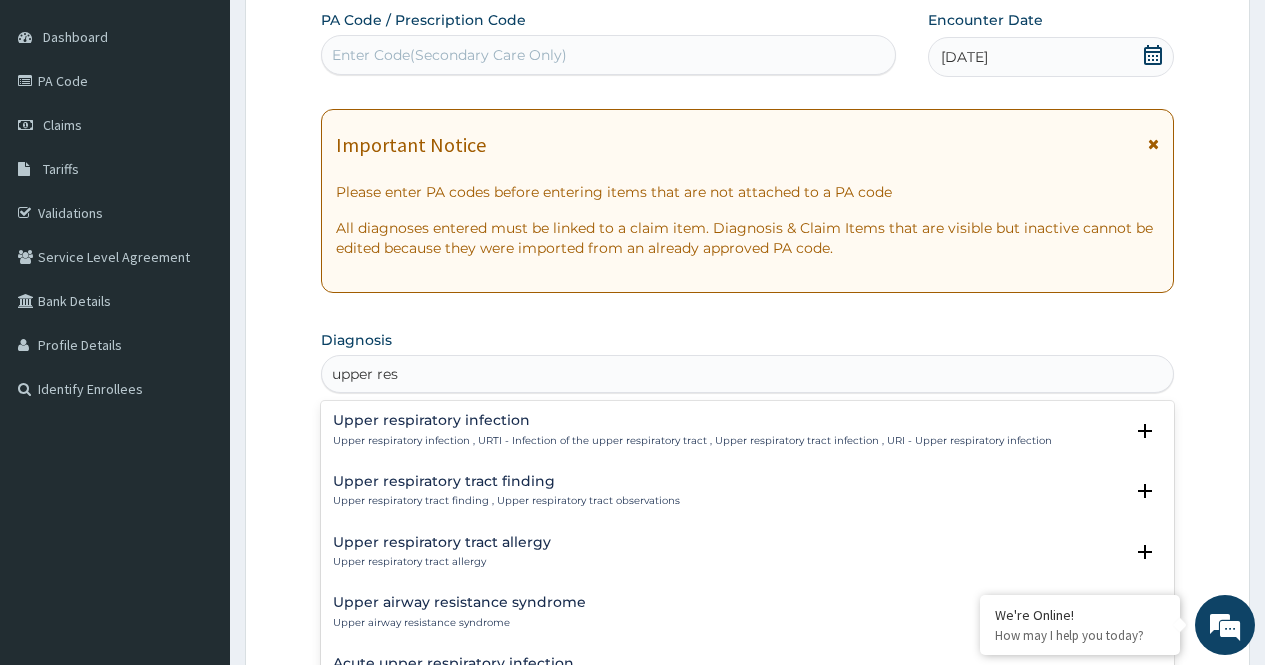 click on "Upper respiratory infection Upper respiratory infection , URTI - Infection of the upper respiratory tract , Upper respiratory tract infection , URI - Upper respiratory infection" at bounding box center [692, 430] 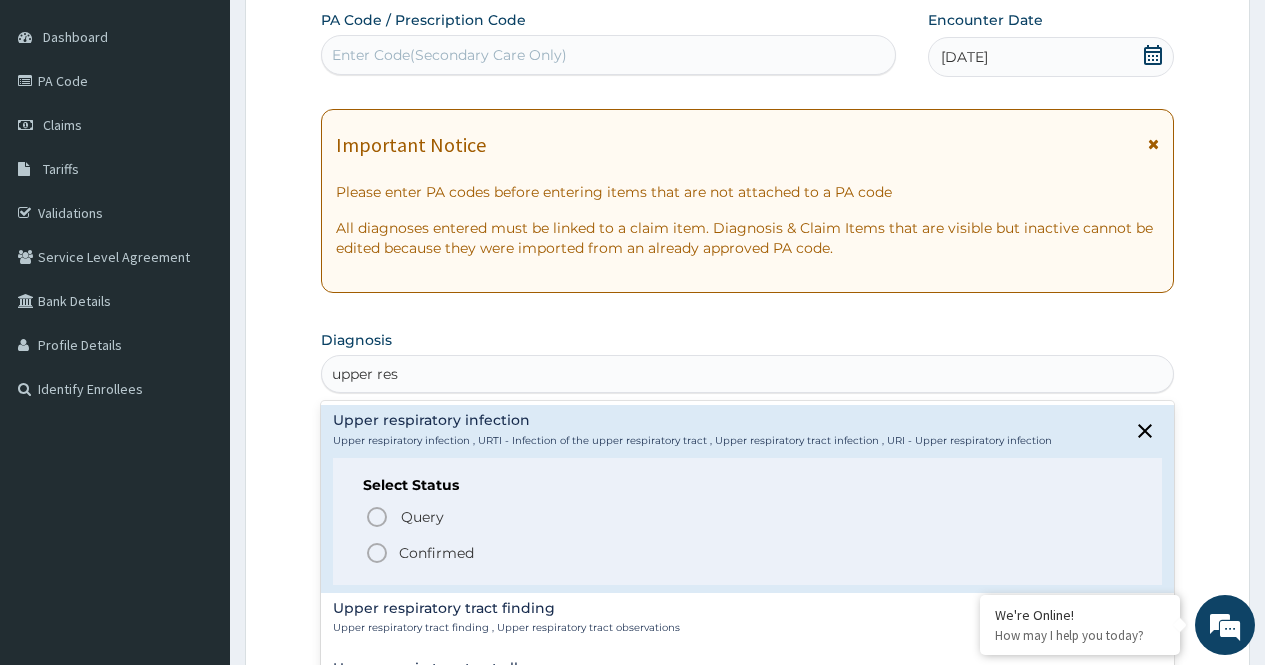 click on "Confirmed" at bounding box center (436, 553) 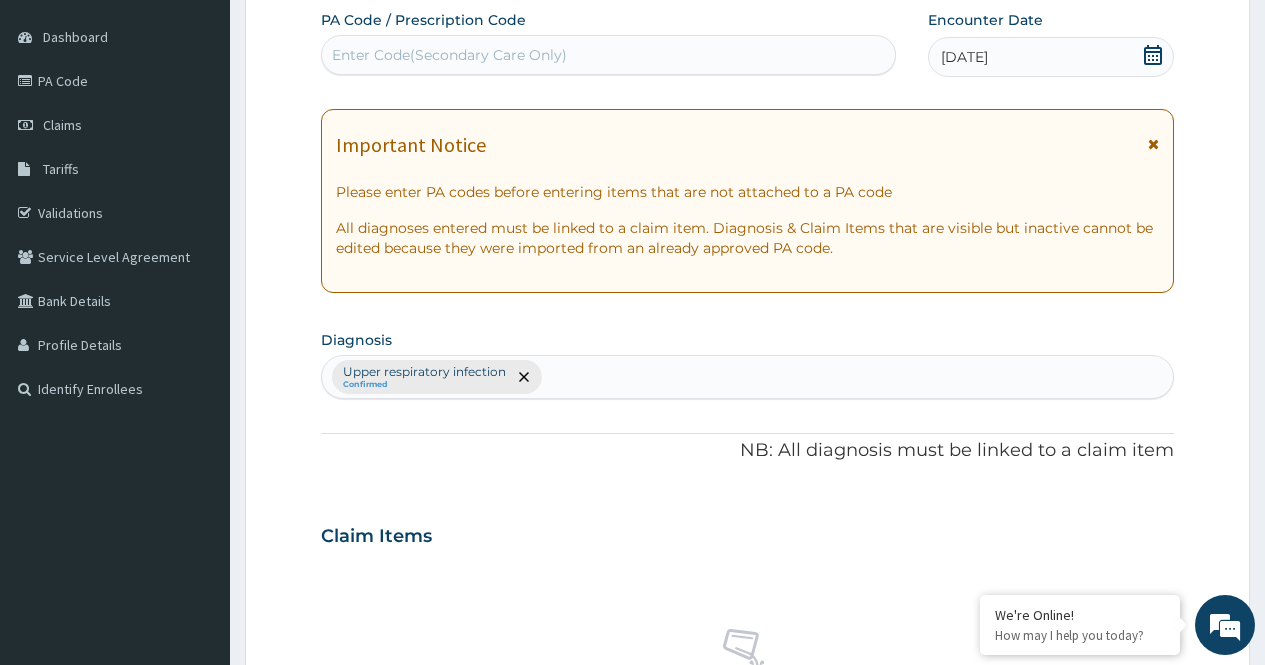 click on "PA Code / Prescription Code Enter Code(Secondary Care Only) Encounter Date 27-07-2025 Important Notice Please enter PA codes before entering items that are not attached to a PA code   All diagnoses entered must be linked to a claim item. Diagnosis & Claim Items that are visible but inactive cannot be edited because they were imported from an already approved PA code. Diagnosis Upper respiratory infection Confirmed NB: All diagnosis must be linked to a claim item Claim Items No claim item Types Select Type Item Select Item Pair Diagnosis Select Diagnosis Unit Price 0 Add Comment" at bounding box center [747, 530] 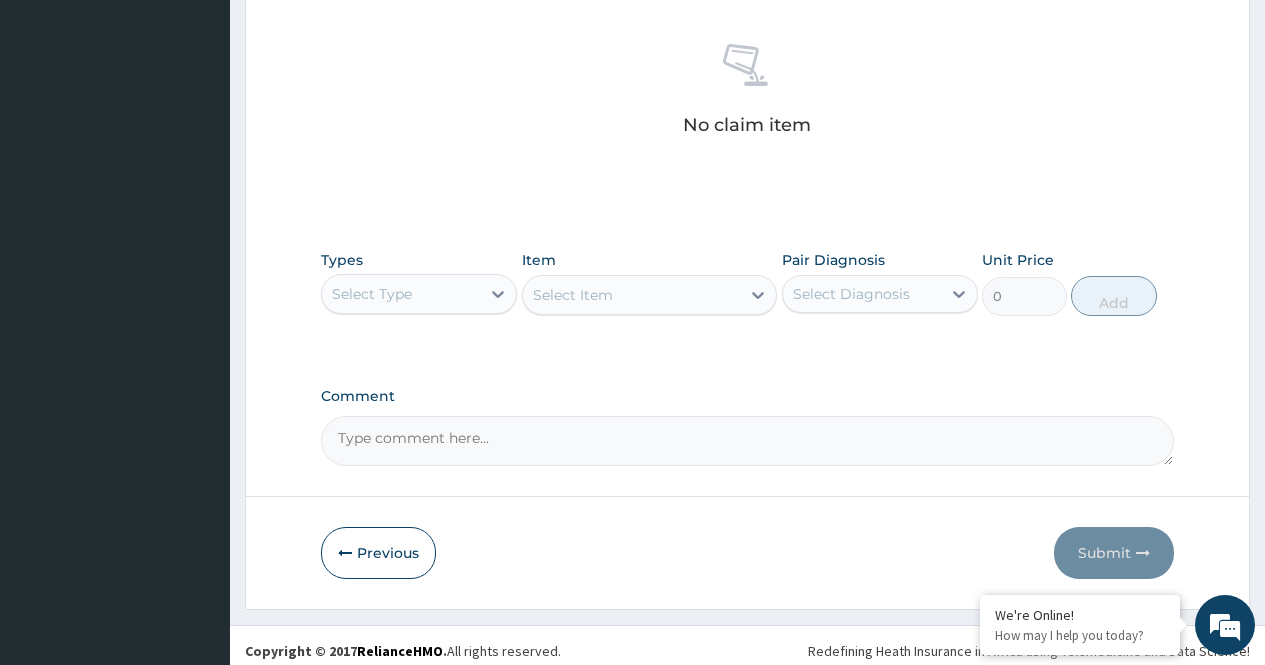 scroll, scrollTop: 777, scrollLeft: 0, axis: vertical 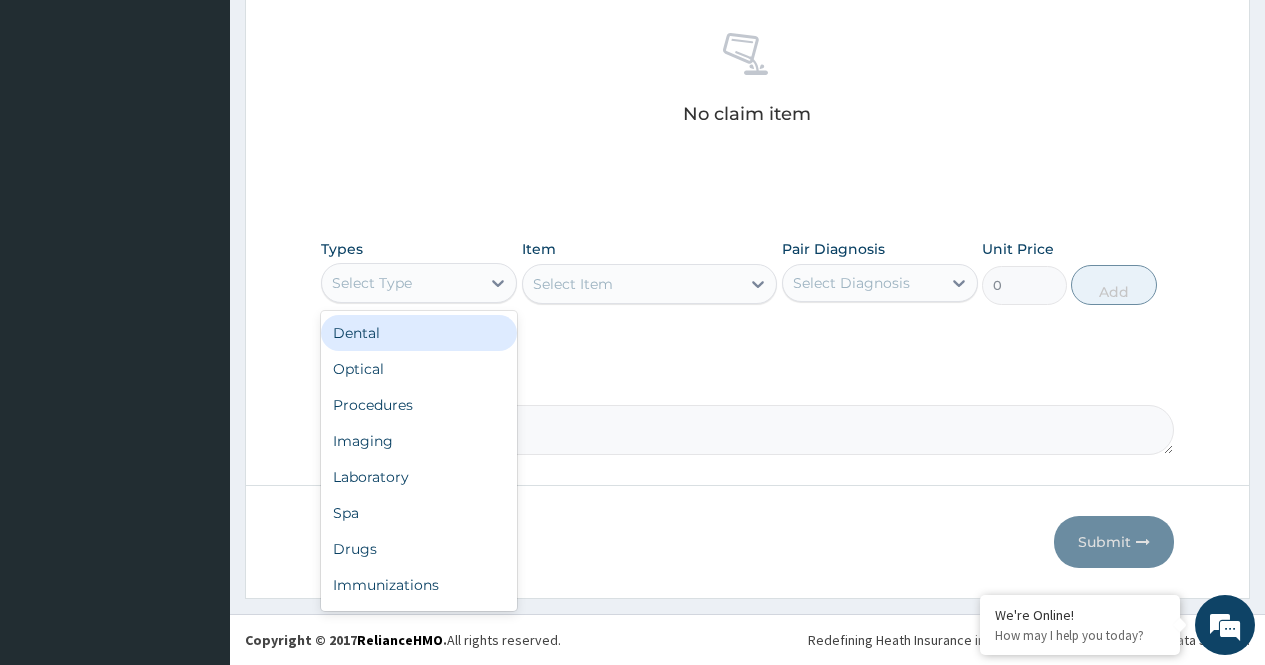 click on "Select Type" at bounding box center (401, 283) 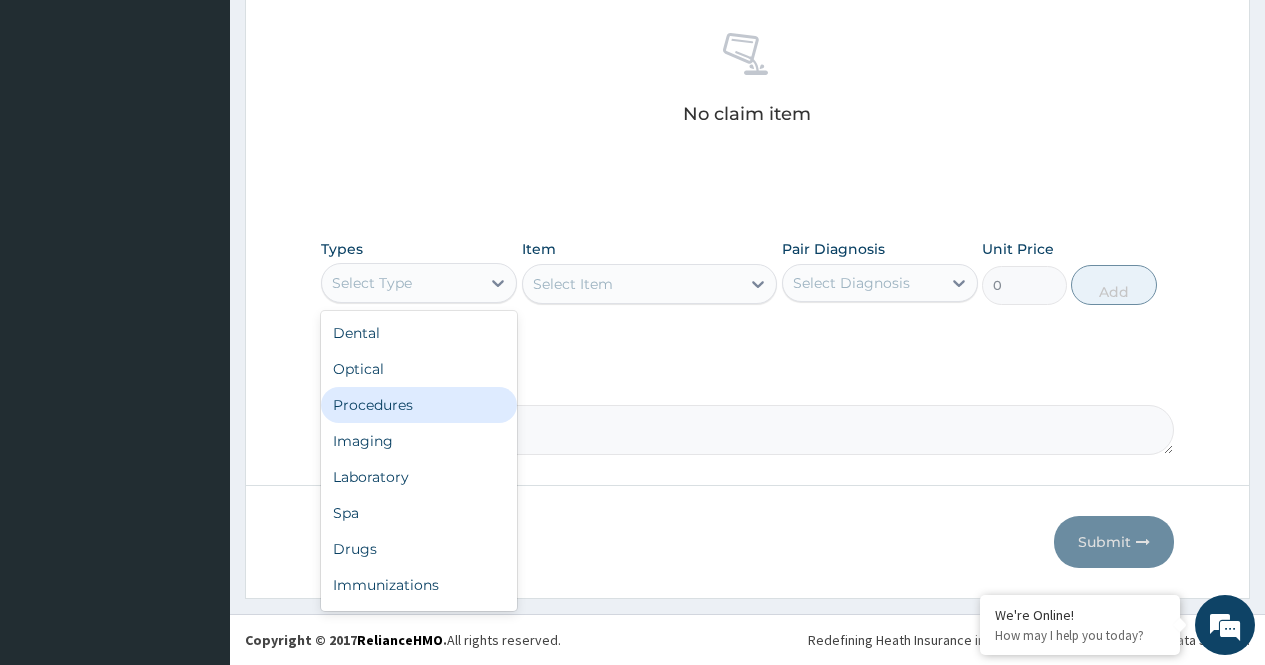 click on "Procedures" at bounding box center (419, 405) 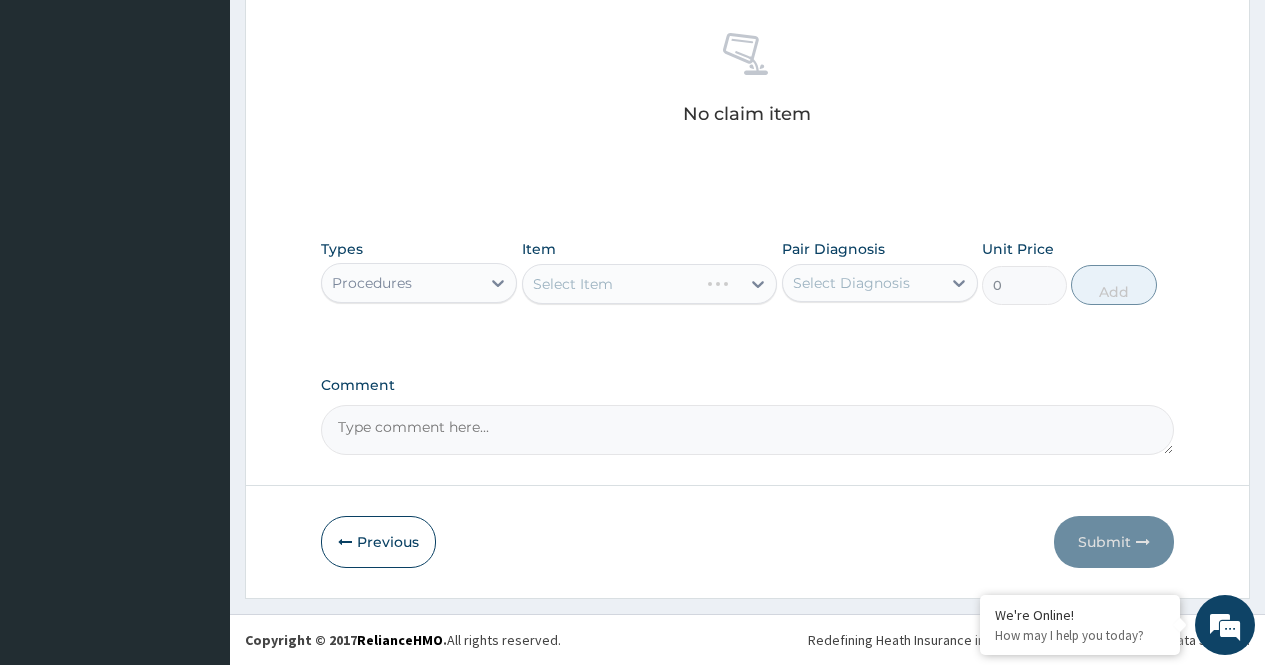 click on "Select Item" at bounding box center [650, 284] 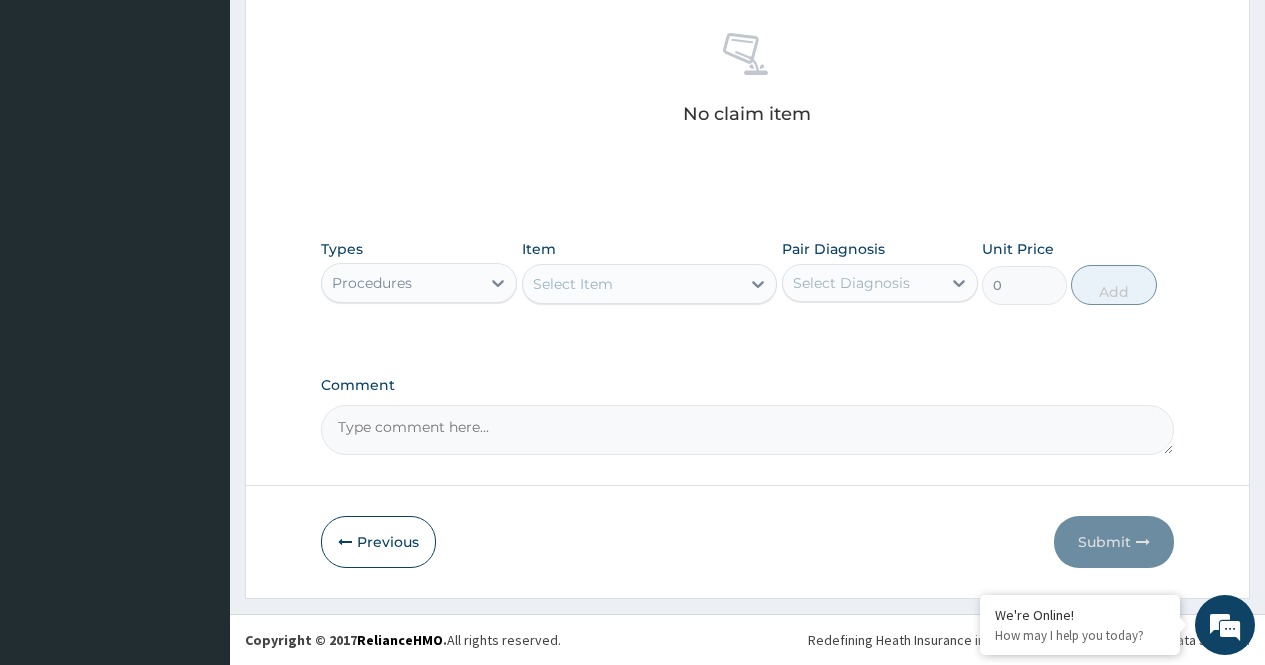 click on "Select Item" at bounding box center [632, 284] 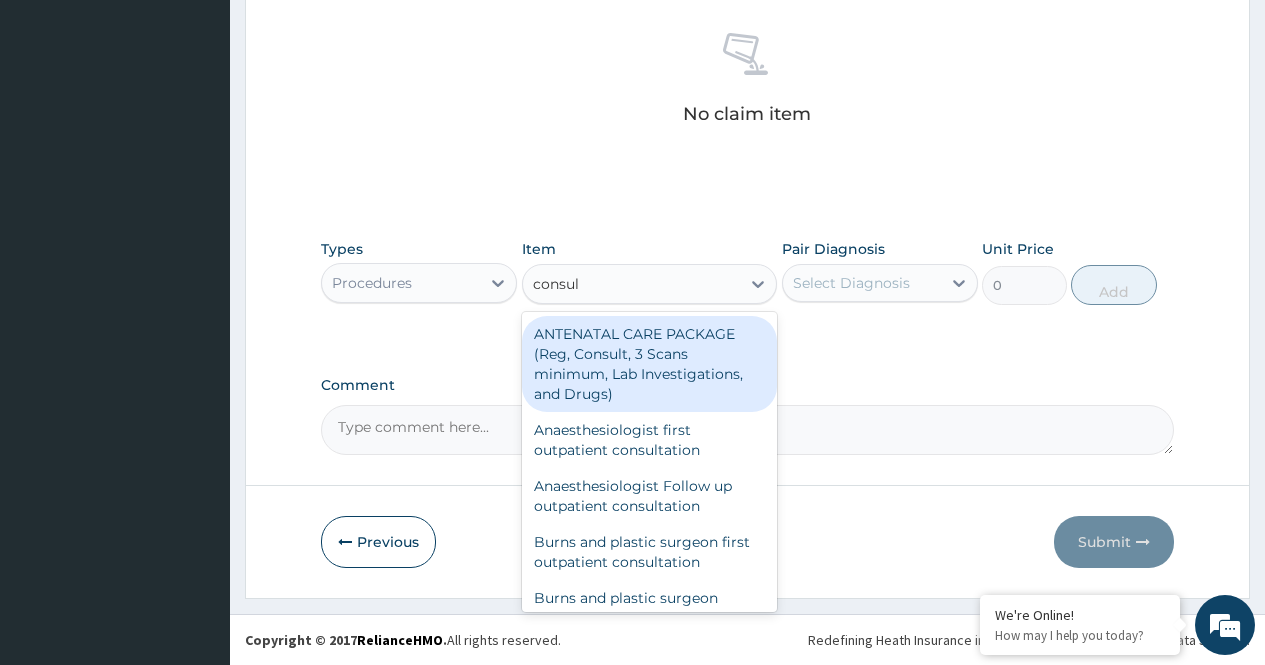 type on "consult" 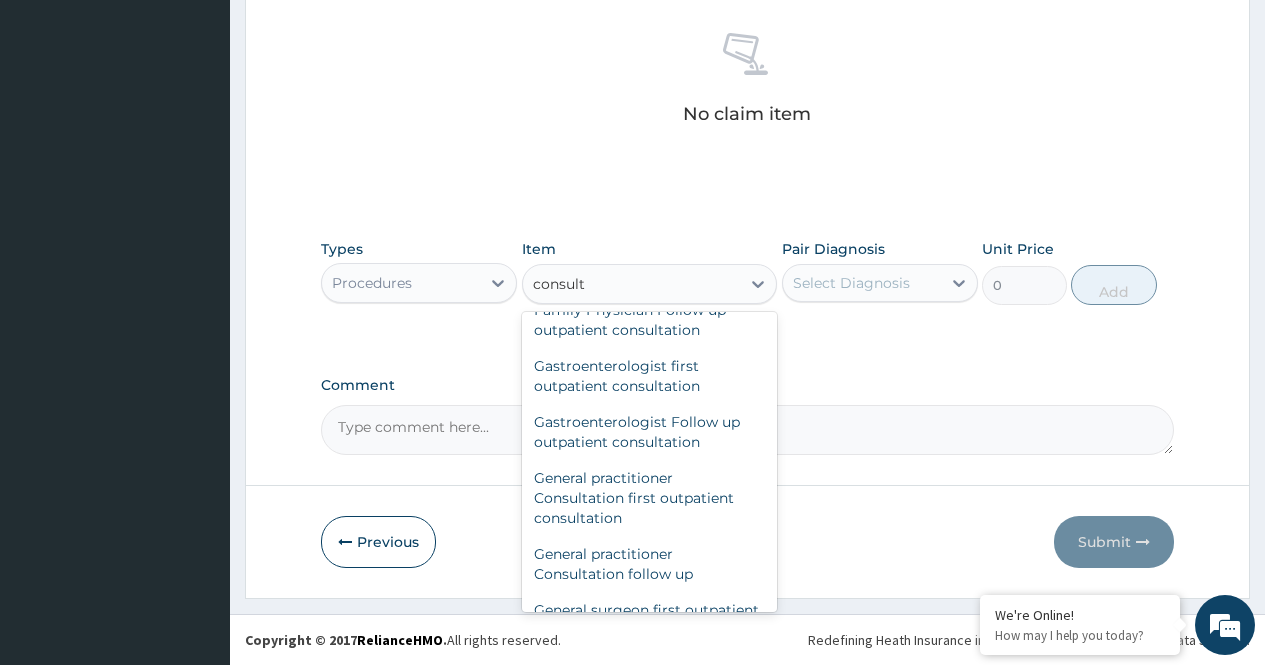 scroll, scrollTop: 1048, scrollLeft: 0, axis: vertical 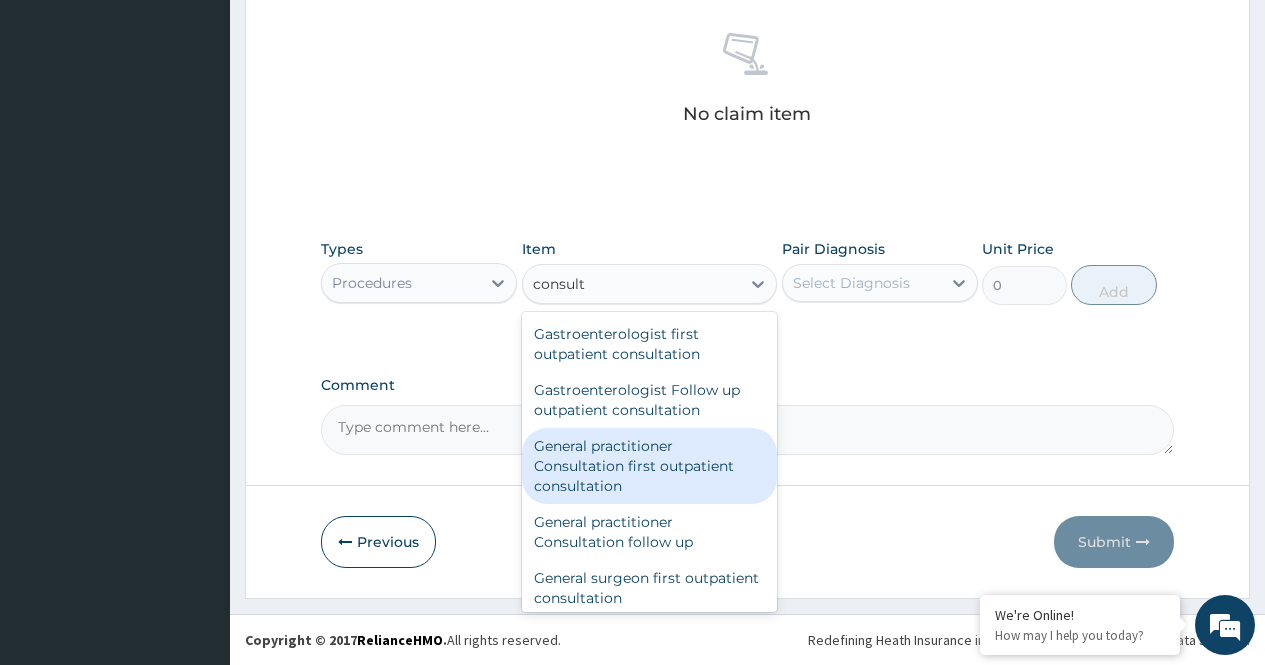 click on "General practitioner Consultation first outpatient consultation" at bounding box center [650, 466] 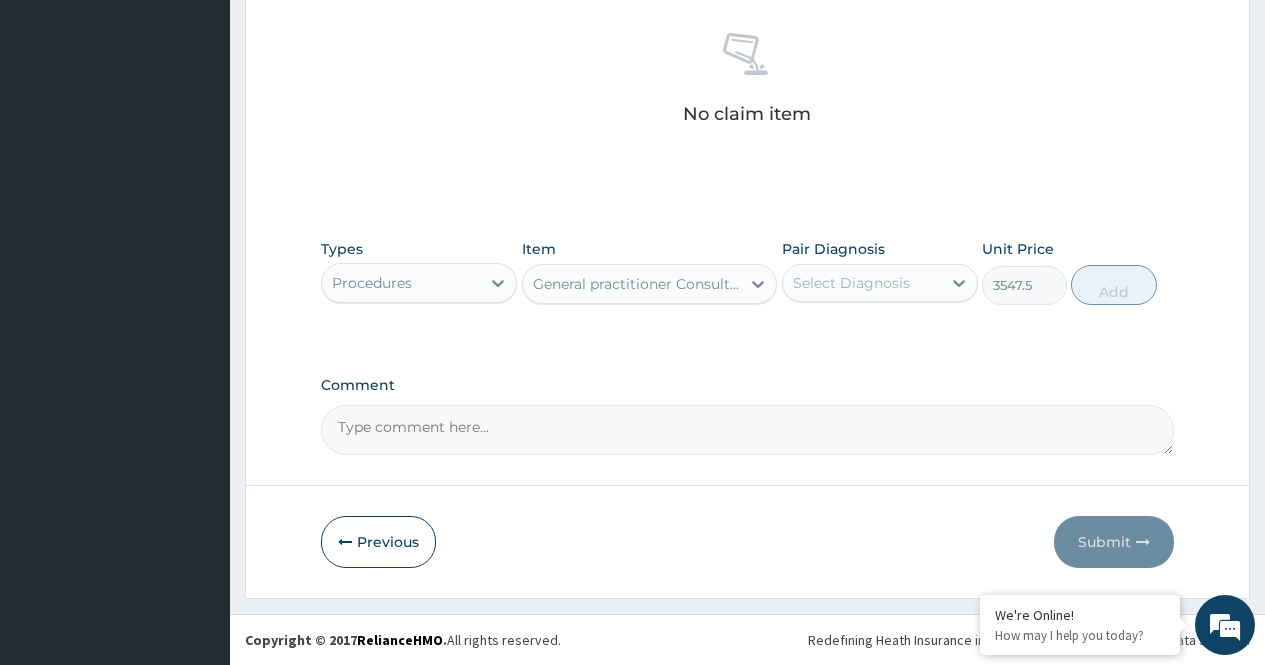 click on "Select Diagnosis" at bounding box center [851, 283] 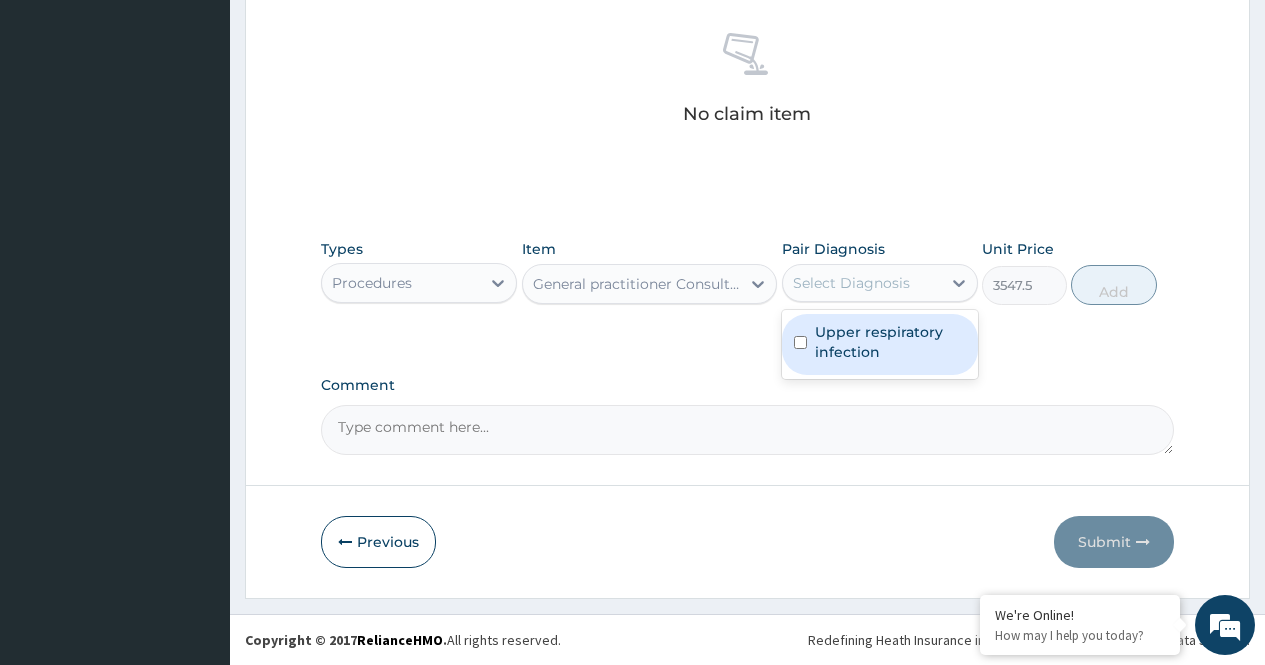 click on "Upper respiratory infection" at bounding box center (890, 342) 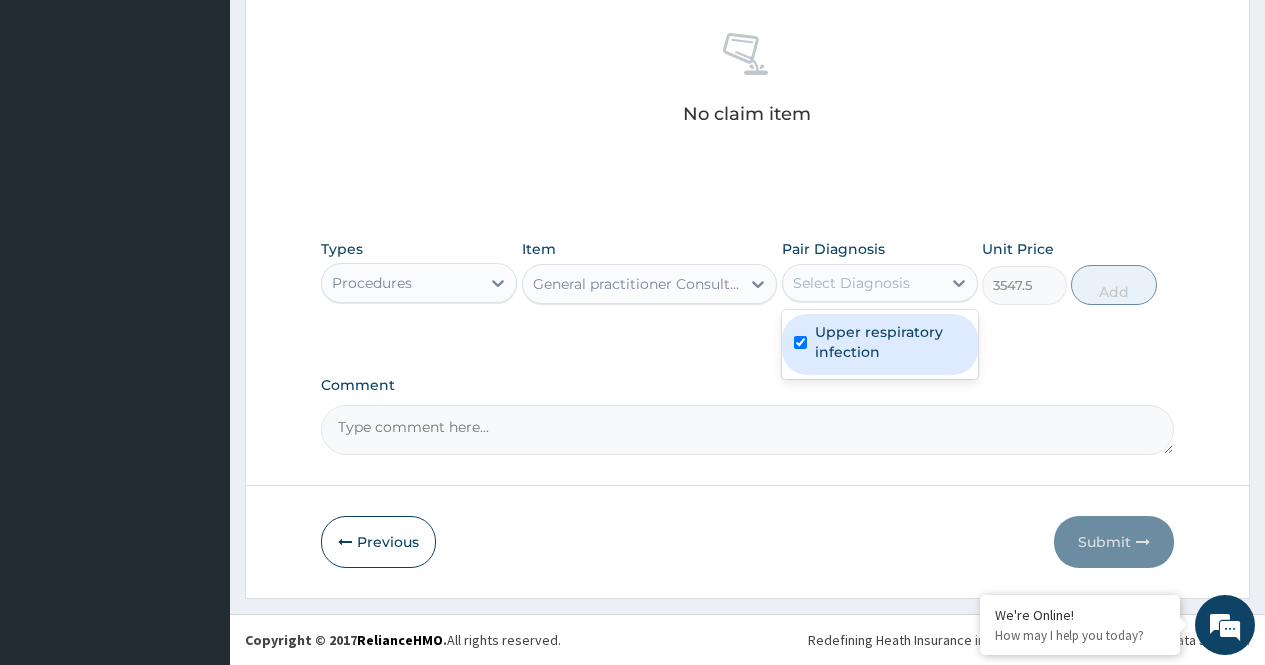 checkbox on "true" 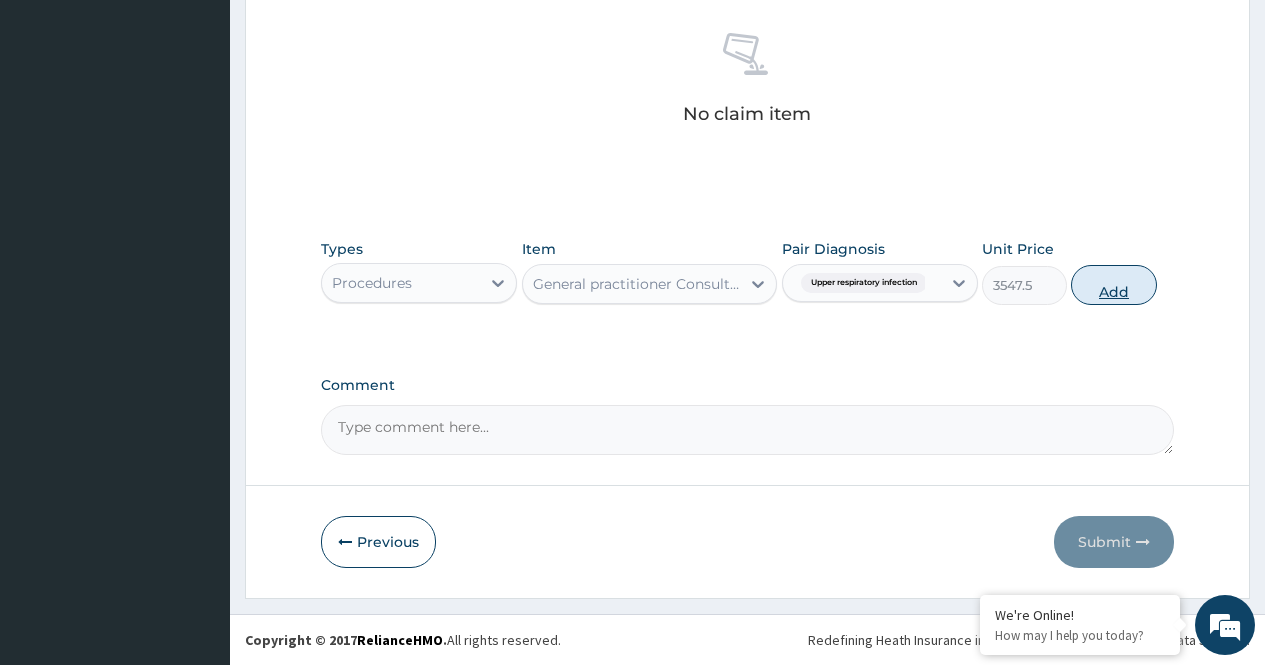 click on "Add" at bounding box center [1113, 285] 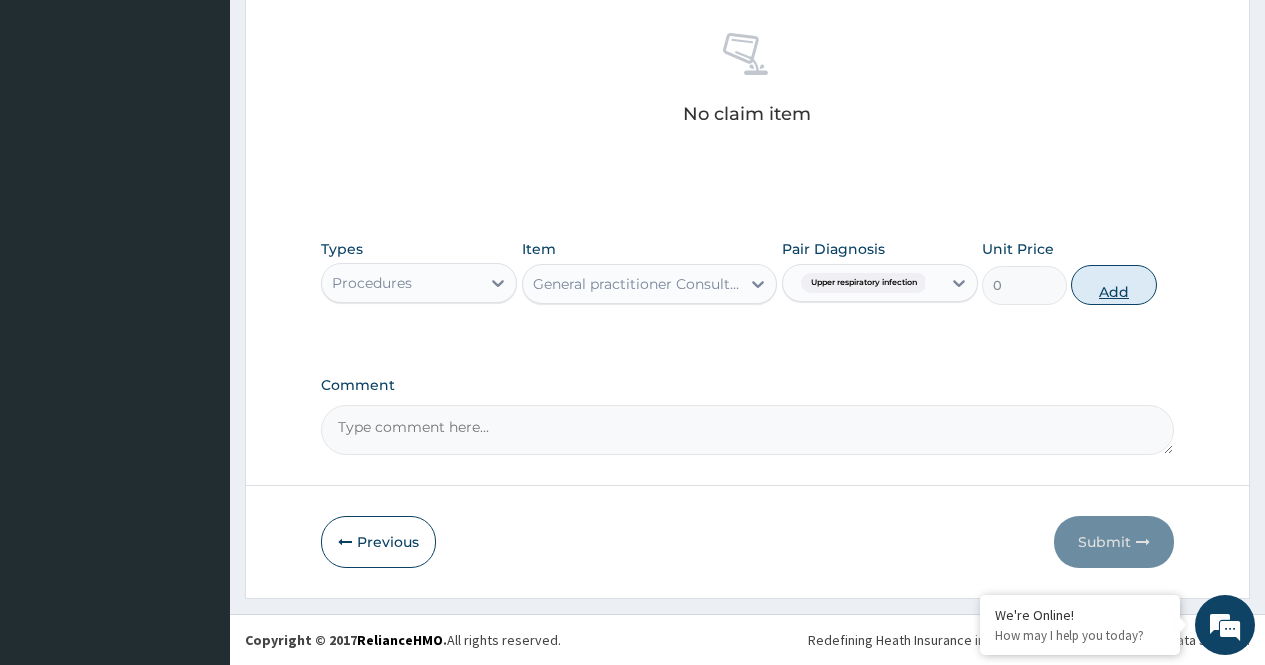 scroll, scrollTop: 708, scrollLeft: 0, axis: vertical 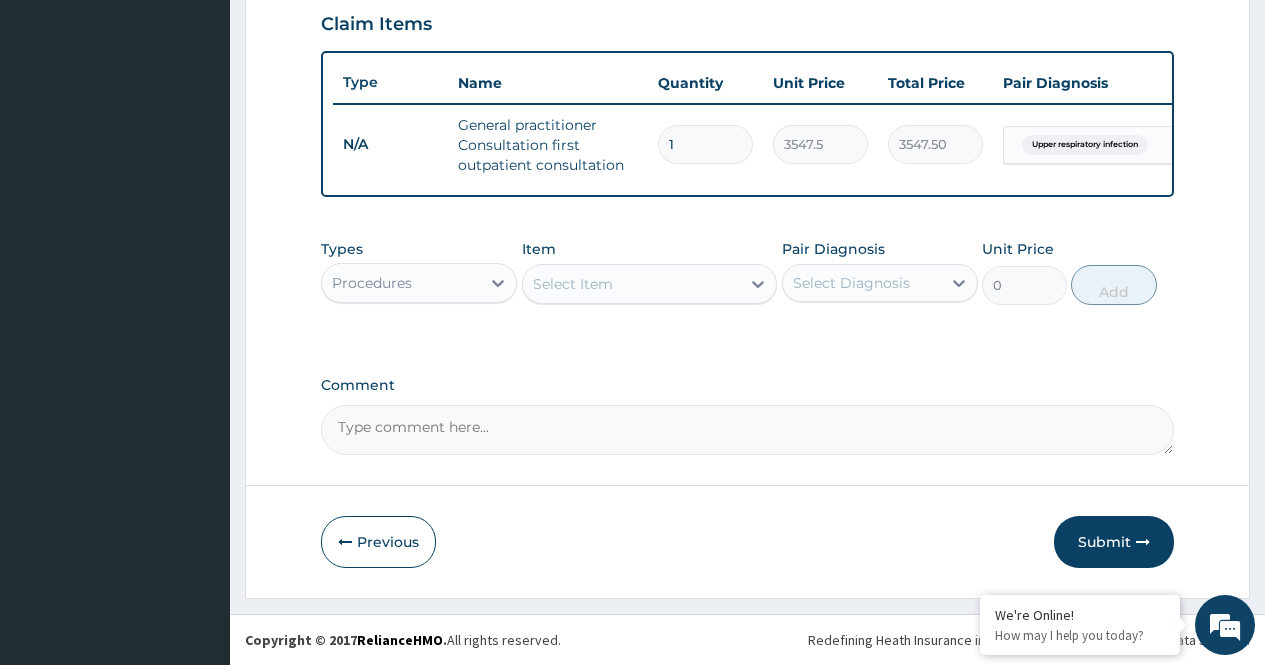 click on "Procedures" at bounding box center (372, 283) 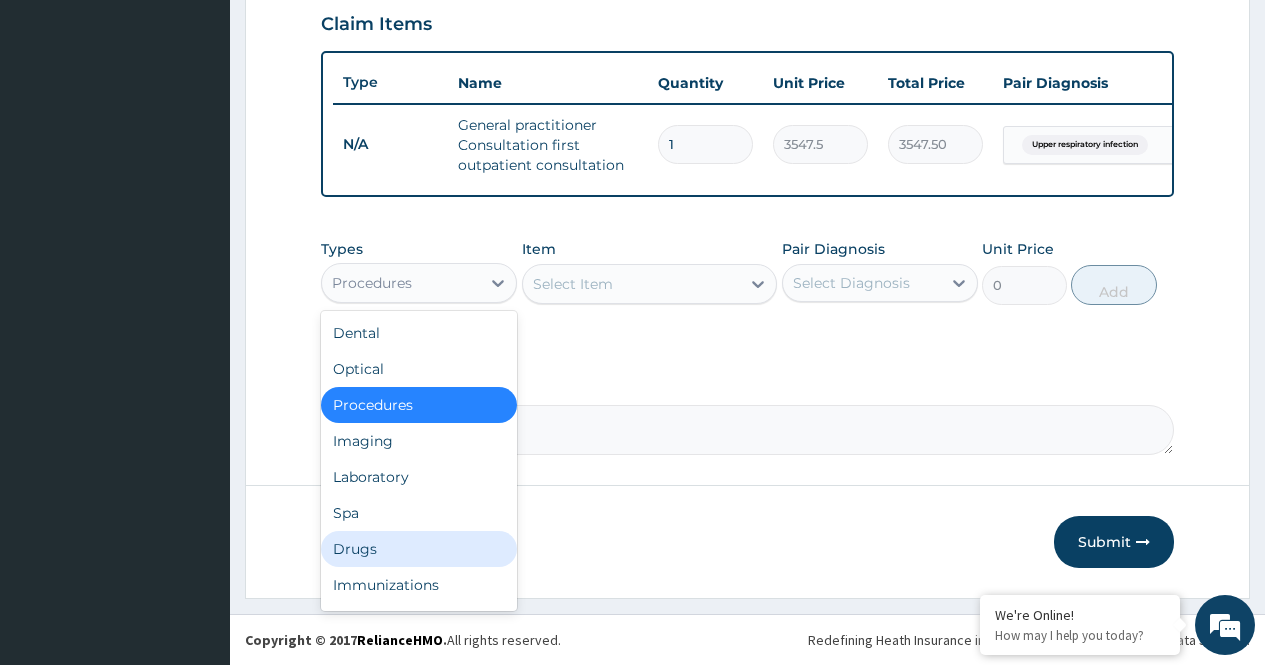 click on "Drugs" at bounding box center [419, 549] 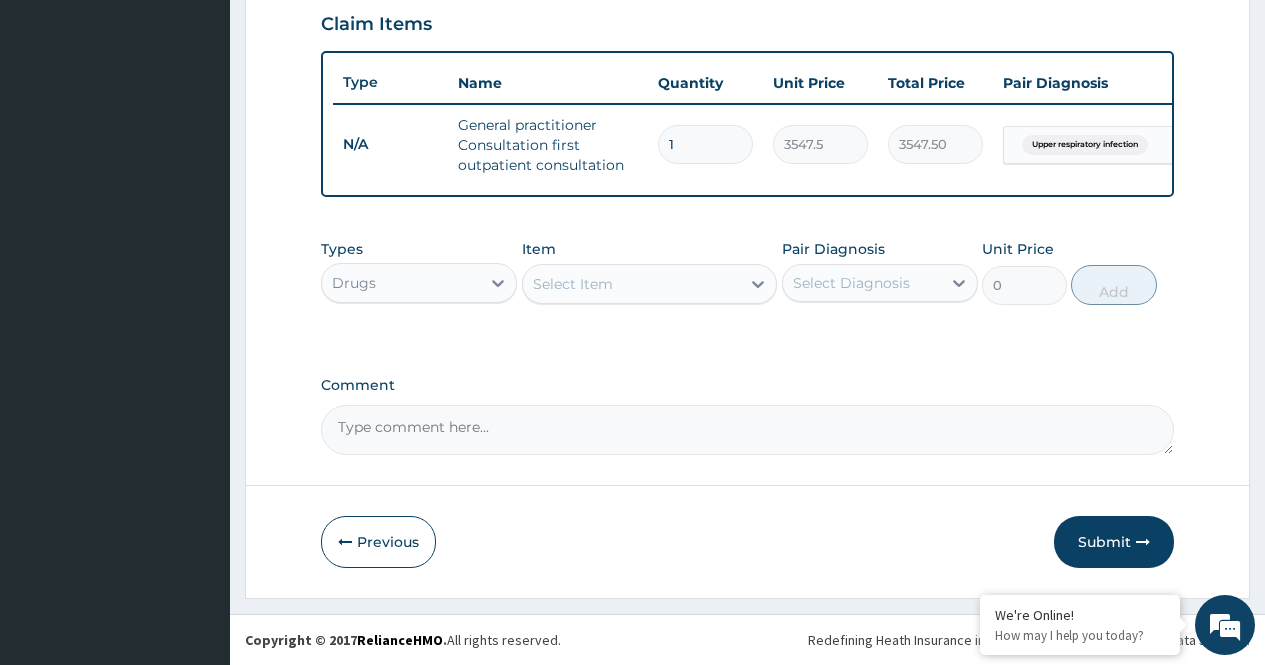 click on "Select Item" at bounding box center [632, 284] 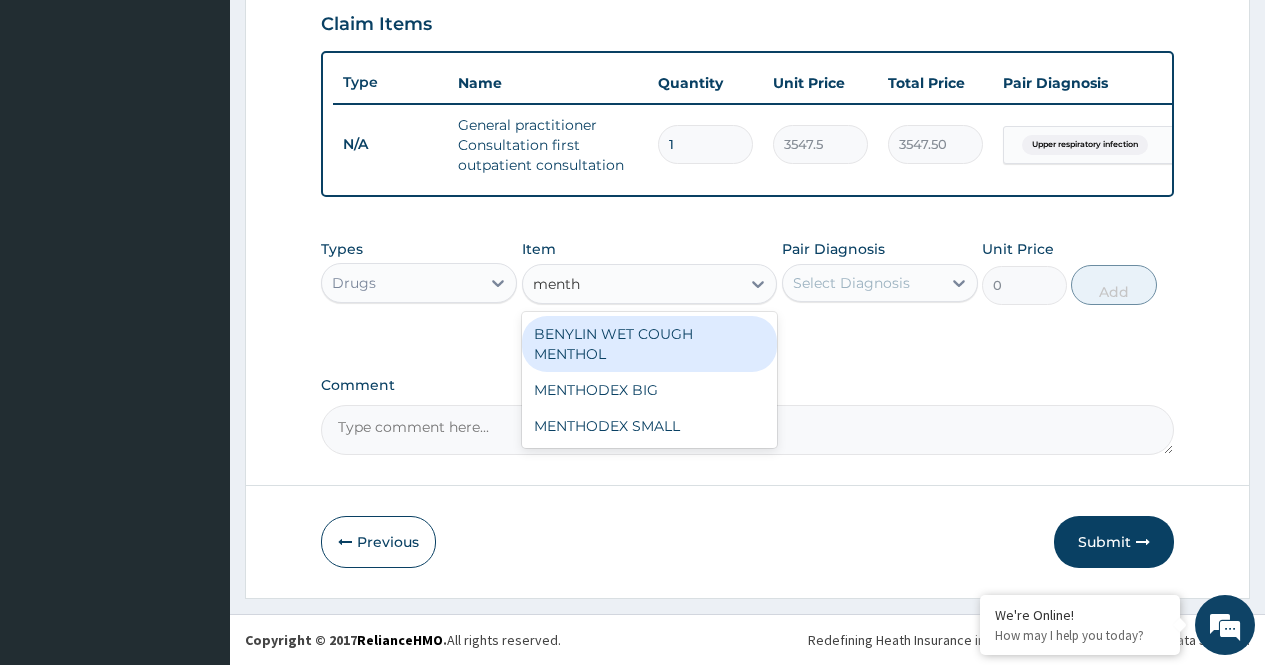 type on "mentho" 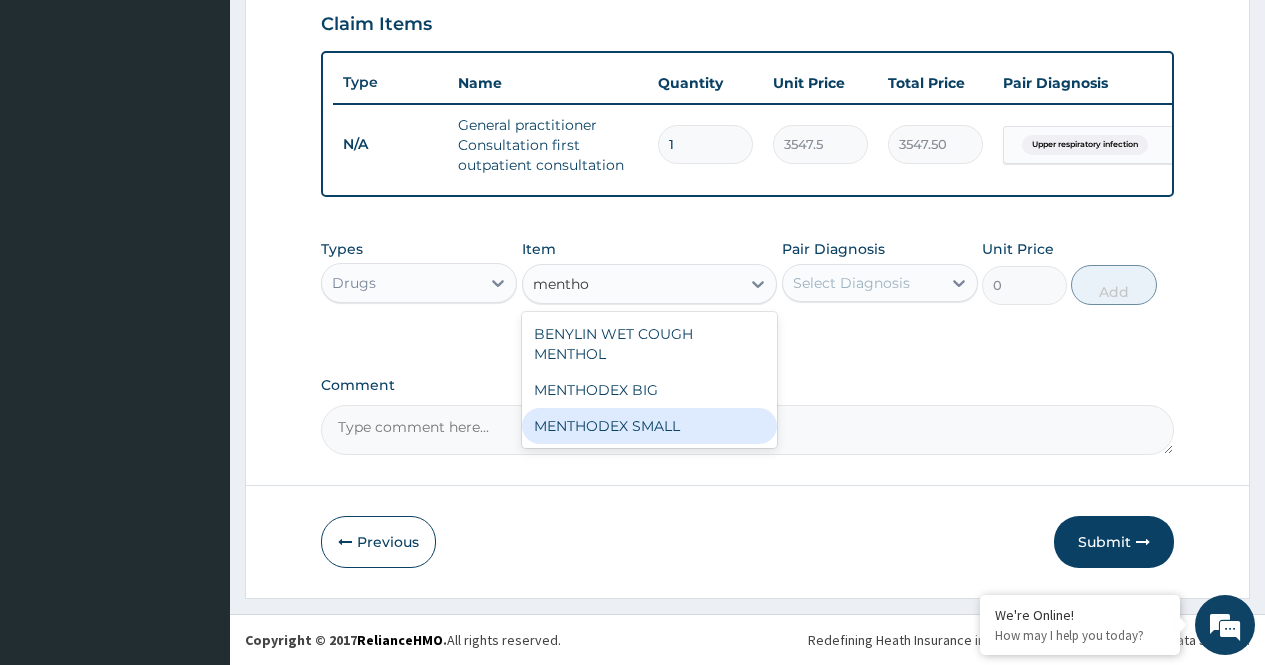 click on "MENTHODEX SMALL" at bounding box center [650, 426] 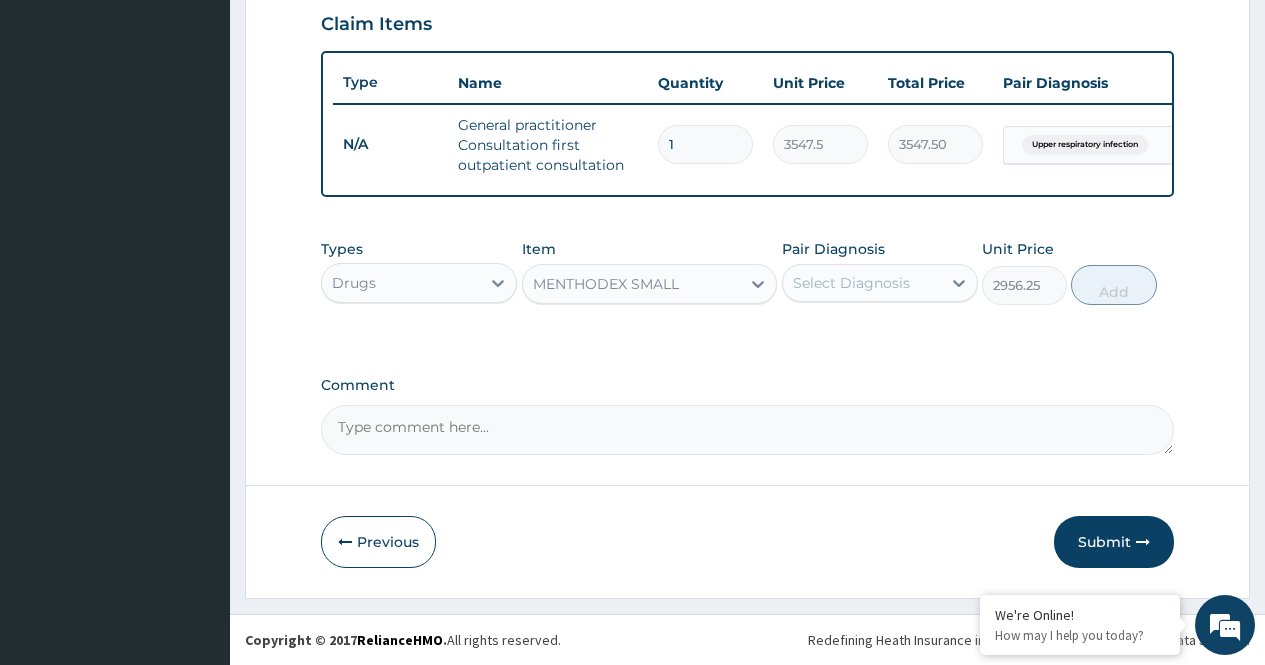 click on "Select Diagnosis" at bounding box center (851, 283) 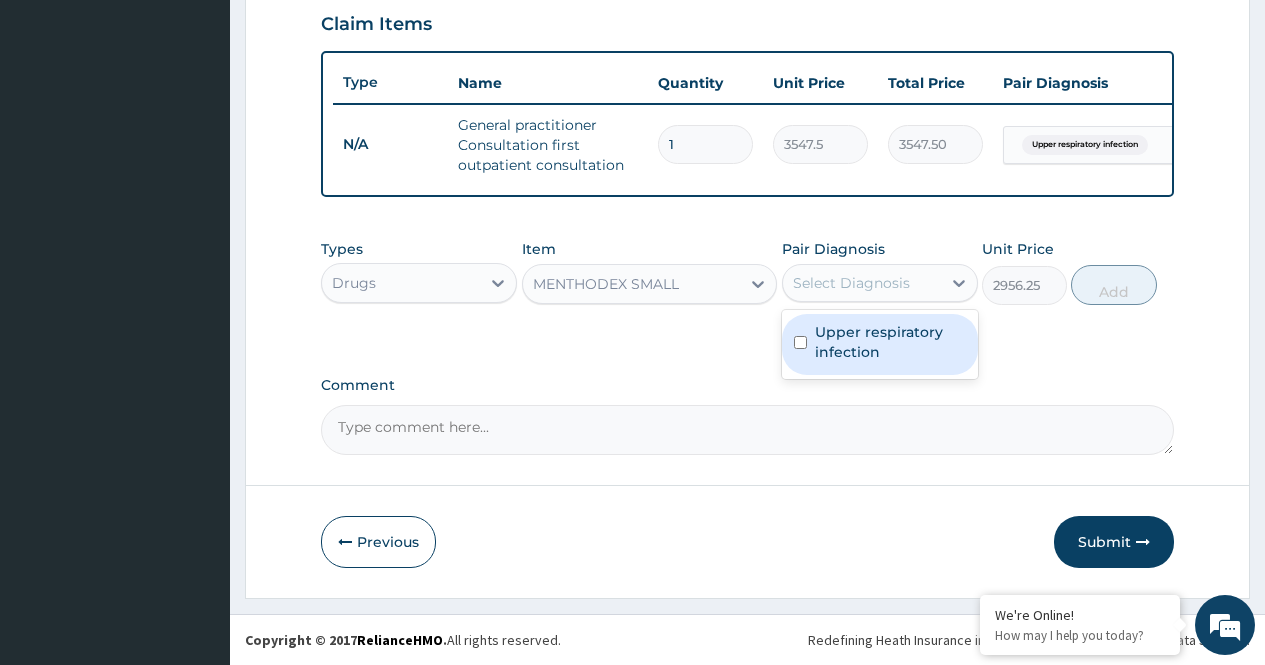 click on "Upper respiratory infection" at bounding box center (890, 342) 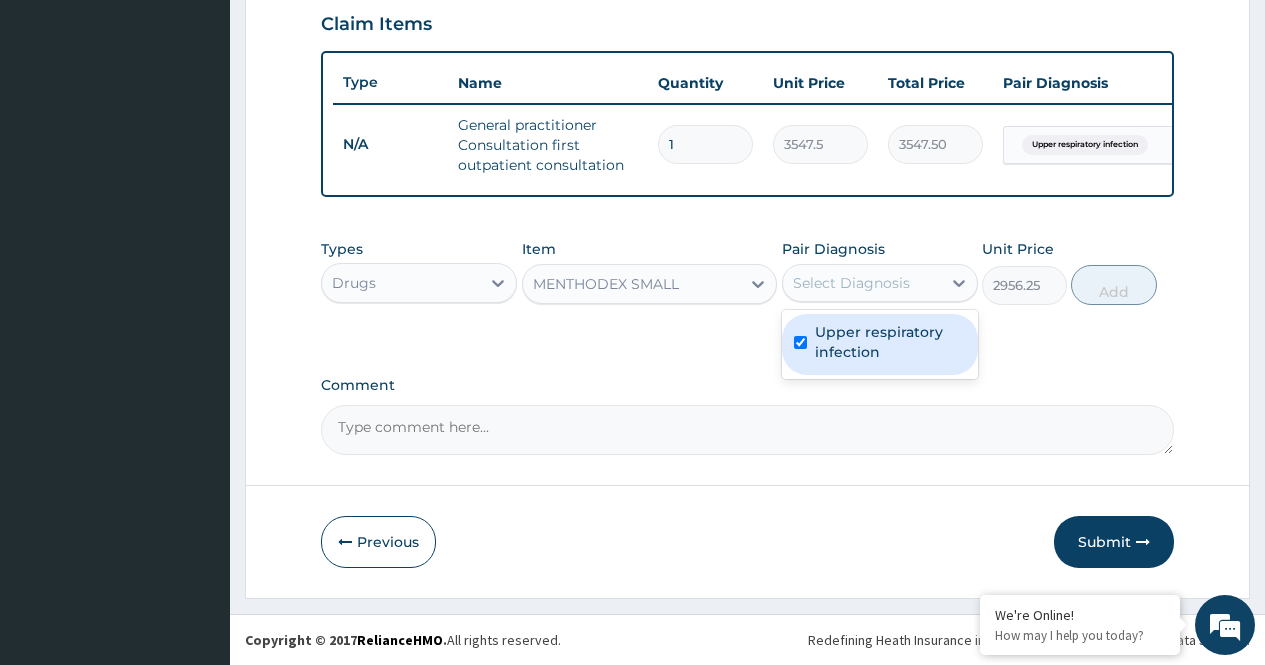 checkbox on "true" 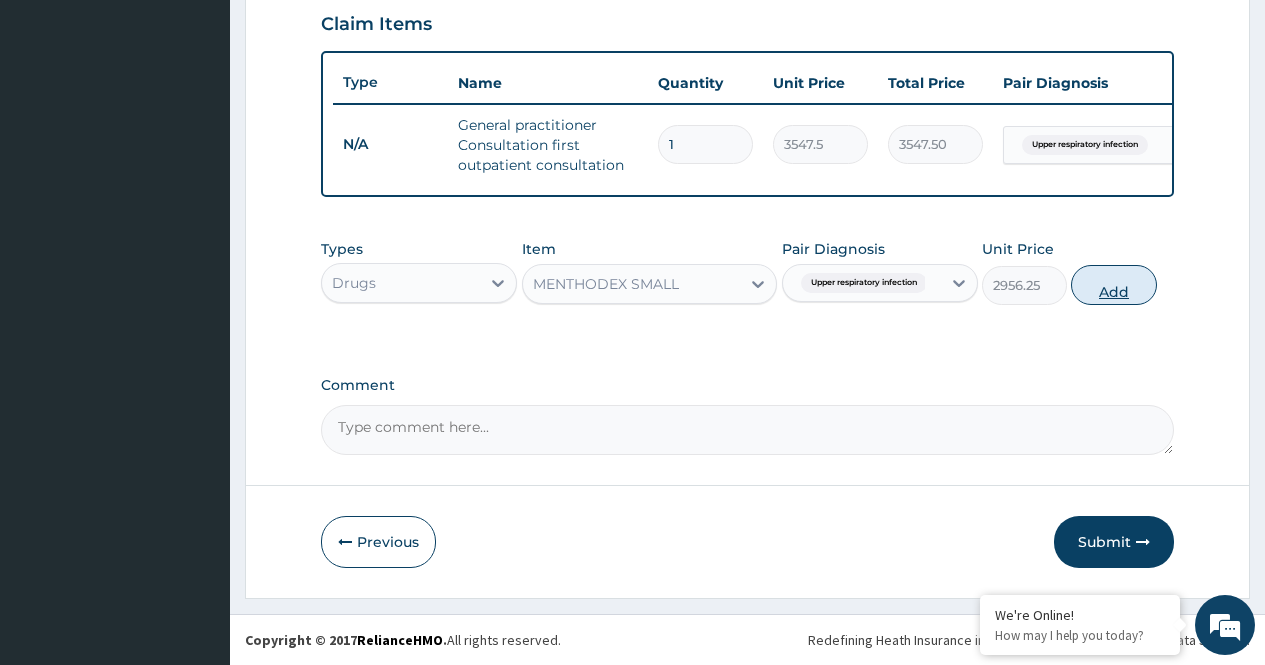click on "Add" at bounding box center [1113, 285] 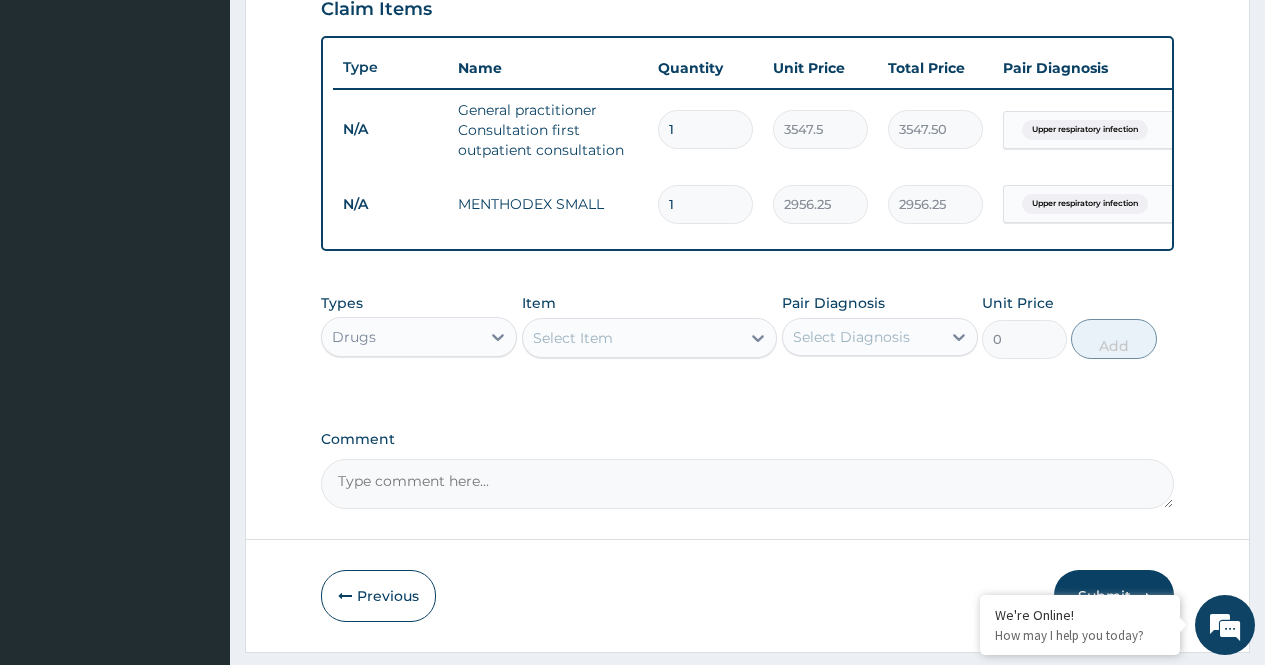 click on "Select Item" at bounding box center [573, 338] 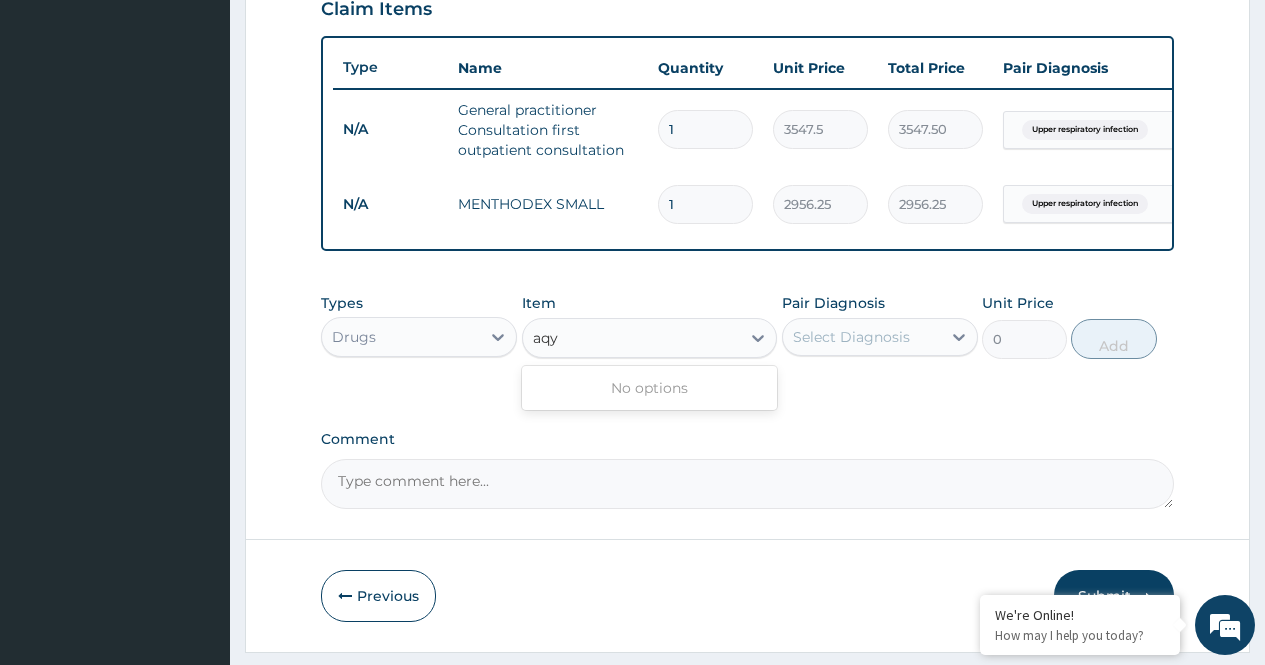 scroll, scrollTop: 0, scrollLeft: 0, axis: both 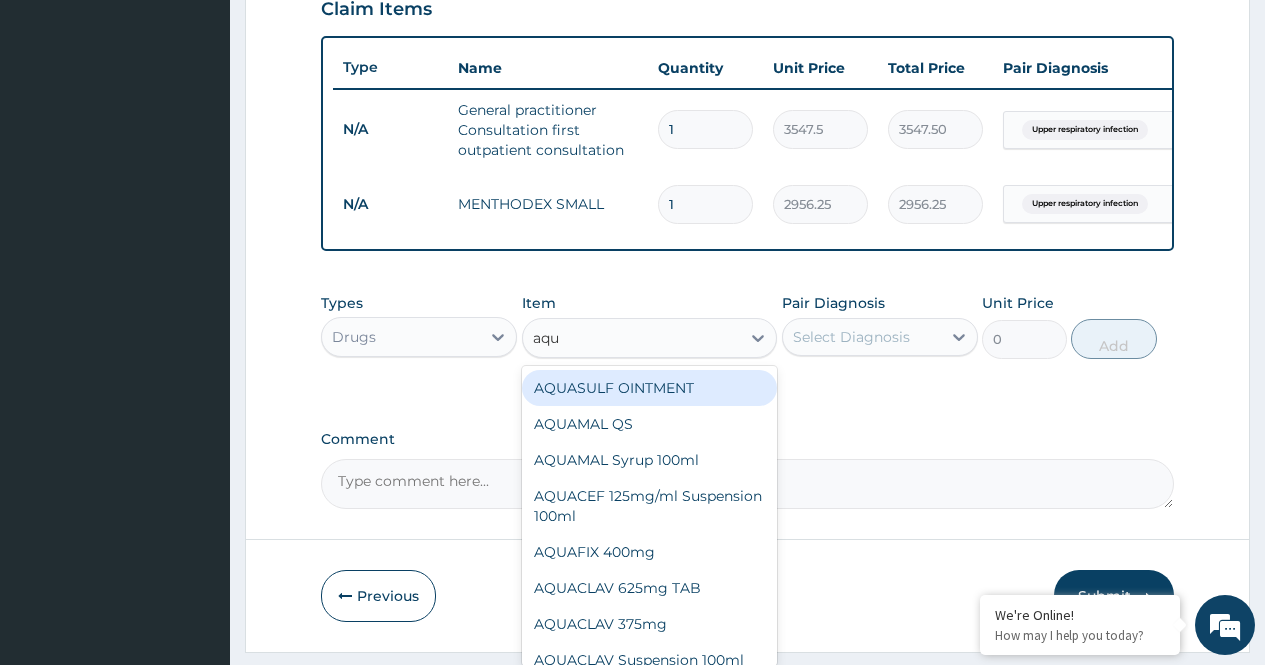 type on "aqua" 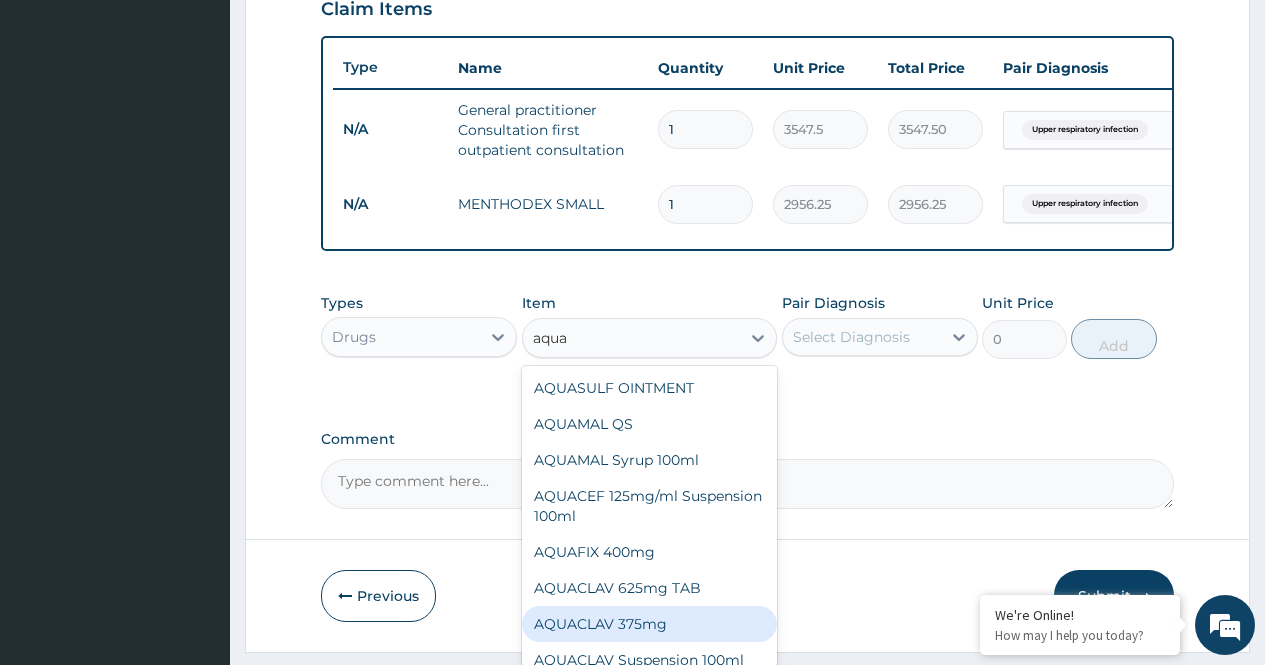 click on "AQUACLAV 375mg" at bounding box center (650, 624) 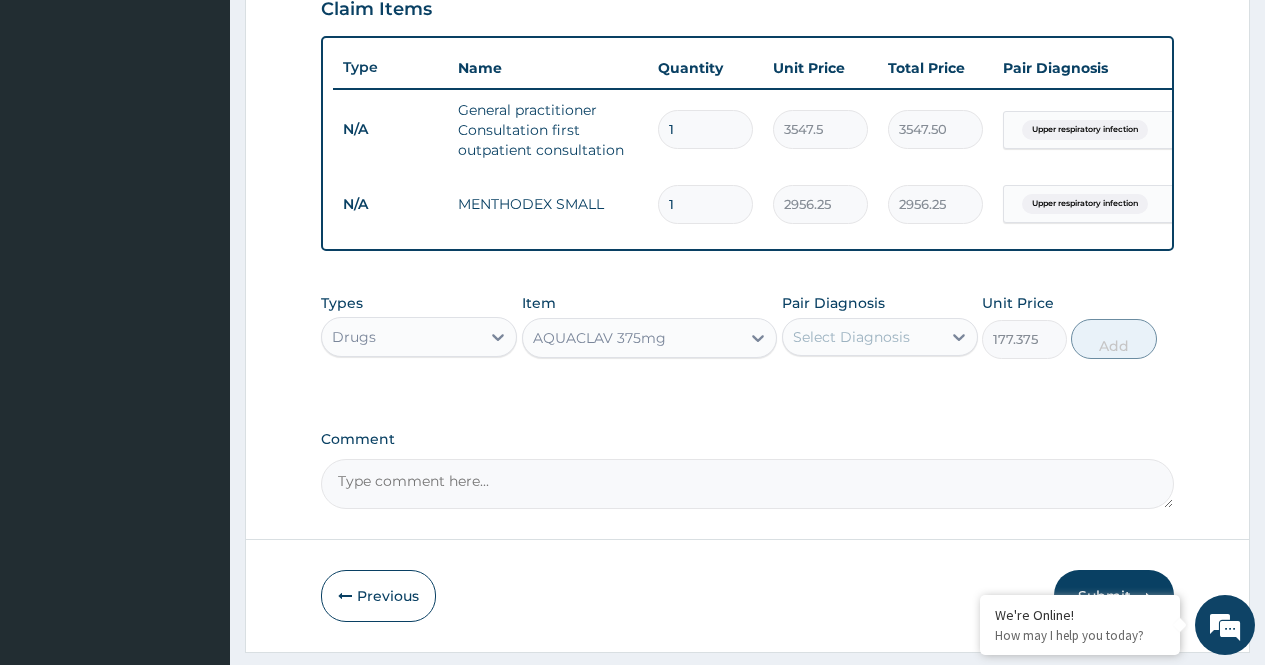 click on "Select Diagnosis" at bounding box center [851, 337] 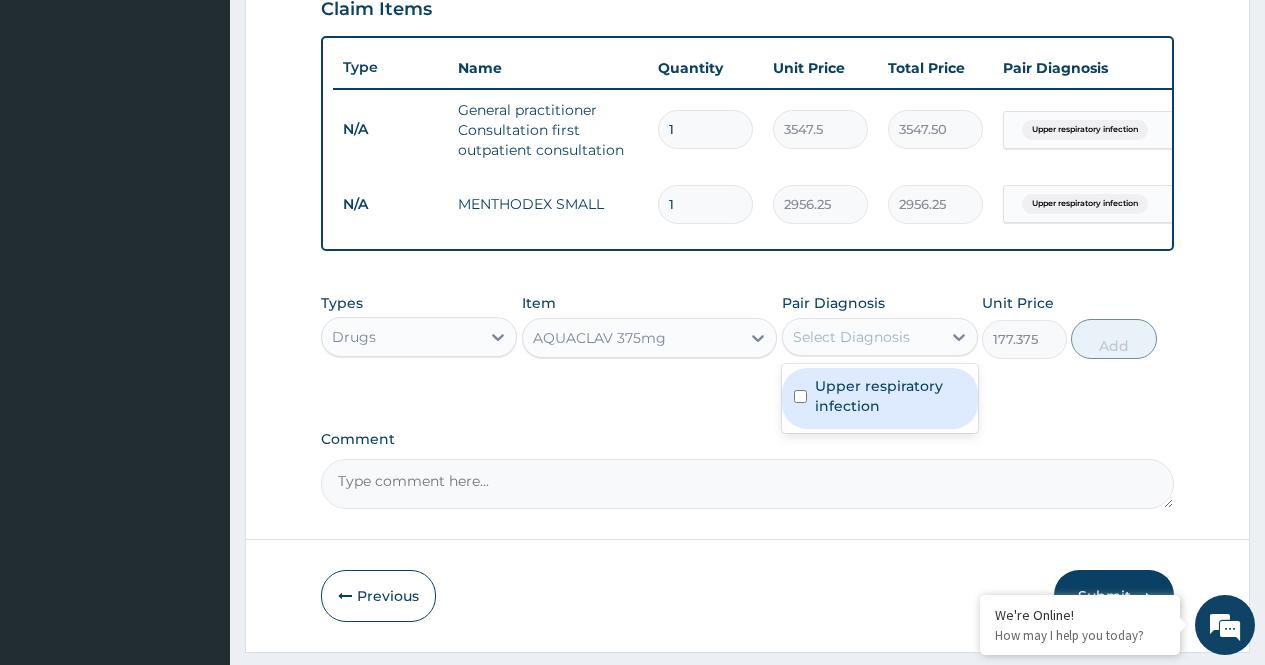 click on "Upper respiratory infection" at bounding box center (890, 396) 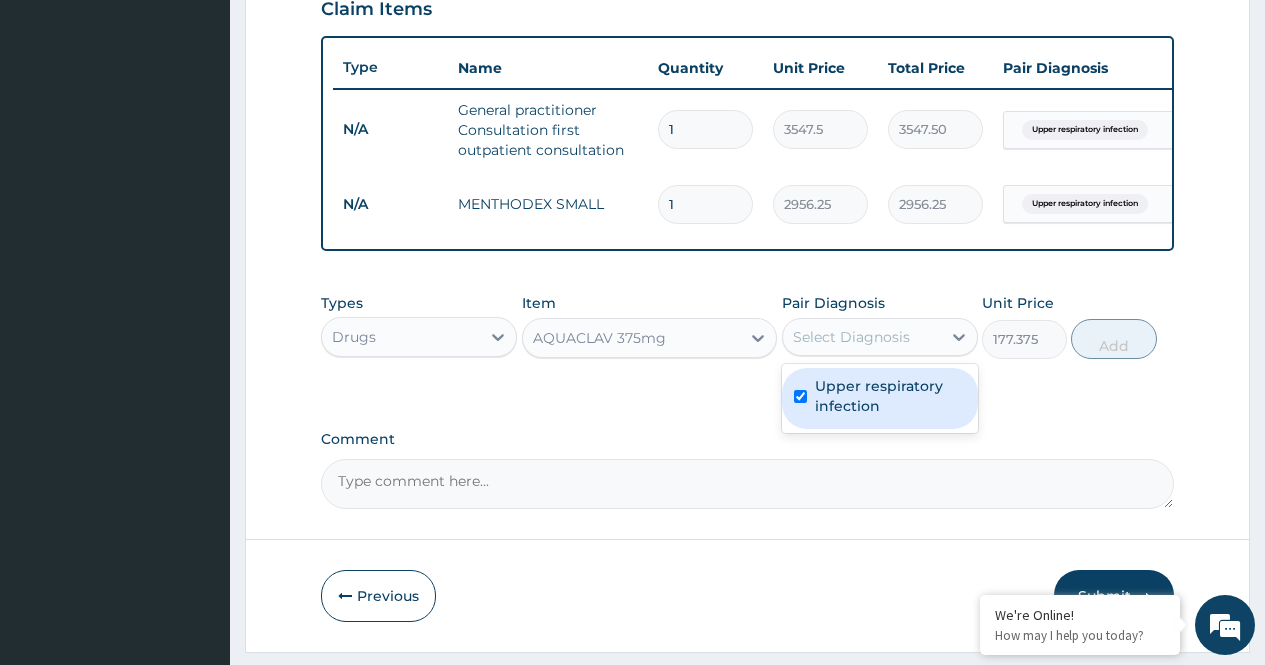 checkbox on "true" 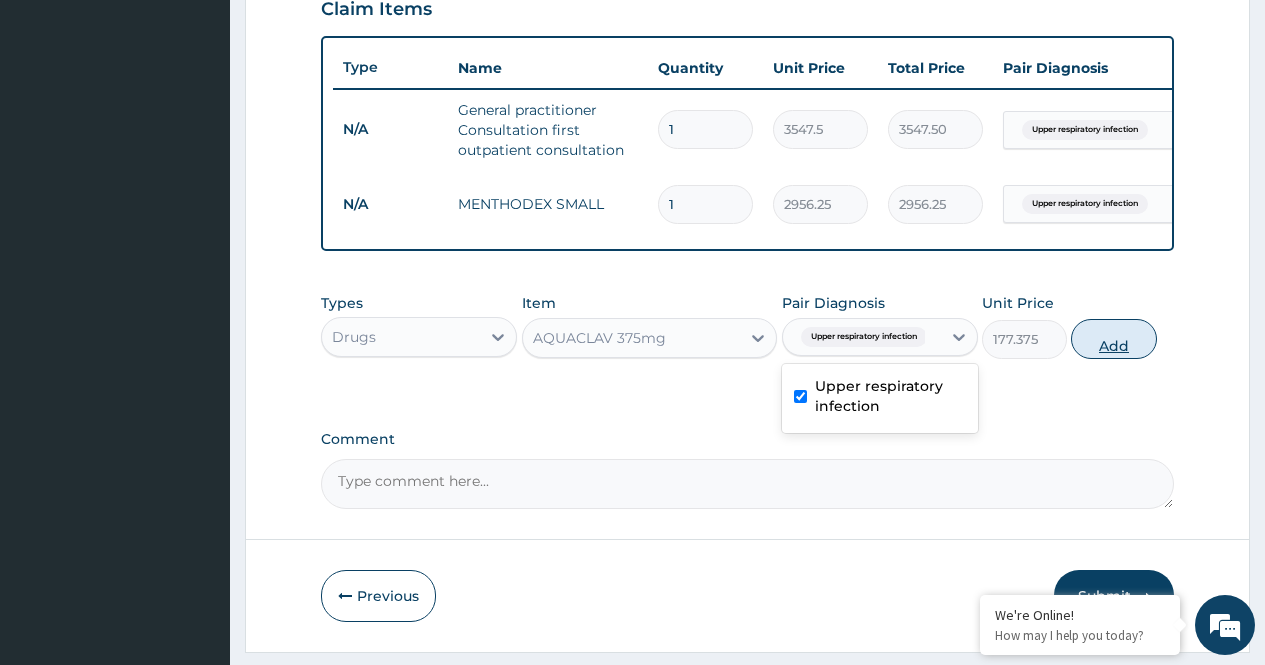 click on "Add" at bounding box center [1113, 339] 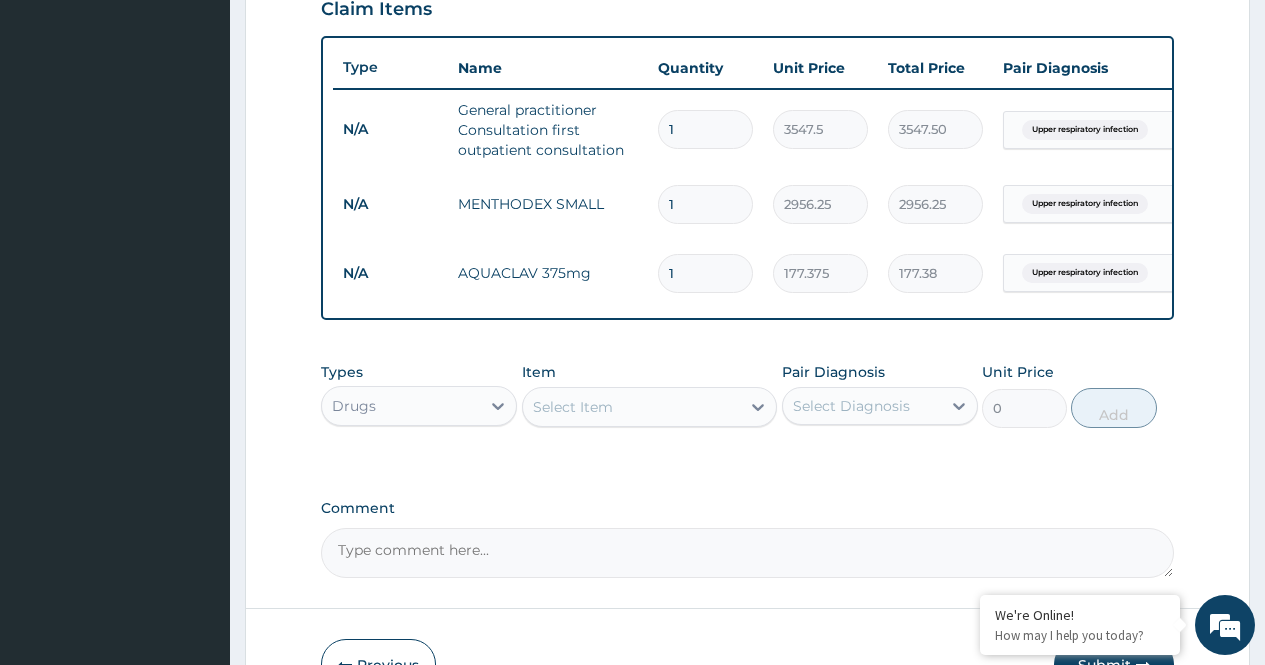 click on "Select Item" at bounding box center [632, 407] 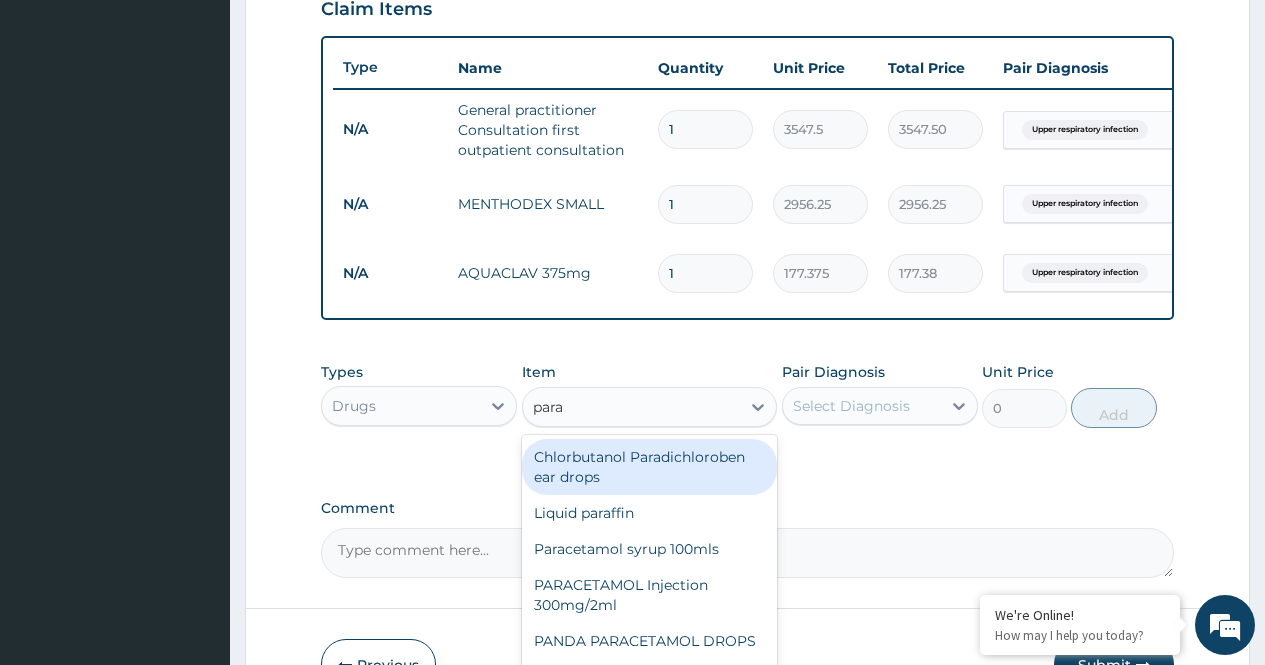 type on "parac" 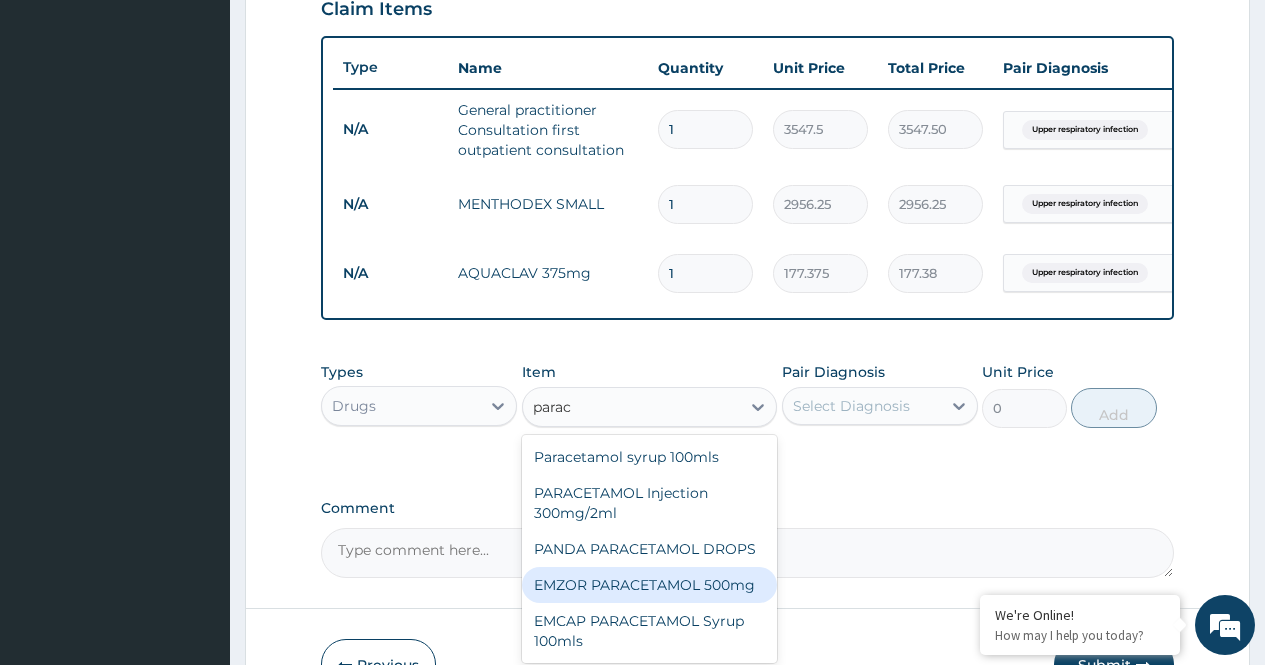 click on "EMZOR PARACETAMOL 500mg" at bounding box center (650, 585) 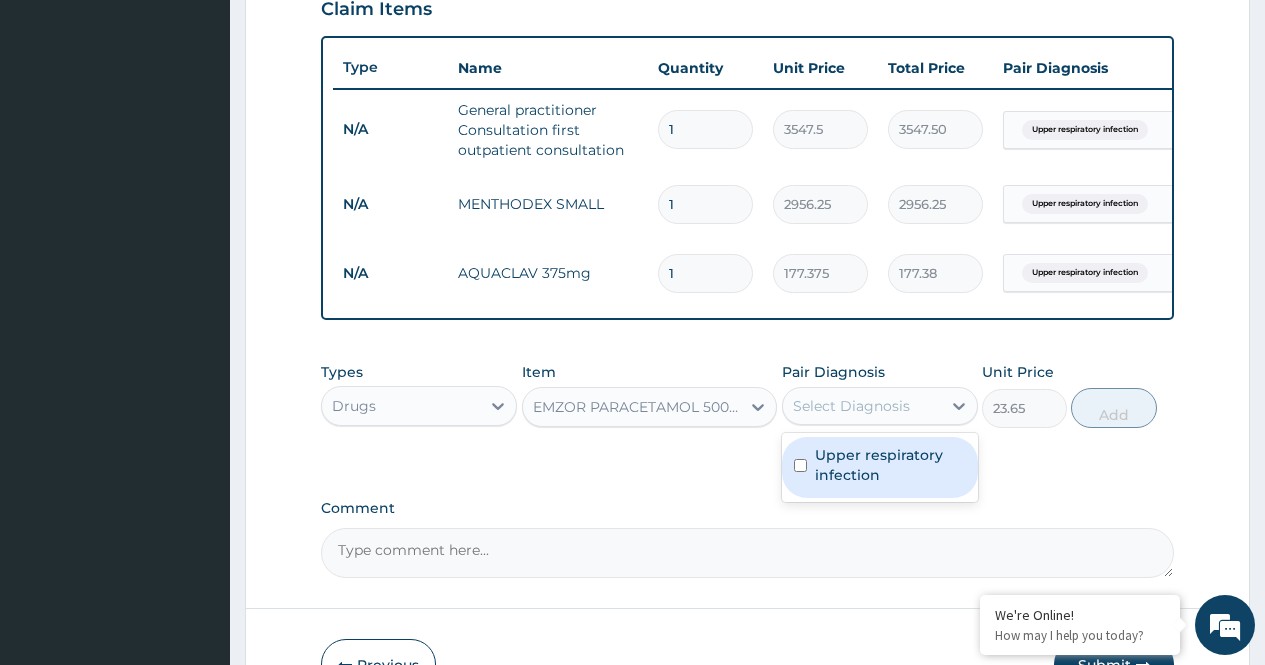 click on "Select Diagnosis" at bounding box center (862, 406) 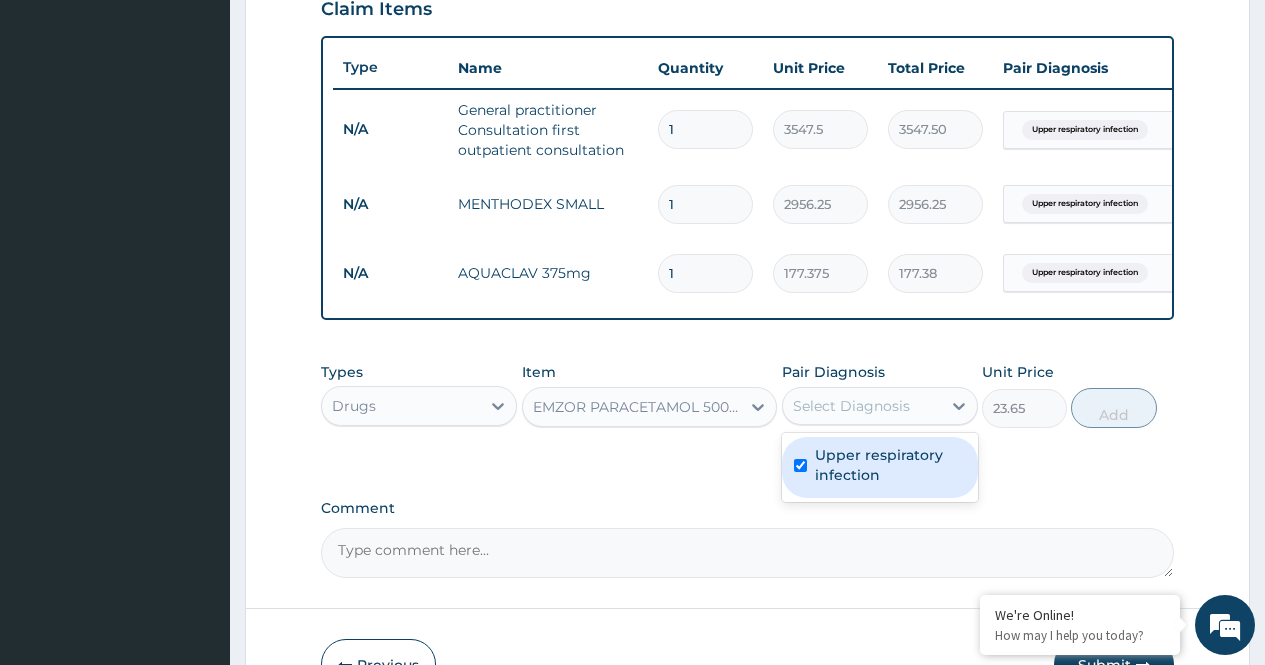 checkbox on "true" 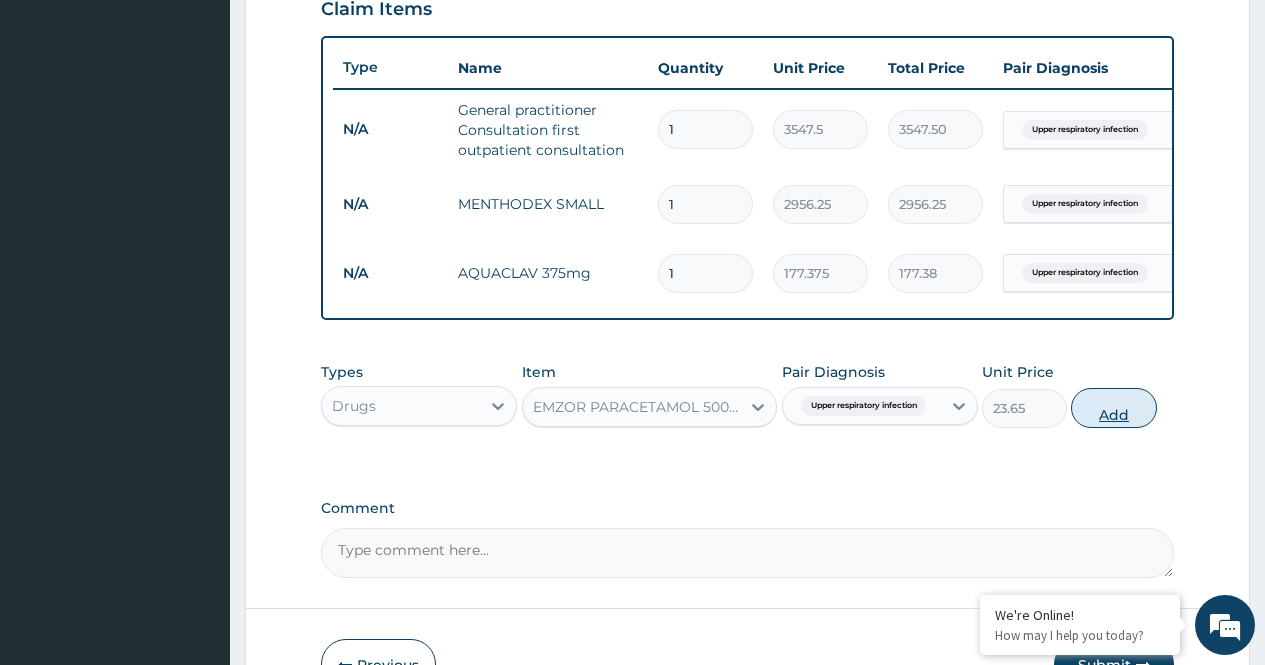 click on "Add" at bounding box center (1113, 408) 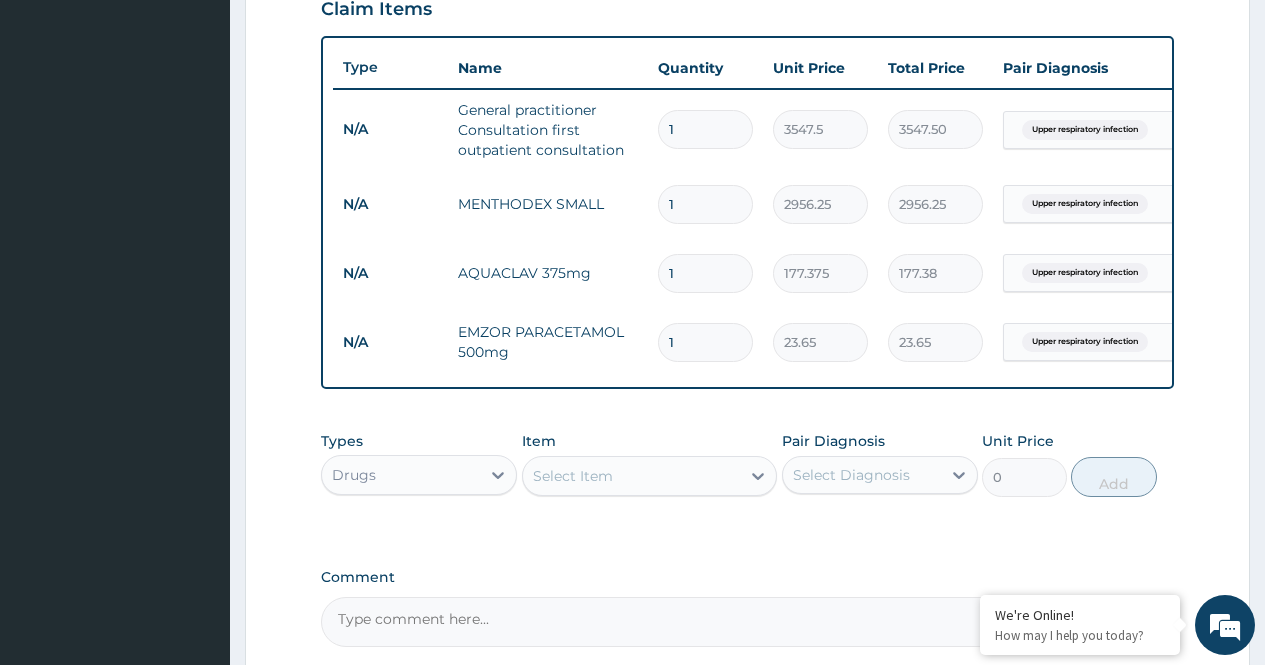 click on "1" at bounding box center (705, 342) 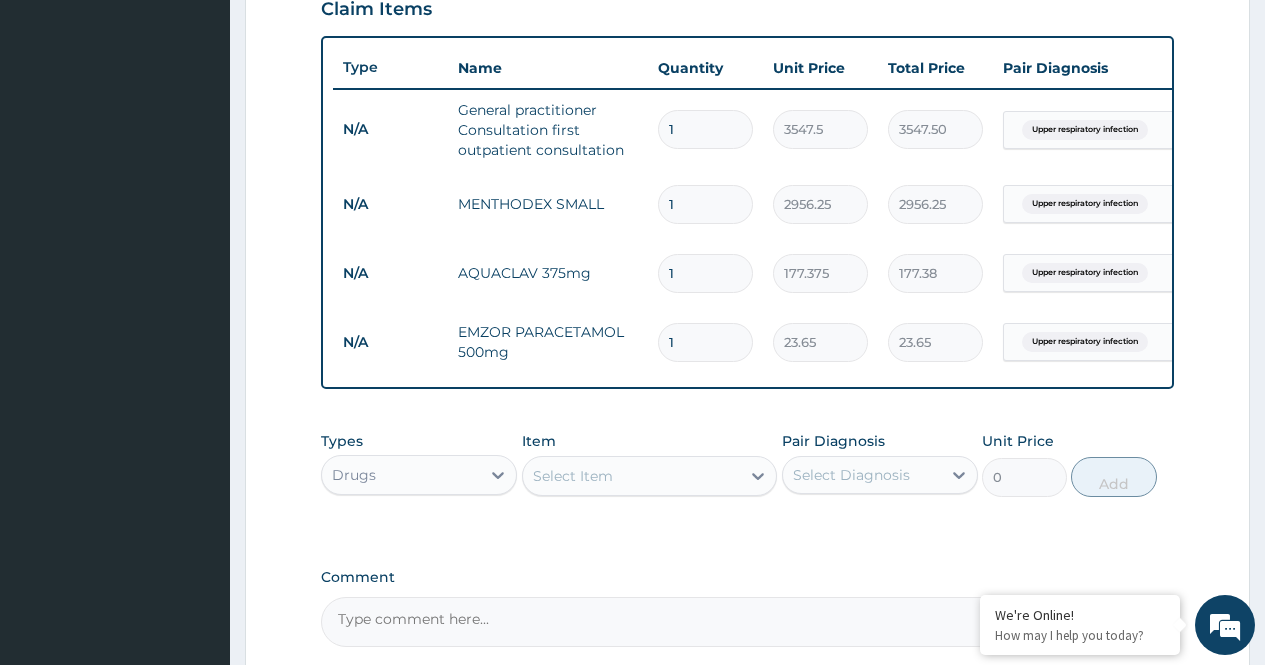 type 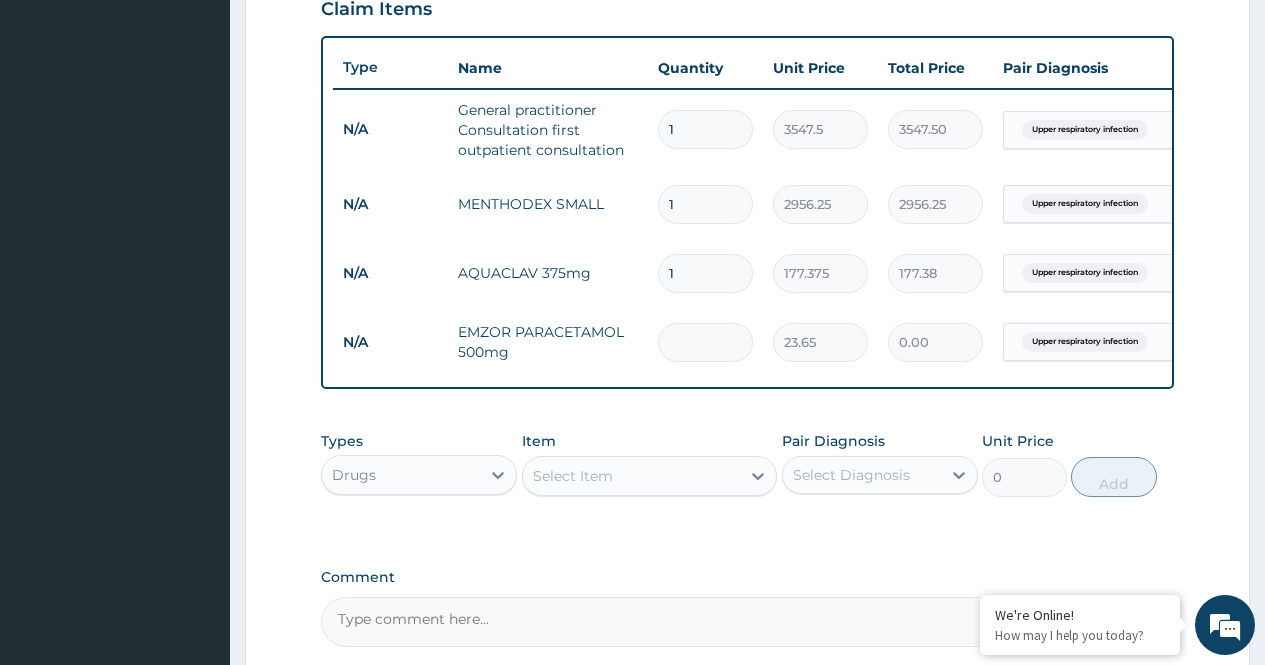 type on "9" 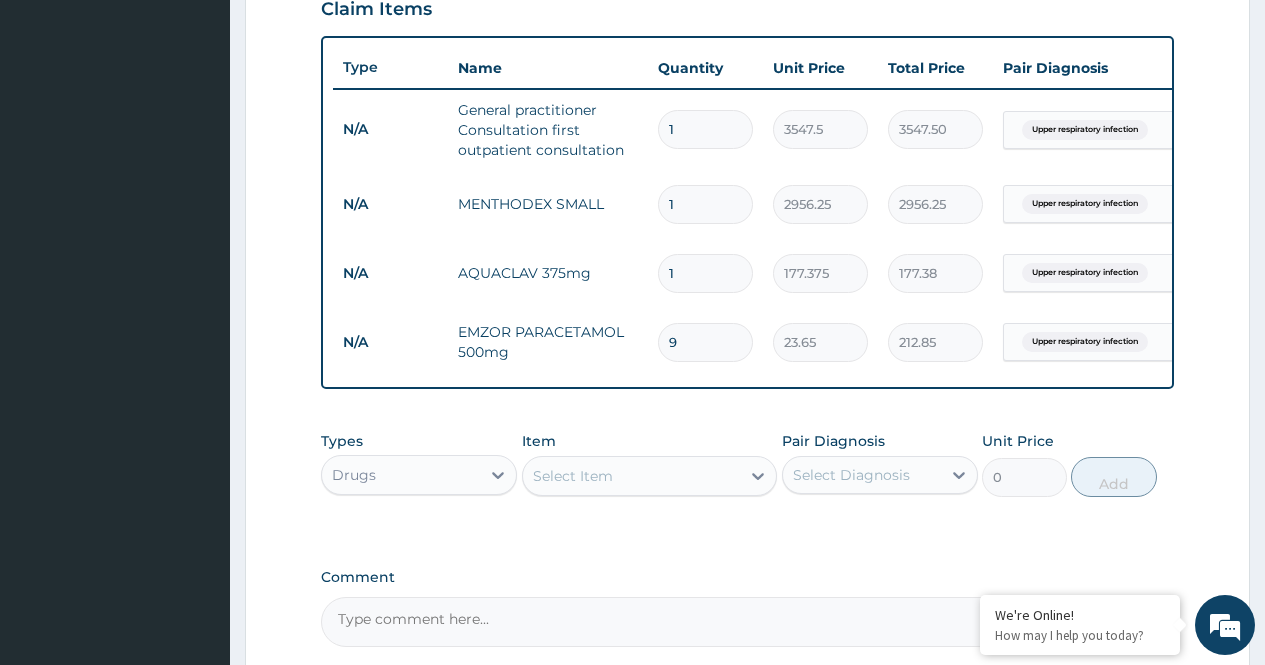 type on "9" 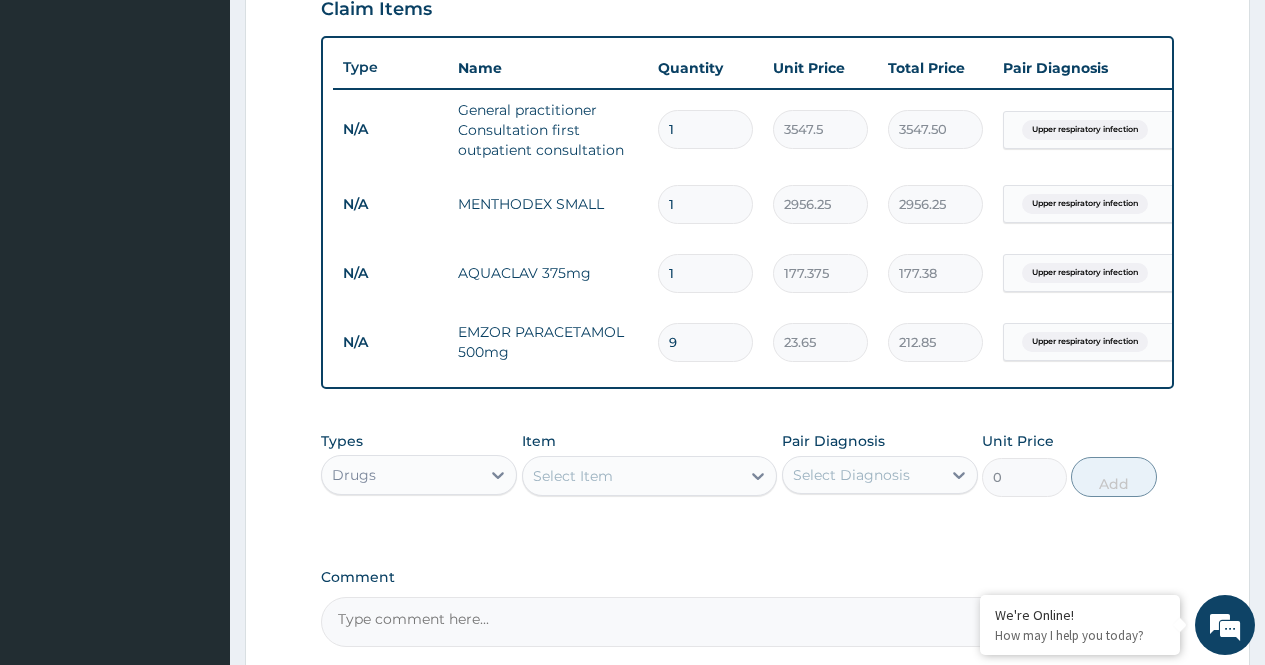 click on "1" at bounding box center [705, 273] 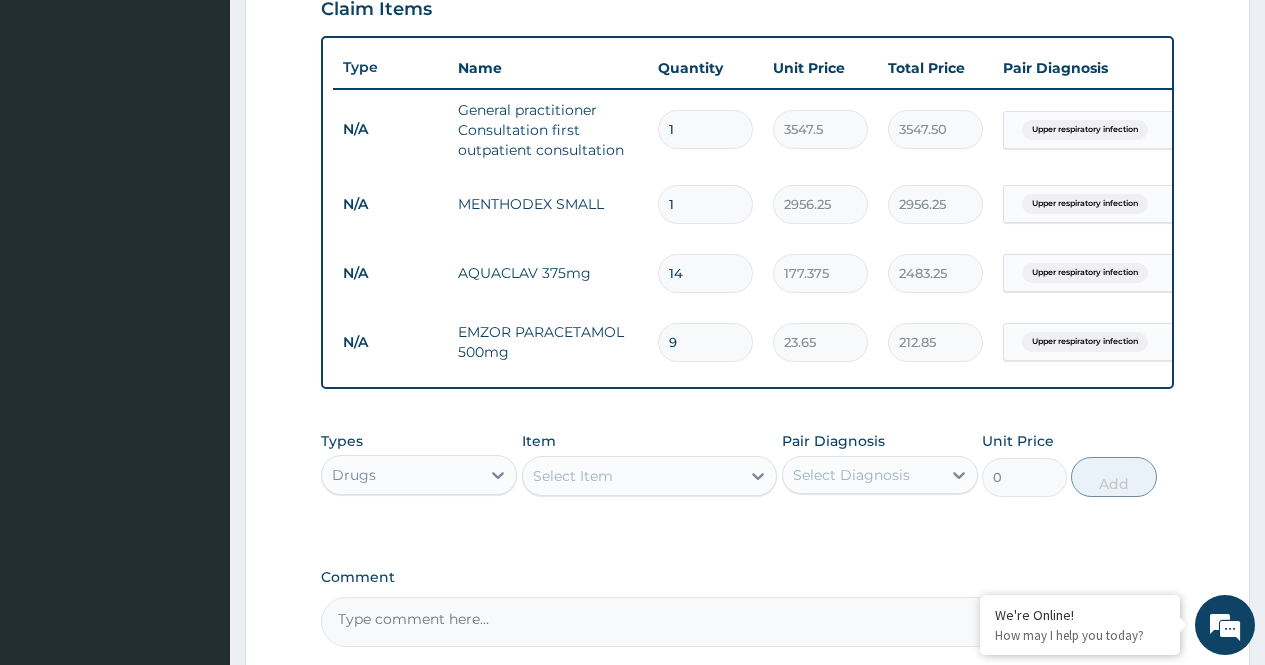 type on "13" 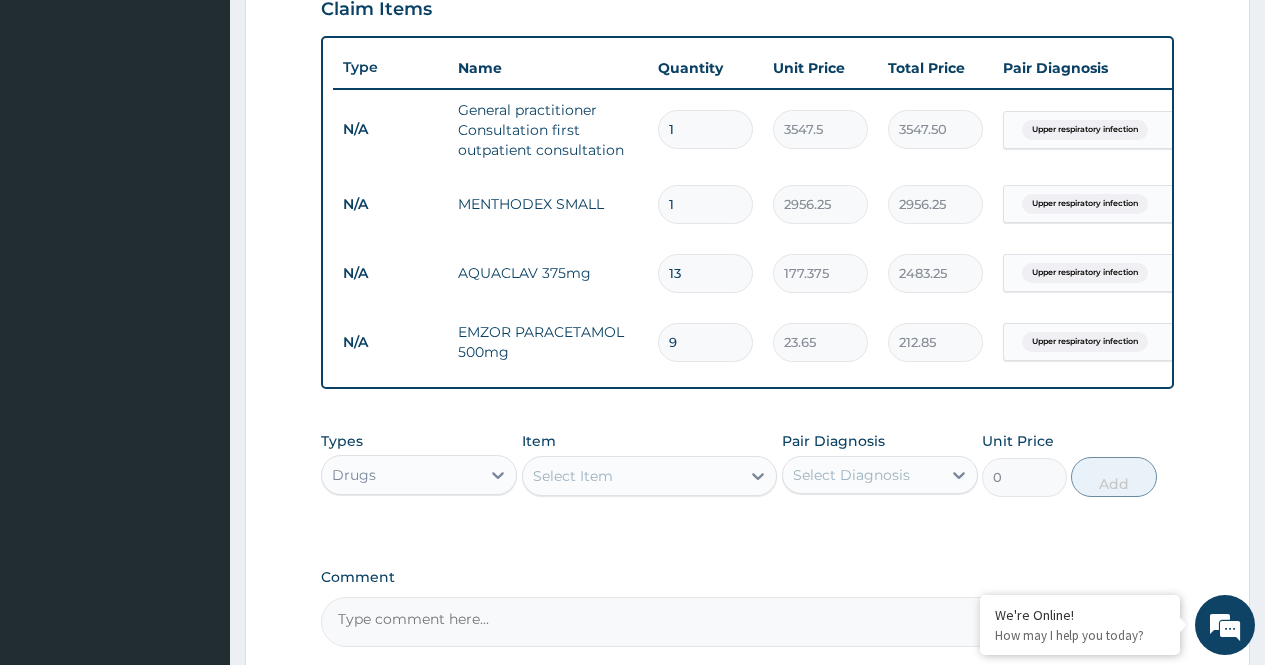 type on "2305.88" 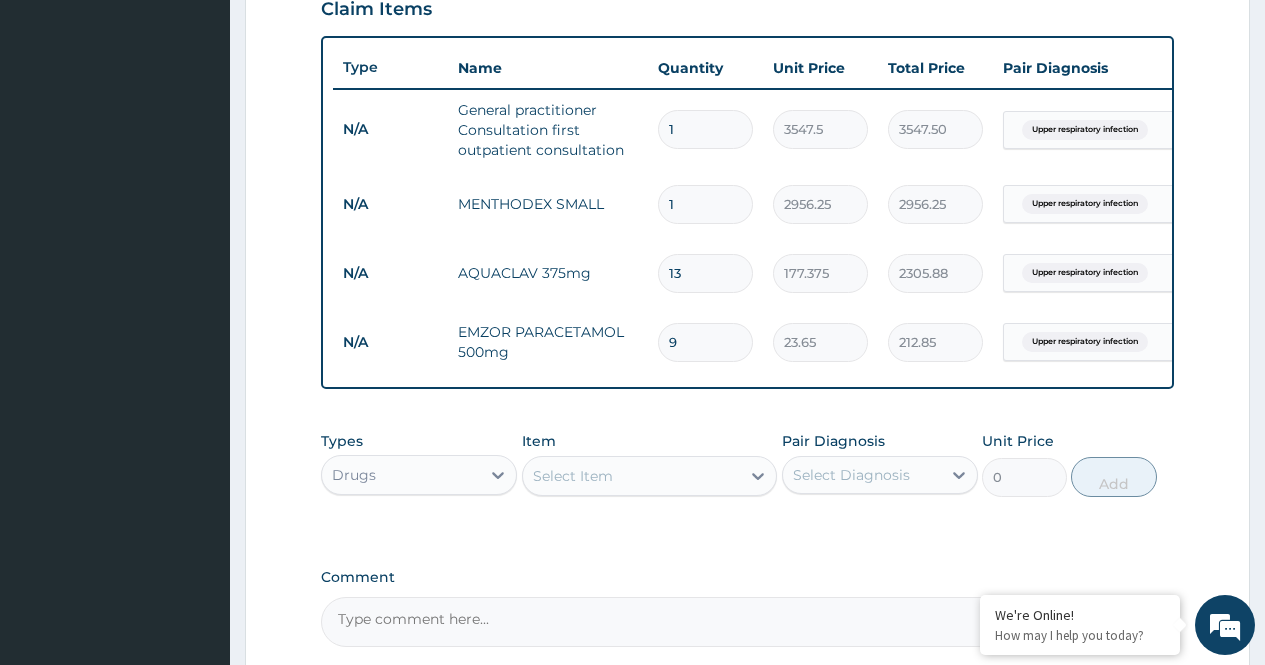 type on "12" 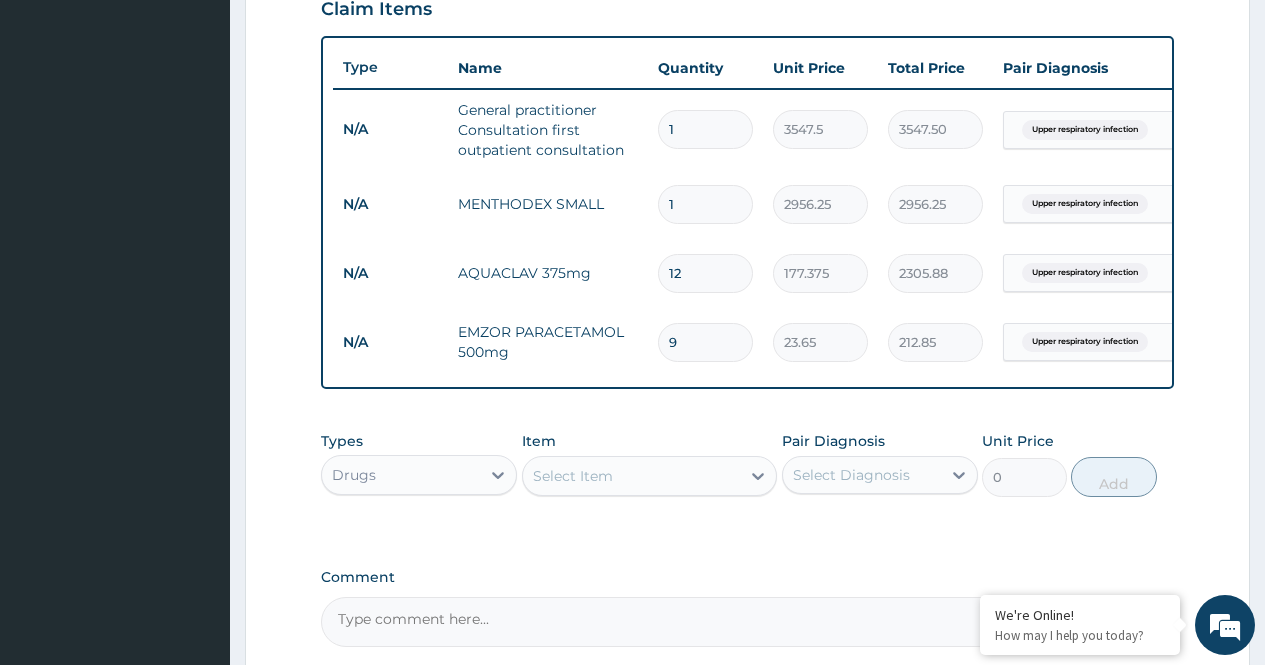 type on "2128.50" 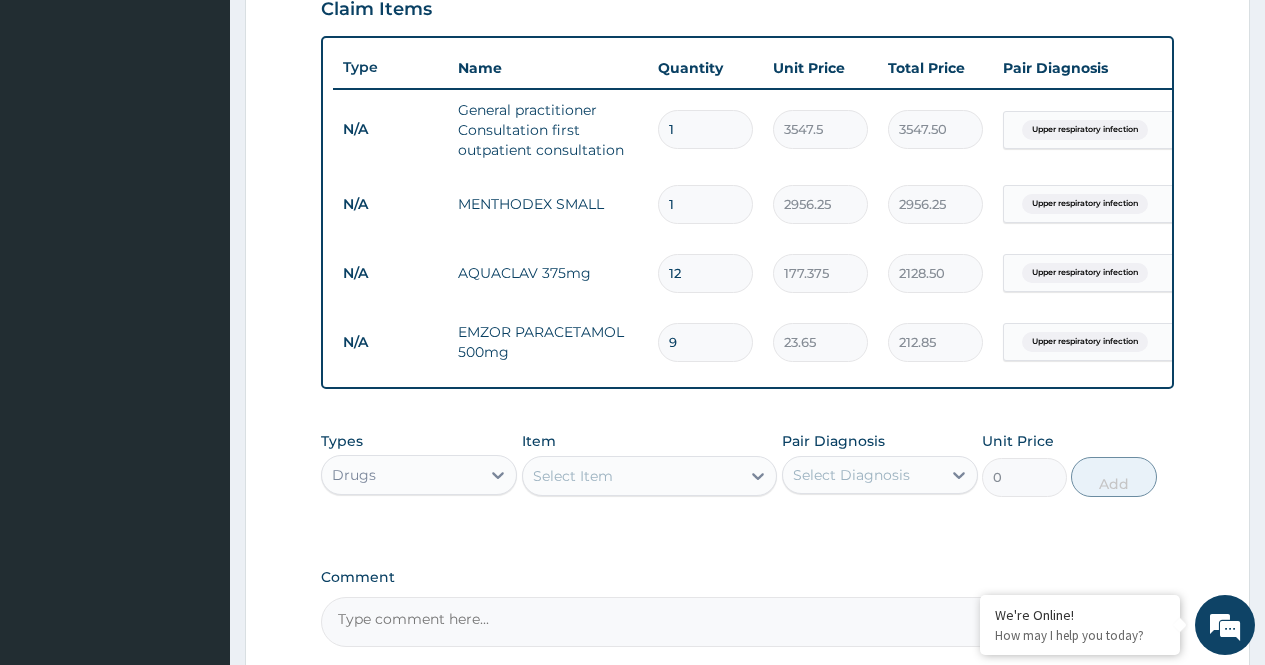 type on "11" 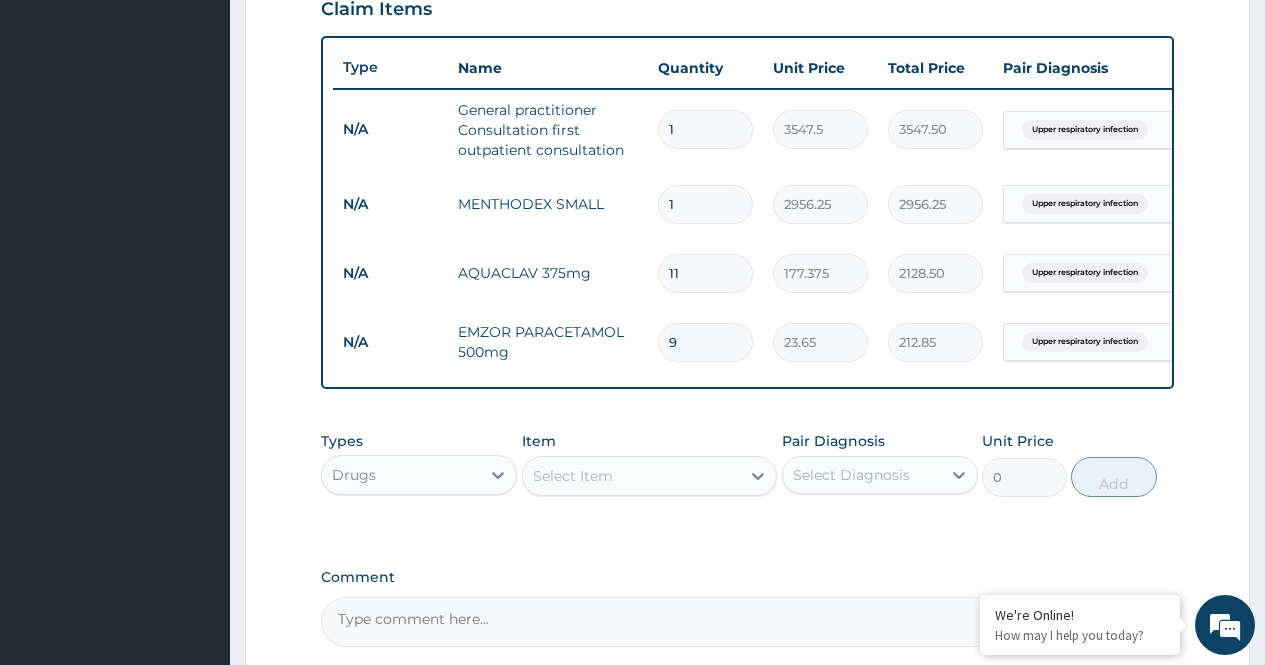 type on "1951.13" 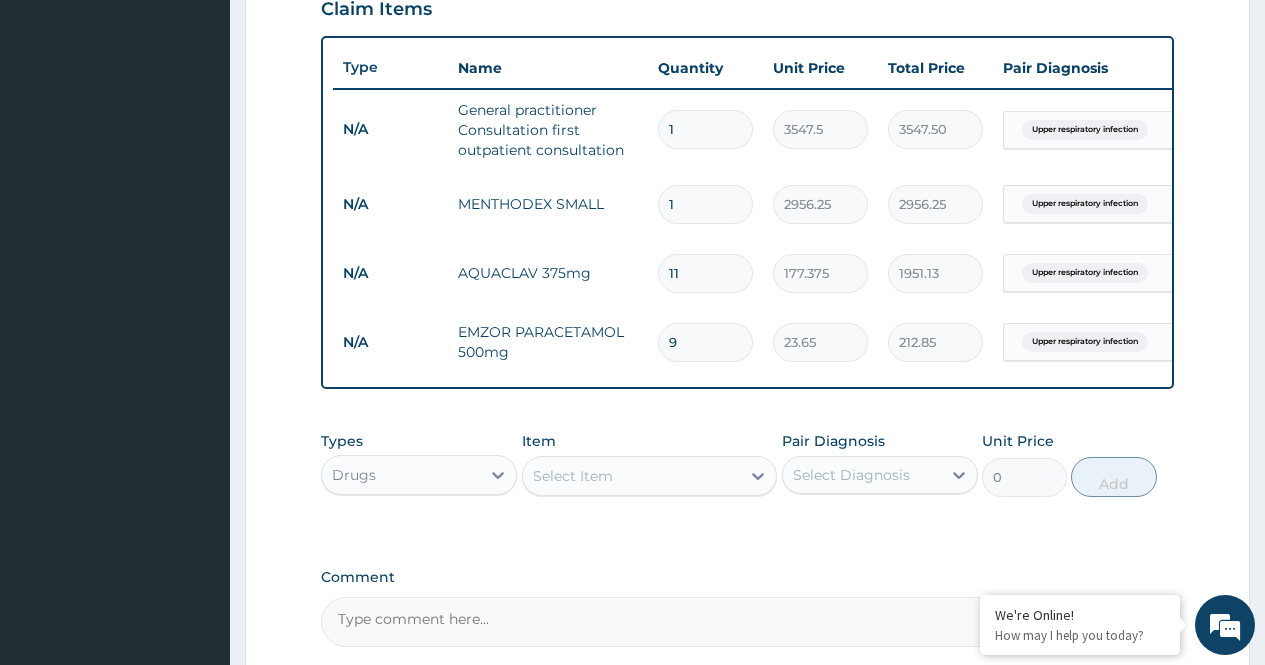 type on "10" 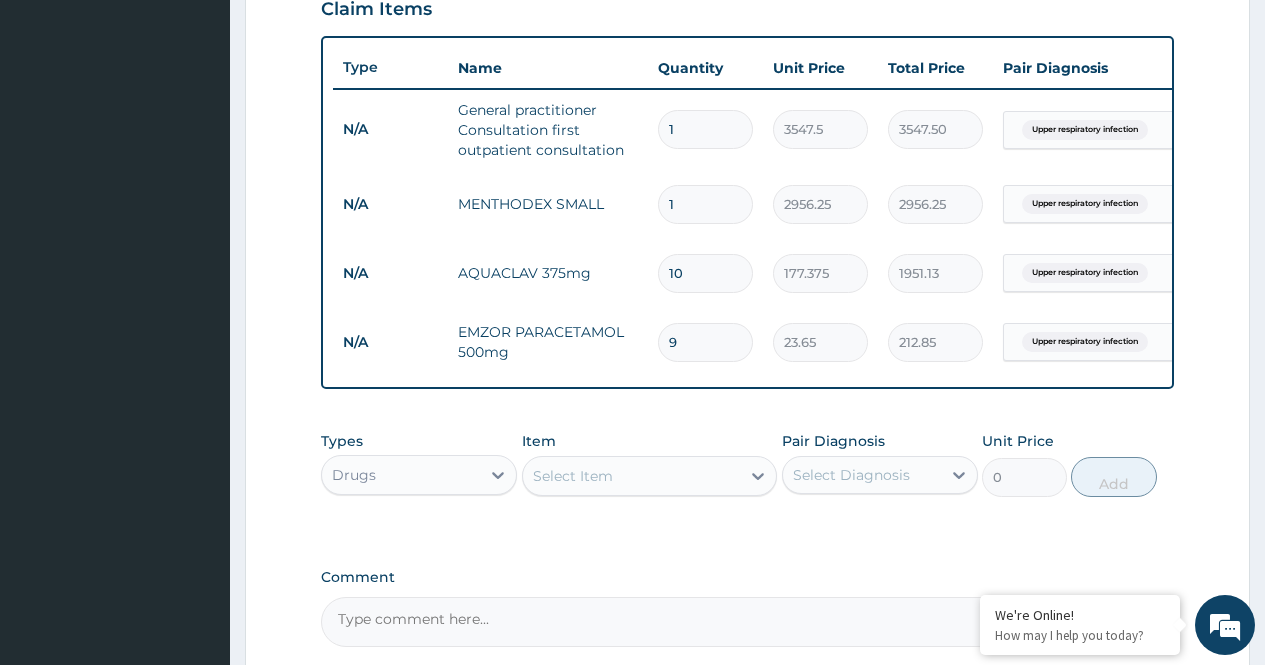 type on "1773.75" 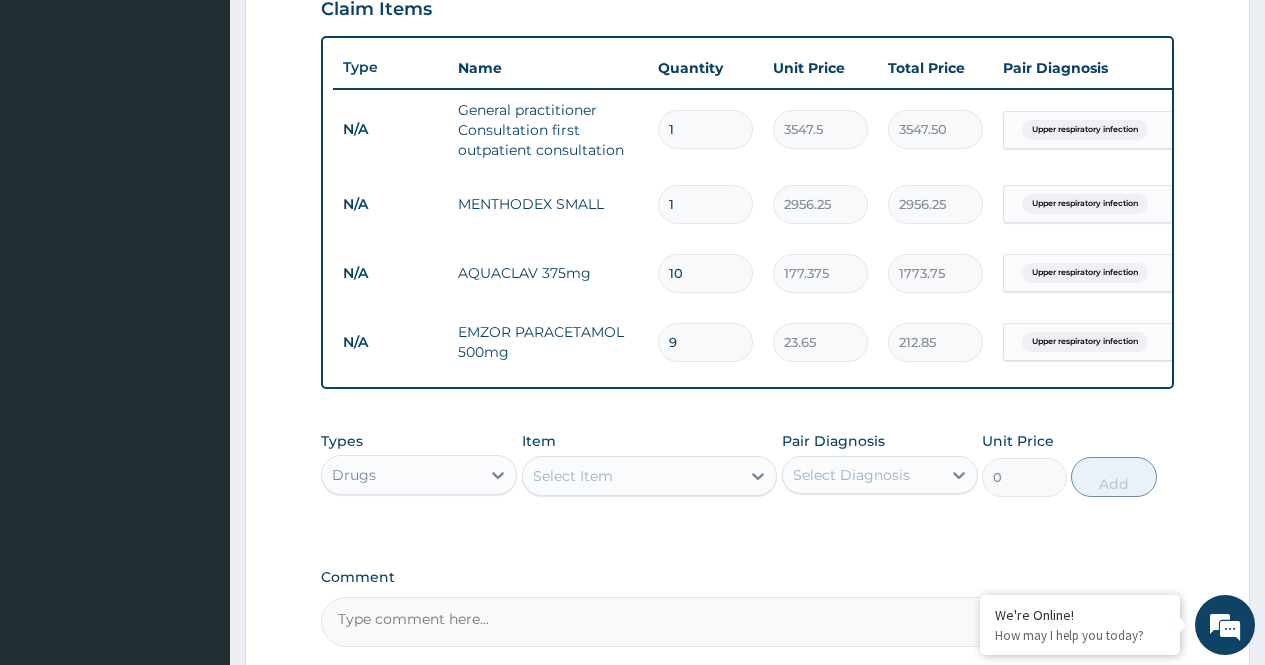 type on "9" 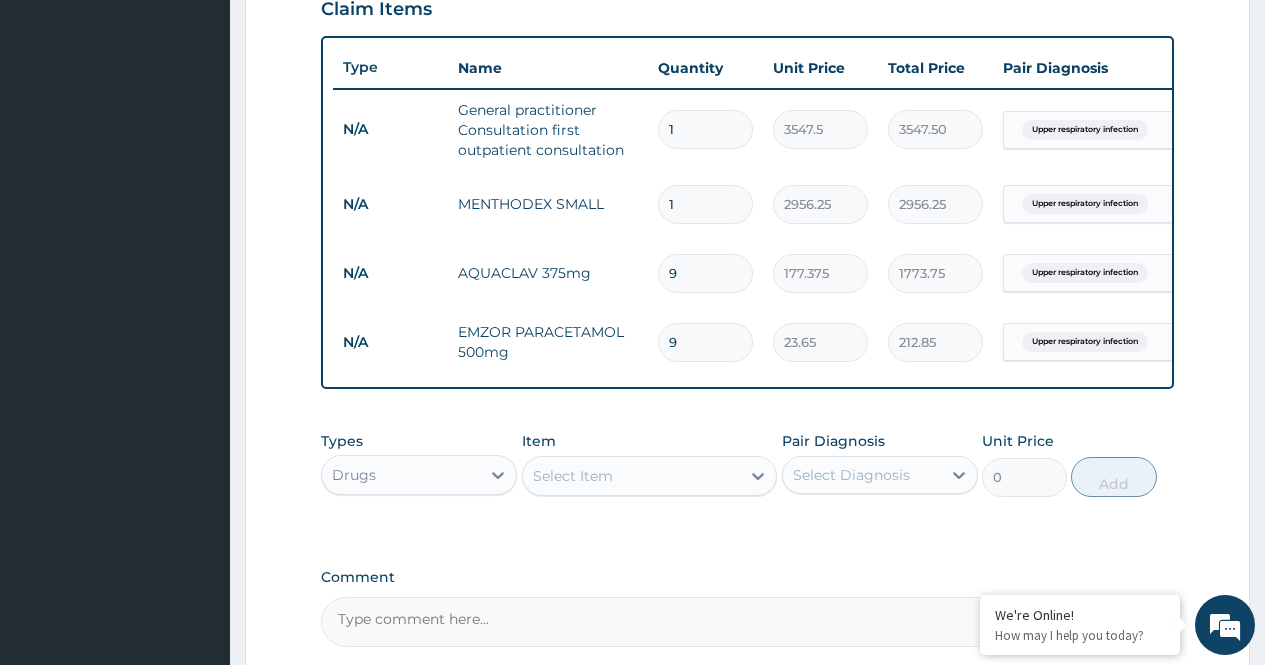 type on "1596.38" 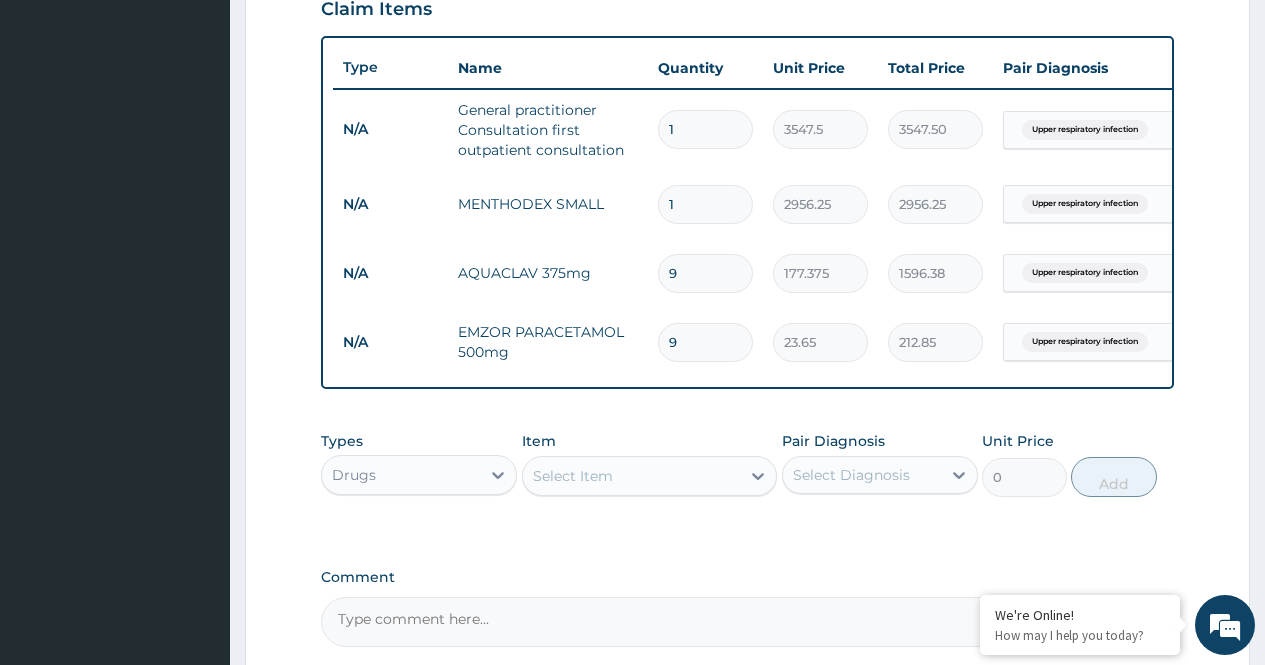 type on "8" 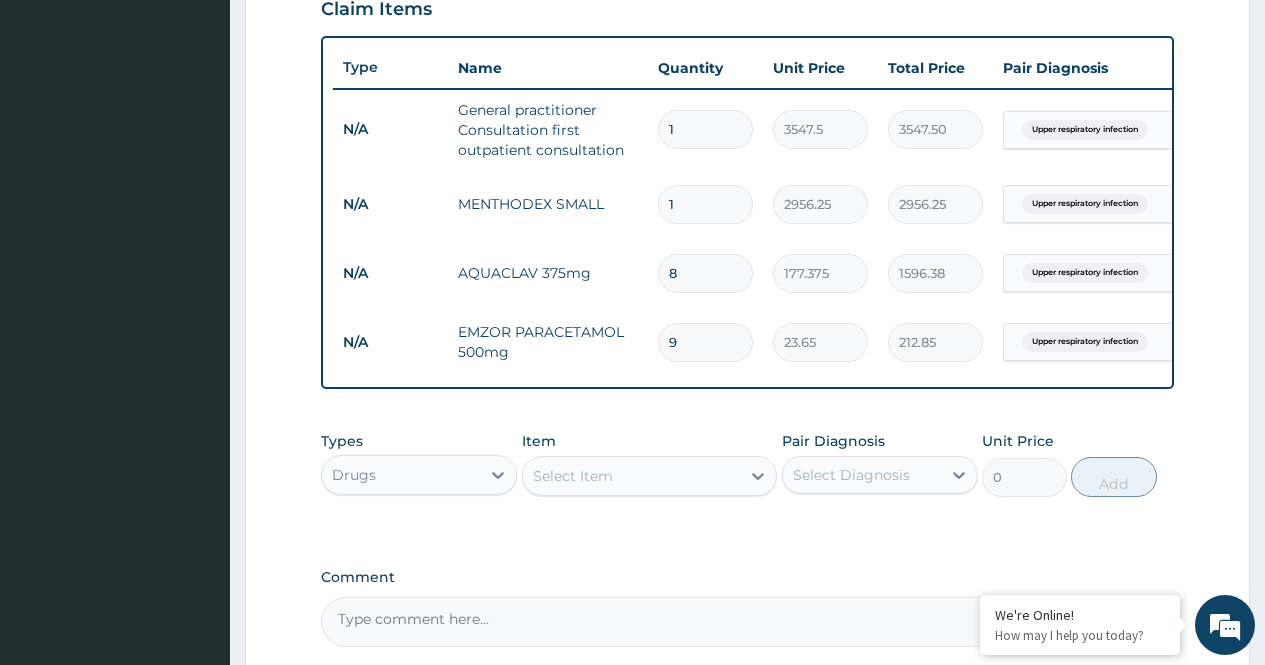 type on "1419.00" 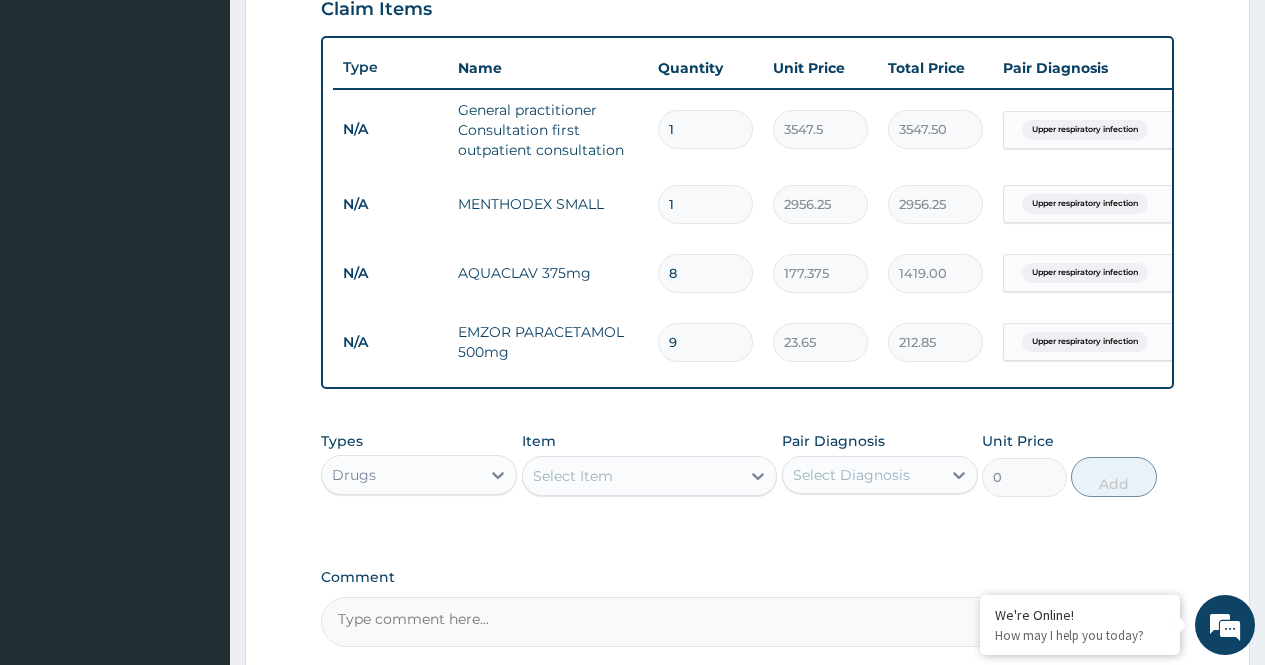 type on "7" 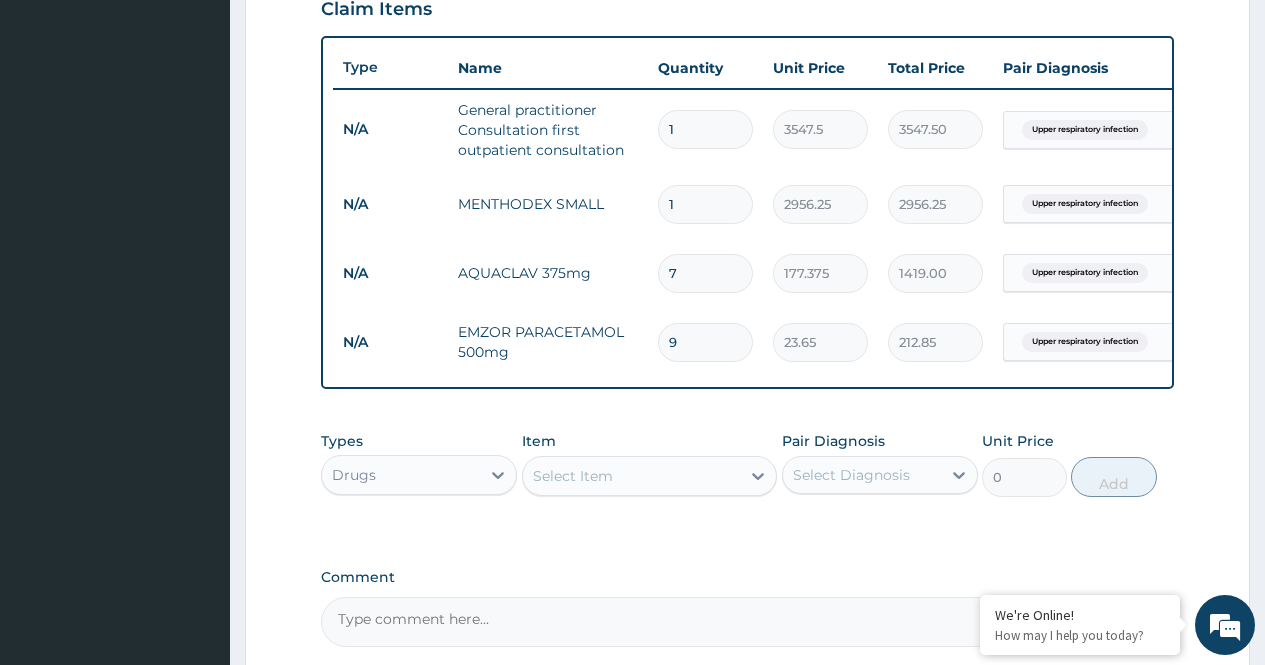 type on "1241.63" 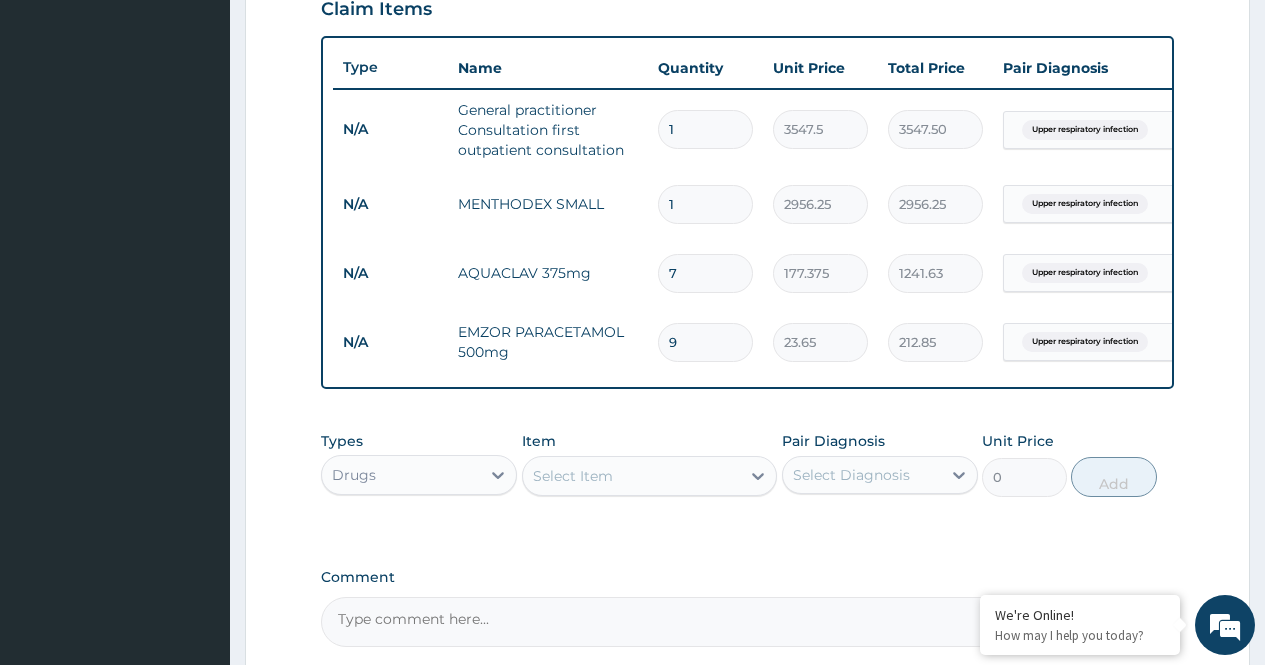 type on "8" 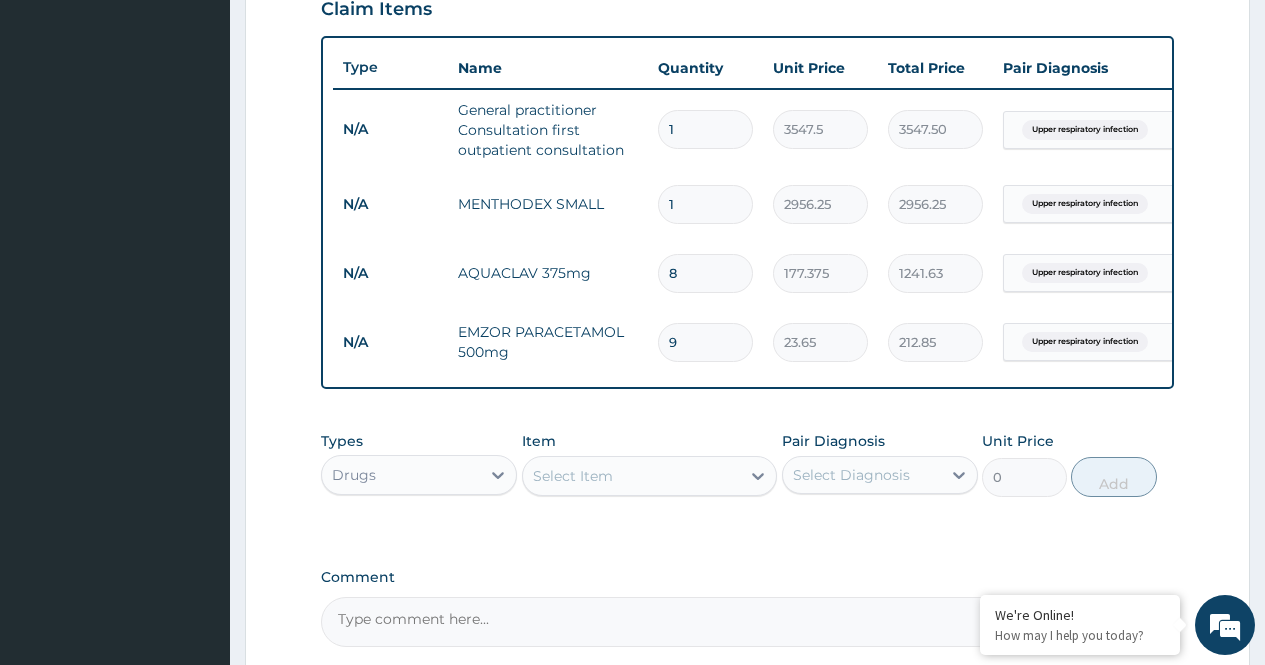 type on "1419.00" 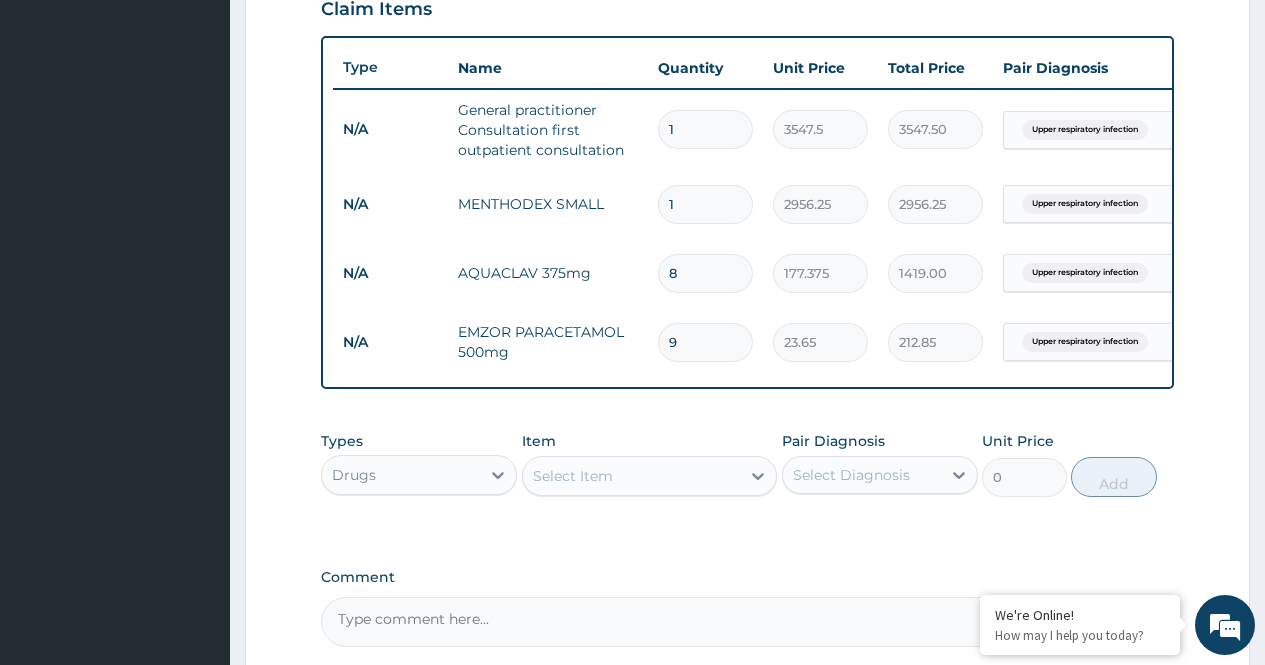 type on "9" 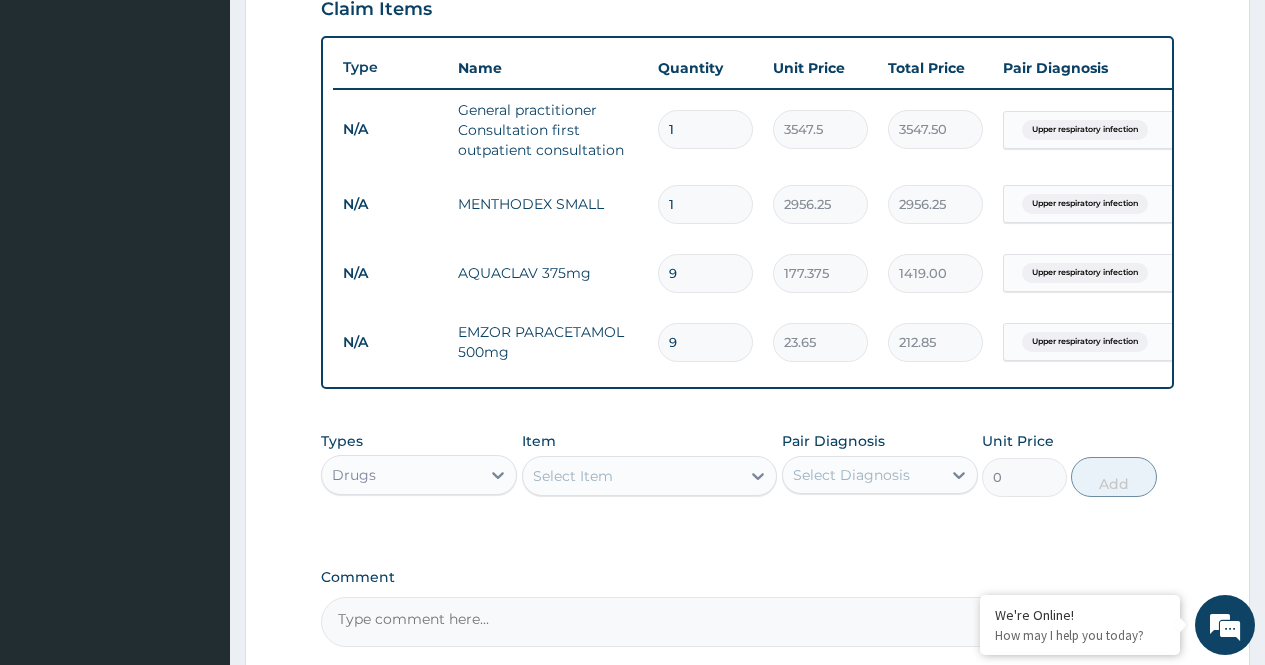 type on "1596.38" 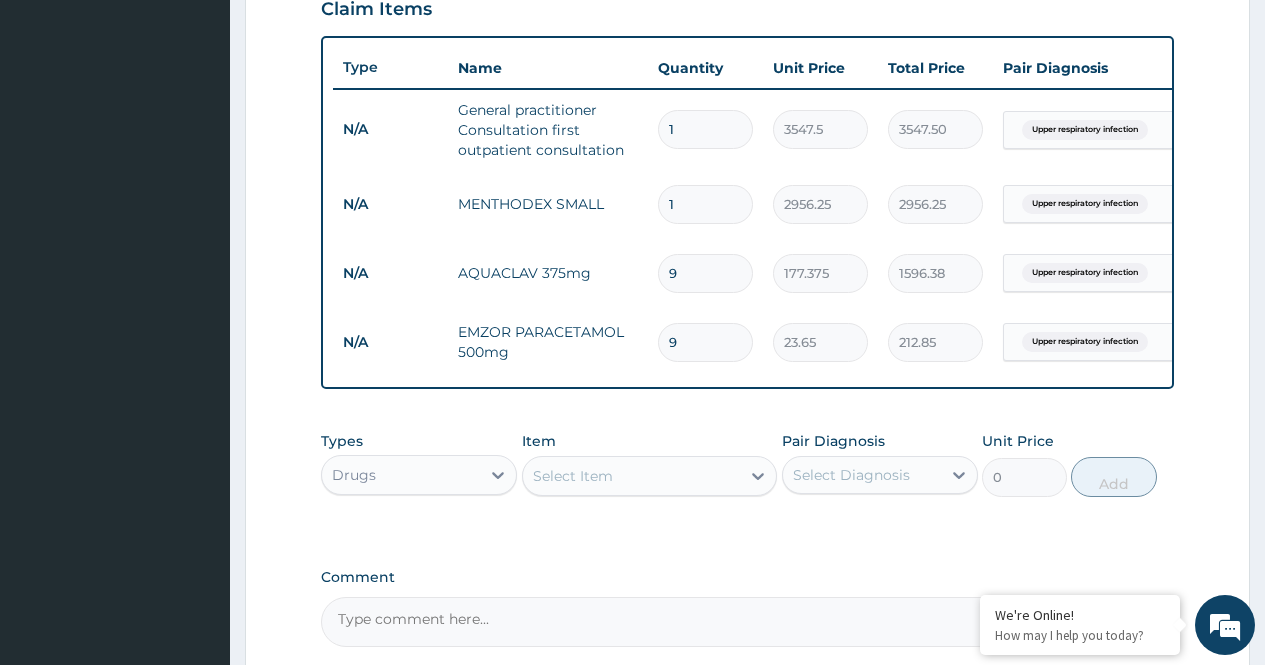 type on "10" 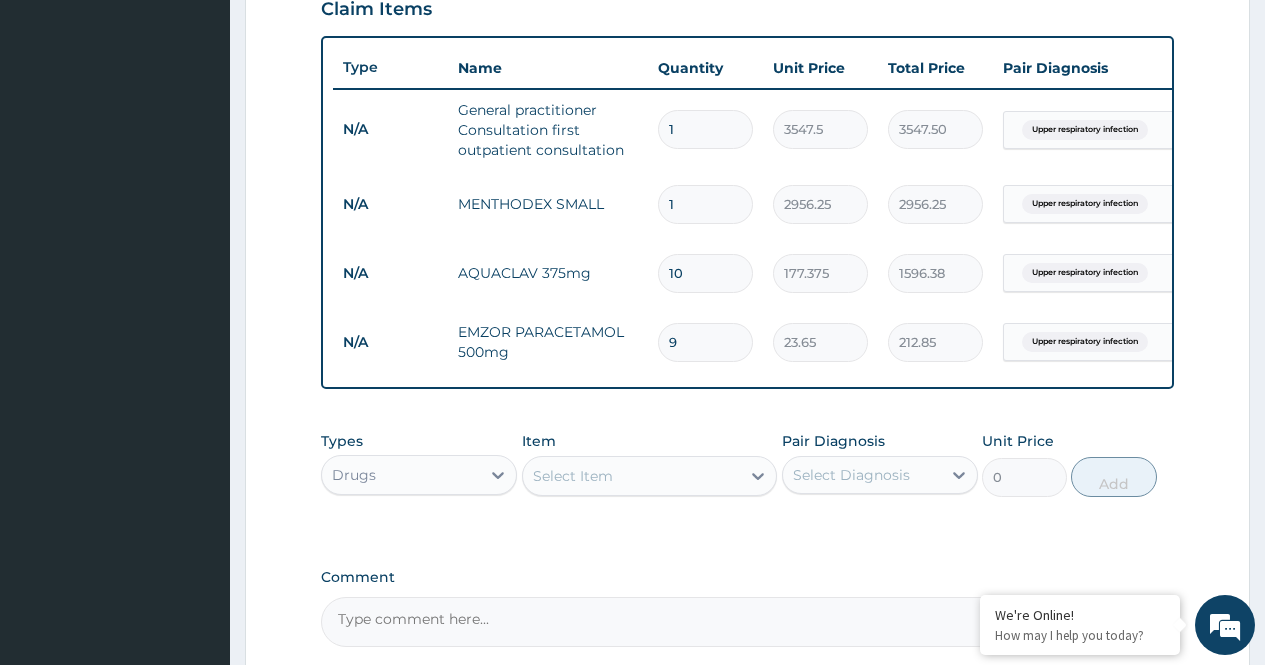 type on "1773.75" 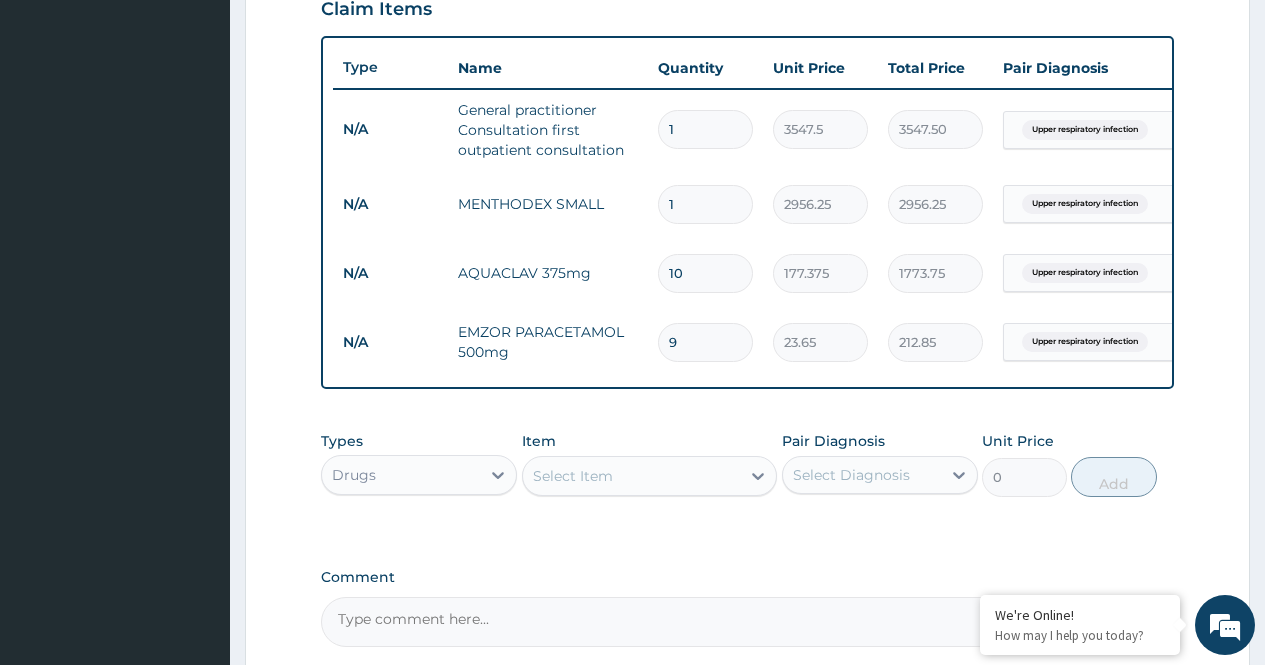 type on "11" 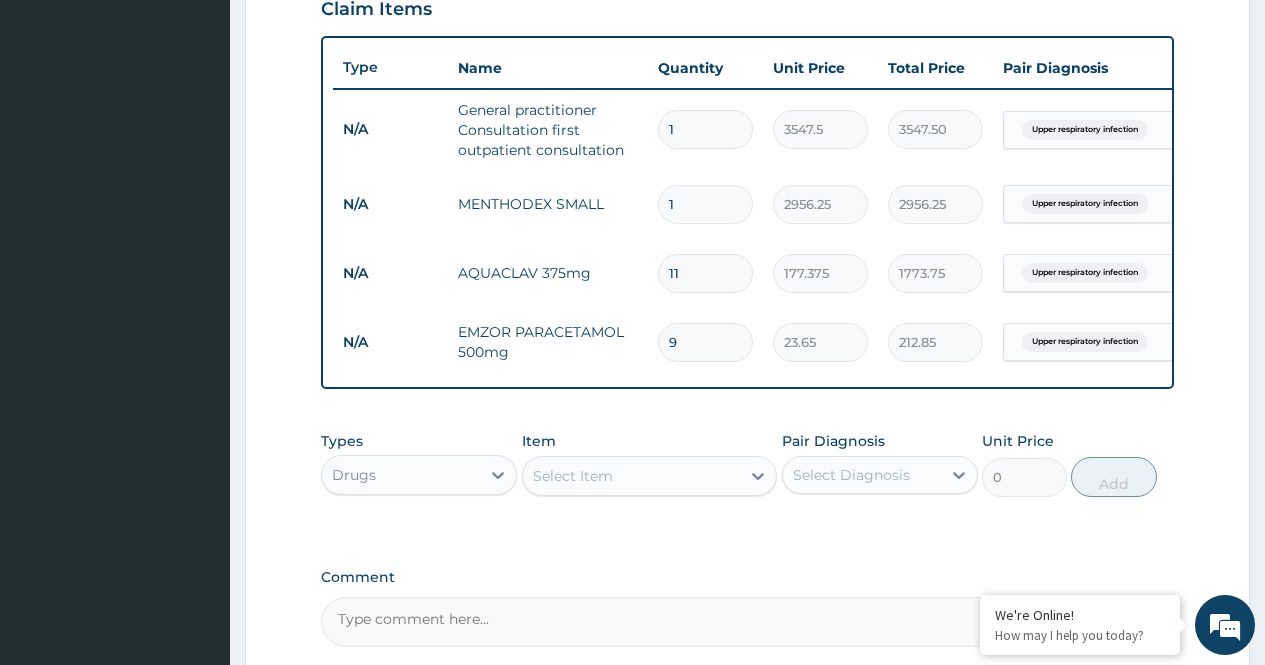 type on "1951.13" 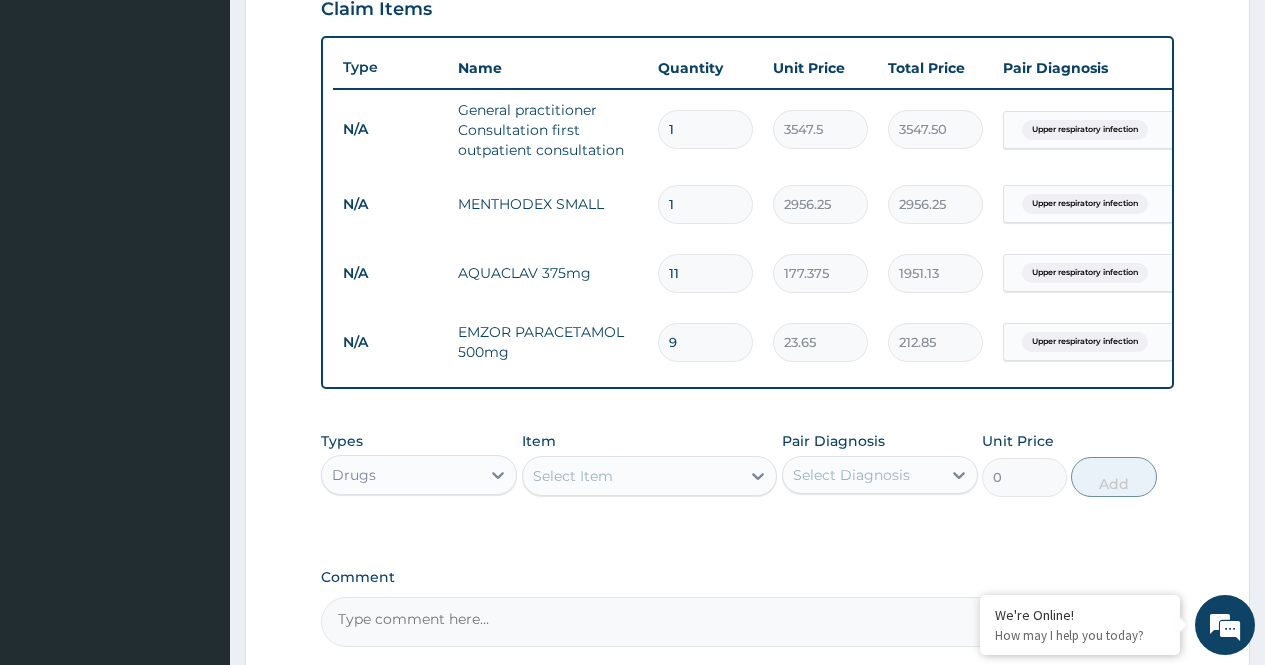 type on "12" 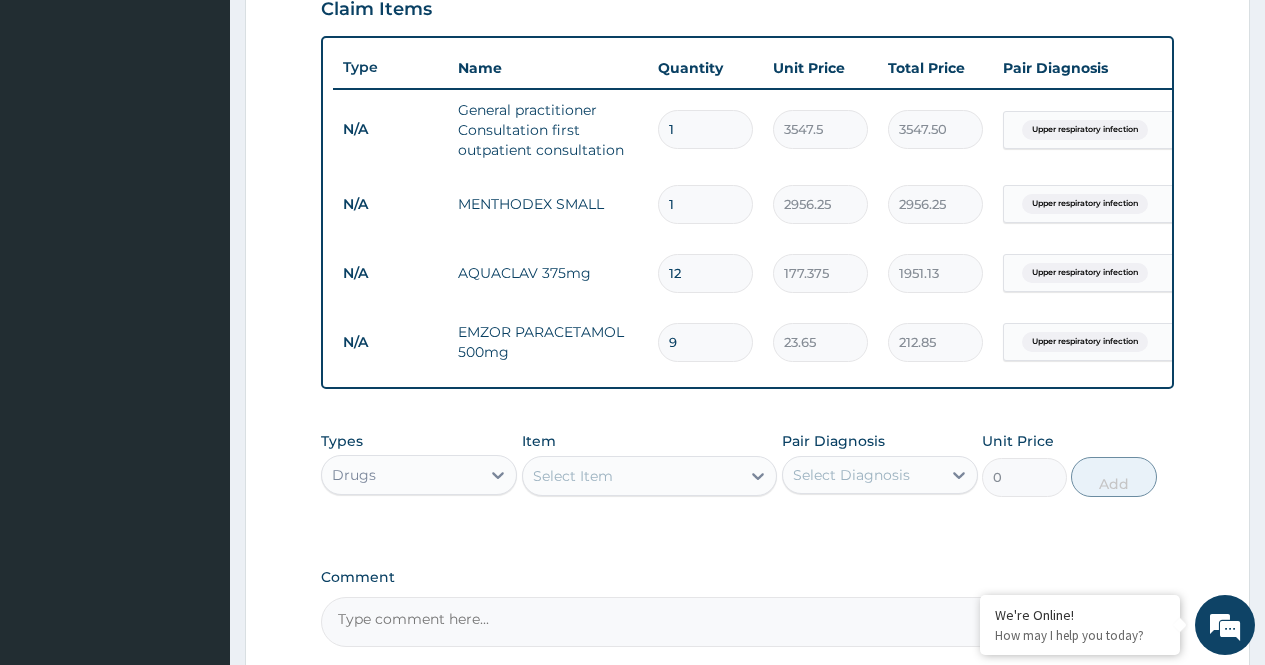 type on "2128.50" 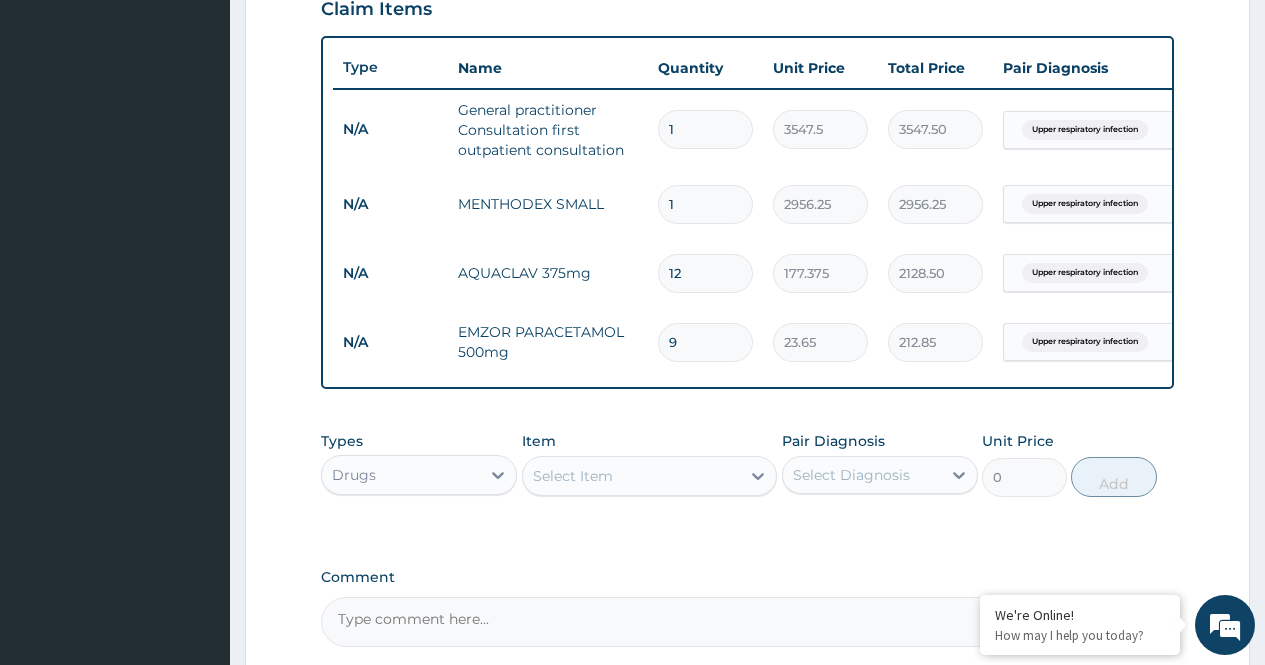 type on "13" 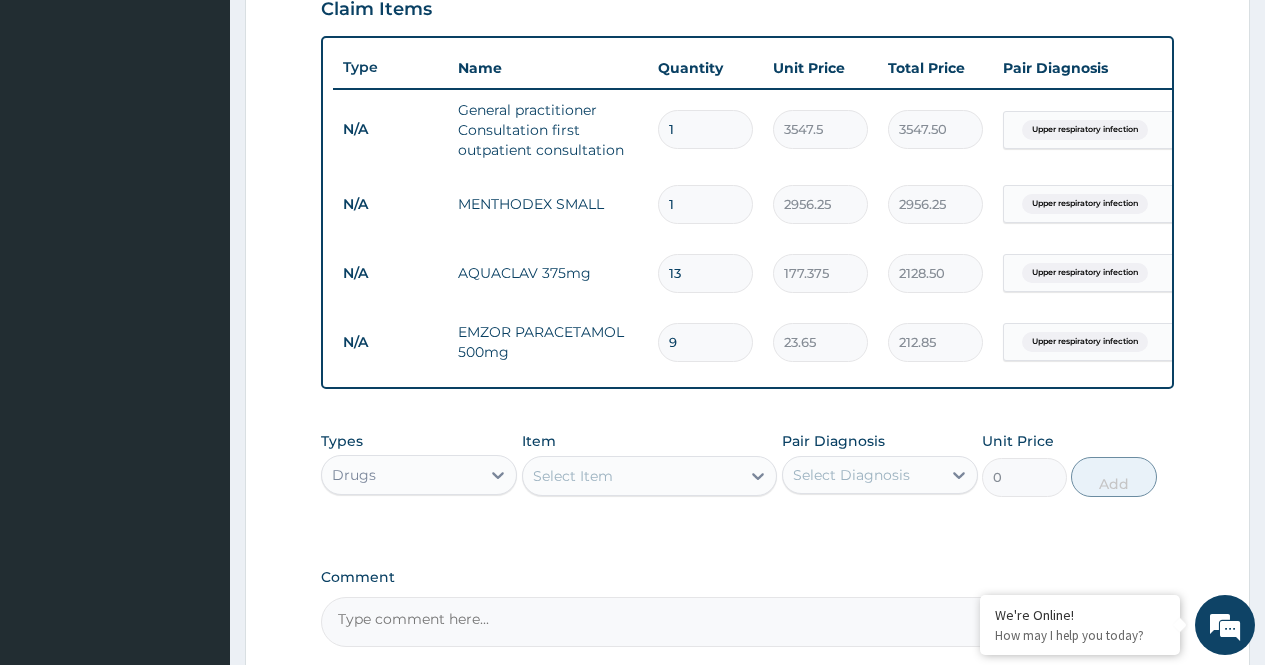 type on "2305.88" 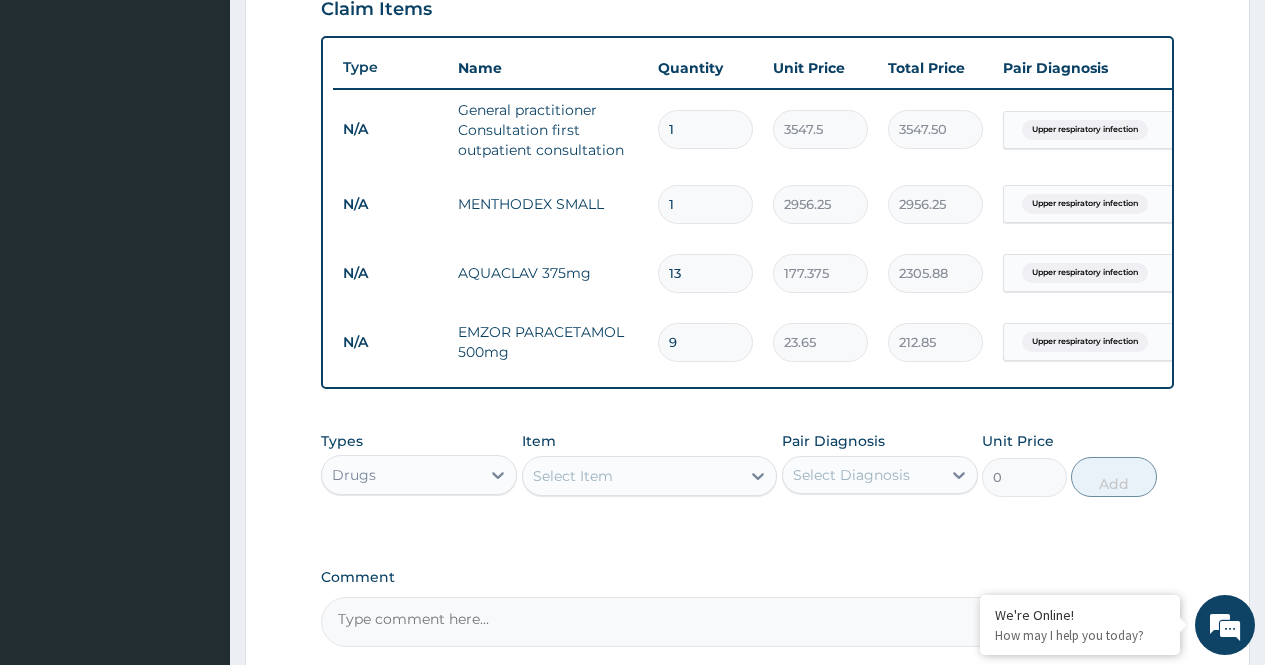 type on "14" 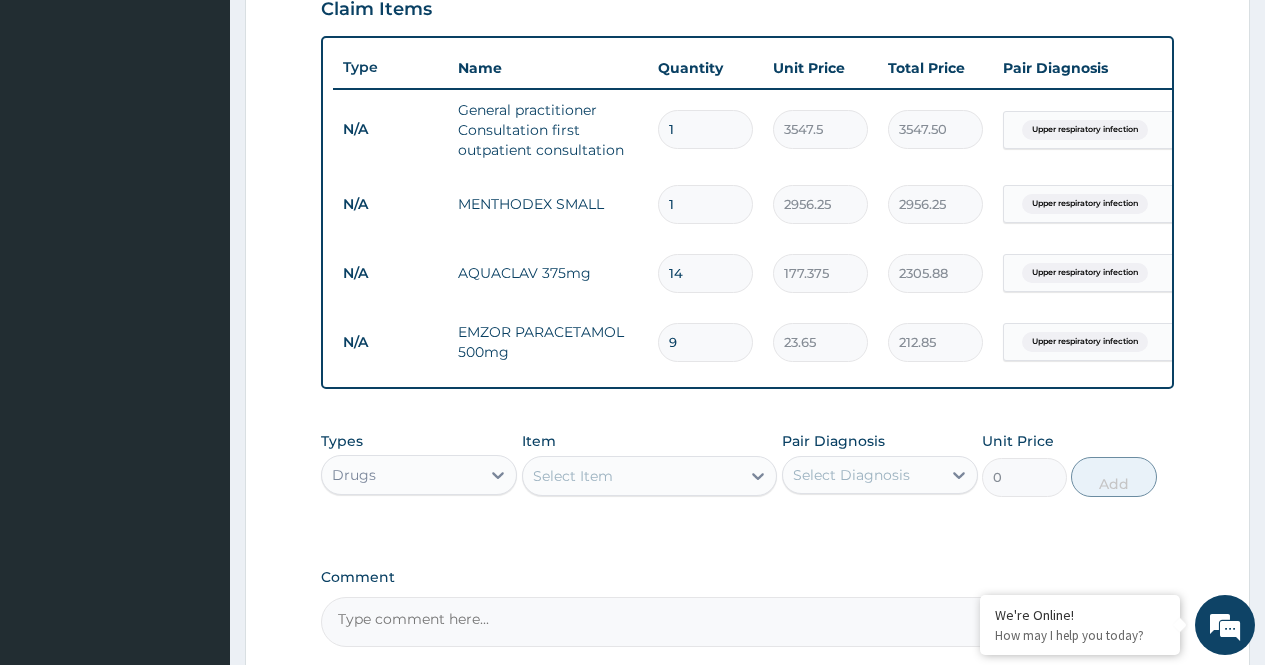 type on "2483.25" 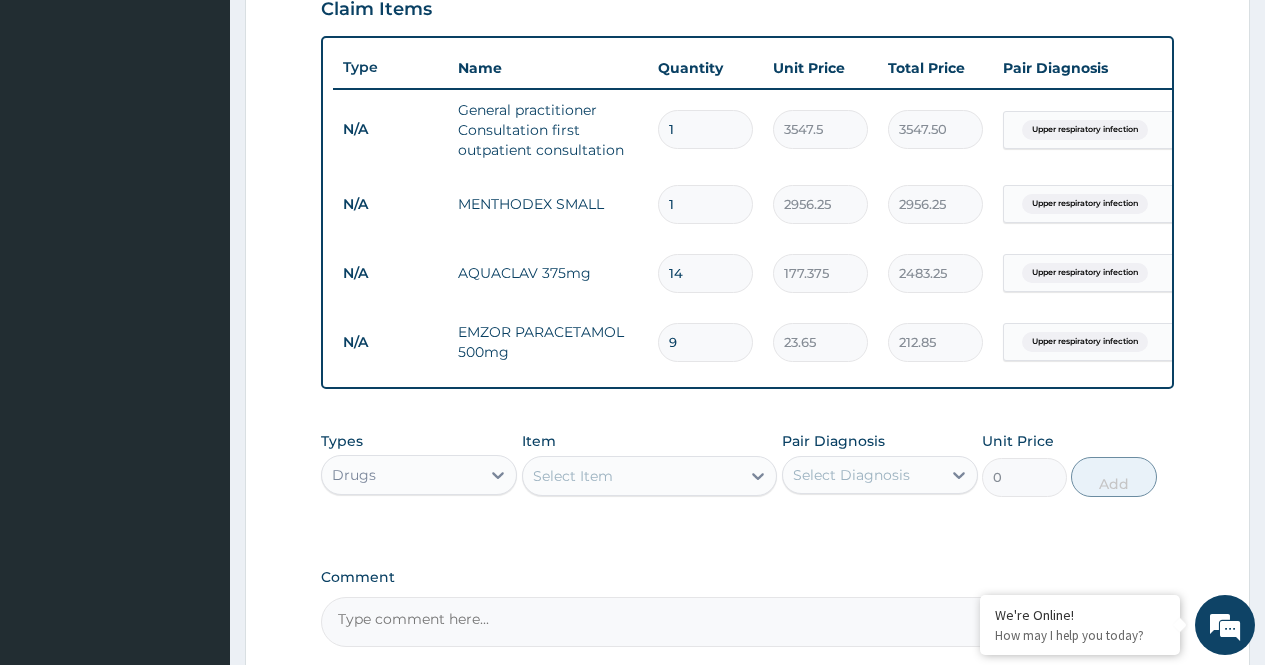 click on "AQUACLAV 375mg" at bounding box center [548, 273] 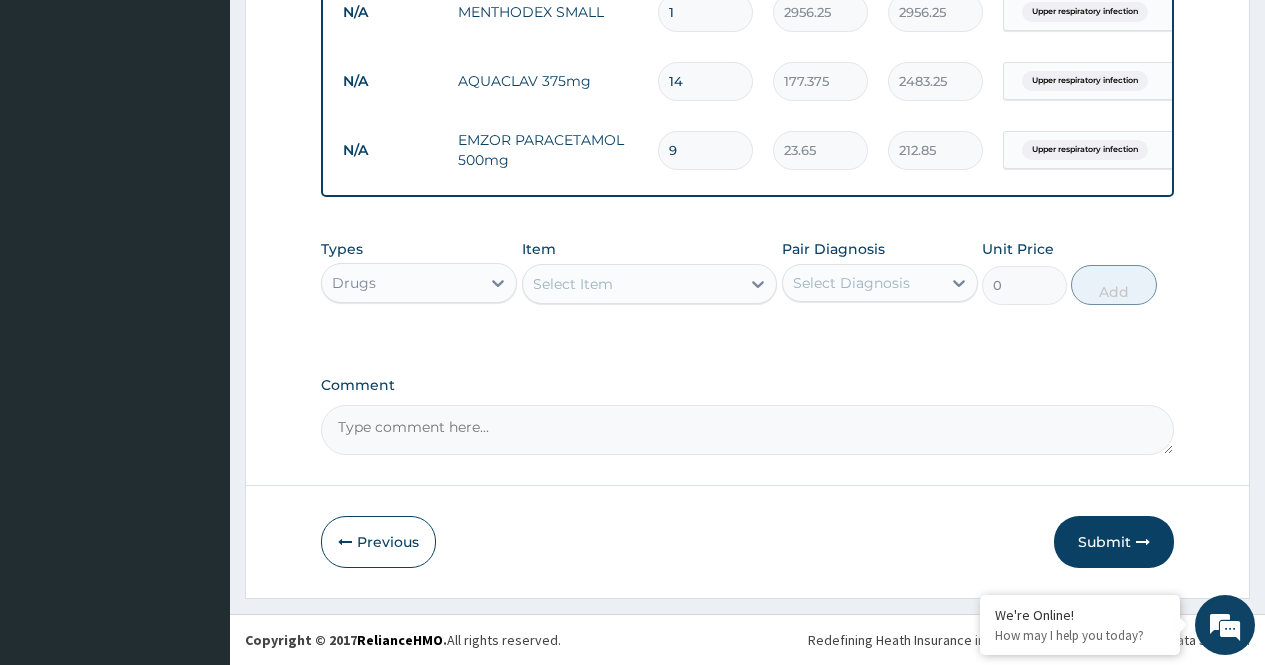 scroll, scrollTop: 915, scrollLeft: 0, axis: vertical 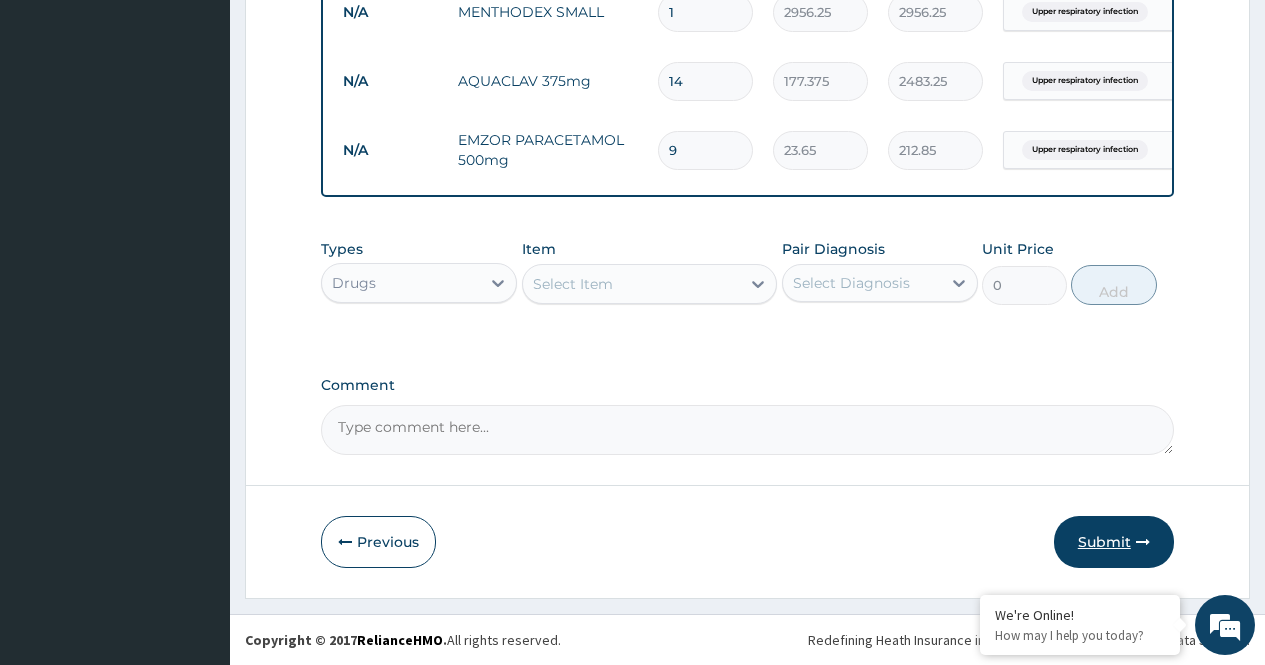 click on "Submit" at bounding box center (1114, 542) 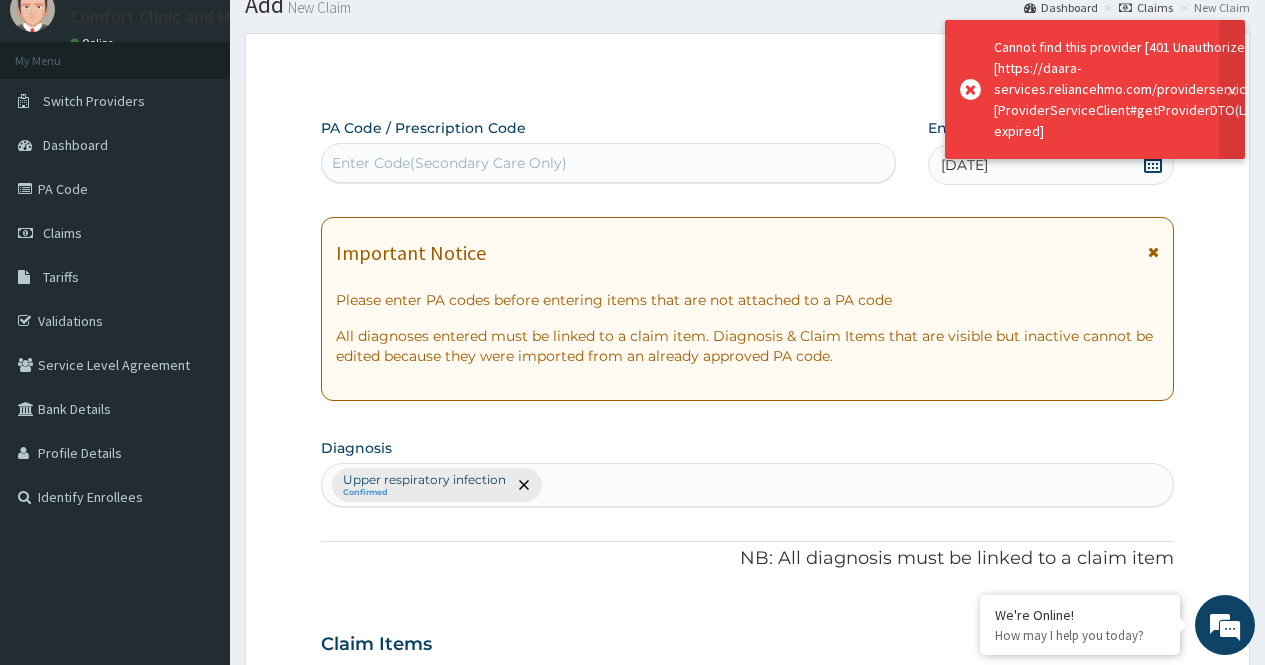 scroll, scrollTop: 915, scrollLeft: 0, axis: vertical 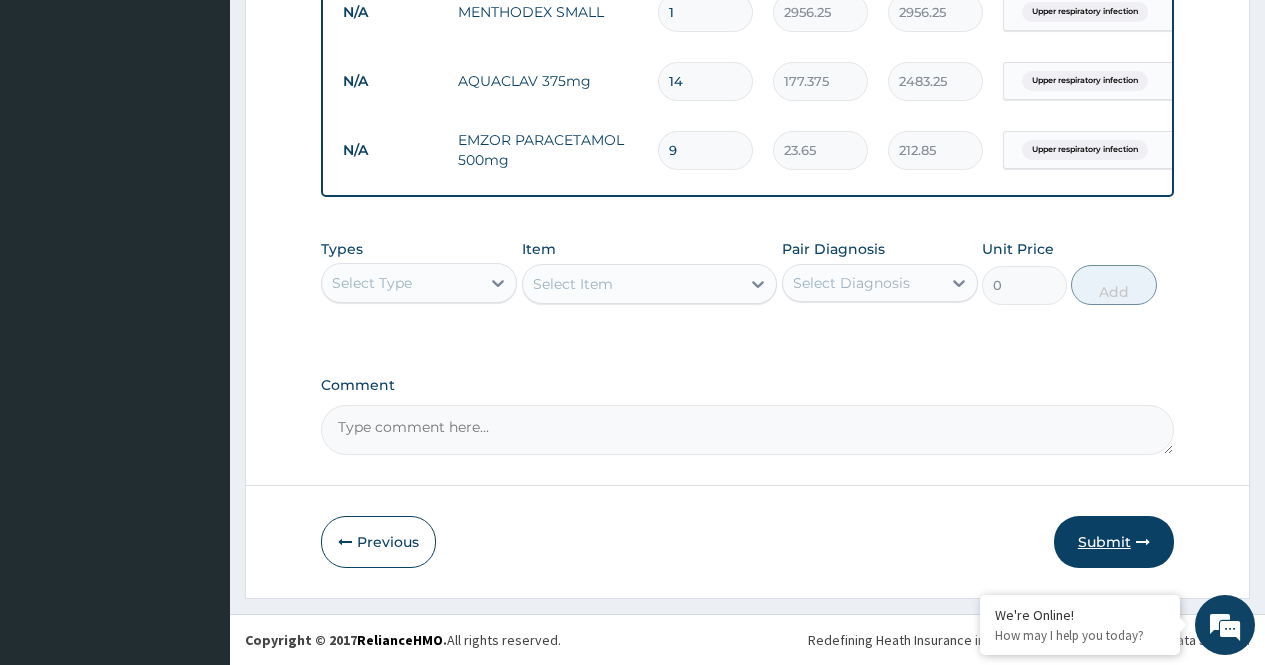 click on "Submit" at bounding box center (1114, 542) 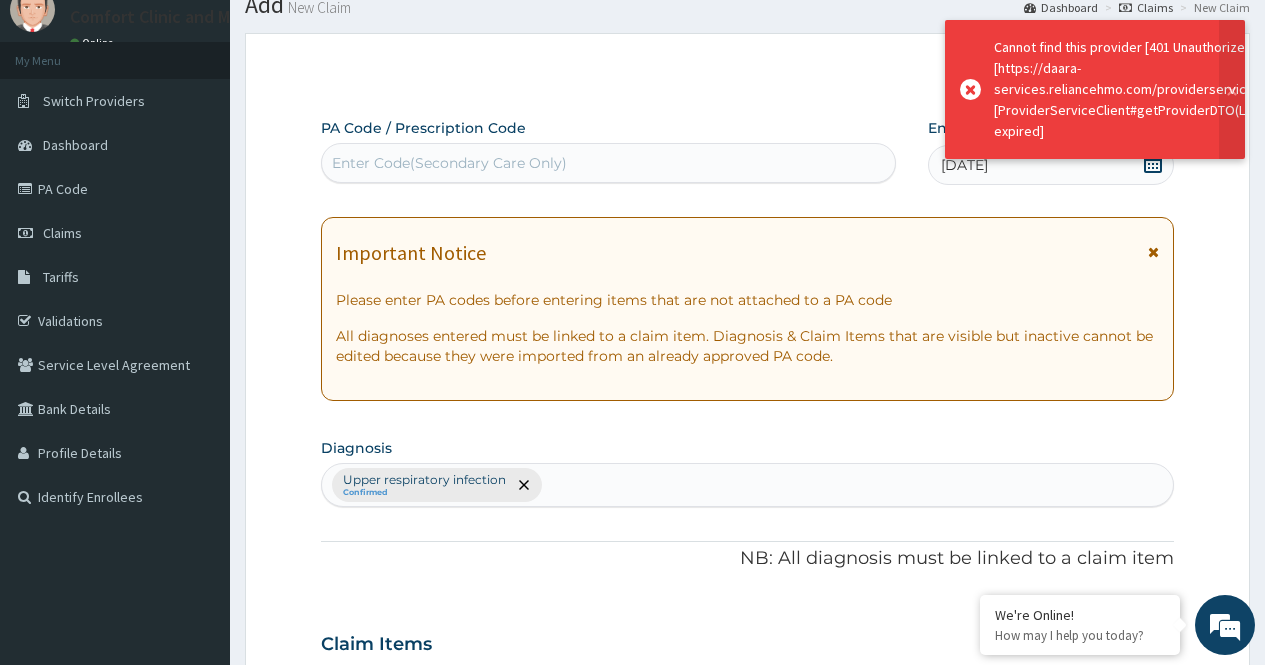 scroll, scrollTop: 915, scrollLeft: 0, axis: vertical 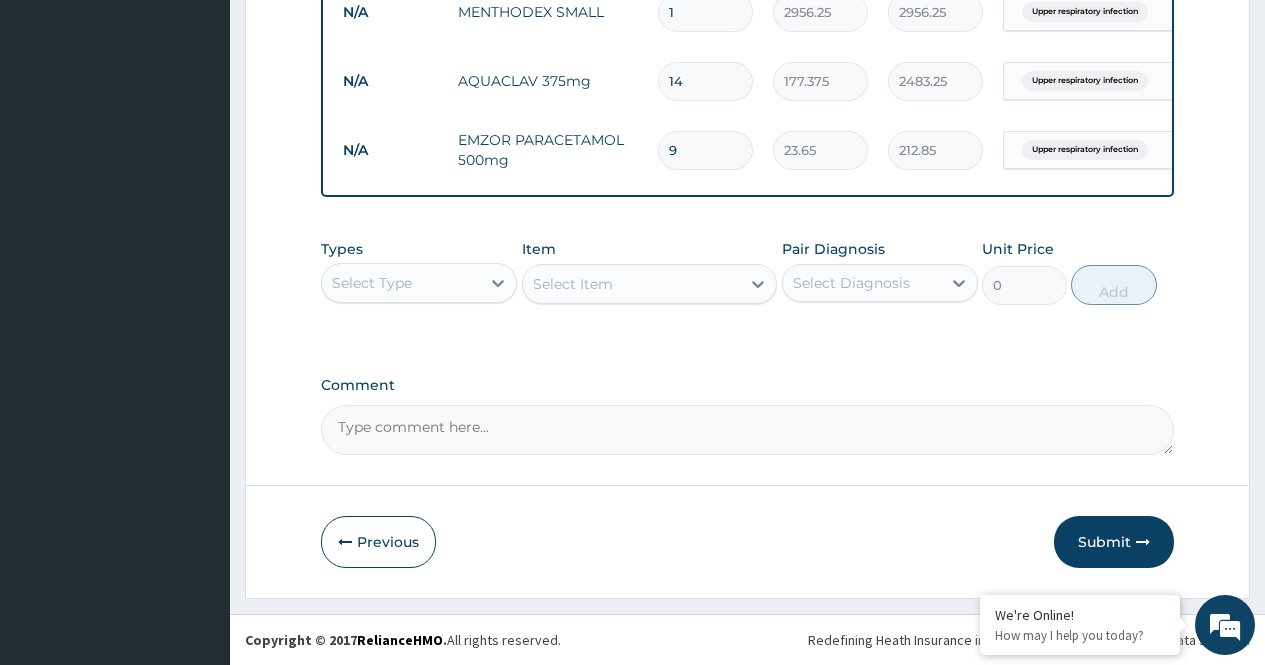 click on "Types Select Type Item Select Item Pair Diagnosis Select Diagnosis Unit Price 0 Add" at bounding box center [747, 287] 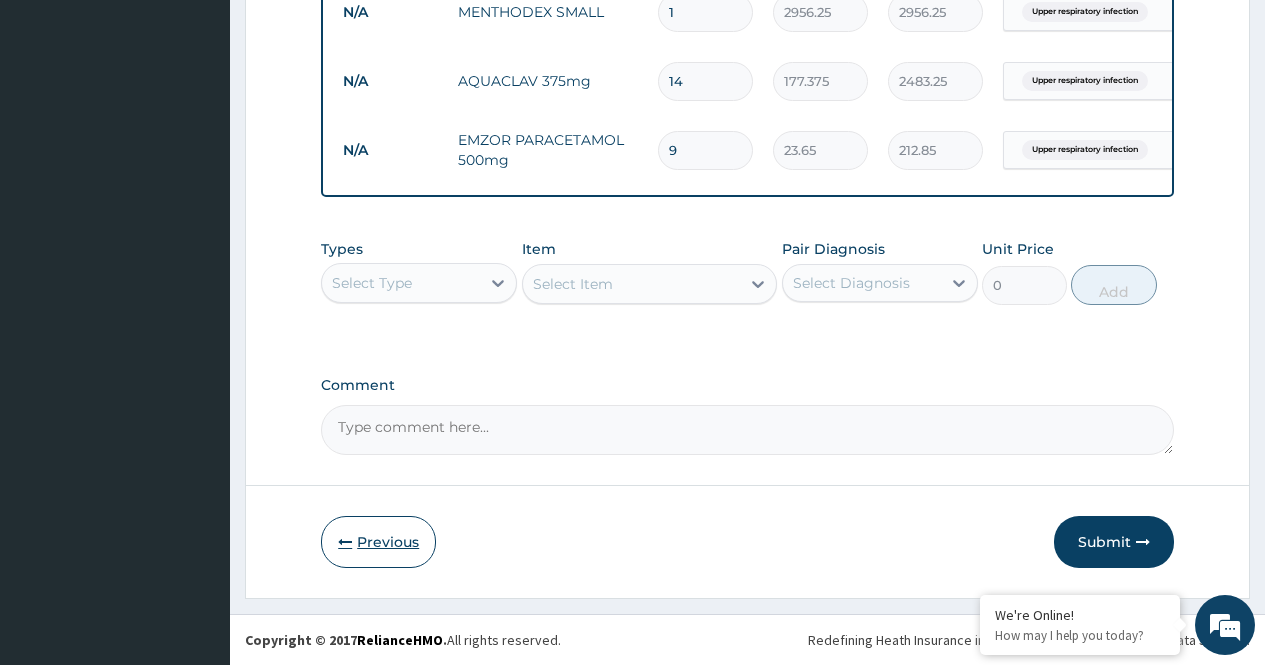 click on "Previous" at bounding box center (378, 542) 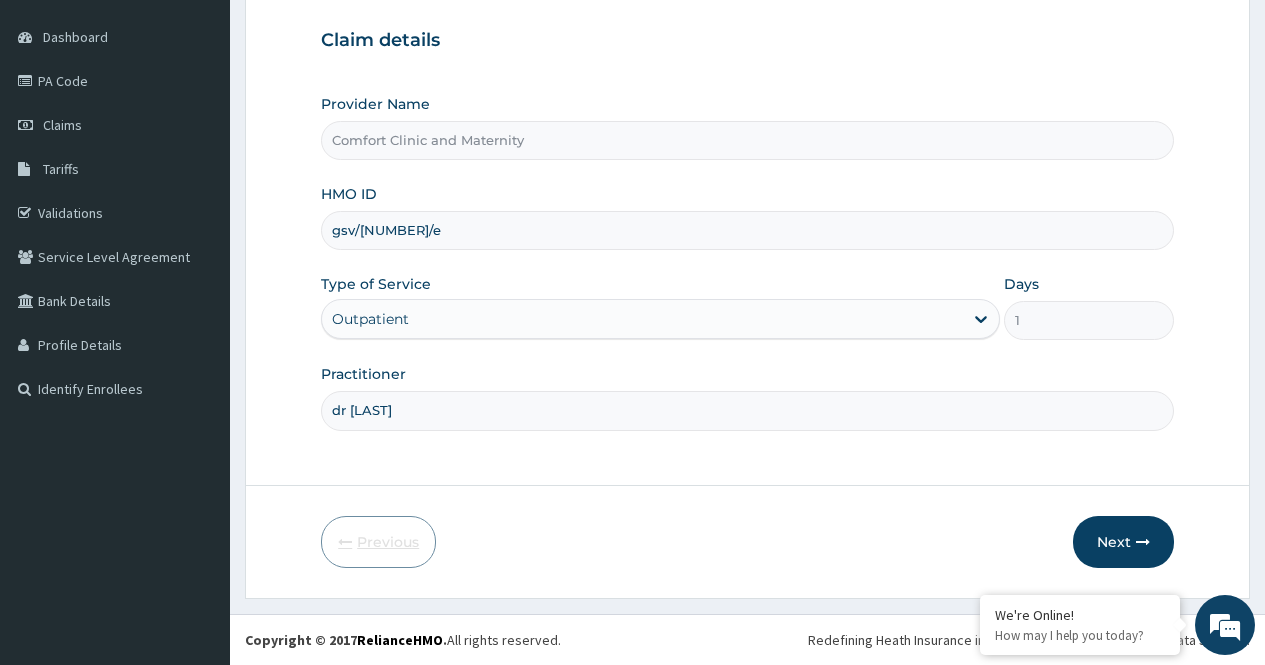 scroll, scrollTop: 181, scrollLeft: 0, axis: vertical 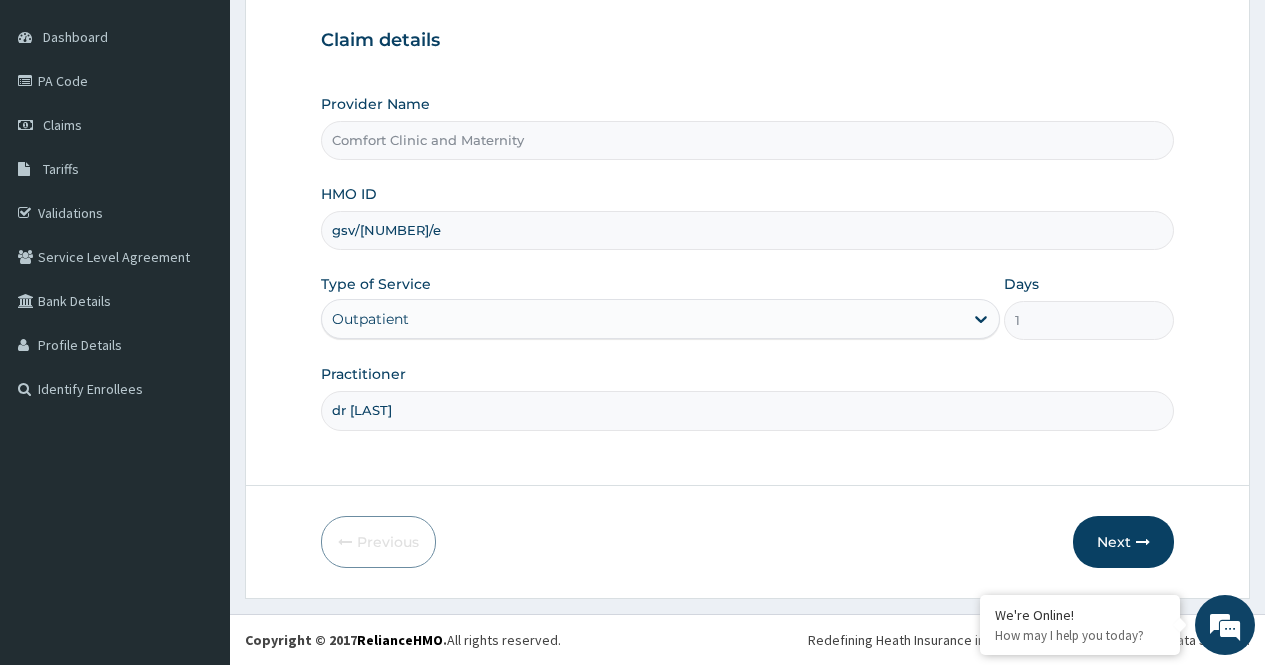 click on "Comfort Clinic and Maternity Limited
Online
My Menu
Switch Providers
Dashboard
PA Code
Claims
Tariffs
Validations
Service Level Agreement
Bank Details
Profile Details
Identify Enrollees" at bounding box center (115, 242) 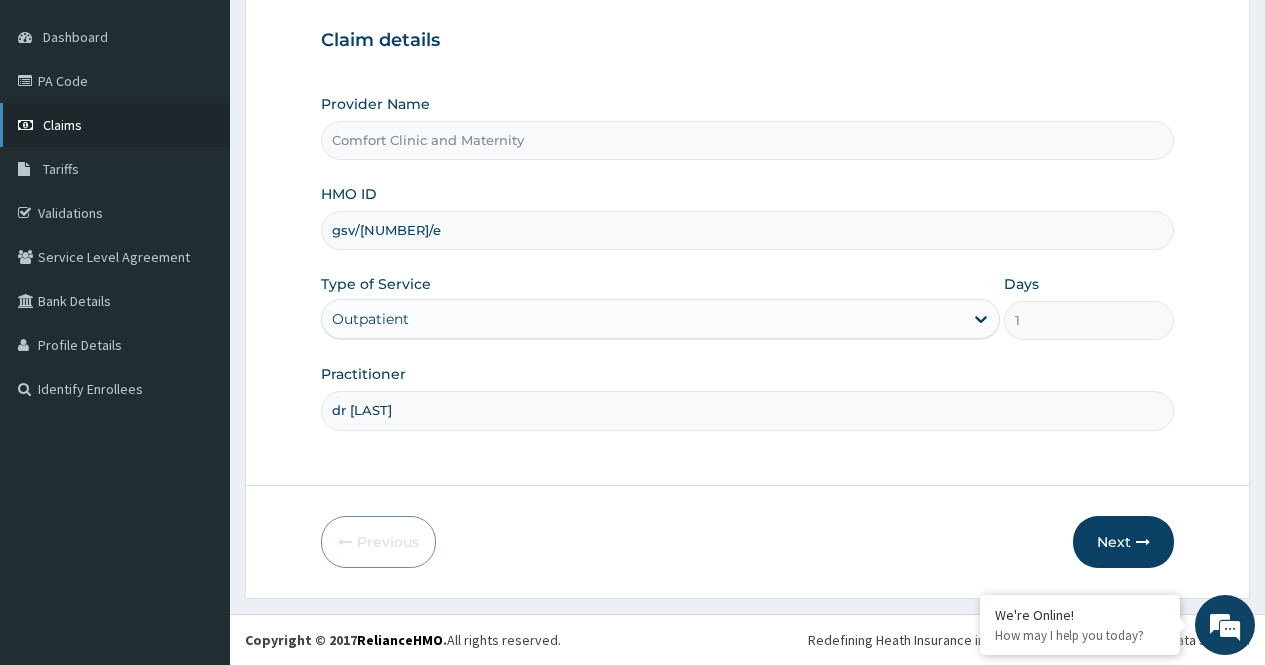 click on "Claims" at bounding box center [115, 125] 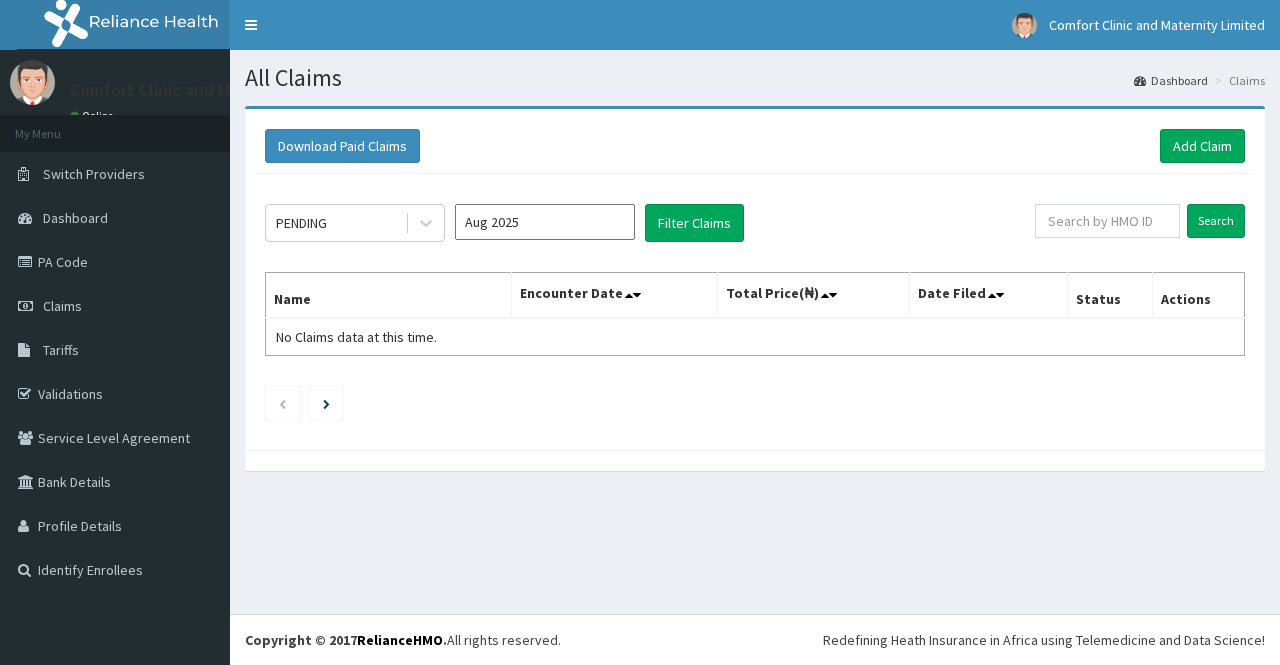 scroll, scrollTop: 0, scrollLeft: 0, axis: both 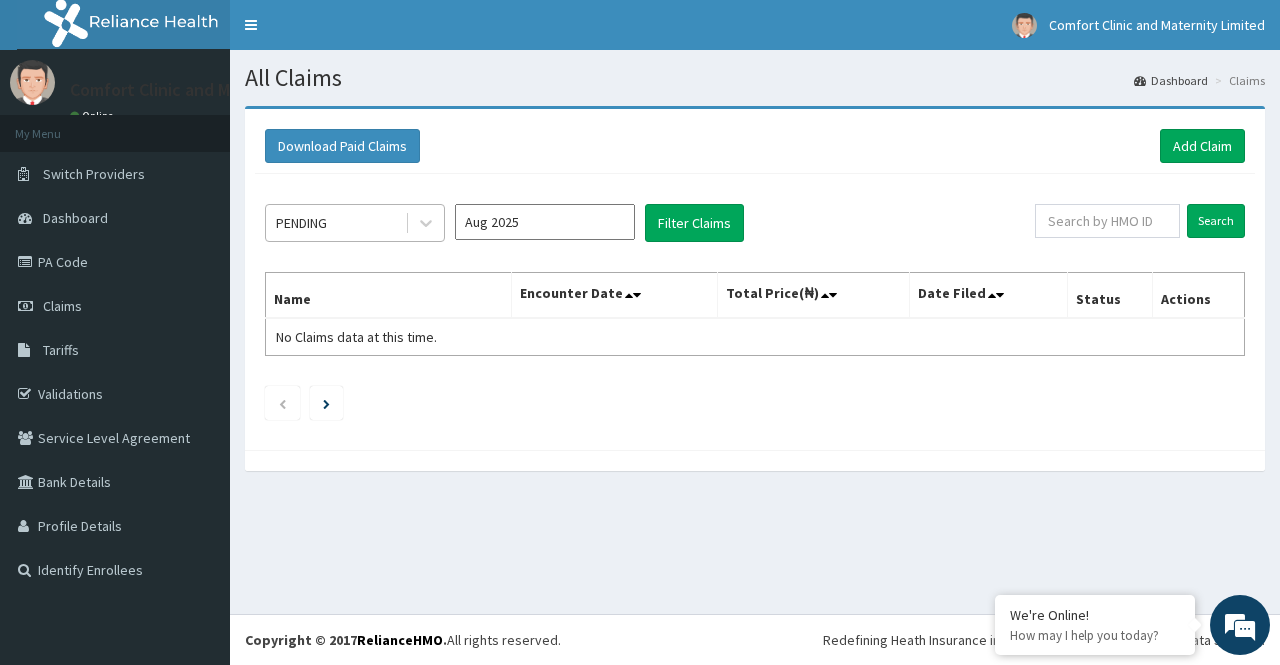 click on "PENDING" at bounding box center (335, 223) 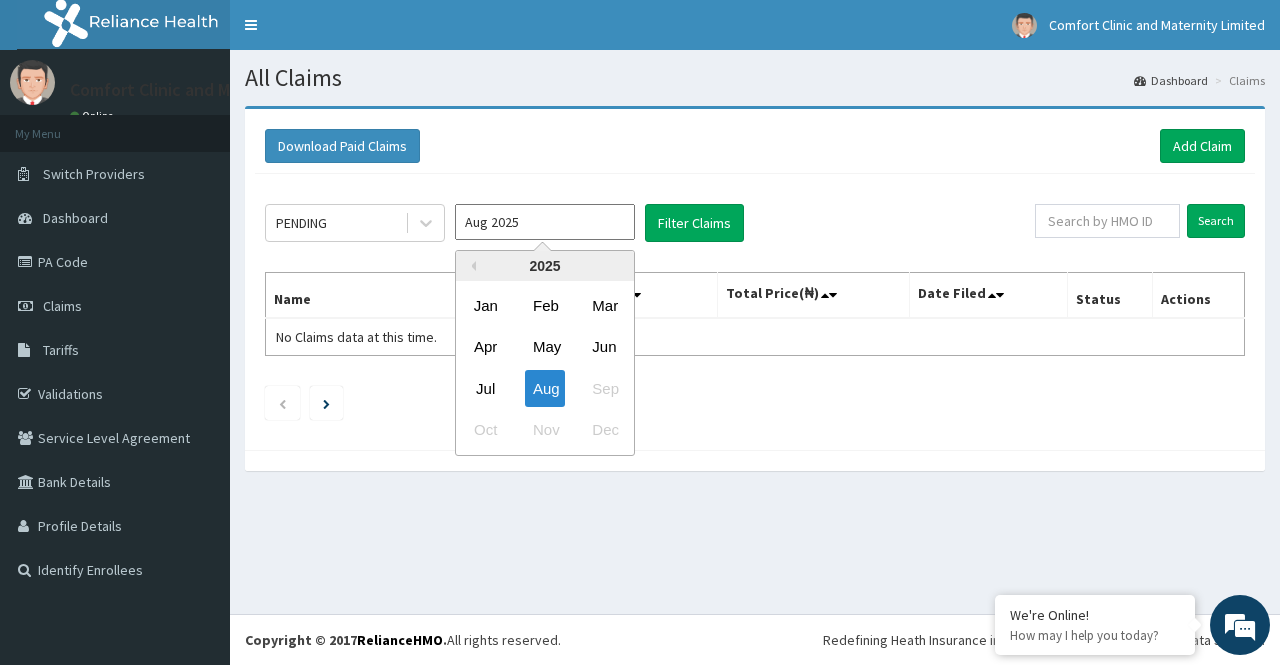 click on "Aug 2025" at bounding box center (545, 222) 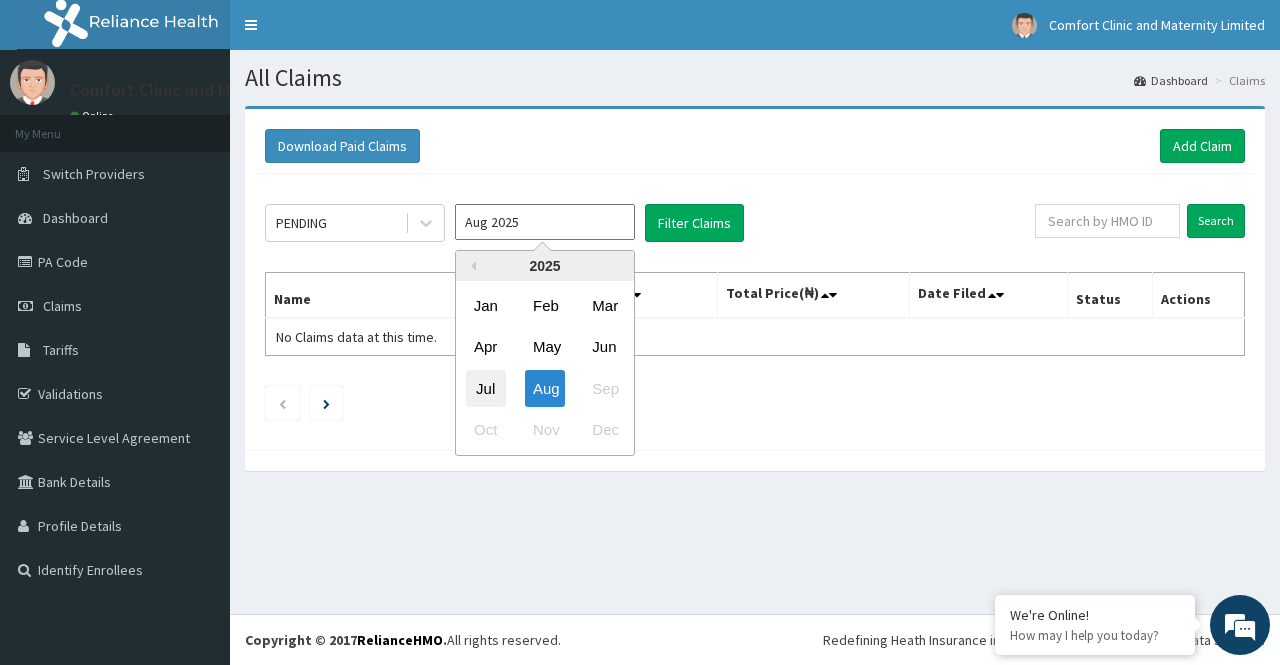 click on "Jul" at bounding box center (486, 388) 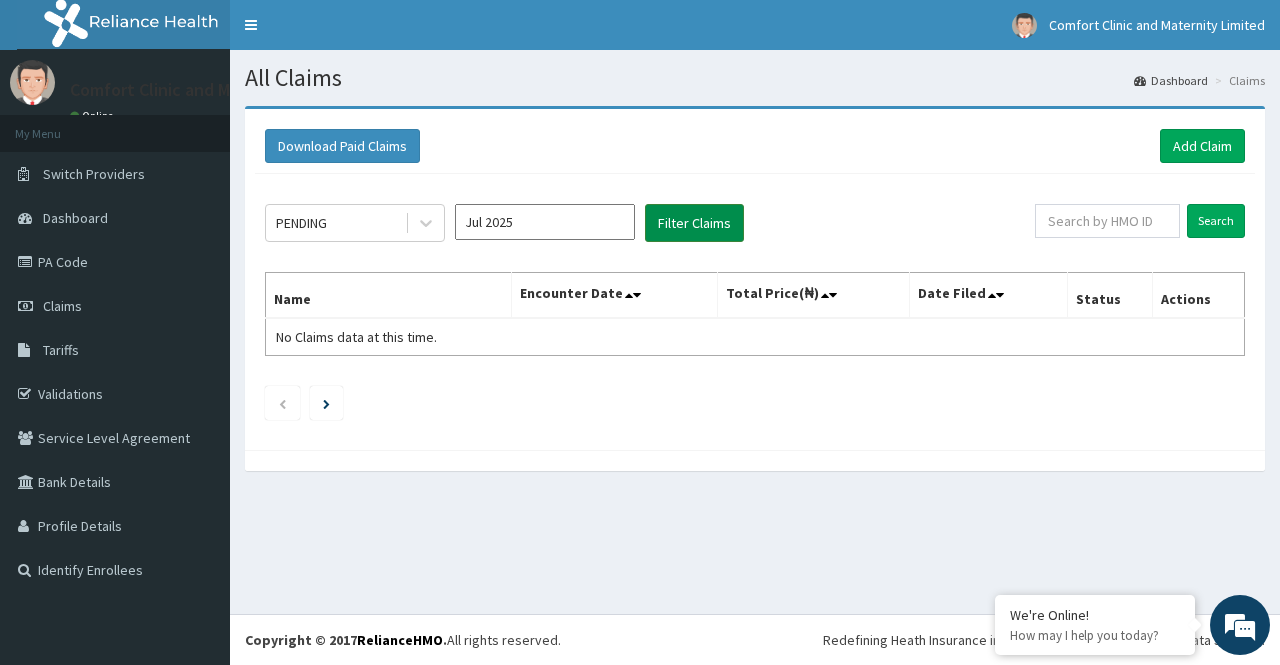 click on "Filter Claims" at bounding box center [694, 223] 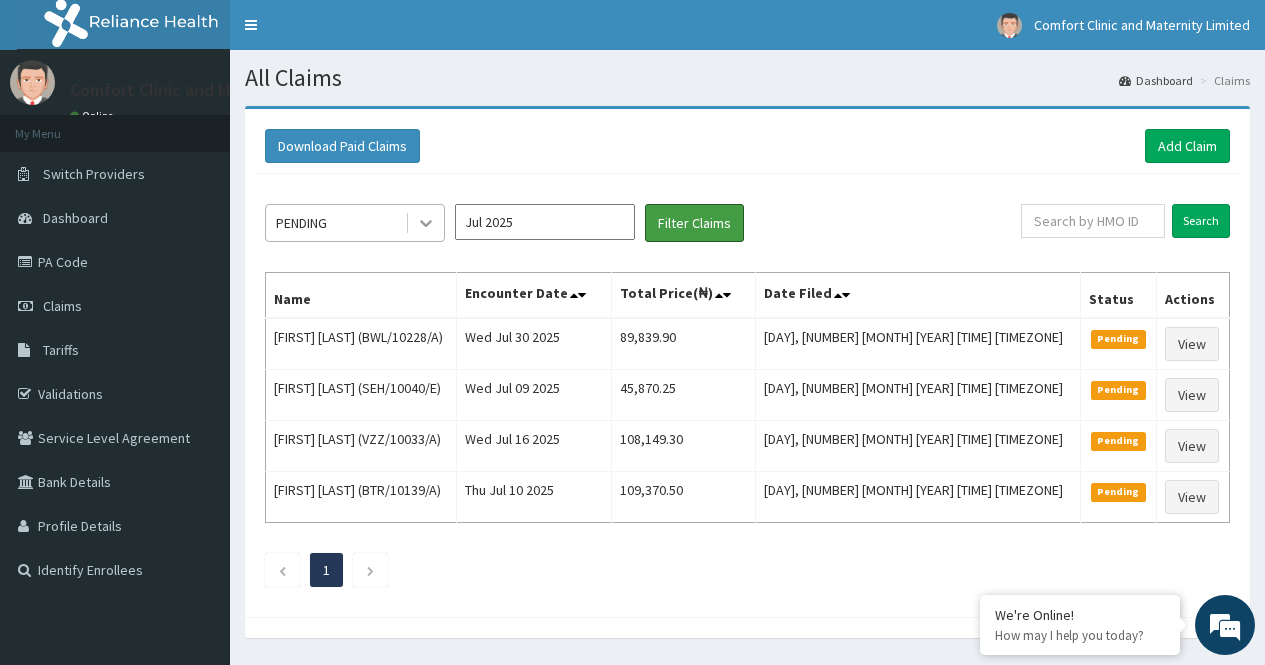 scroll, scrollTop: 0, scrollLeft: 0, axis: both 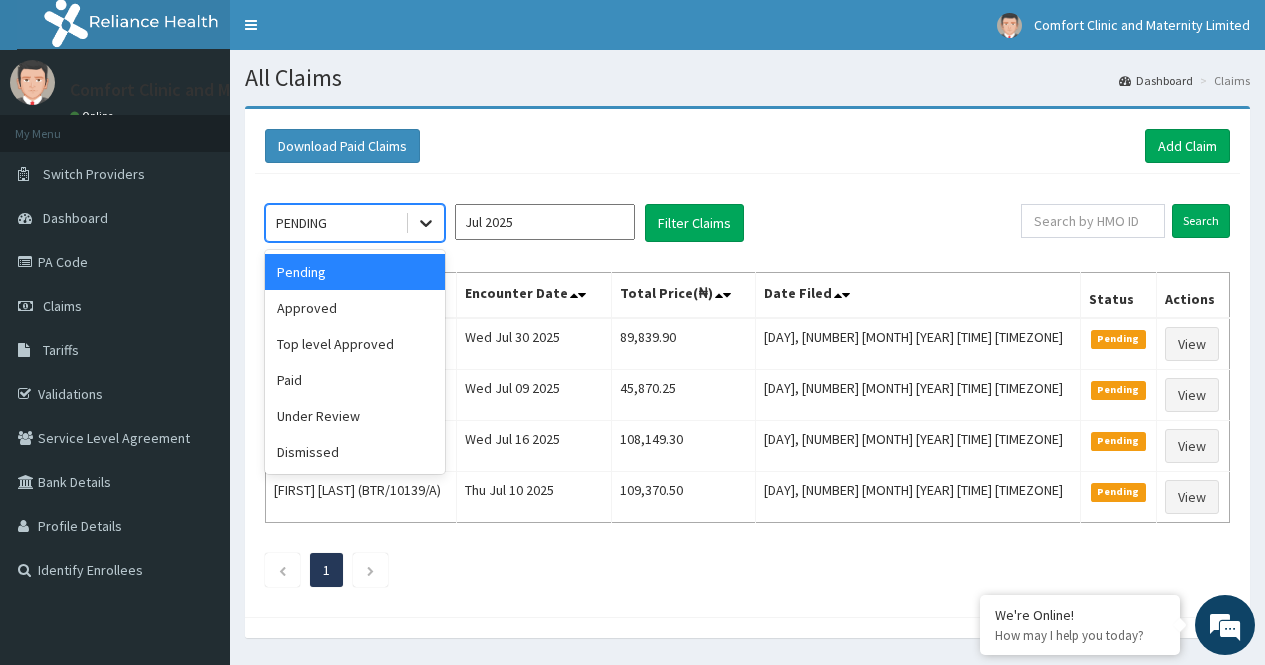 click 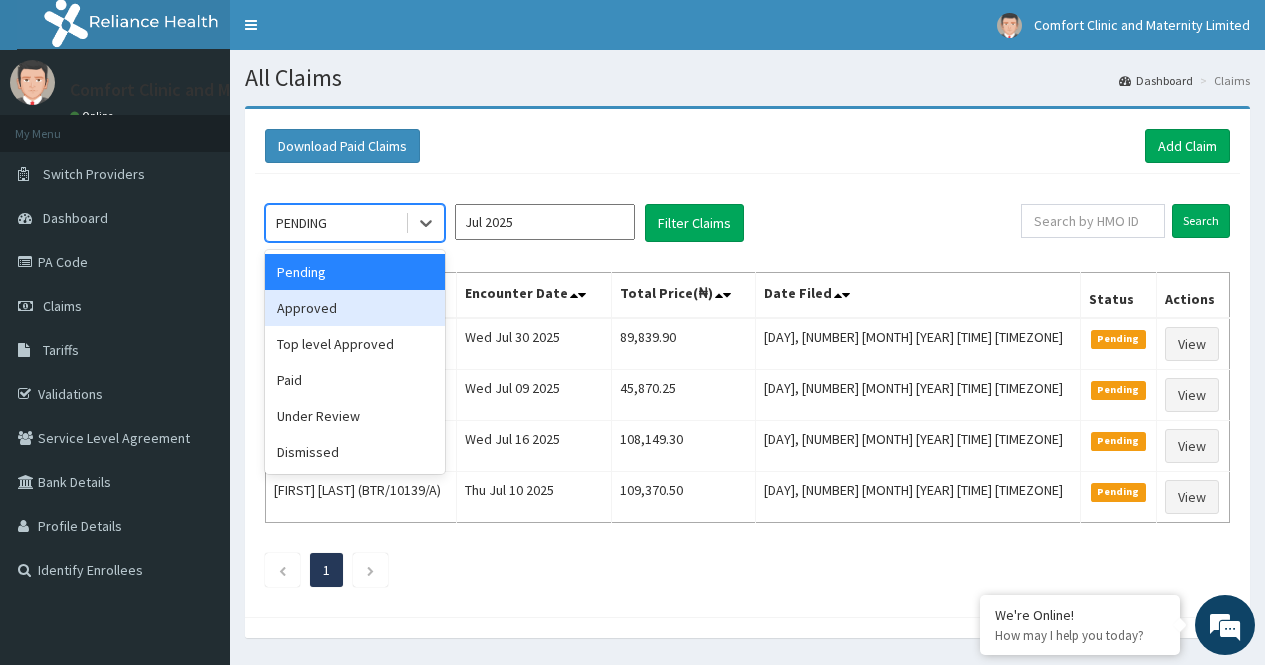 click on "Approved" at bounding box center [355, 308] 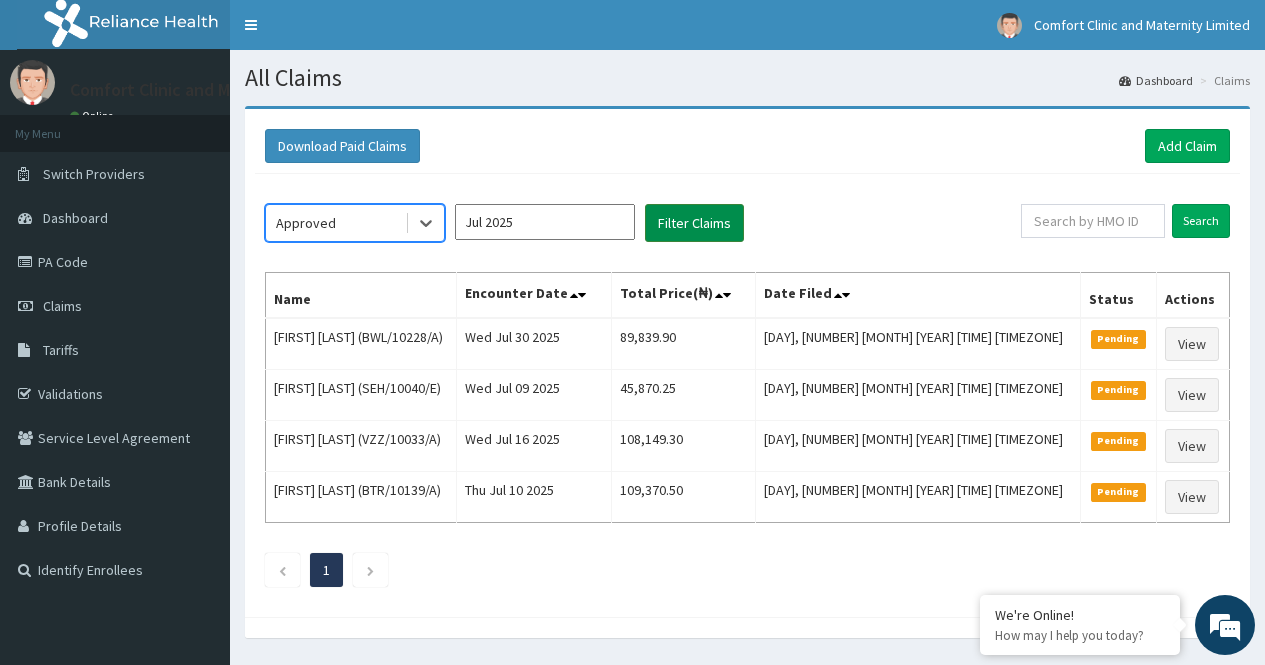 click on "Filter Claims" at bounding box center [694, 223] 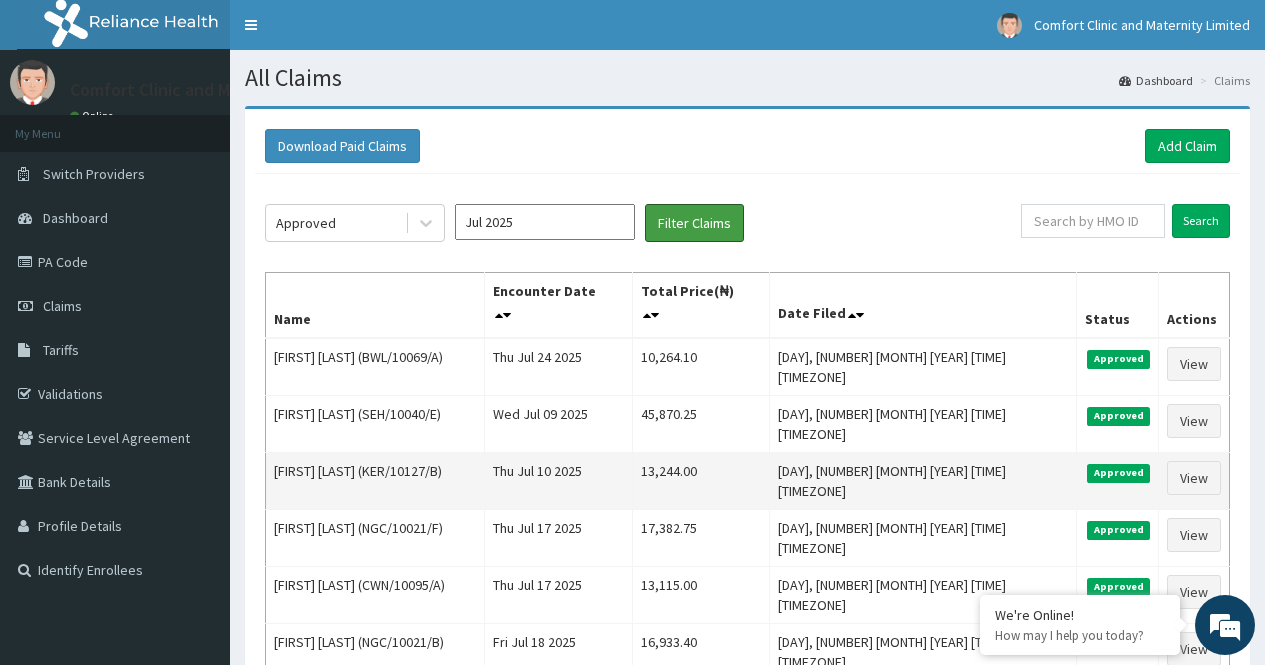 type 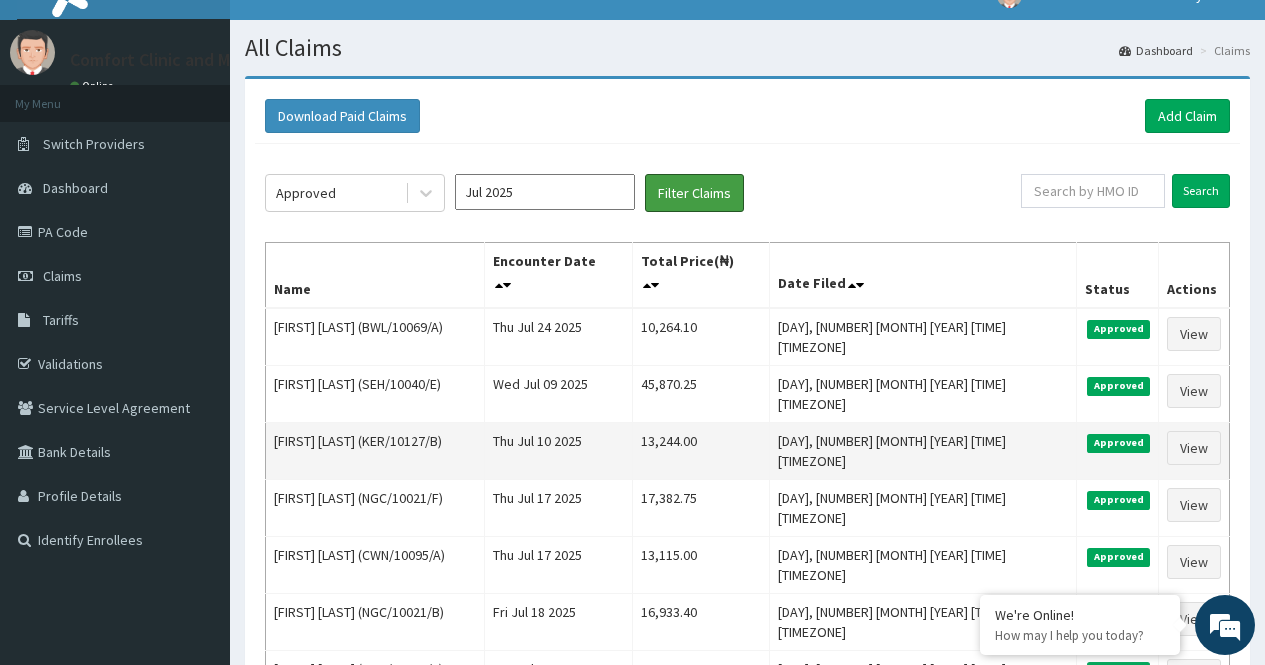 scroll, scrollTop: 0, scrollLeft: 0, axis: both 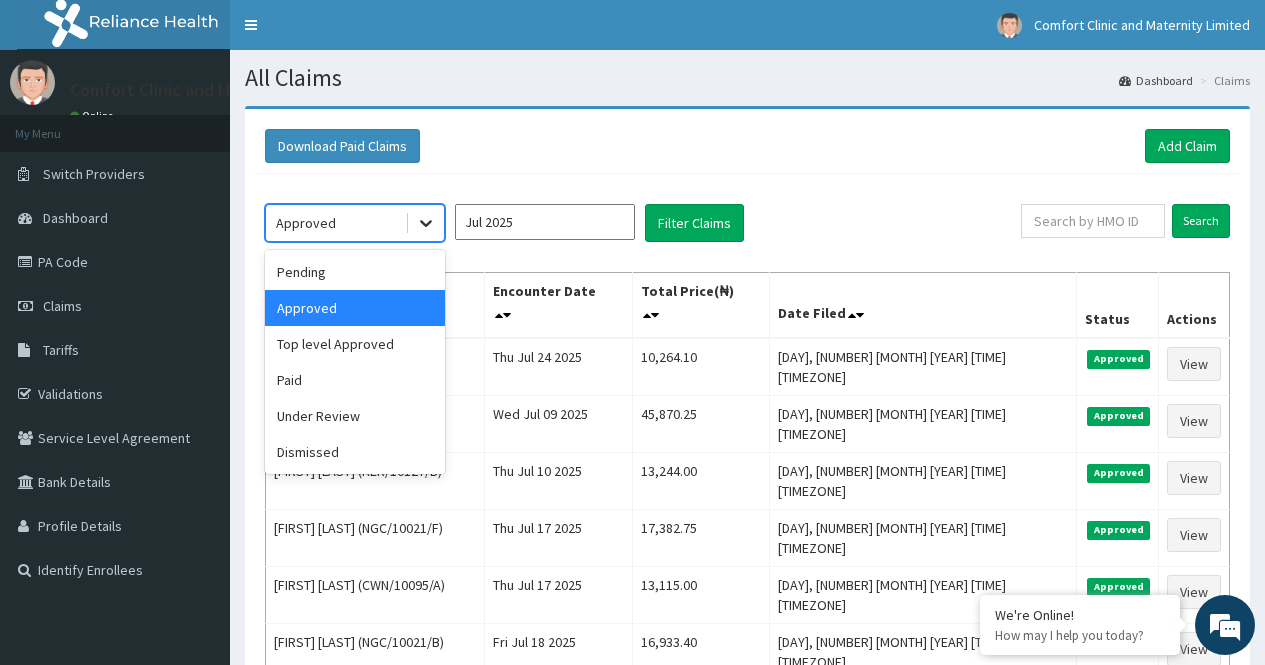 click 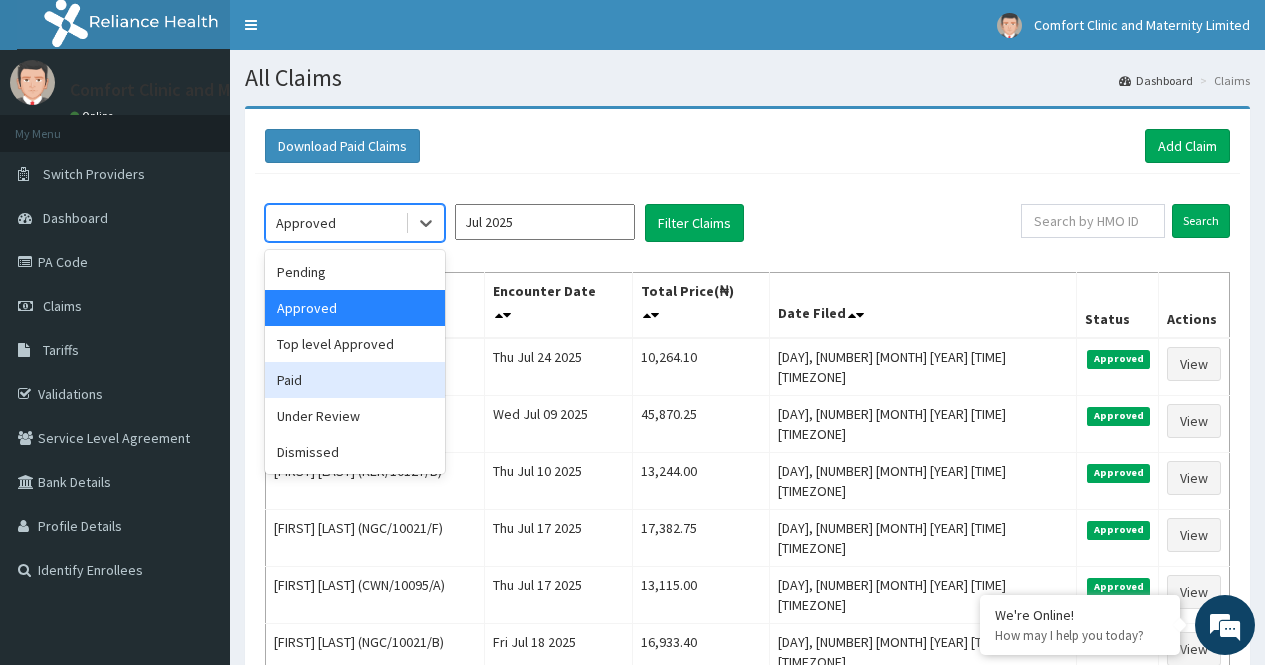 click on "Paid" at bounding box center [355, 380] 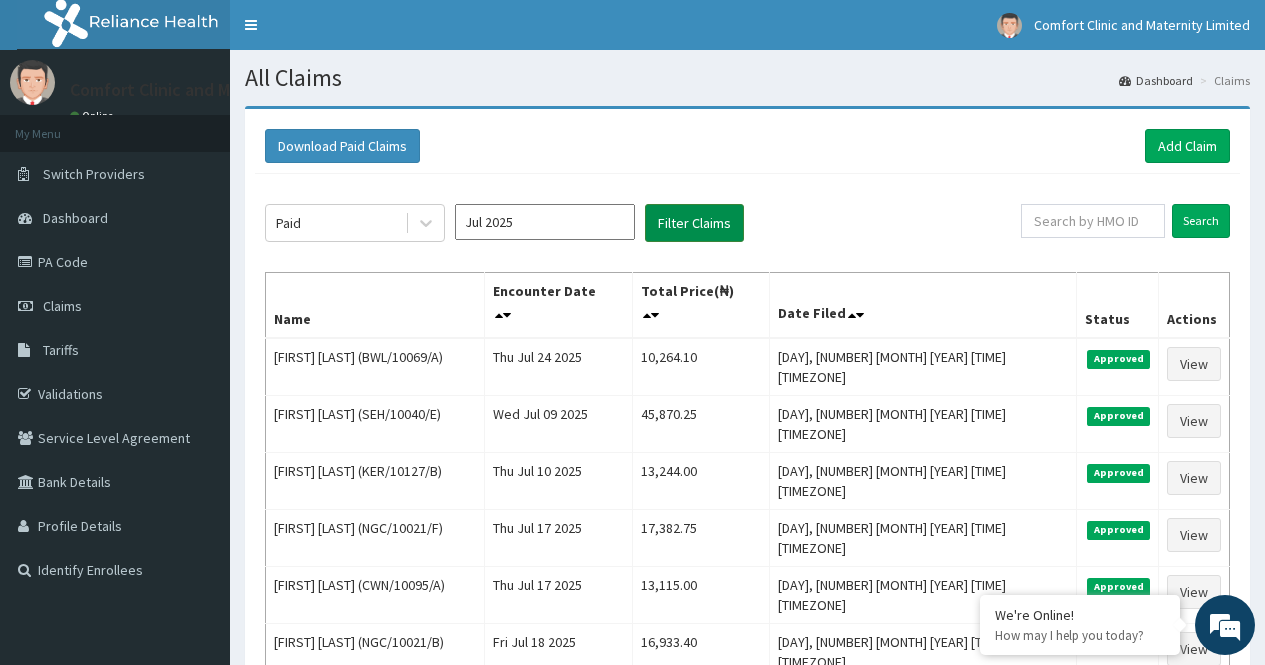 click on "Filter Claims" at bounding box center [694, 223] 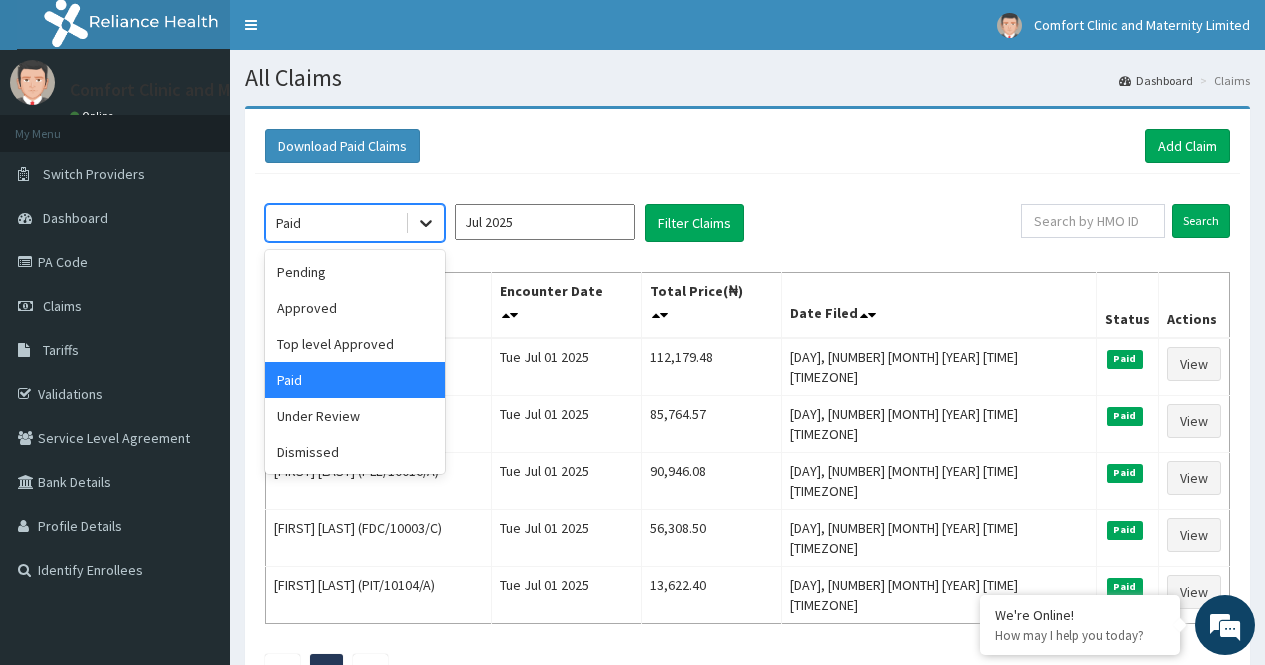 click 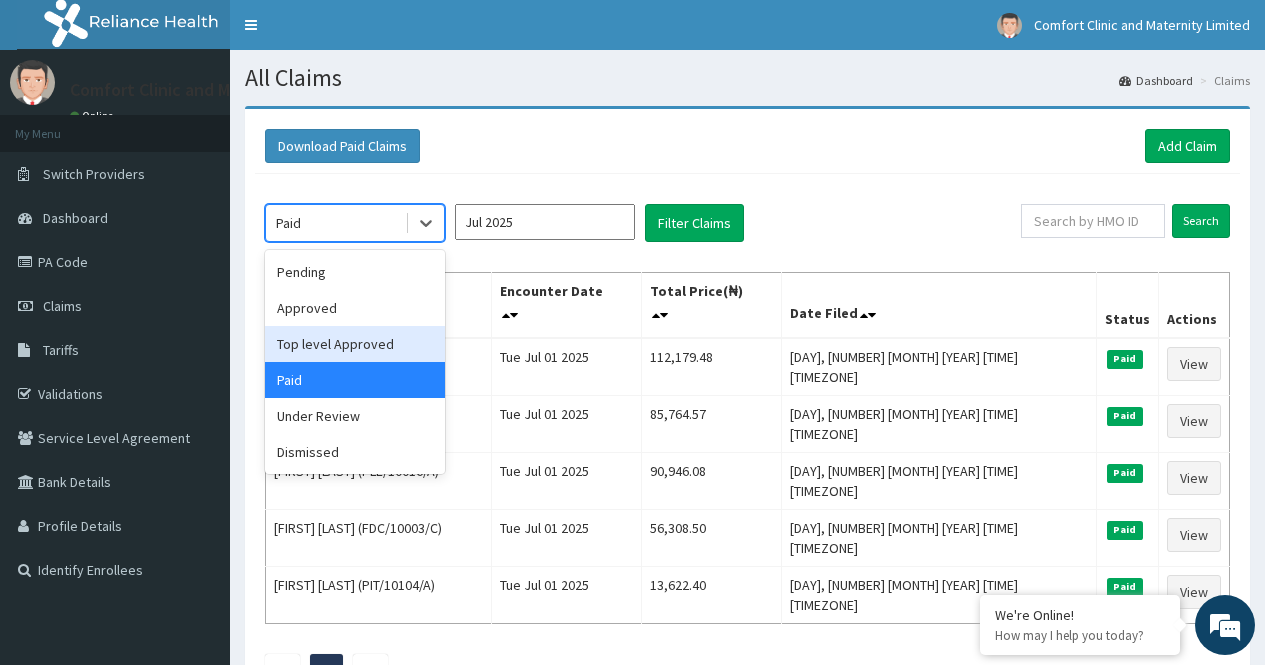 click on "Top level Approved" at bounding box center [355, 344] 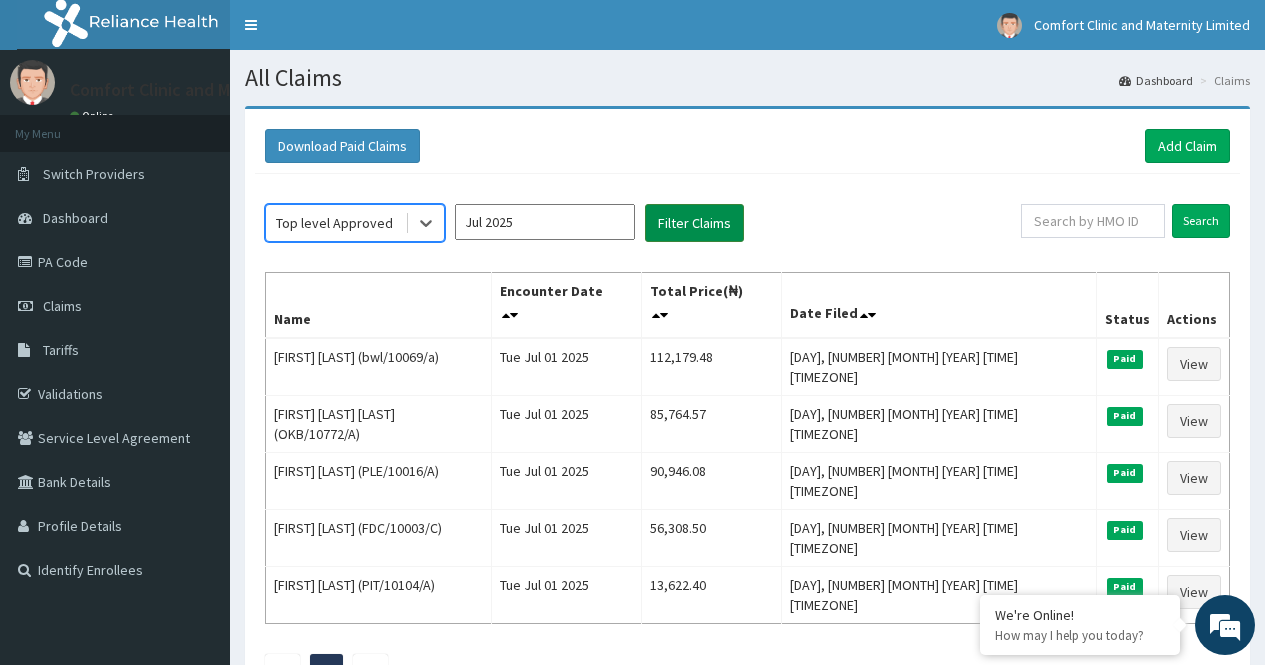 click on "Filter Claims" at bounding box center [694, 223] 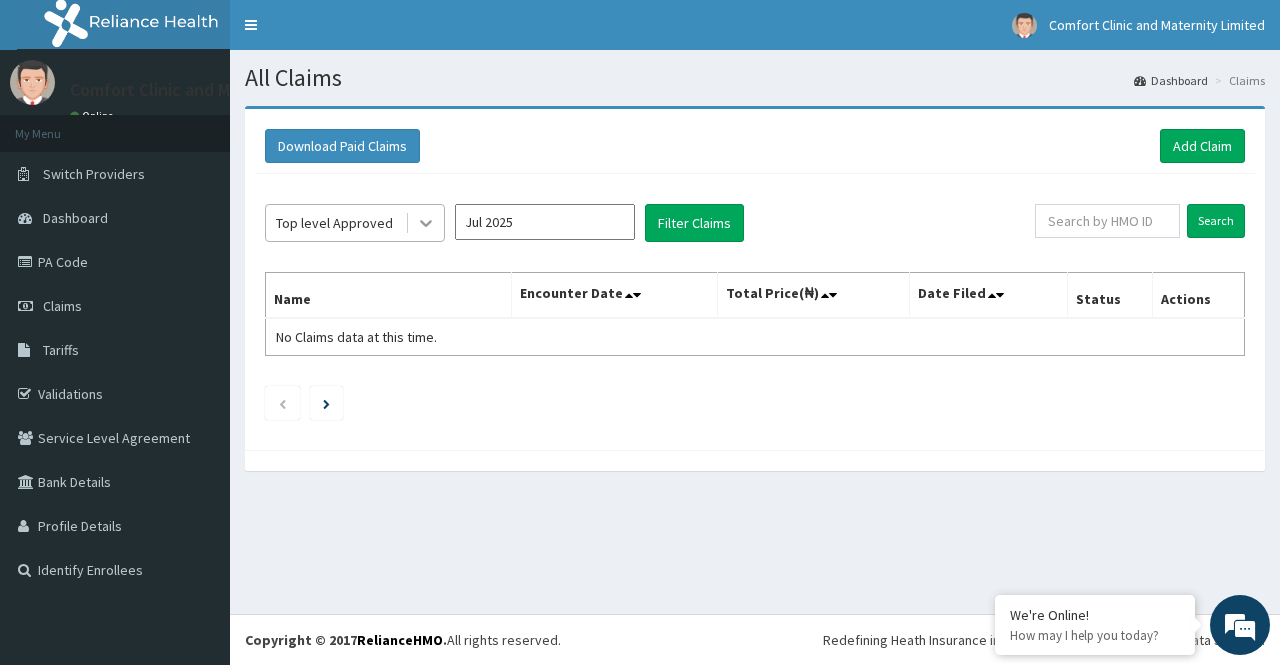 click 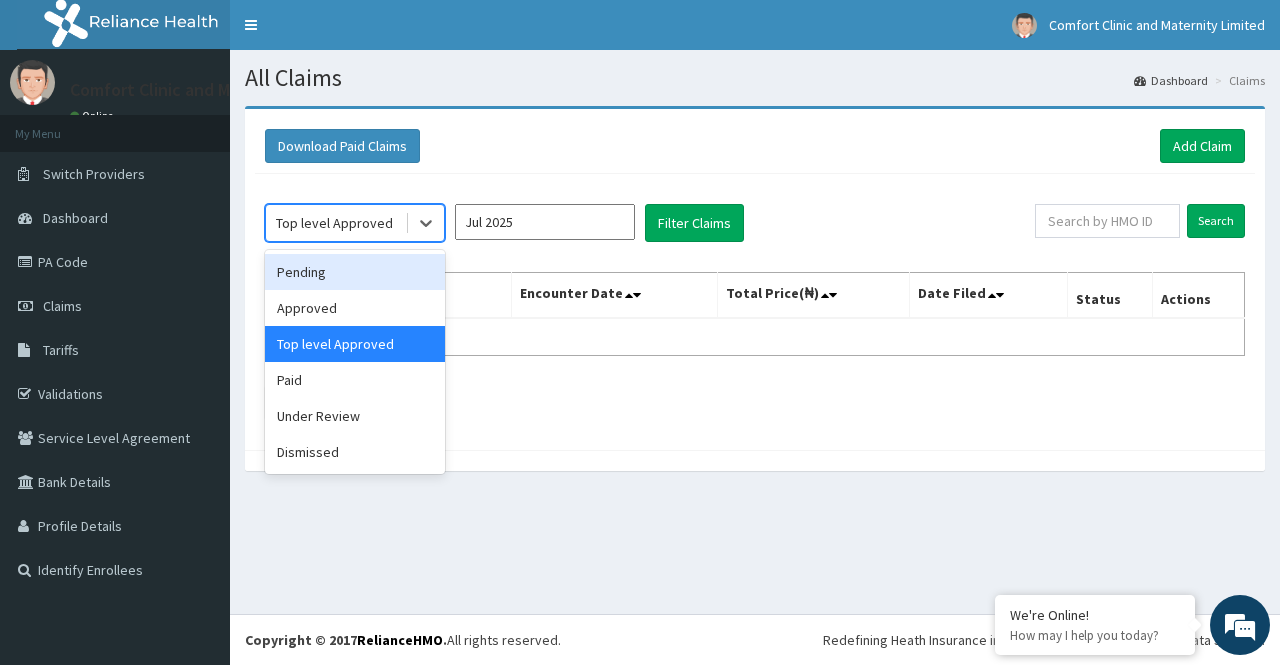 click on "Pending" at bounding box center (355, 272) 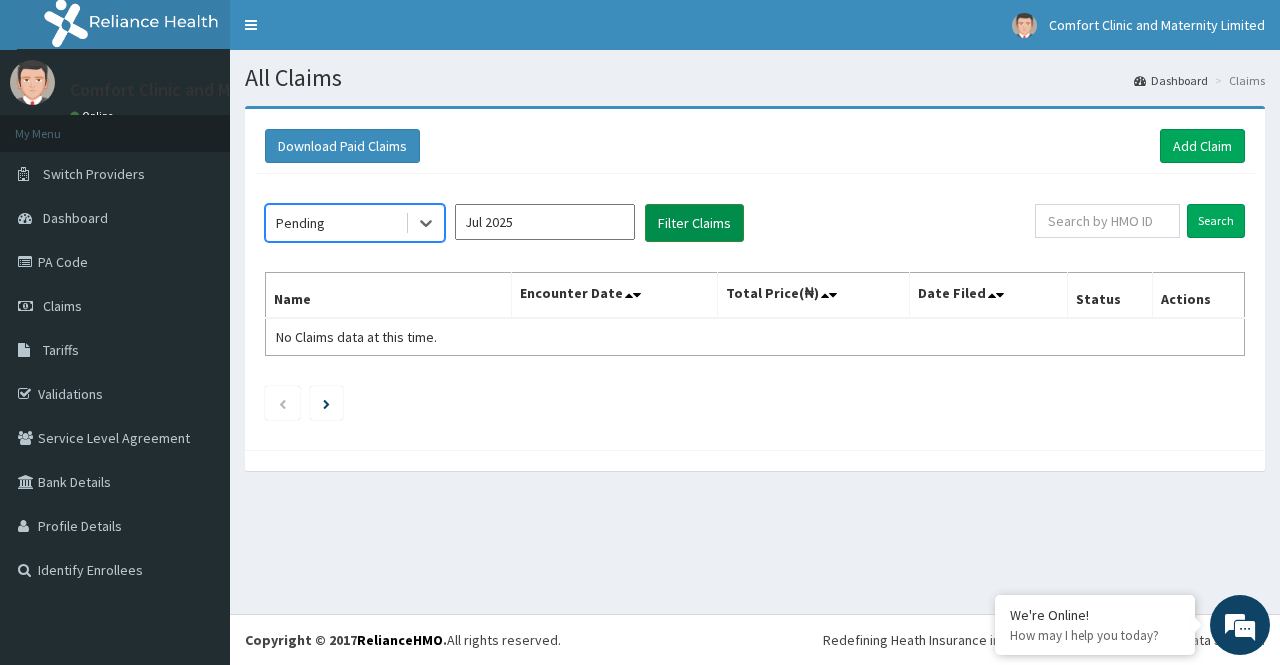click on "Filter Claims" at bounding box center [694, 223] 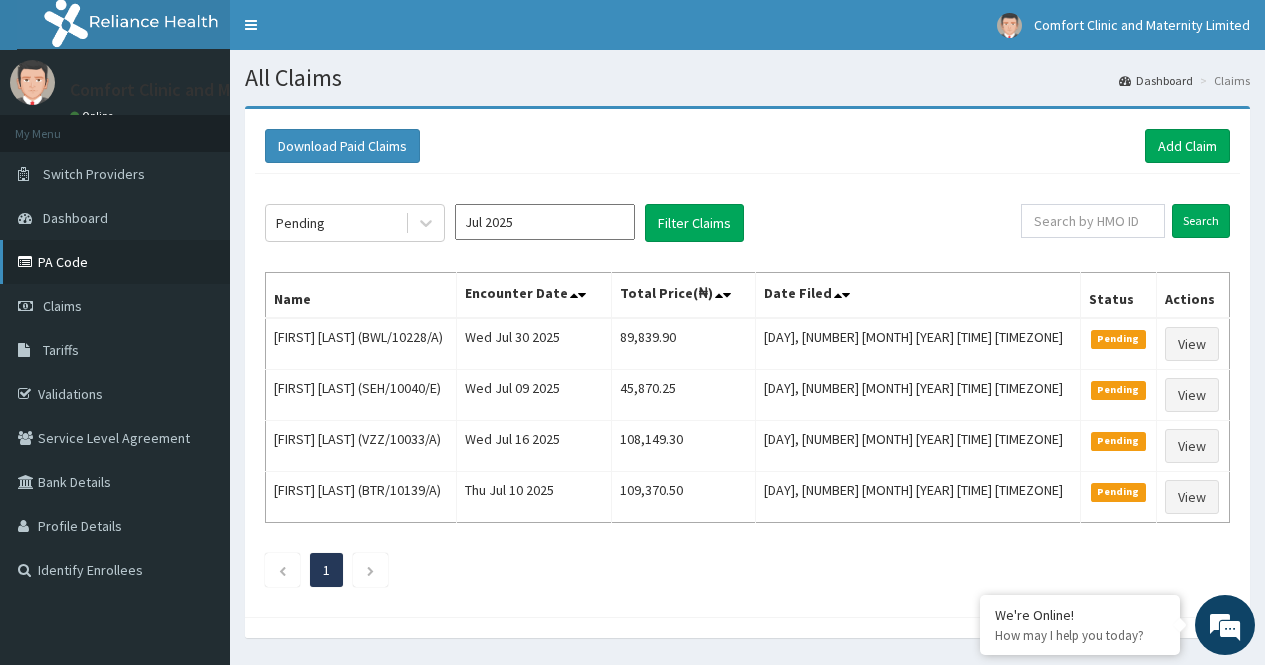 click on "PA Code" at bounding box center (115, 262) 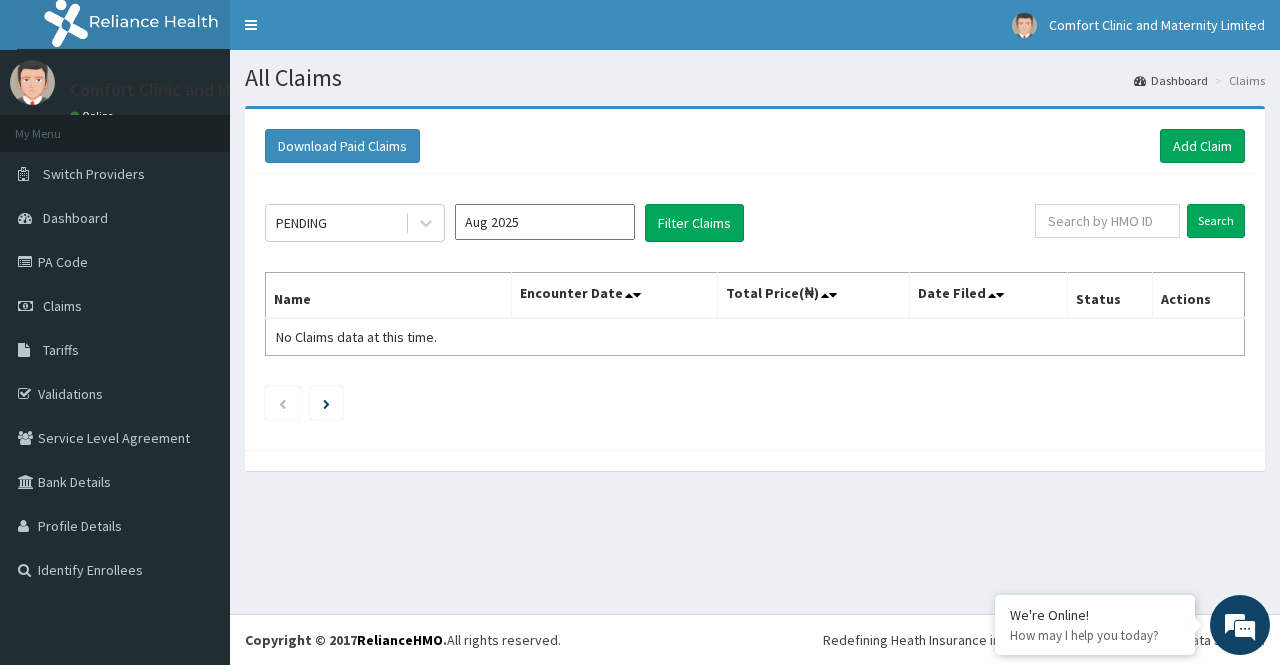 scroll, scrollTop: 0, scrollLeft: 0, axis: both 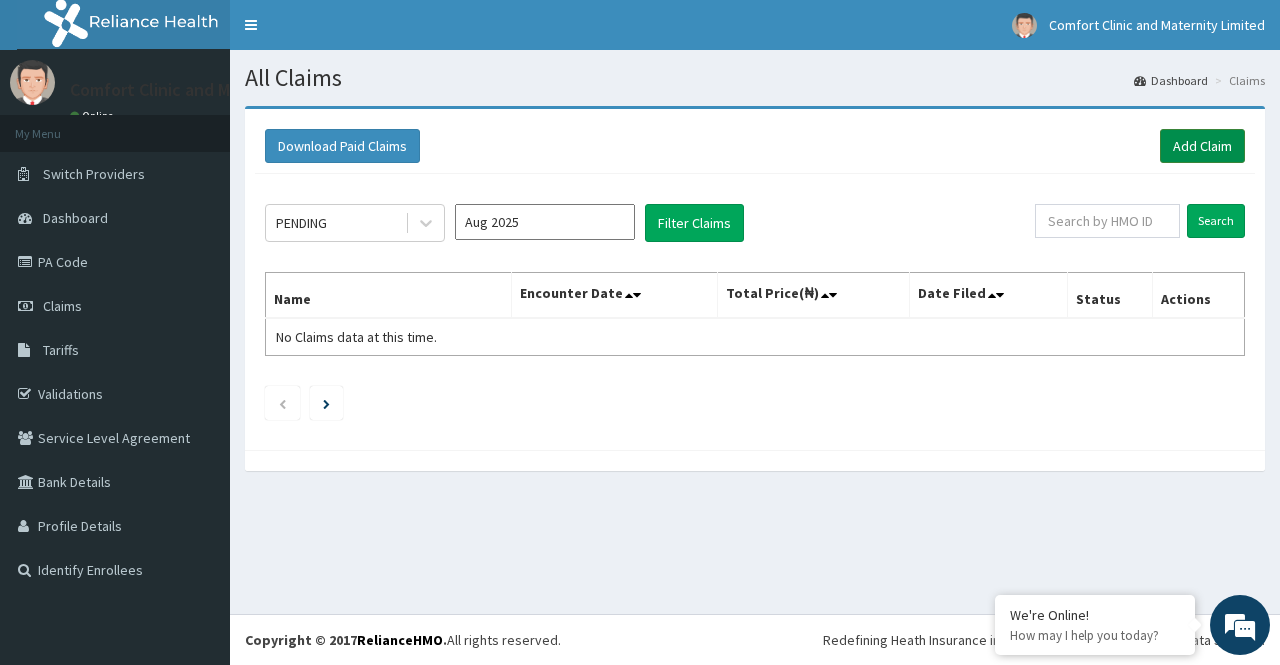 click on "Add Claim" at bounding box center [1202, 146] 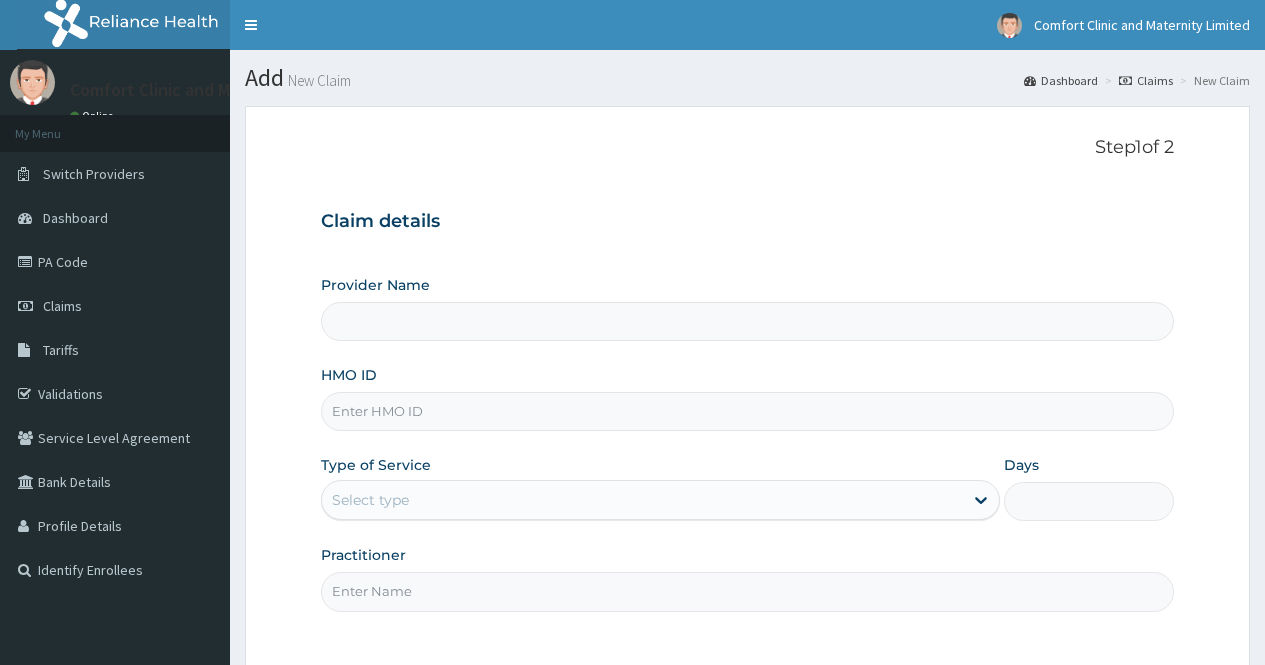 scroll, scrollTop: 0, scrollLeft: 0, axis: both 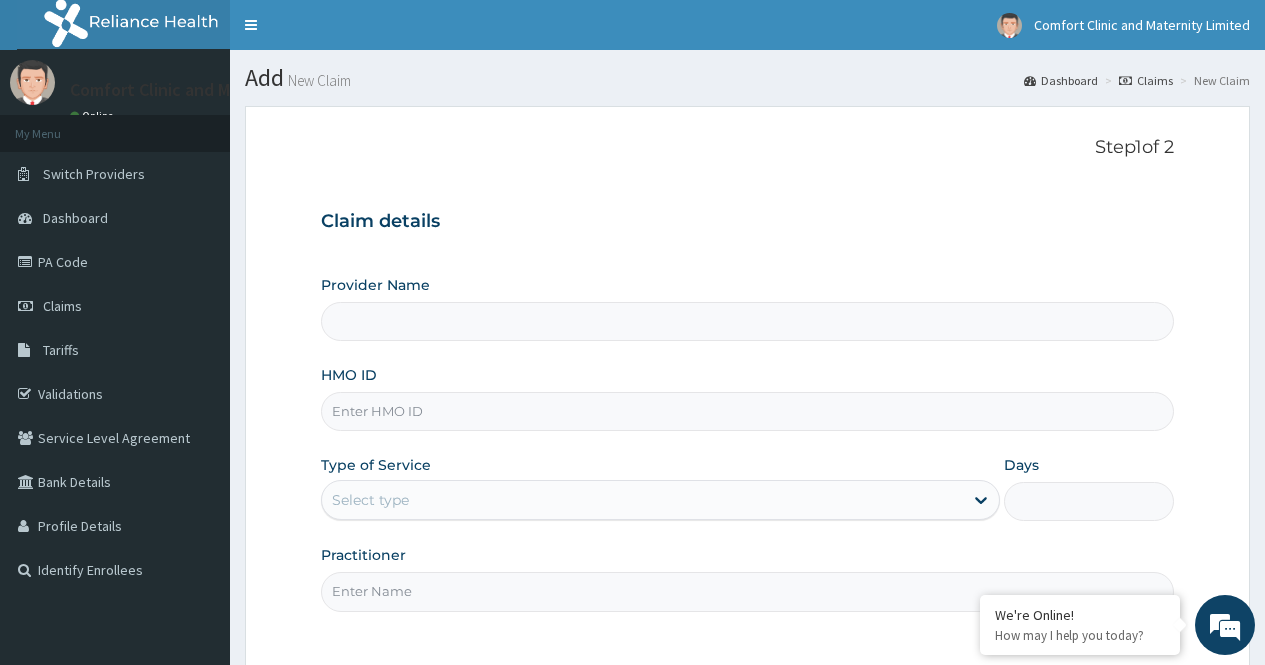click on "HMO ID" at bounding box center (747, 411) 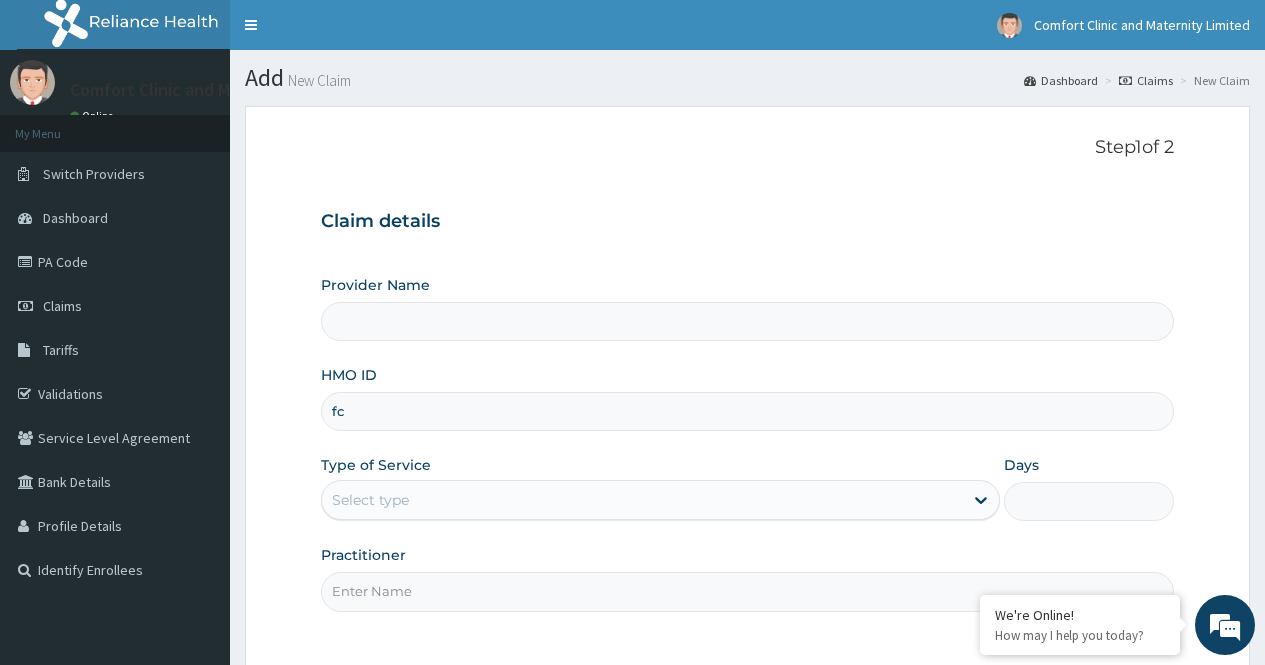 type on "fcc" 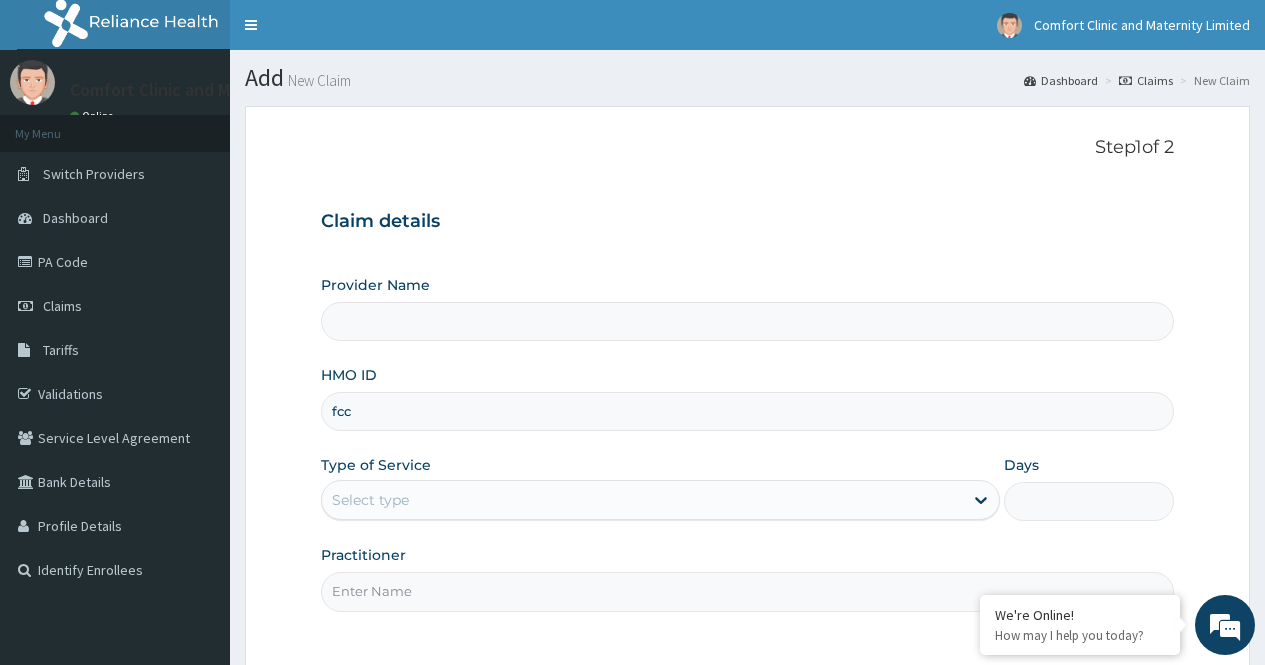 type on "Comfort Clinic and Maternity" 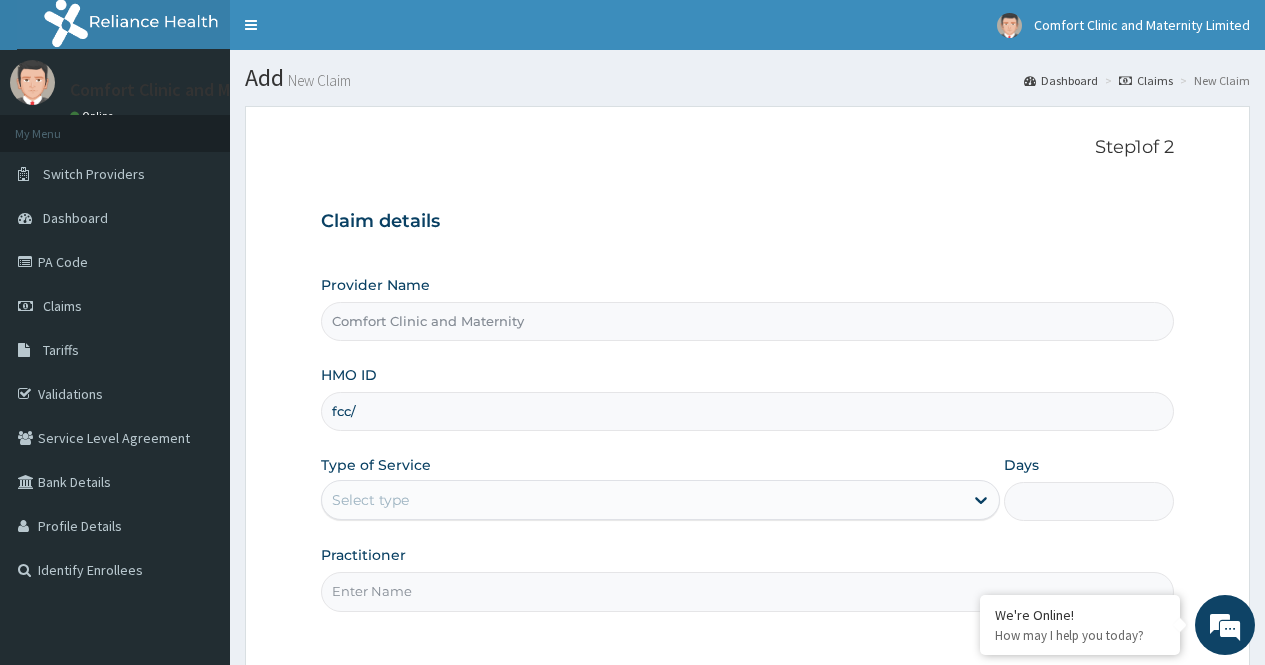 scroll, scrollTop: 0, scrollLeft: 0, axis: both 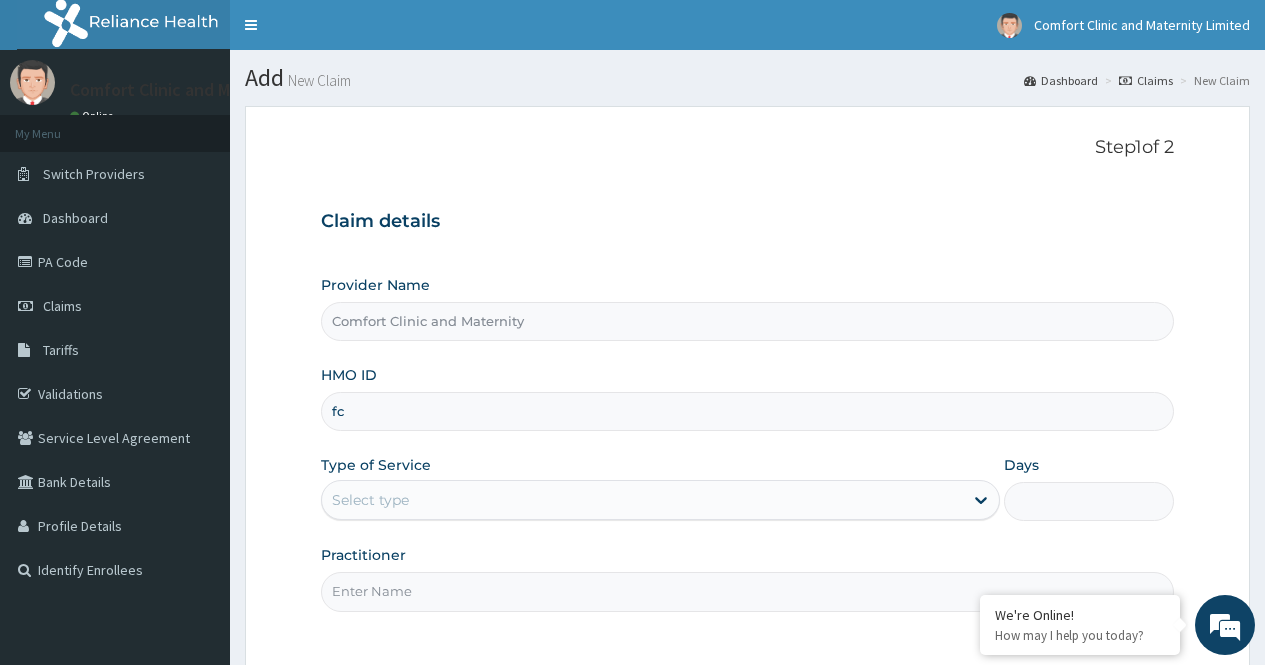 type on "f" 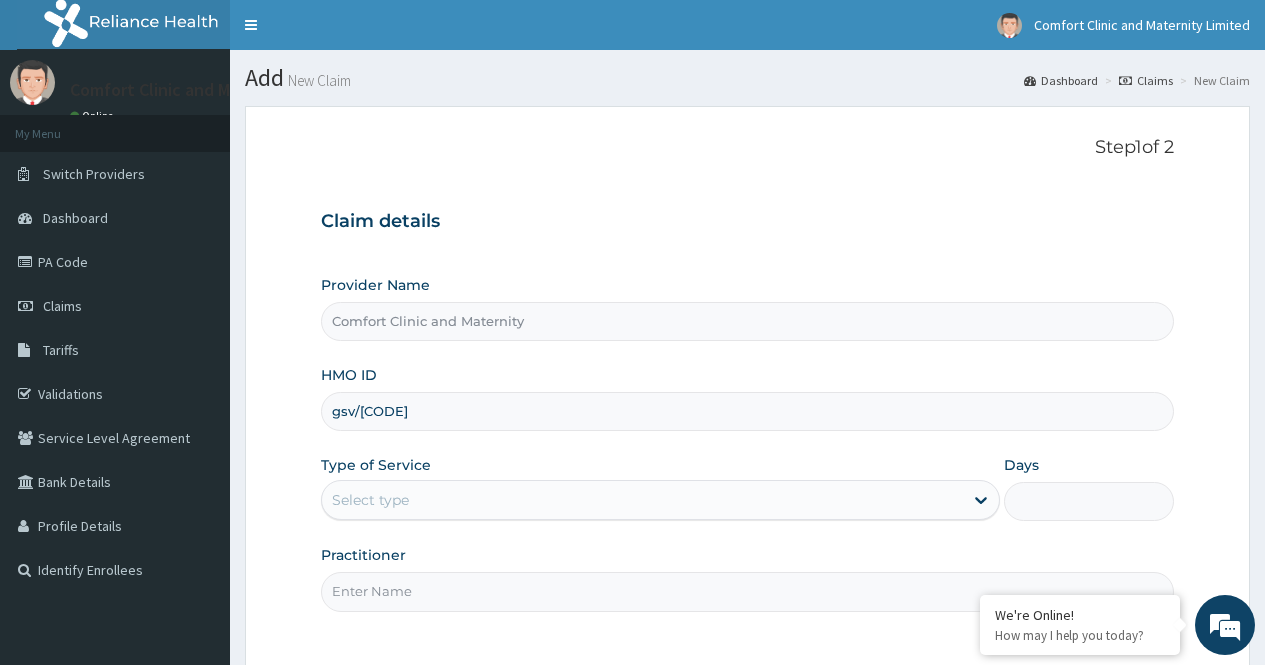 type on "gsv/[CODE]" 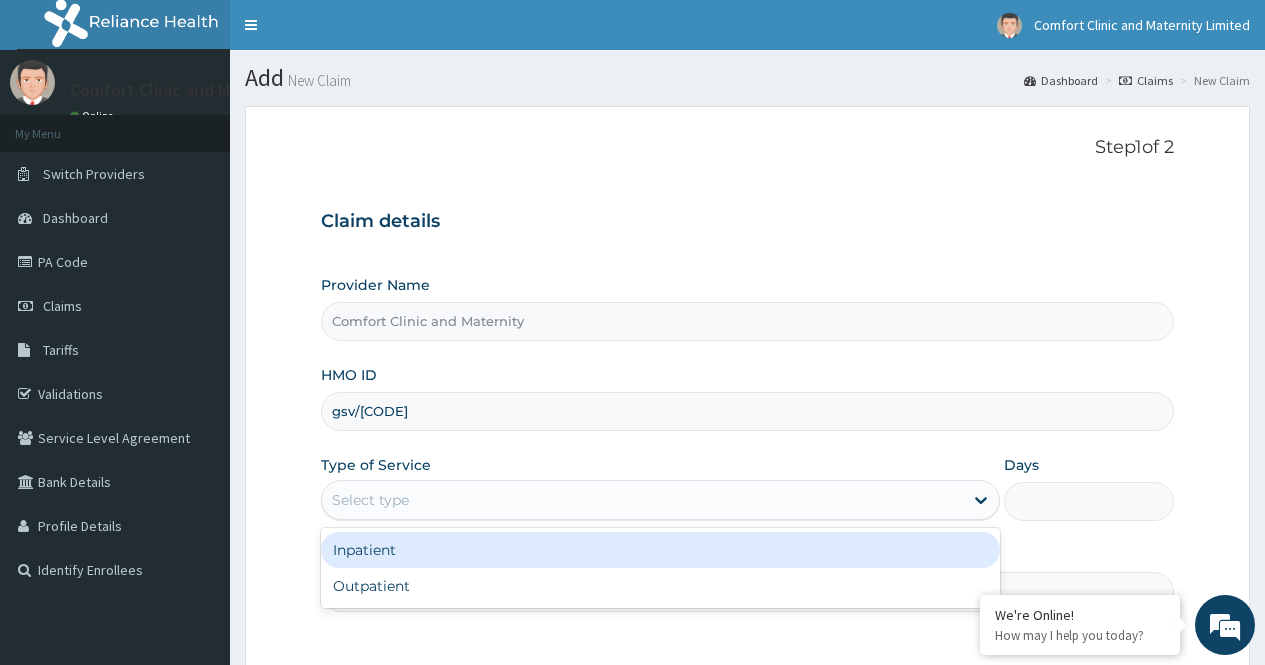 click on "Select type" at bounding box center (660, 500) 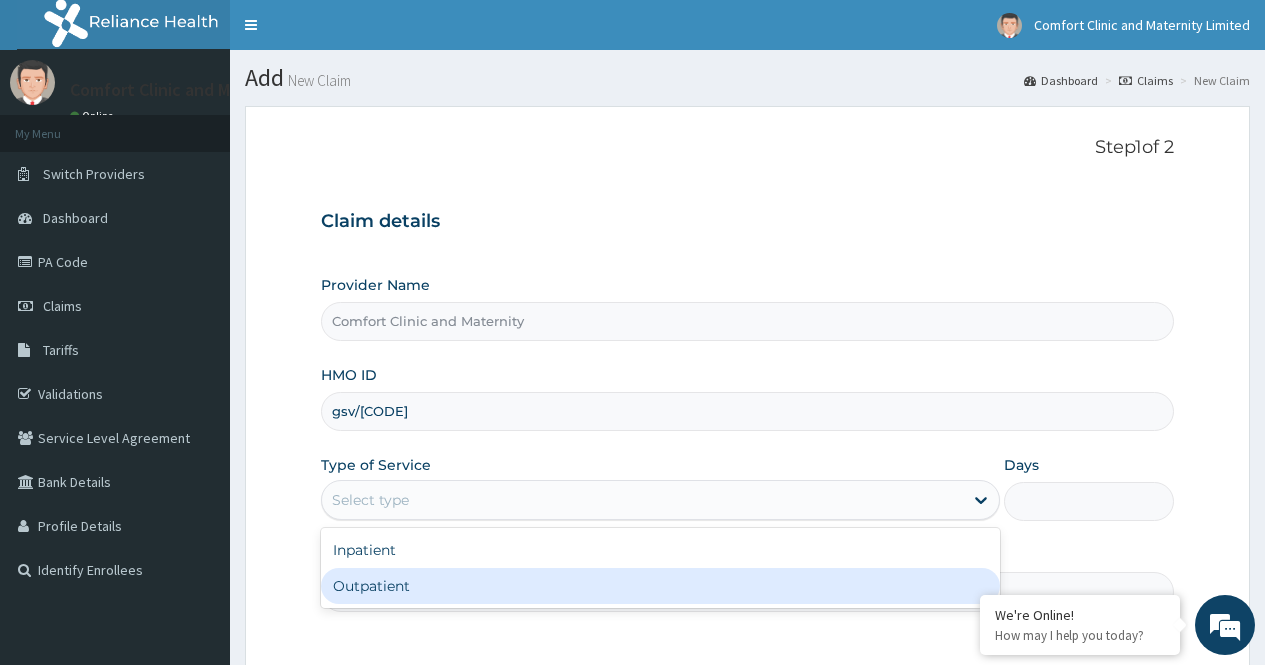 click on "Outpatient" at bounding box center [660, 586] 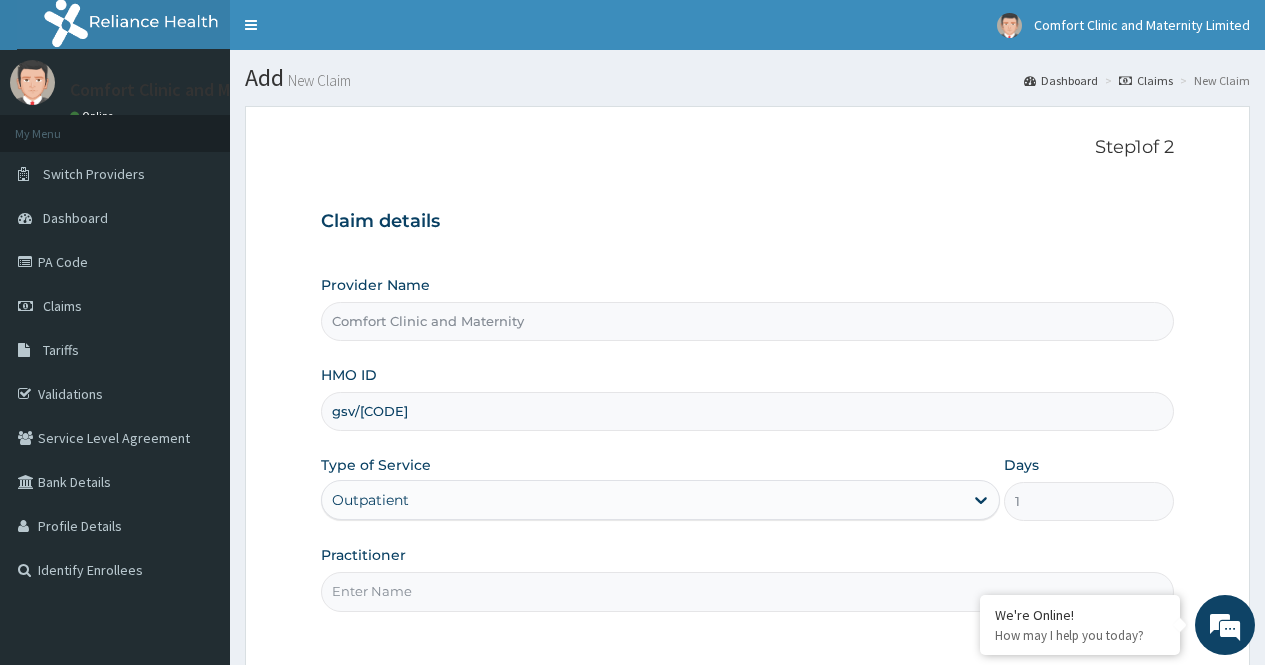 click on "Practitioner" at bounding box center (747, 591) 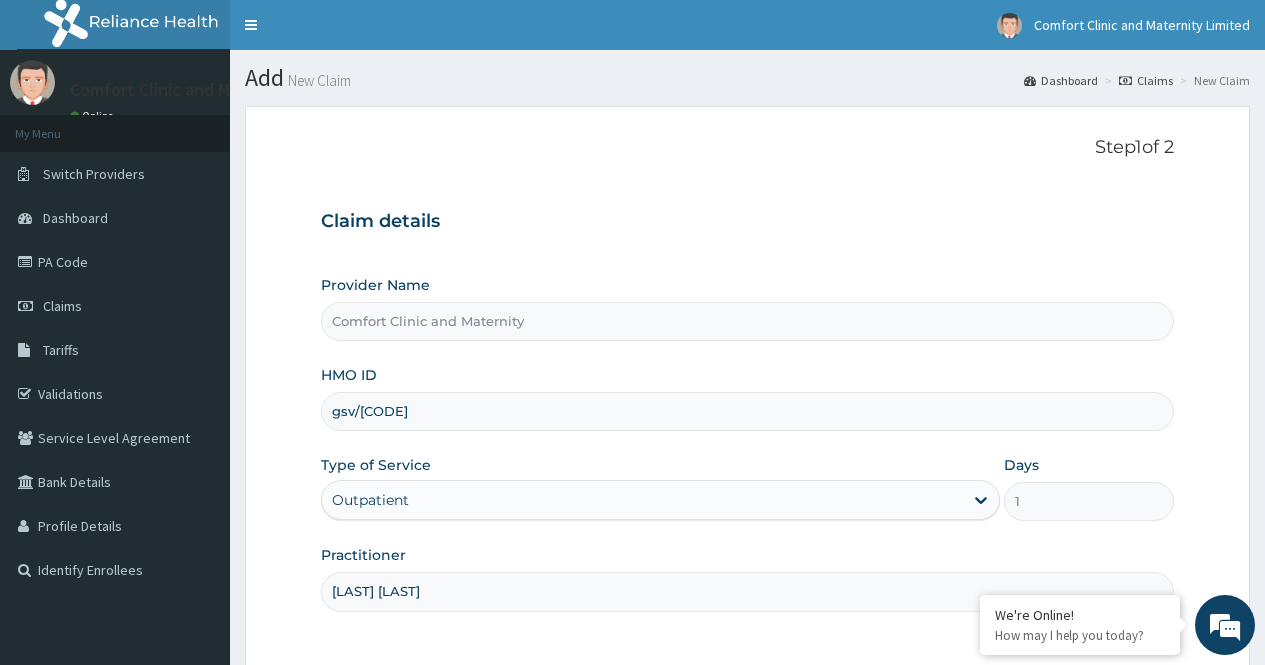 click on "Step  1  of 2 Claim details Provider Name Comfort Clinic and Maternity HMO ID gsv/[CODE]/c Type of Service Outpatient Days 1 Practitioner [LAST] [LAST]" at bounding box center (747, 386) 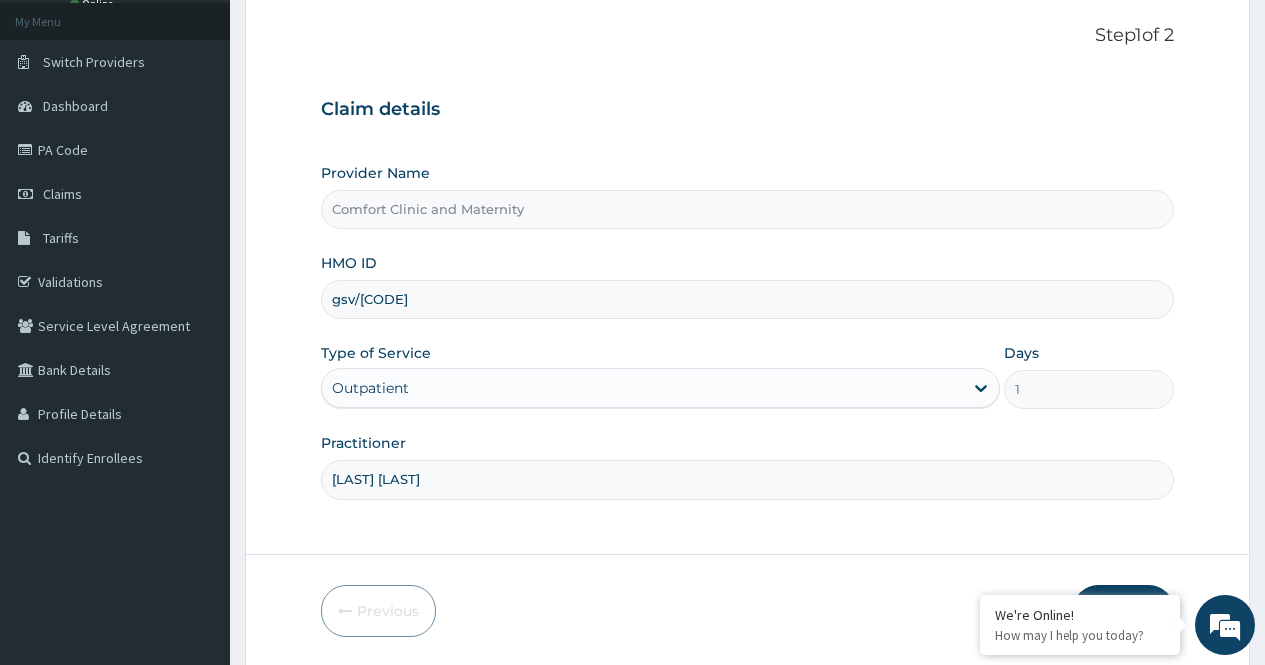 scroll, scrollTop: 181, scrollLeft: 0, axis: vertical 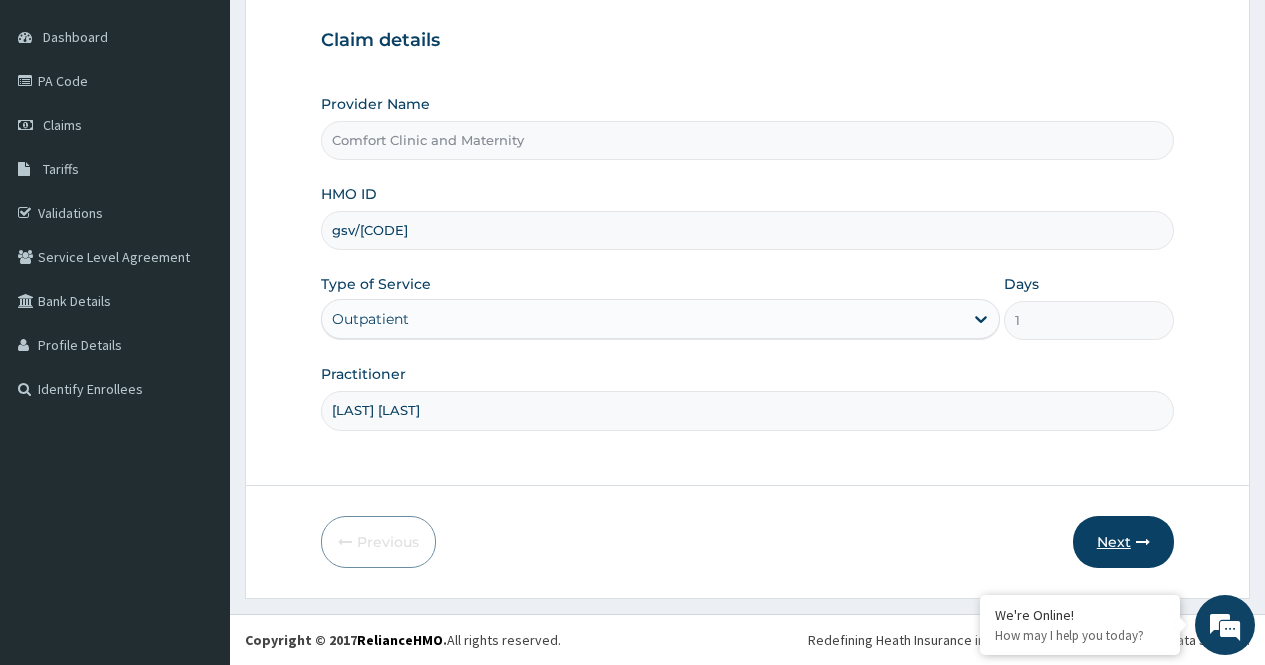 click on "Next" at bounding box center (1123, 542) 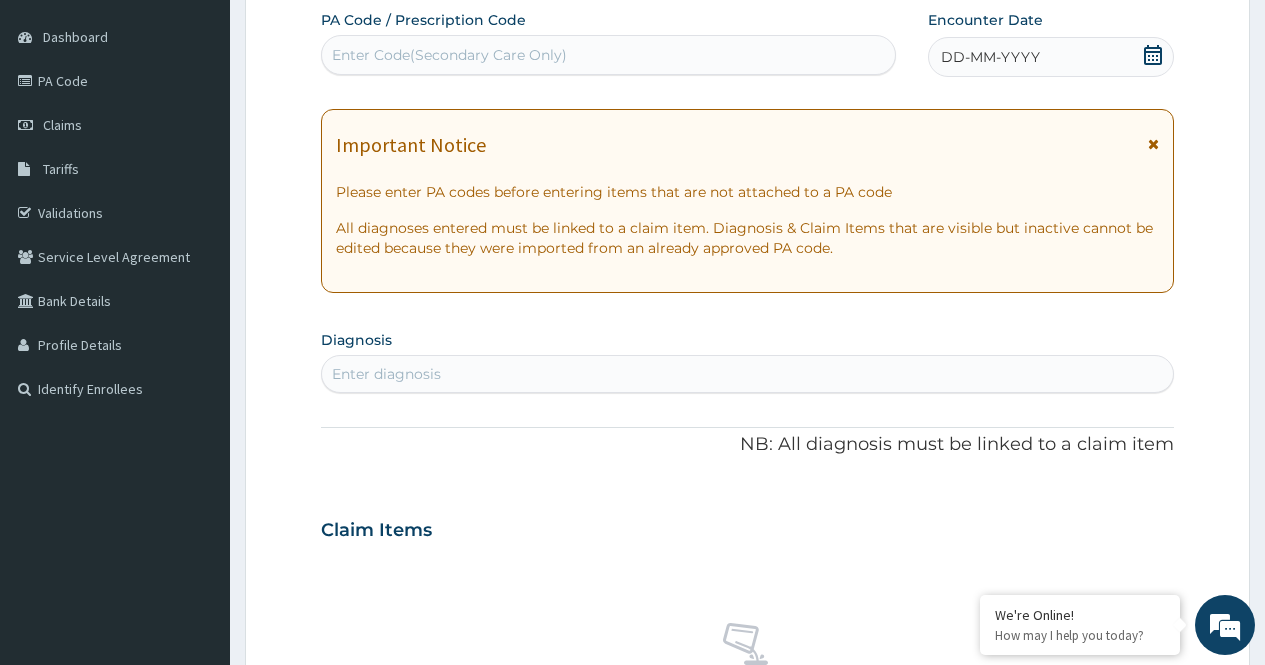click on "Enter Code(Secondary Care Only)" at bounding box center (608, 55) 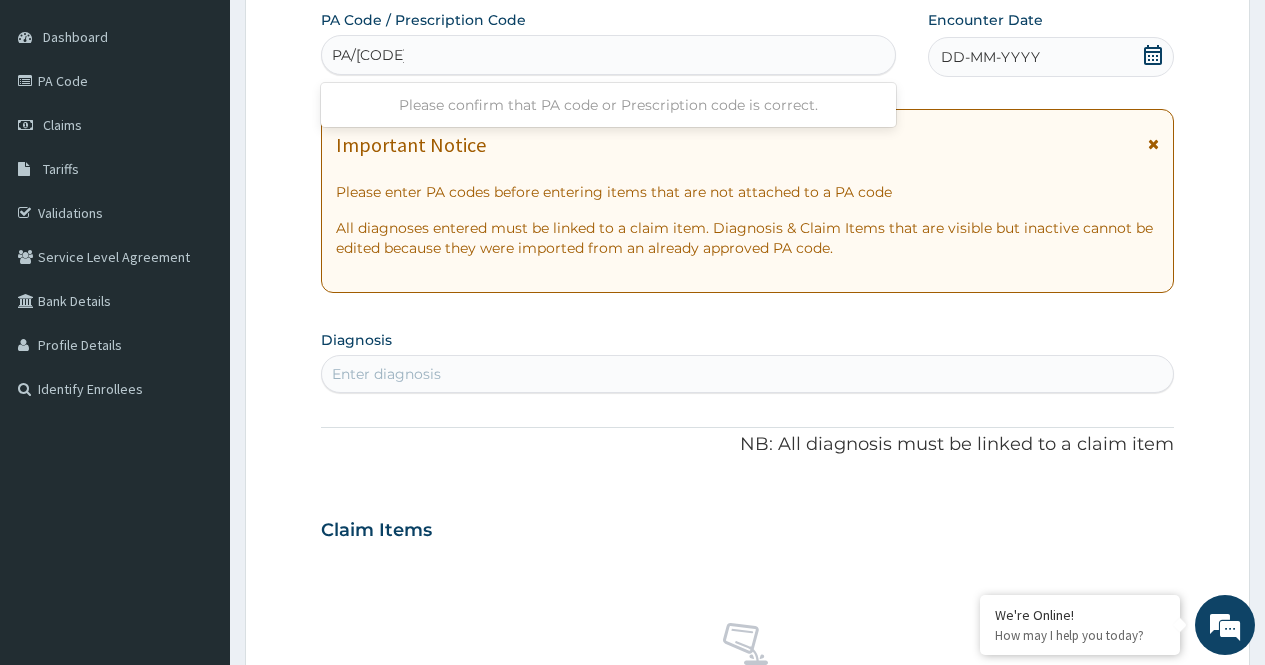 type on "PA/[CODE]" 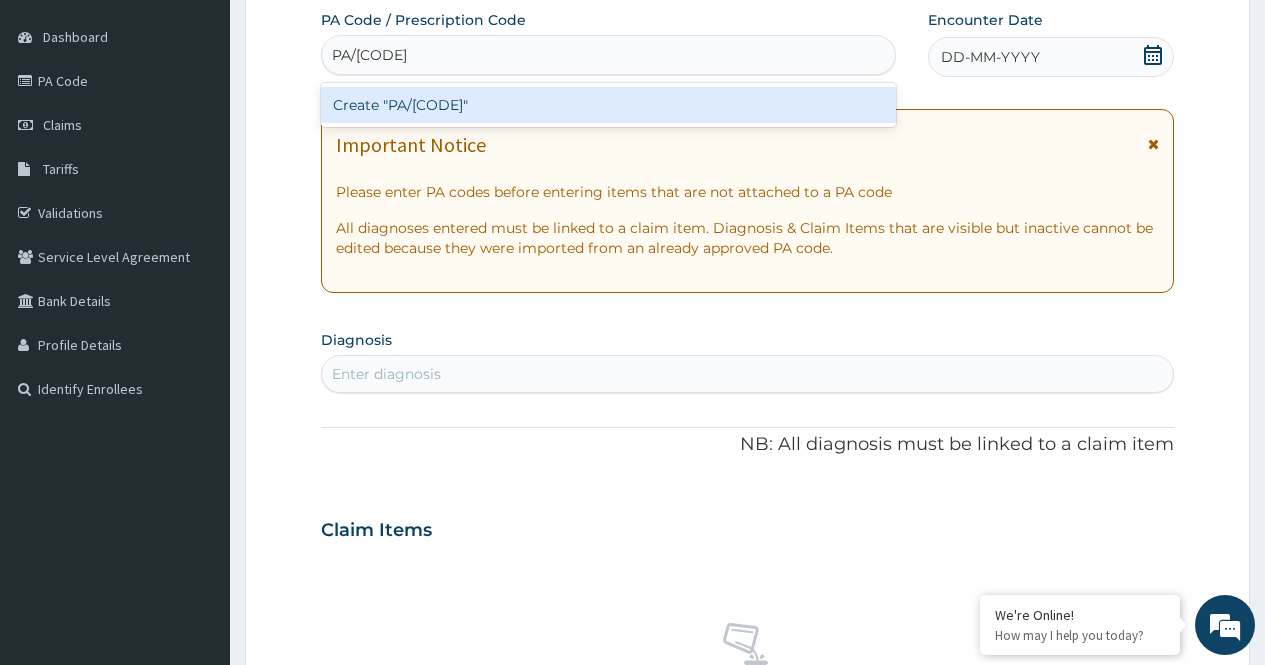 click on "Create "PA/[CODE]"" at bounding box center [608, 105] 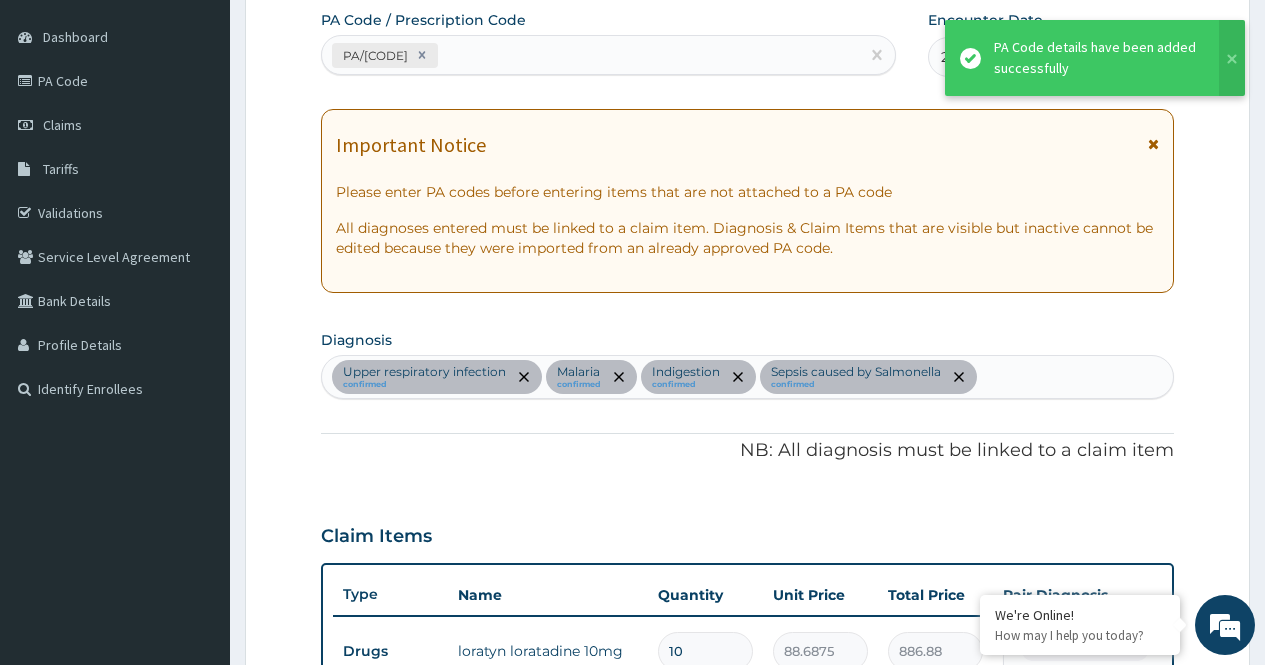 scroll, scrollTop: 1289, scrollLeft: 0, axis: vertical 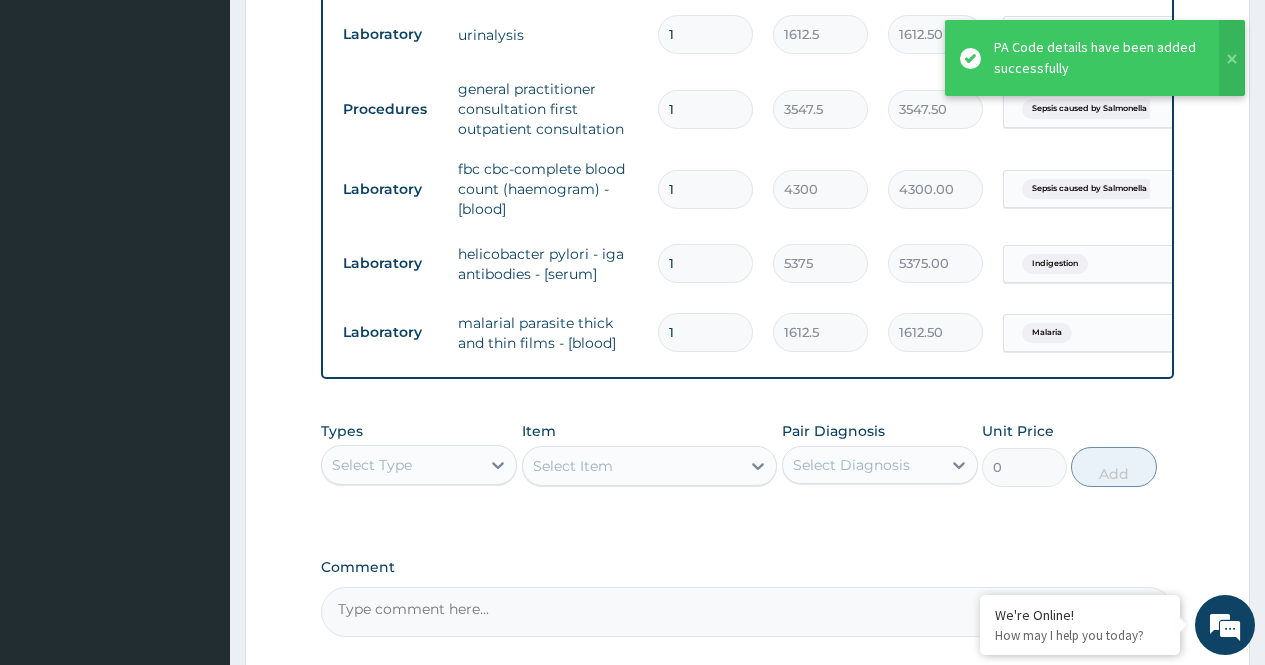 click on "Step  2  of 2 PA Code / Prescription Code PA/[CODE] Encounter Date [DATE] Important Notice Please enter PA codes before entering items that are not attached to a PA code   All diagnoses entered must be linked to a claim item. Diagnosis & Claim Items that are visible but inactive cannot be edited because they were imported from an already approved PA code. Diagnosis Upper respiratory infection confirmed Malaria confirmed Indigestion confirmed Sepsis caused by Salmonella confirmed NB: All diagnosis must be linked to a claim item Claim Items Type Name Quantity Unit Price Total Price Pair Diagnosis Actions Drugs loratyn loratadine 10mg 10 88.6875 886.88 Upper respiratory infection Delete Drugs lonart ds 6 473 2838.00 Malaria Delete Drugs gaviscon suspension 1 8514 8514.00 Indigestion Delete Drugs menthodex big 1 4138.75 4138.75 Upper respiratory infection Delete Drugs emzor paracetamol 500mg 18 23.65 425.70 Malaria Delete Drugs omeprazole 20mg (omefast)  10 82.775 827.75 Indigestion Delete Drugs 10 236.5  + 1" at bounding box center (747, -201) 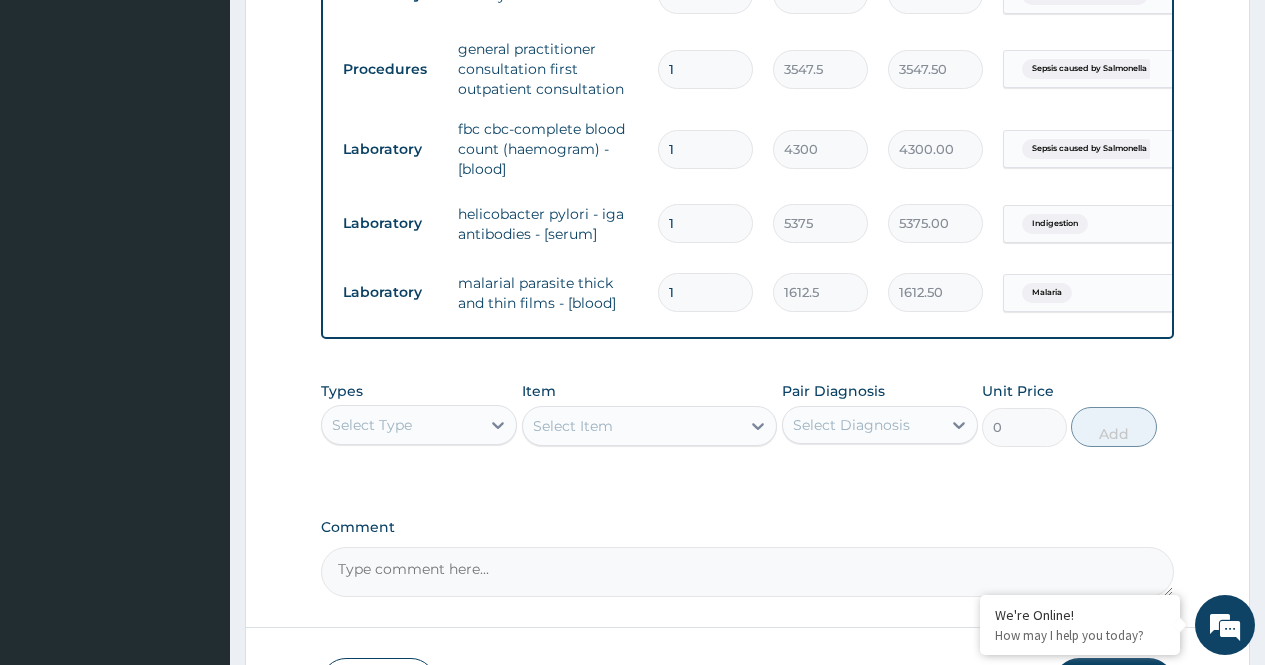 scroll, scrollTop: 1486, scrollLeft: 0, axis: vertical 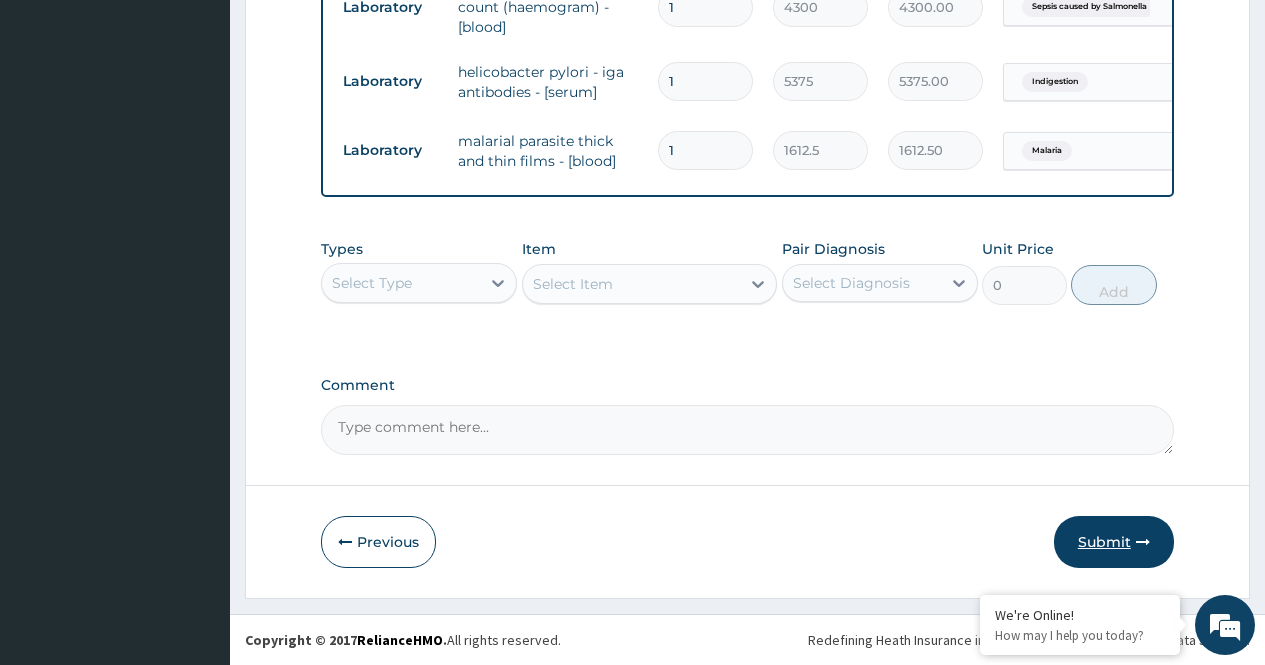 click on "Submit" at bounding box center (1114, 542) 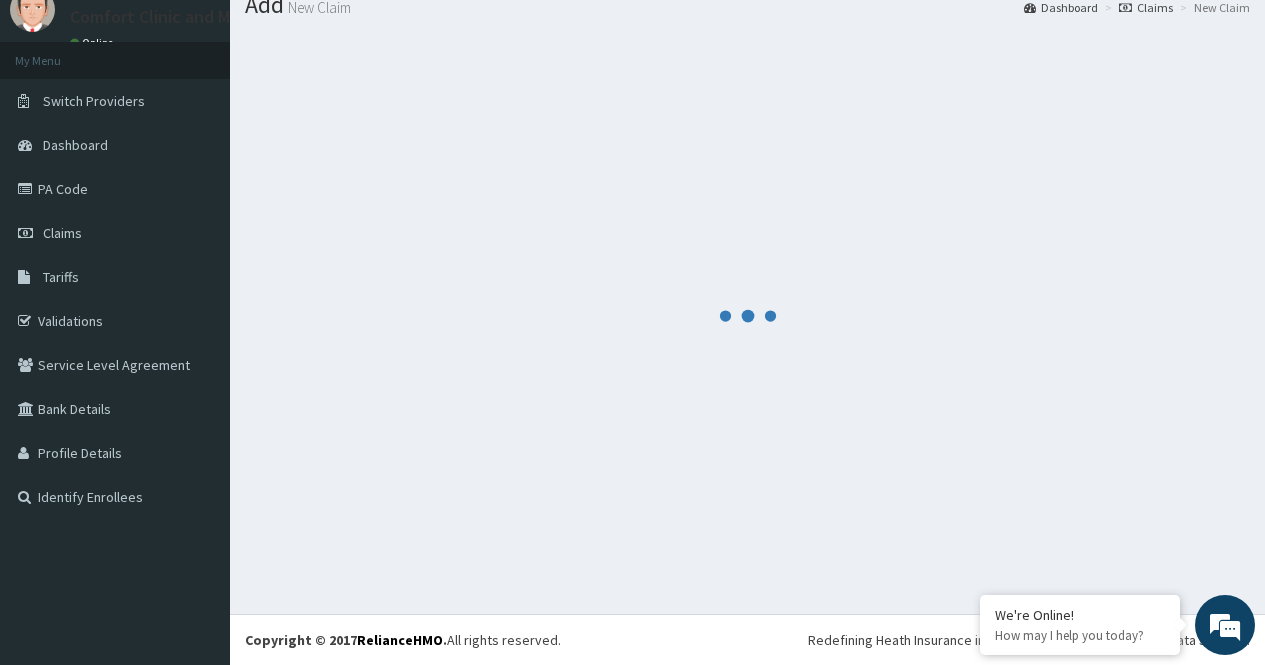 scroll, scrollTop: 1486, scrollLeft: 0, axis: vertical 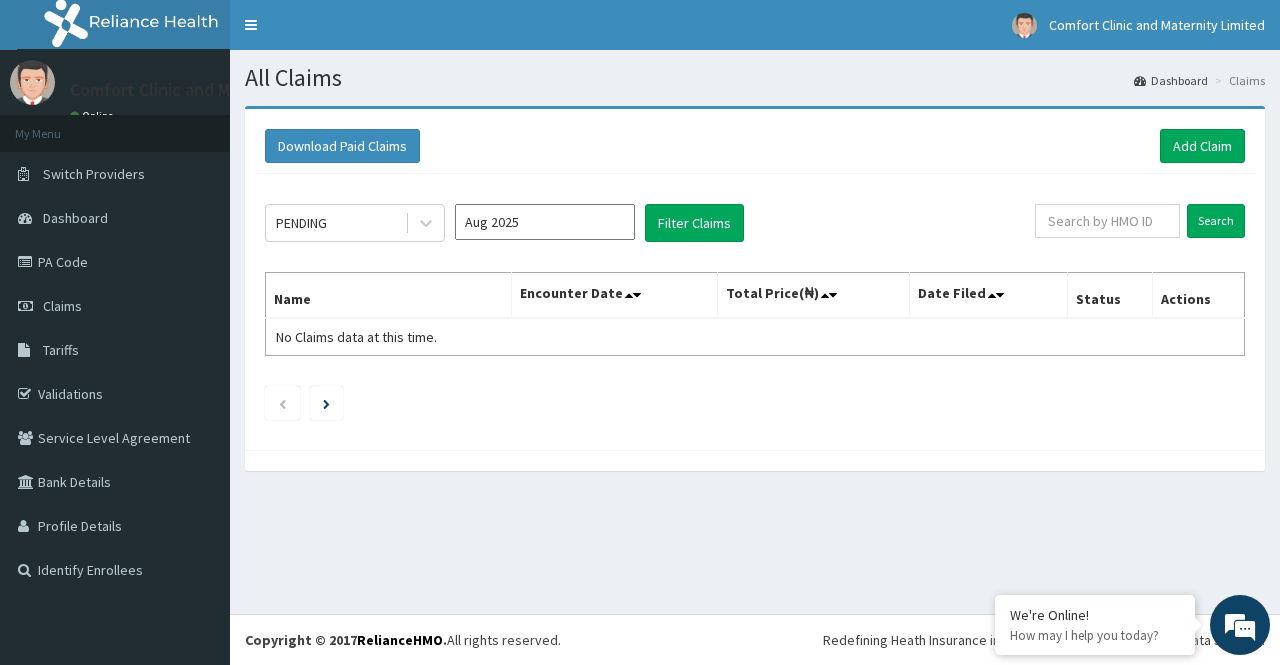 click on "All Claims
Dashboard
Claims
Download Paid Claims Add Claim × Note you can only download claims within a maximum of 1 year and the dates will auto-adjust when you select range that is greater than 1 year From [DATE] To [DATE] Close Download PENDING [MONTH] [YEAR] Filter Claims Search Name Encounter Date Total Price(₦) Date Filed Status Actions No Claims data at this time." at bounding box center (755, 332) 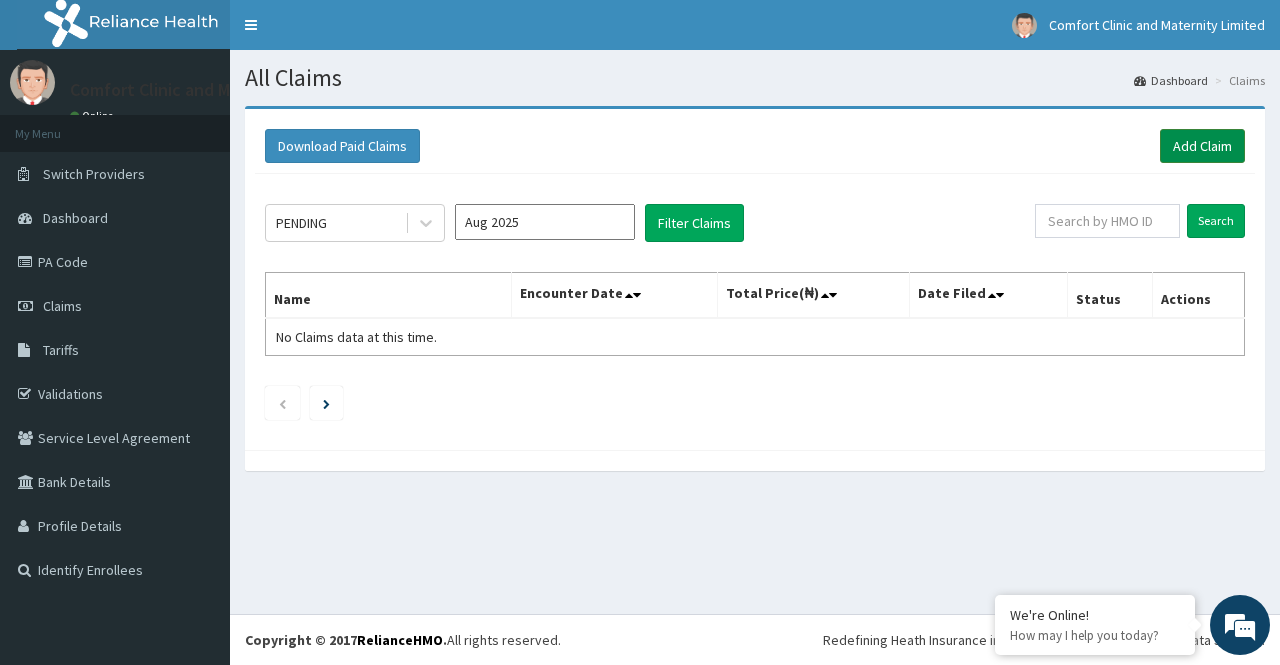 click on "Add Claim" at bounding box center (1202, 146) 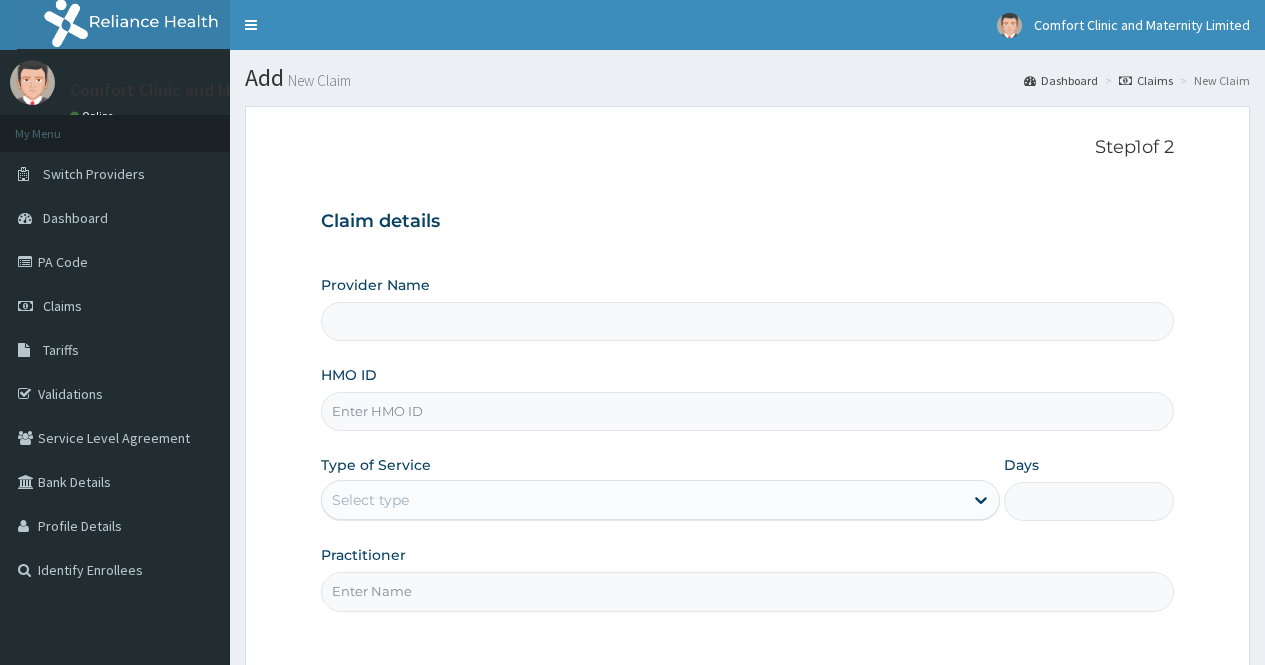 scroll, scrollTop: 0, scrollLeft: 0, axis: both 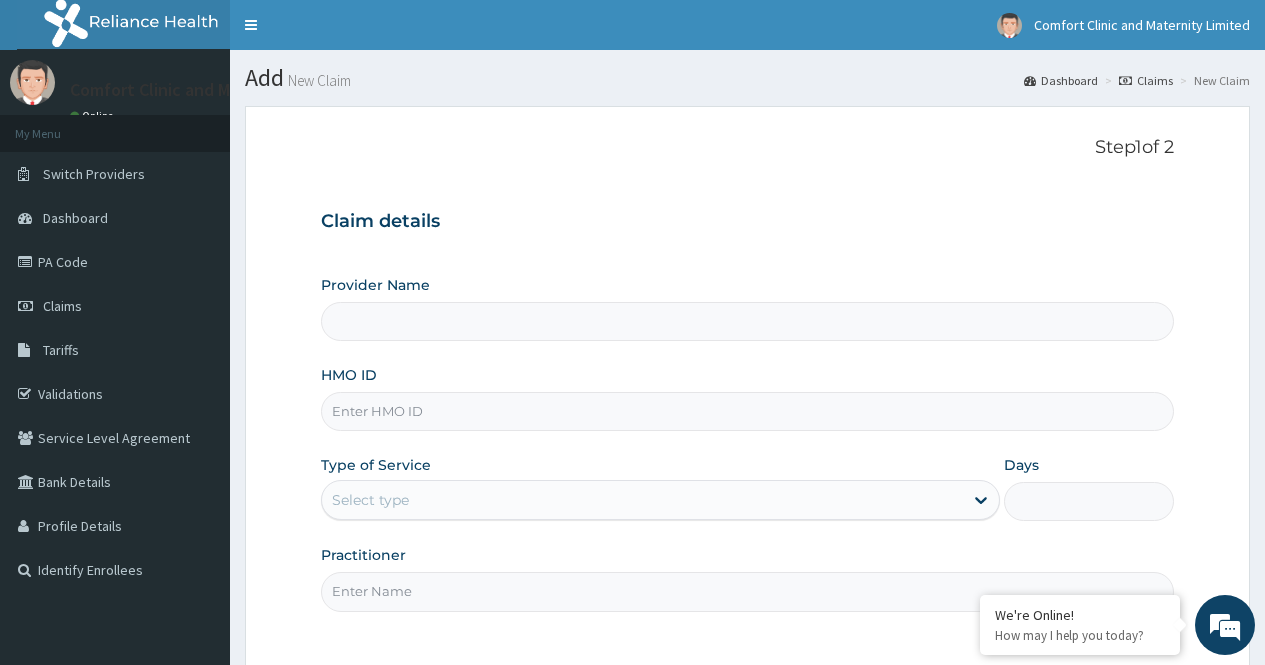 type on "Comfort Clinic and Maternity" 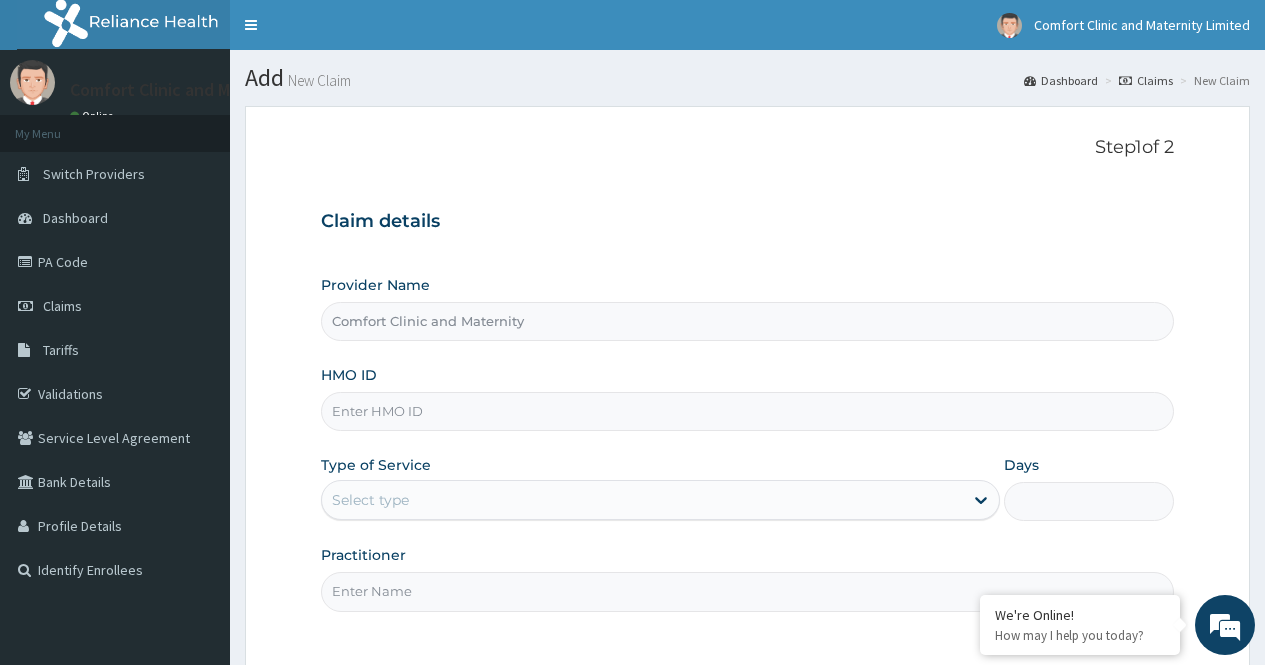 click on "HMO ID" at bounding box center [747, 411] 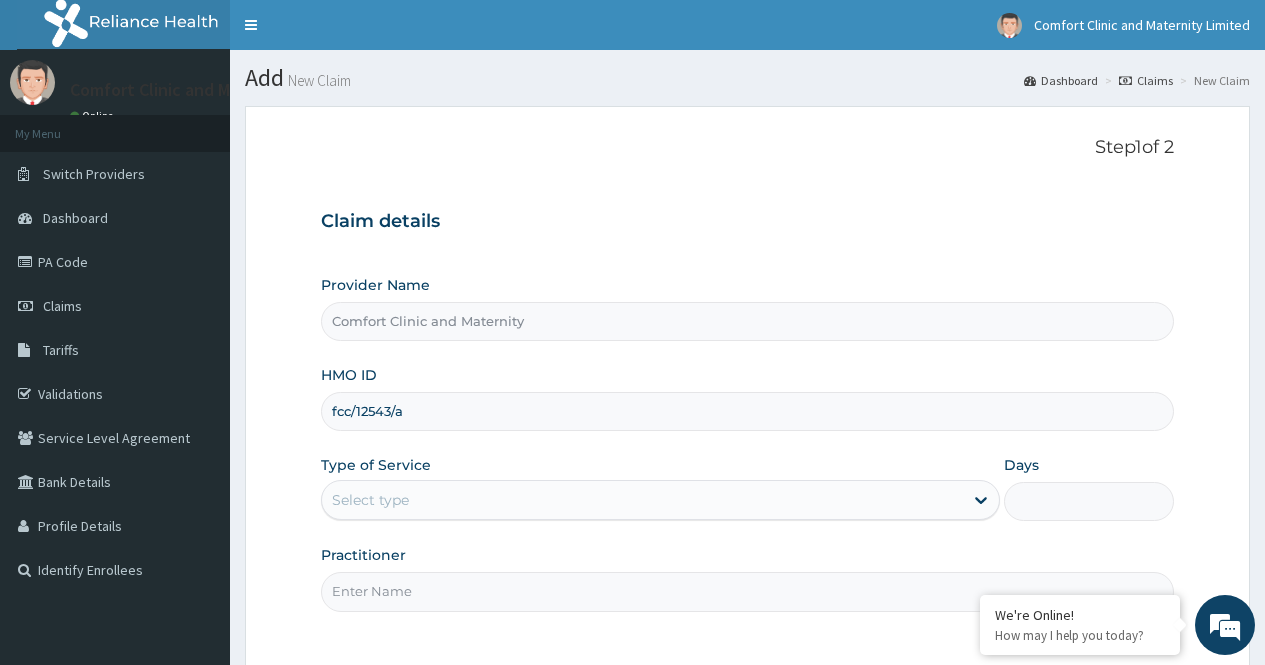 scroll, scrollTop: 0, scrollLeft: 0, axis: both 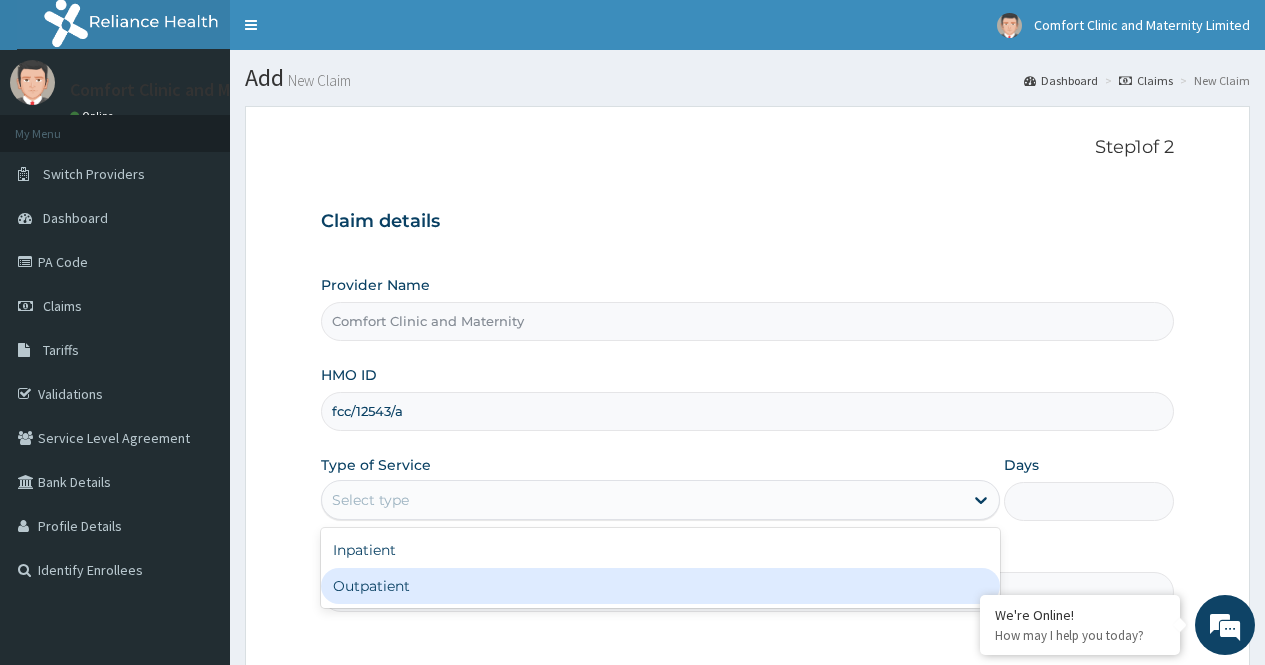 click on "Outpatient" at bounding box center (660, 586) 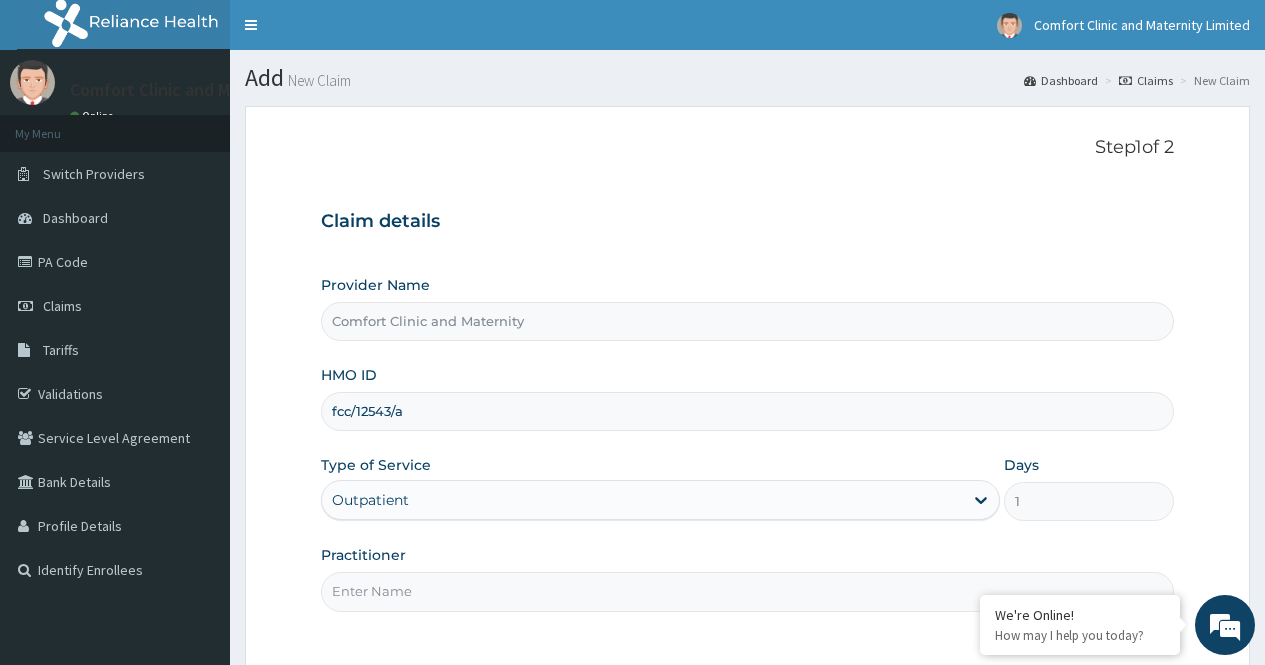 click on "Practitioner" at bounding box center [747, 591] 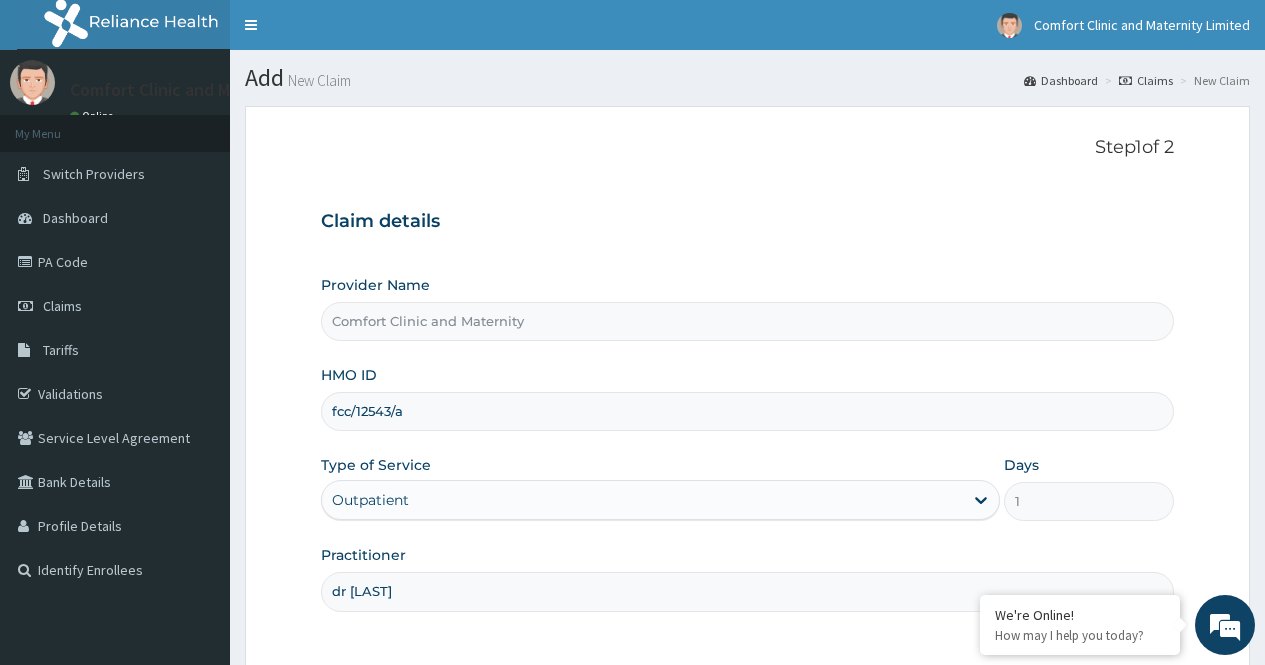 click on "Step  1  of 2 Claim details Provider Name Comfort Clinic and Maternity HMO ID [HMO_ID] Type of Service Outpatient Days 1 Practitioner dr [LAST]     Previous   Next" at bounding box center (747, 443) 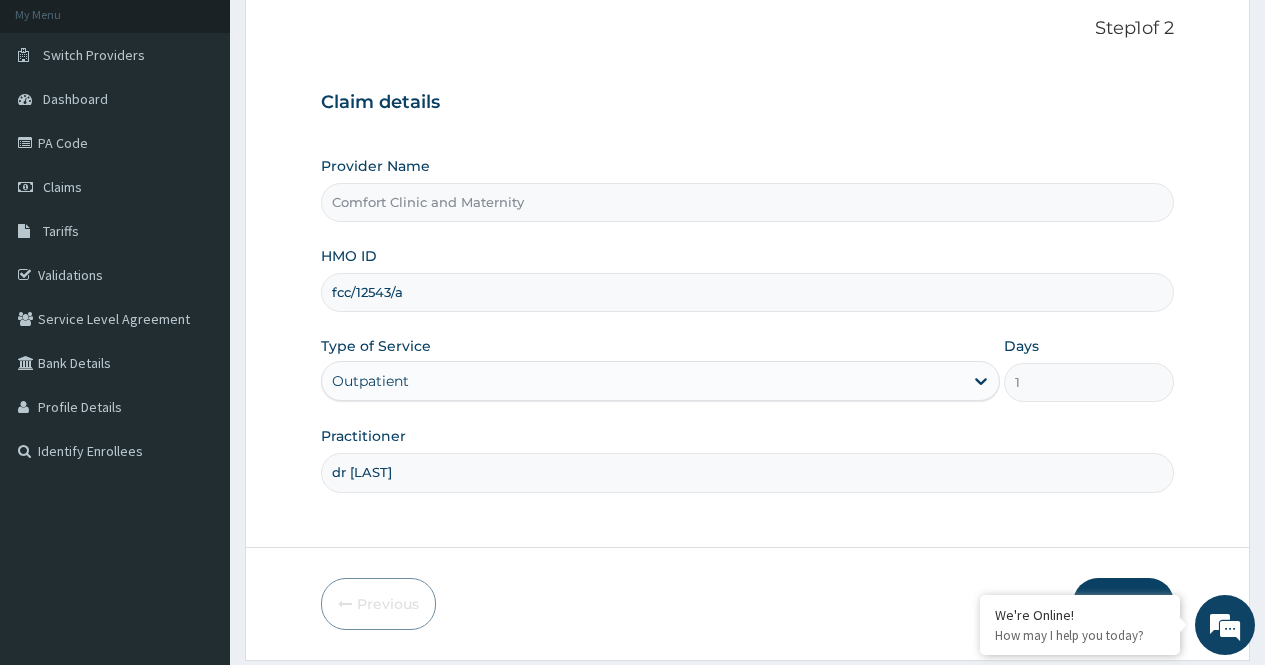 scroll, scrollTop: 181, scrollLeft: 0, axis: vertical 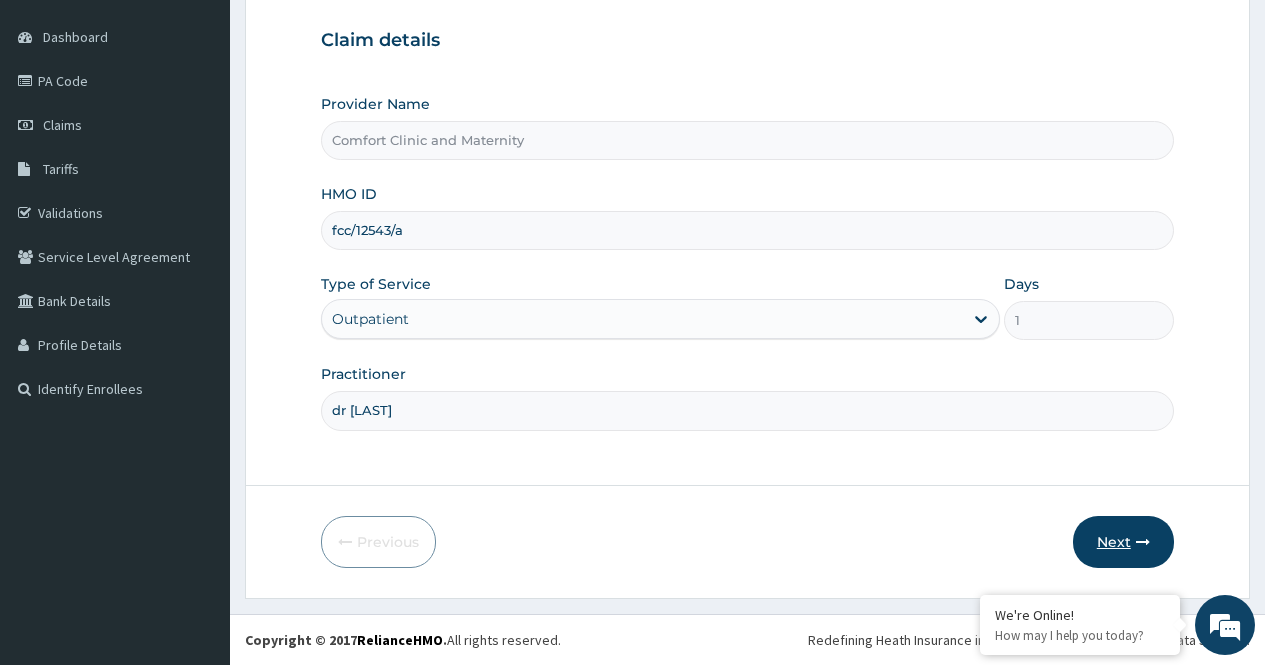 click on "Next" at bounding box center (1123, 542) 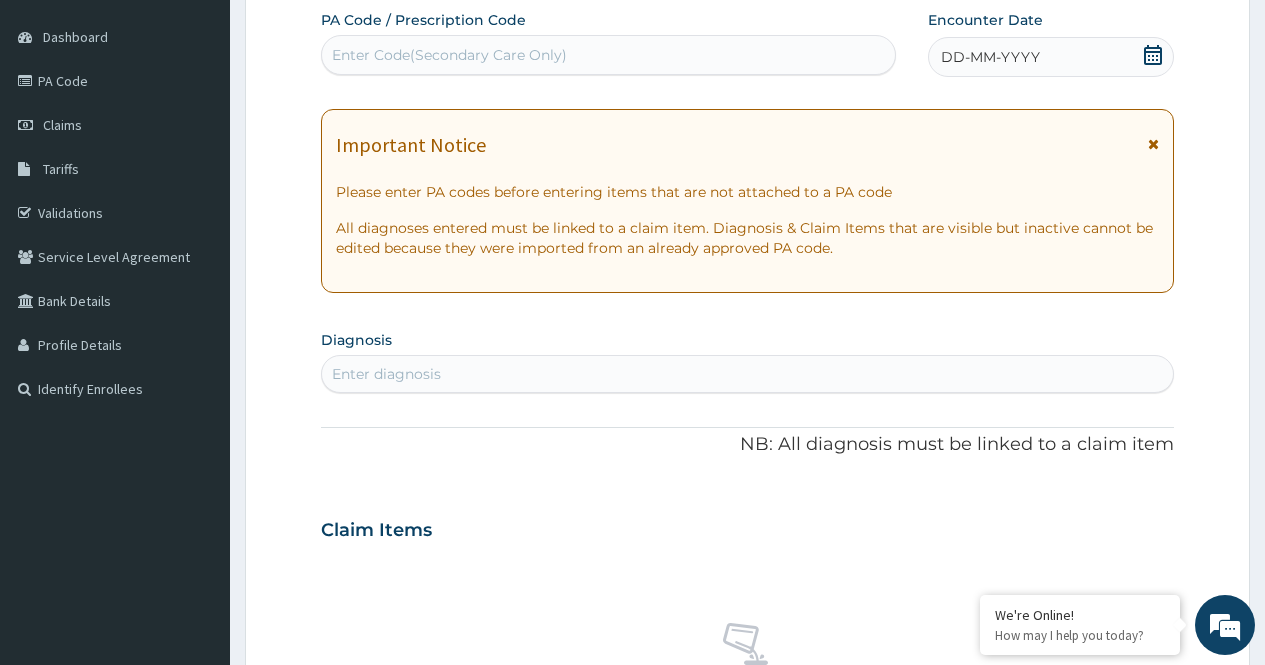 click 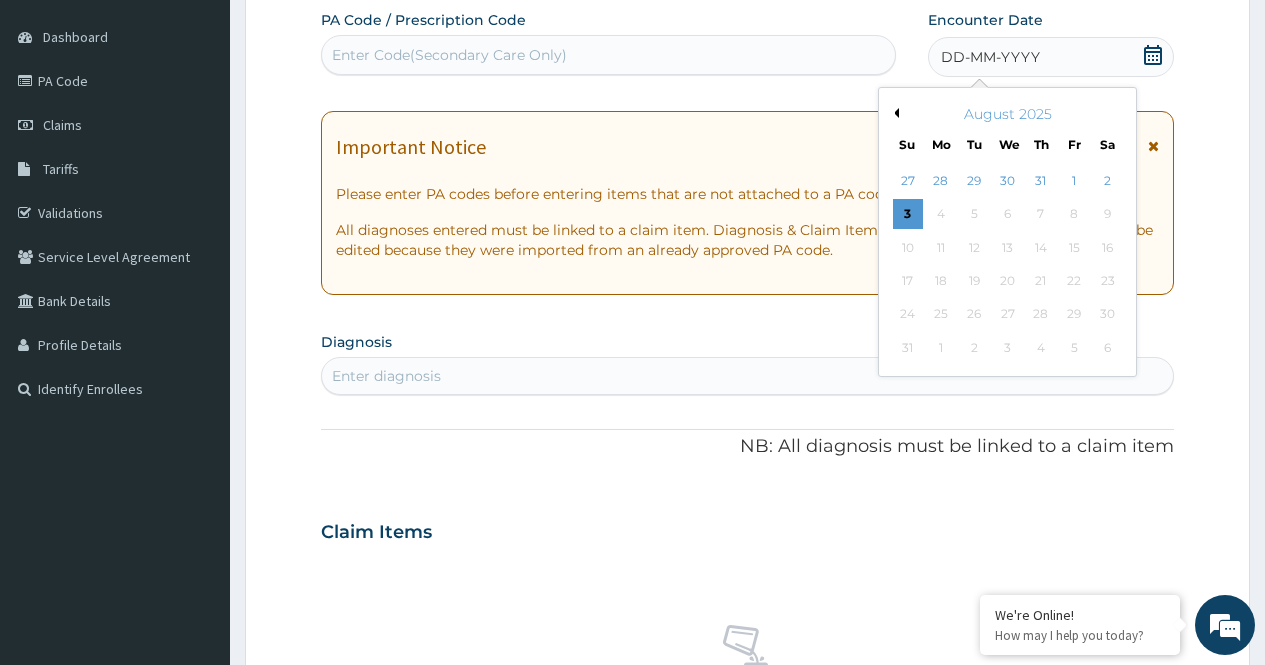 click on "Previous Month" at bounding box center [894, 113] 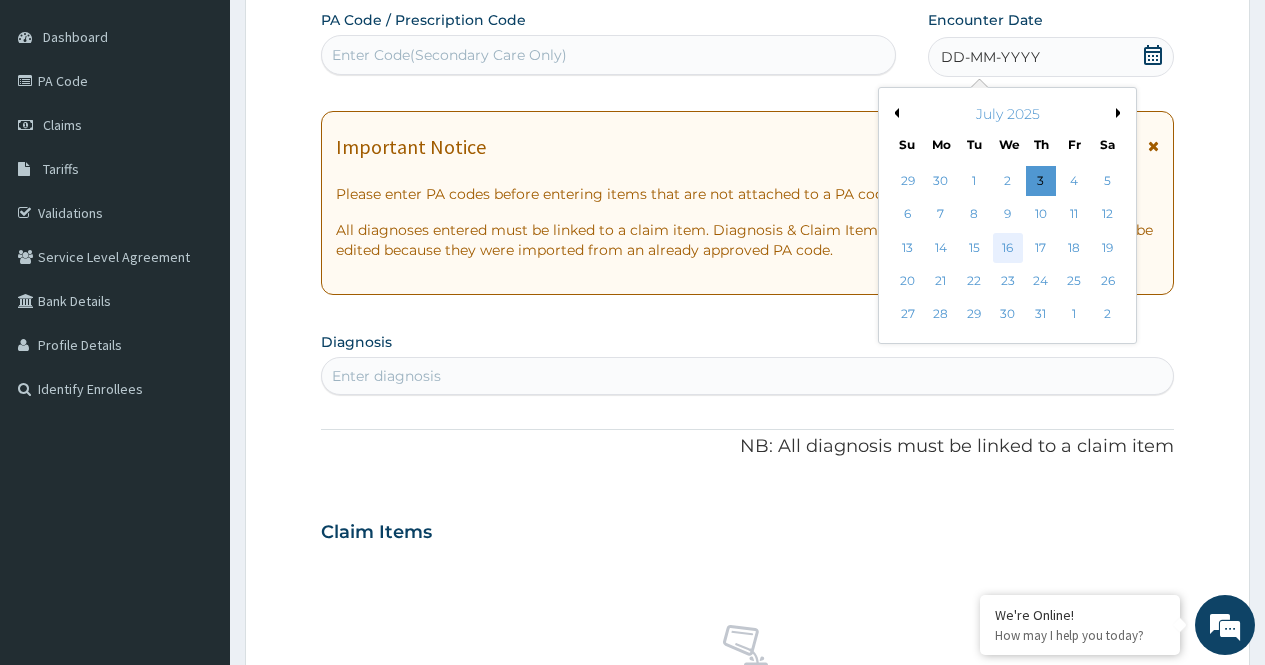 click on "16" at bounding box center (1007, 248) 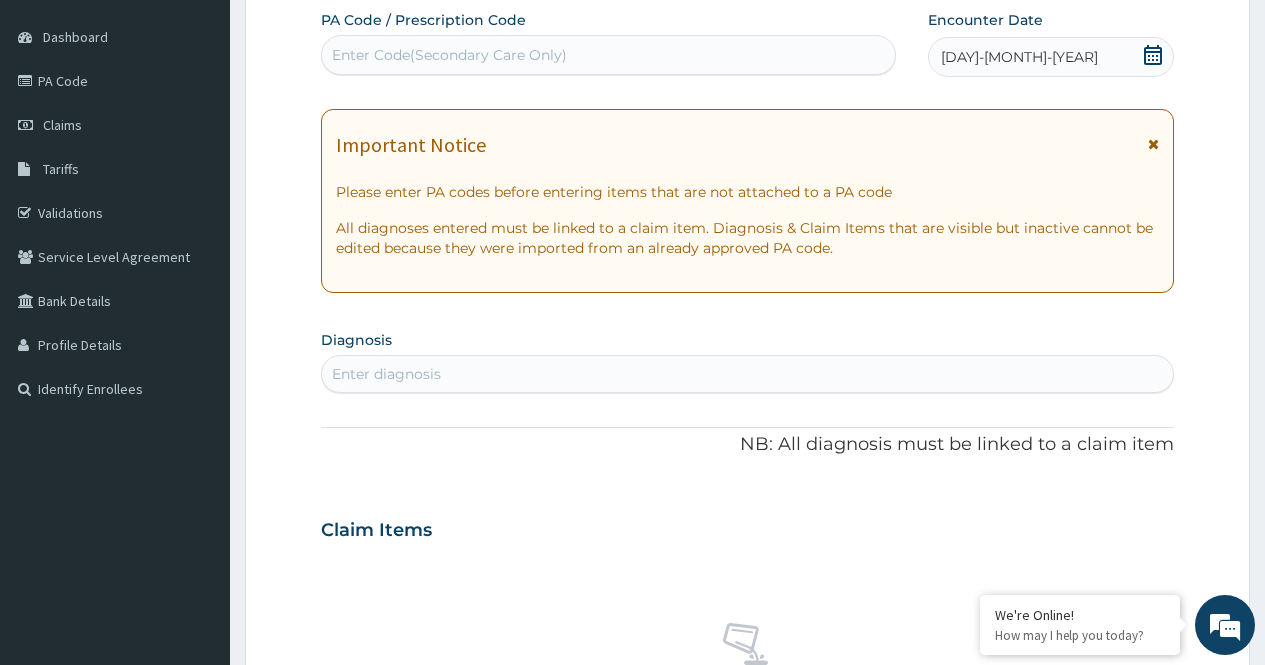 click on "Diagnosis Enter diagnosis" at bounding box center (747, 359) 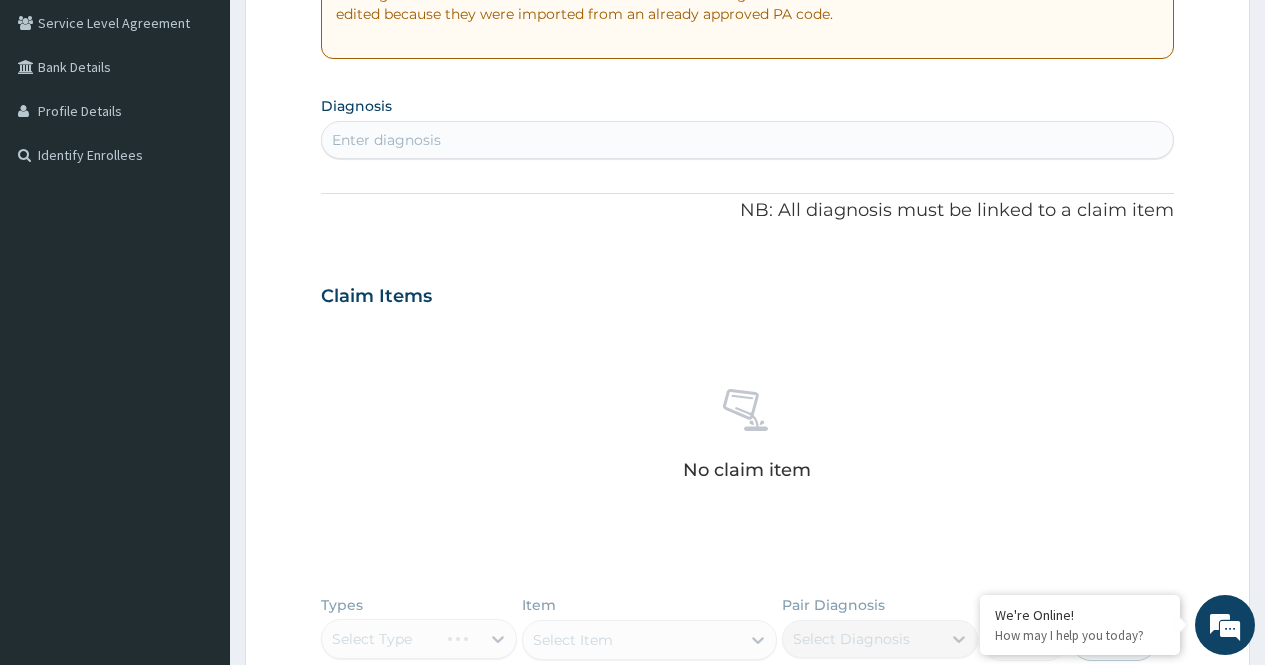 scroll, scrollTop: 421, scrollLeft: 0, axis: vertical 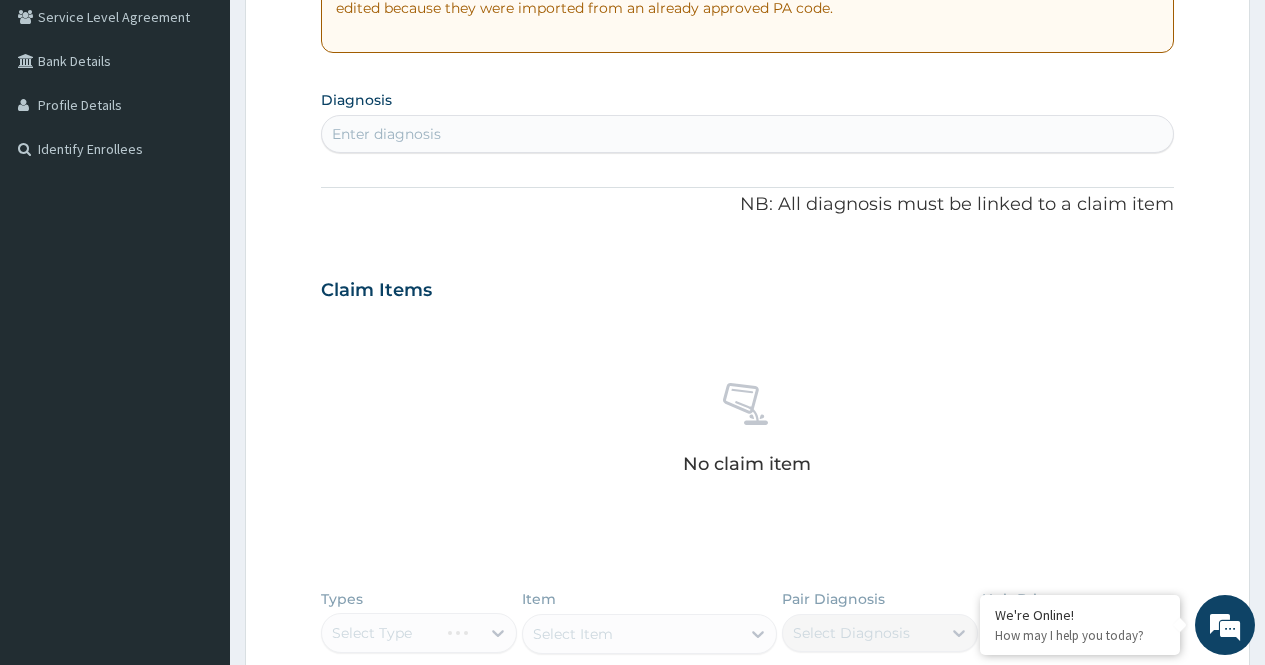 click on "Enter diagnosis" at bounding box center [747, 134] 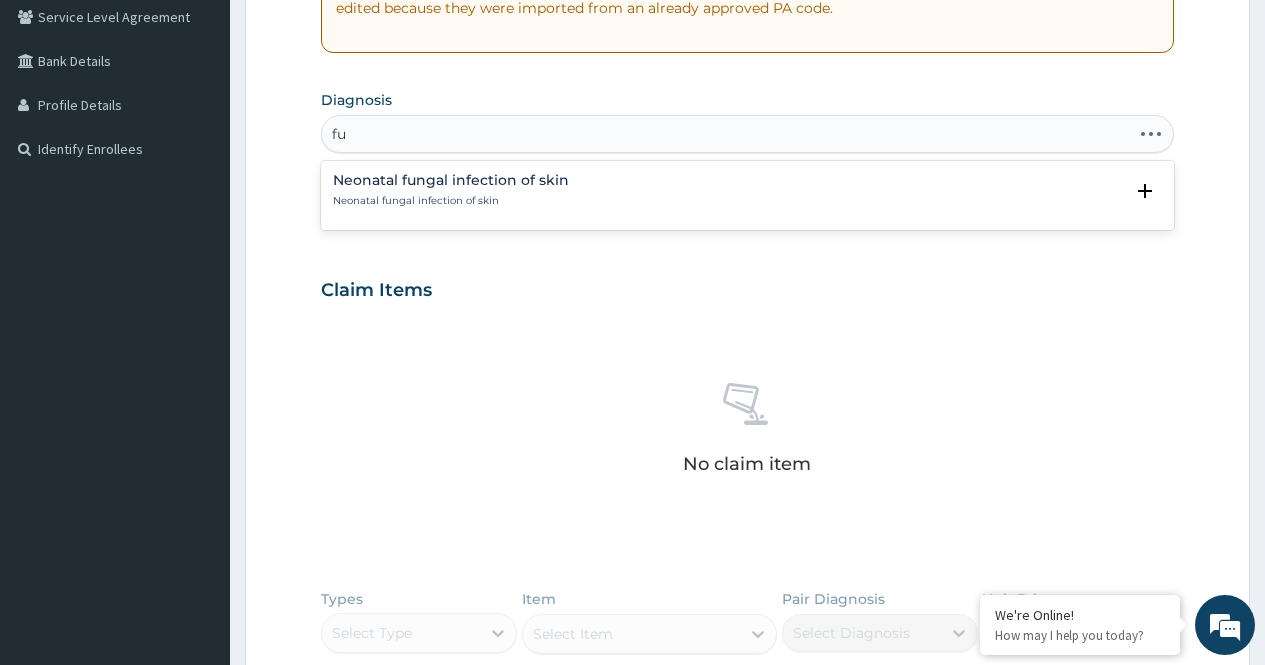 type on "f" 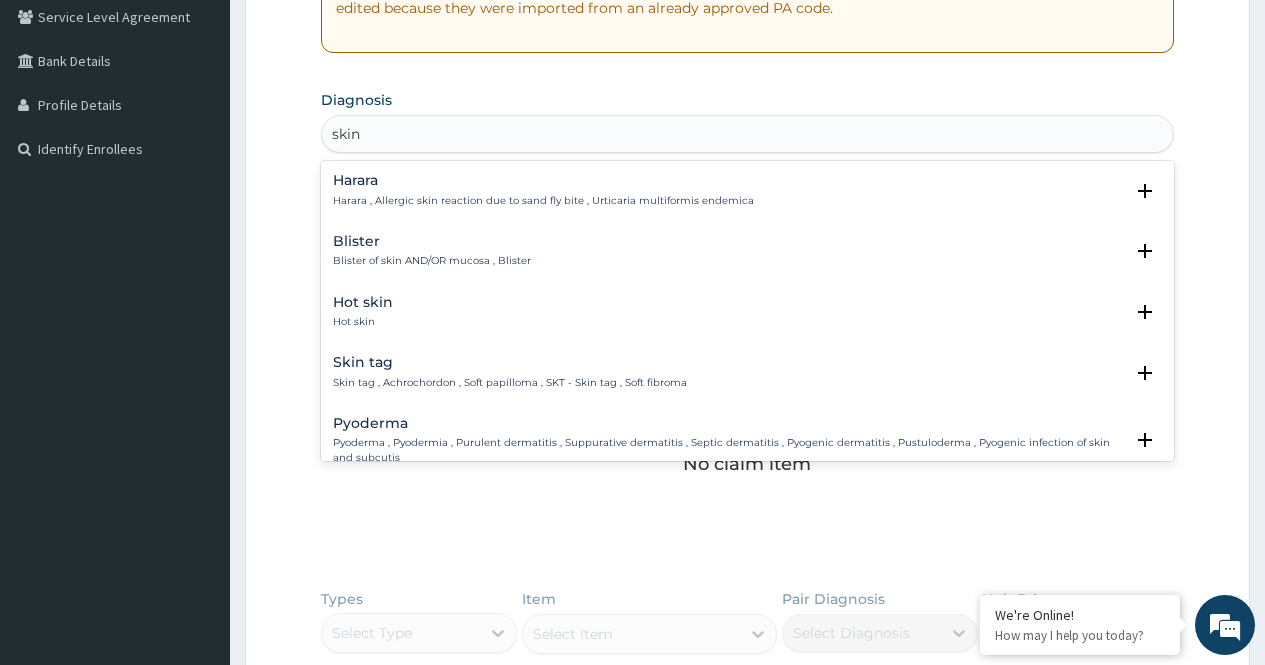 type on "skin" 